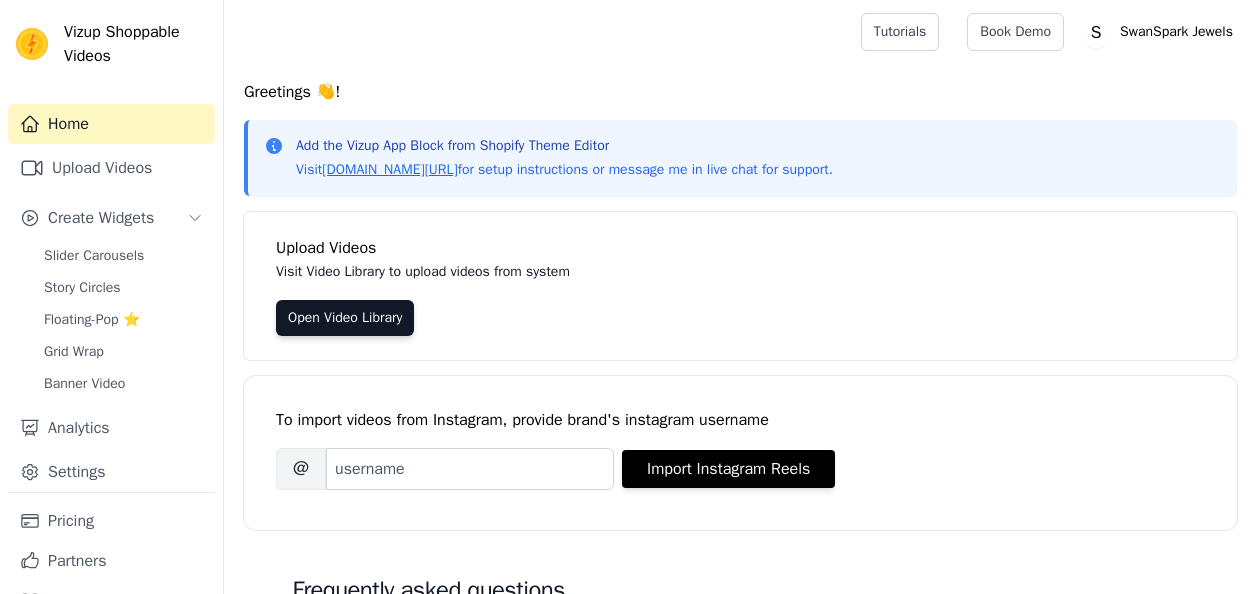 scroll, scrollTop: 0, scrollLeft: 0, axis: both 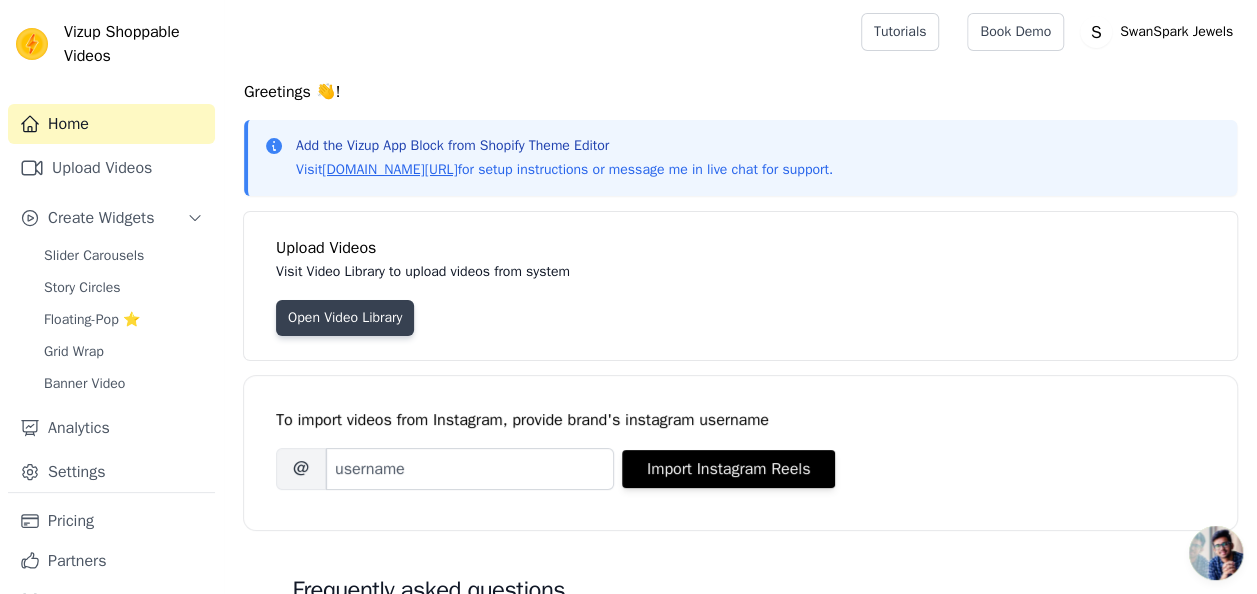 click on "Open Video Library" at bounding box center [345, 318] 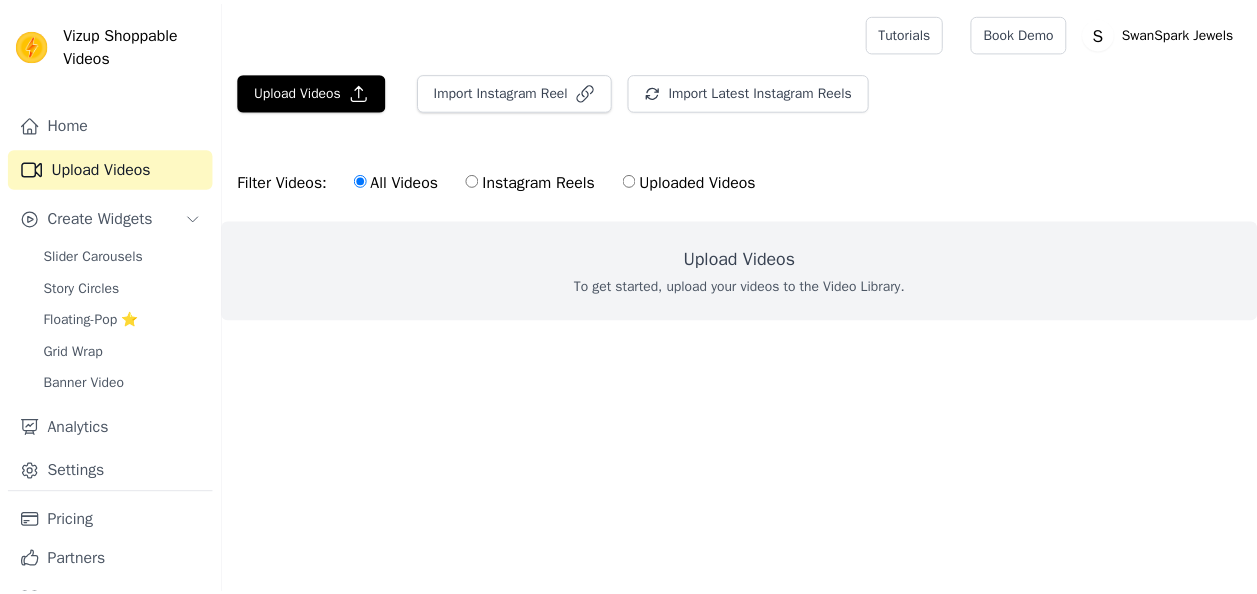 scroll, scrollTop: 0, scrollLeft: 0, axis: both 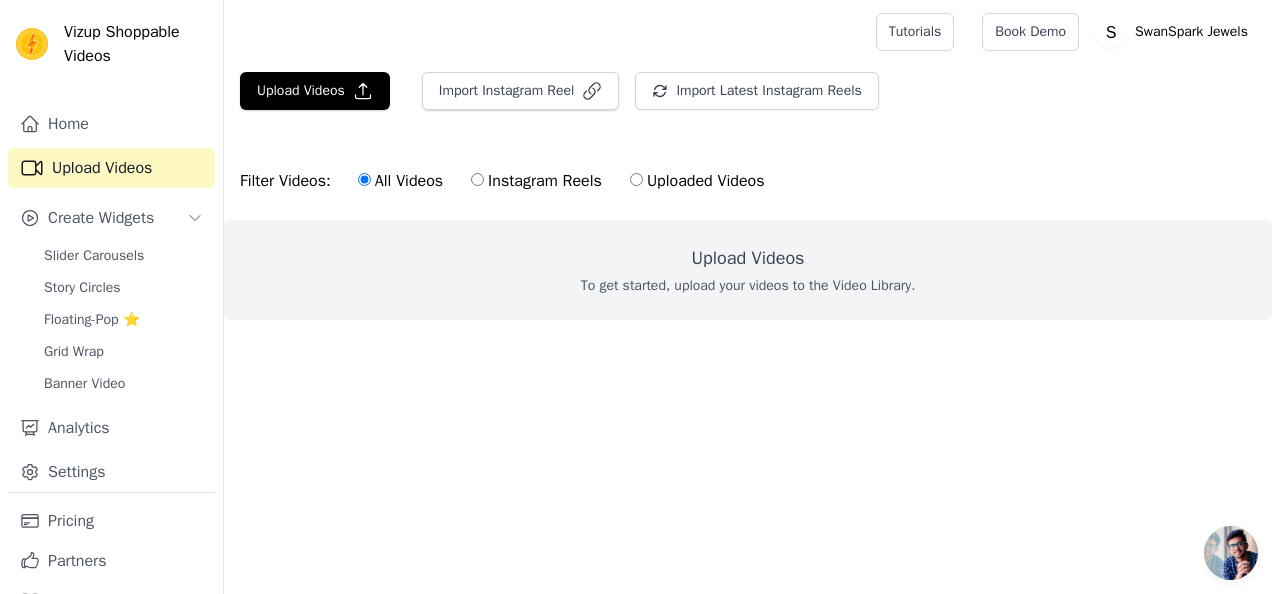 click on "Uploaded Videos" at bounding box center [636, 179] 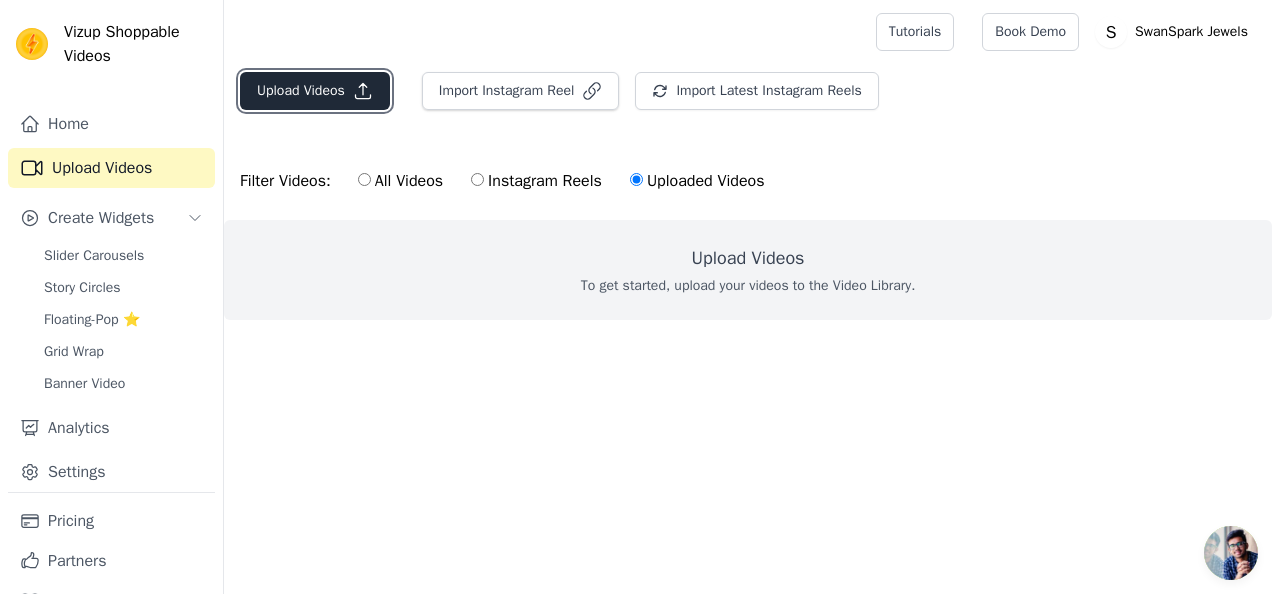 click on "Upload Videos" at bounding box center [315, 91] 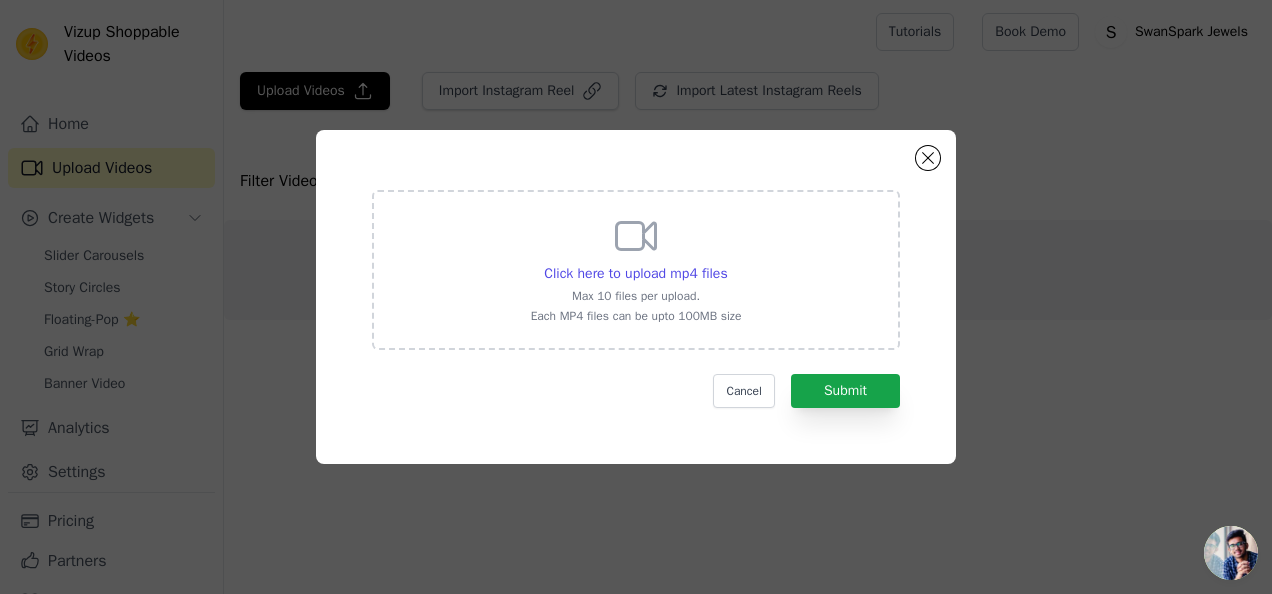 click on "Click here to upload mp4 files     Max 10 files per upload.   Each MP4 files can be upto 100MB size" at bounding box center [636, 268] 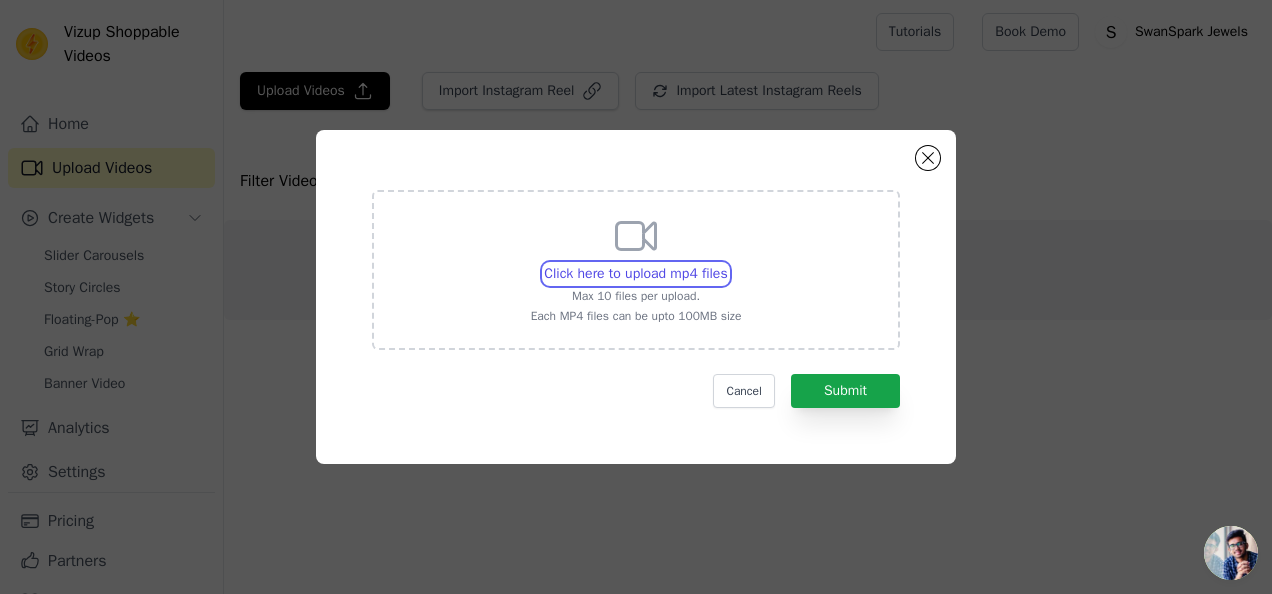 type on "C:\fakepath\Anti Tarnish Lucky Snake.mp4" 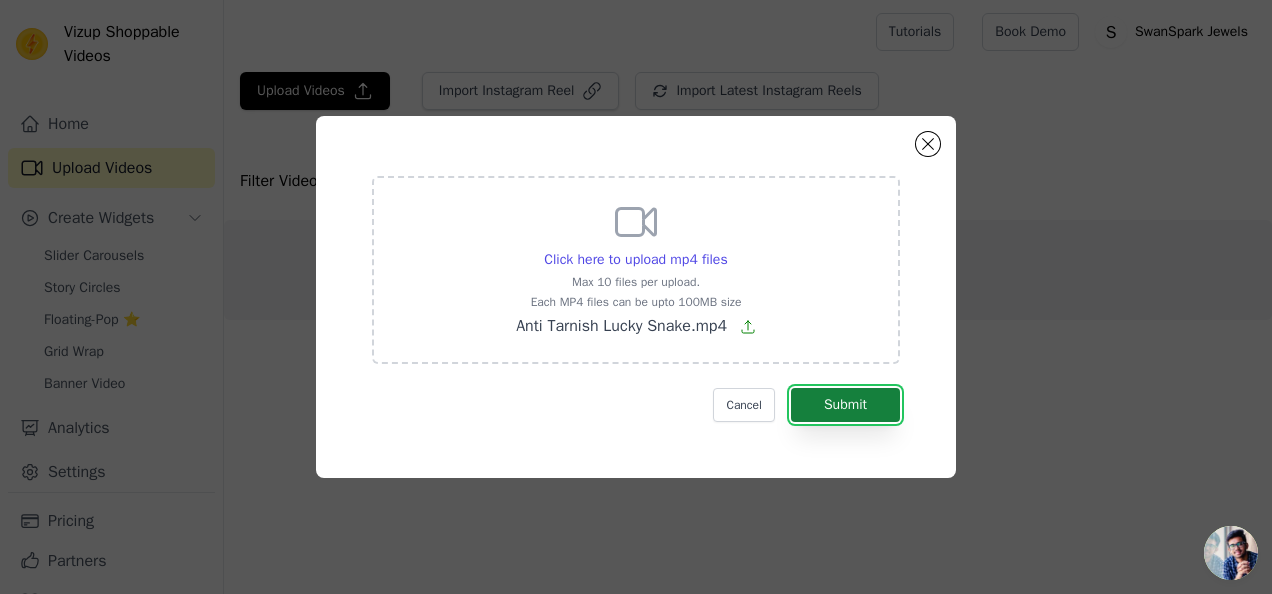 click on "Submit" at bounding box center (845, 405) 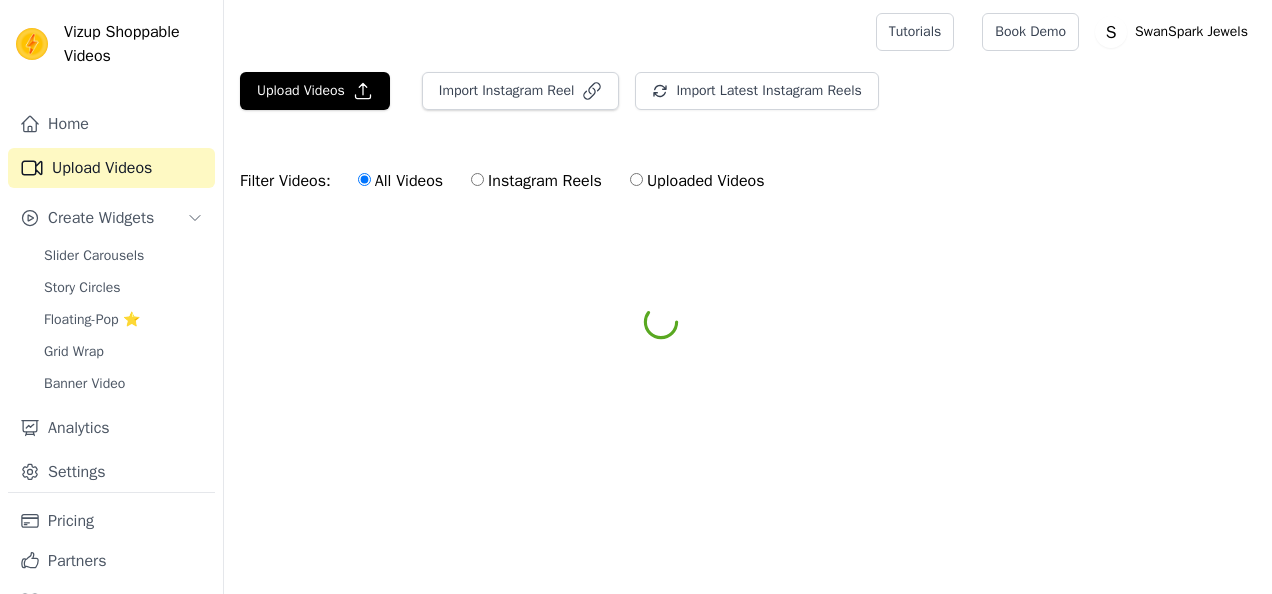 scroll, scrollTop: 0, scrollLeft: 0, axis: both 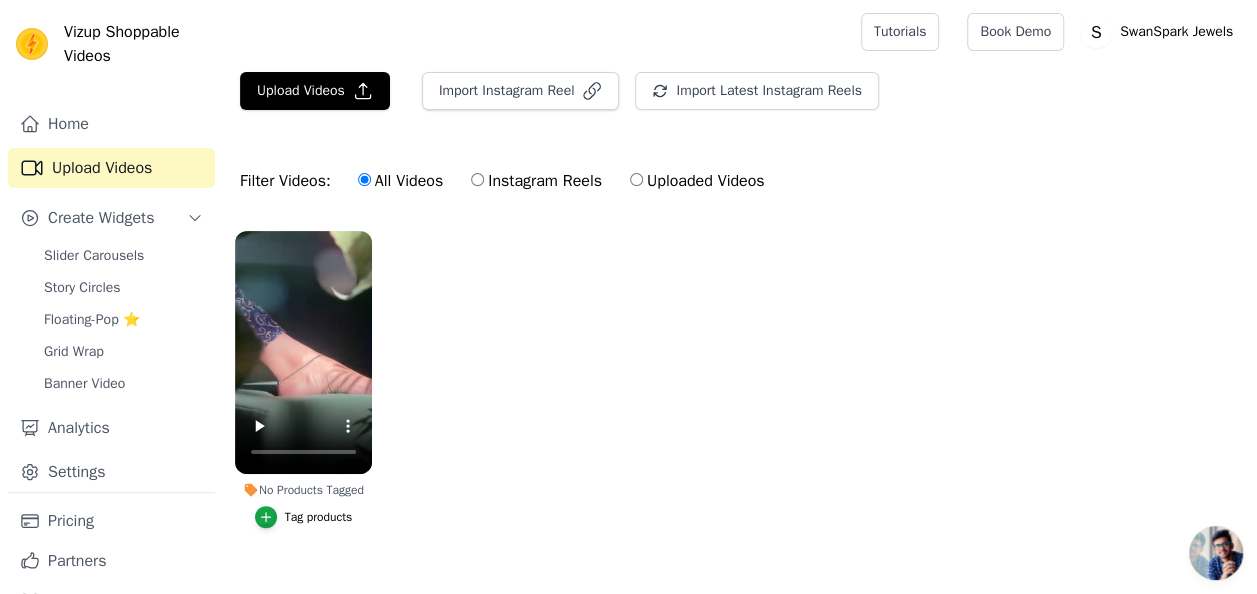 click on "Tag products" at bounding box center (319, 517) 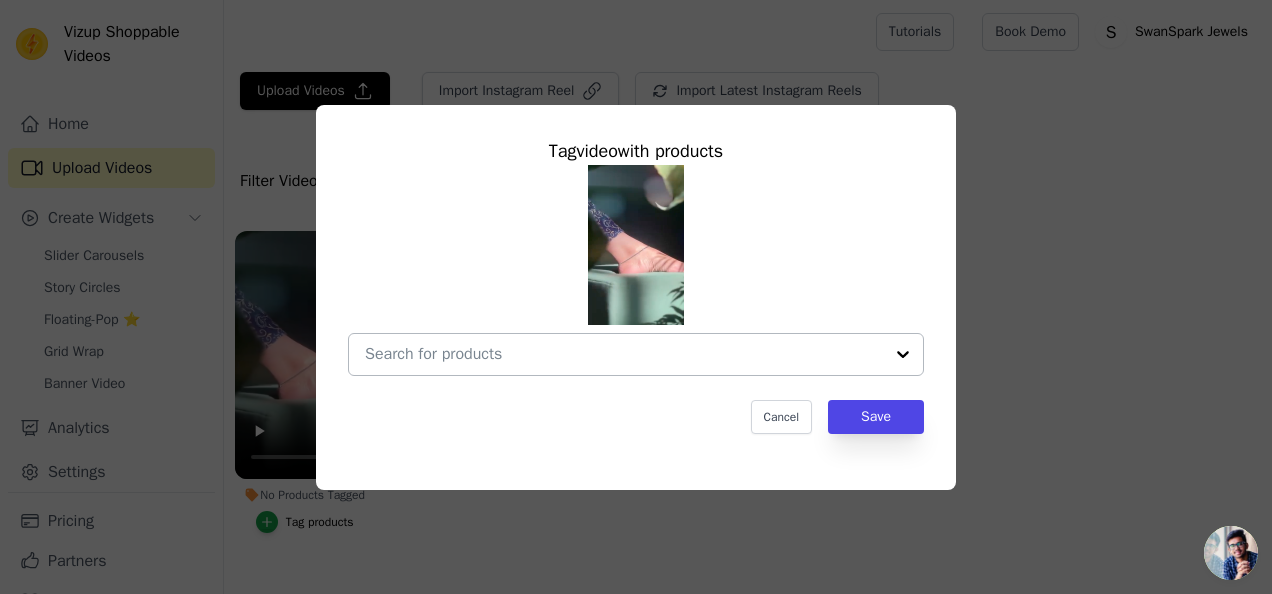 click at bounding box center [624, 354] 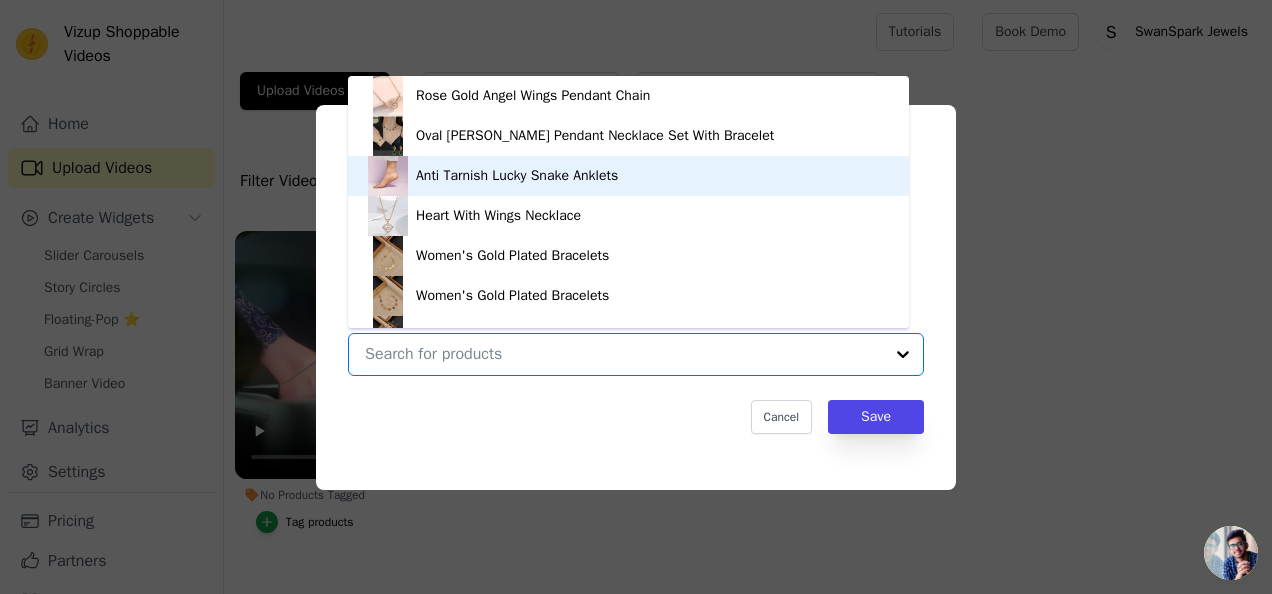 click on "Anti Tarnish Lucky Snake Anklets" at bounding box center [517, 176] 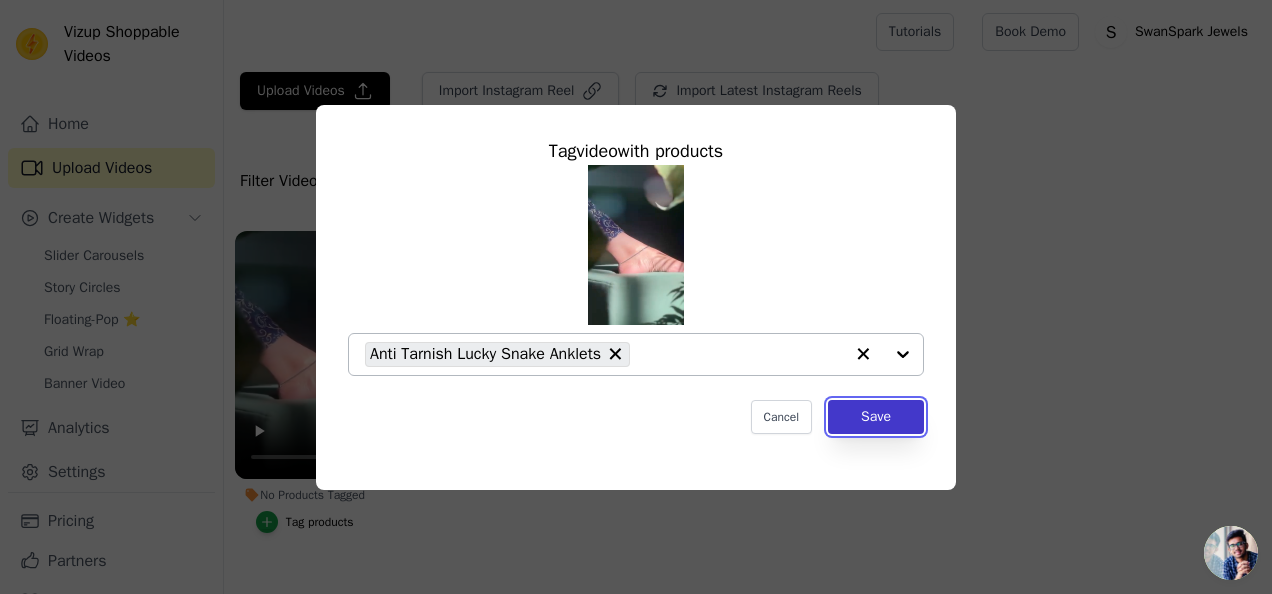 click on "Save" at bounding box center [876, 417] 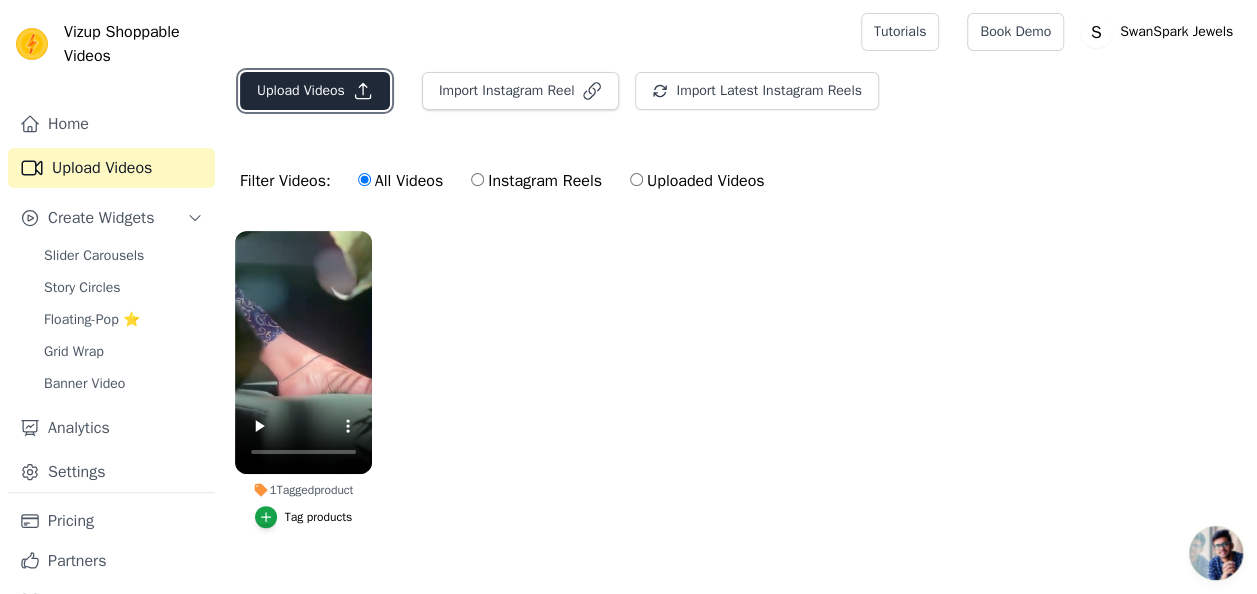 click on "Upload Videos" at bounding box center (315, 91) 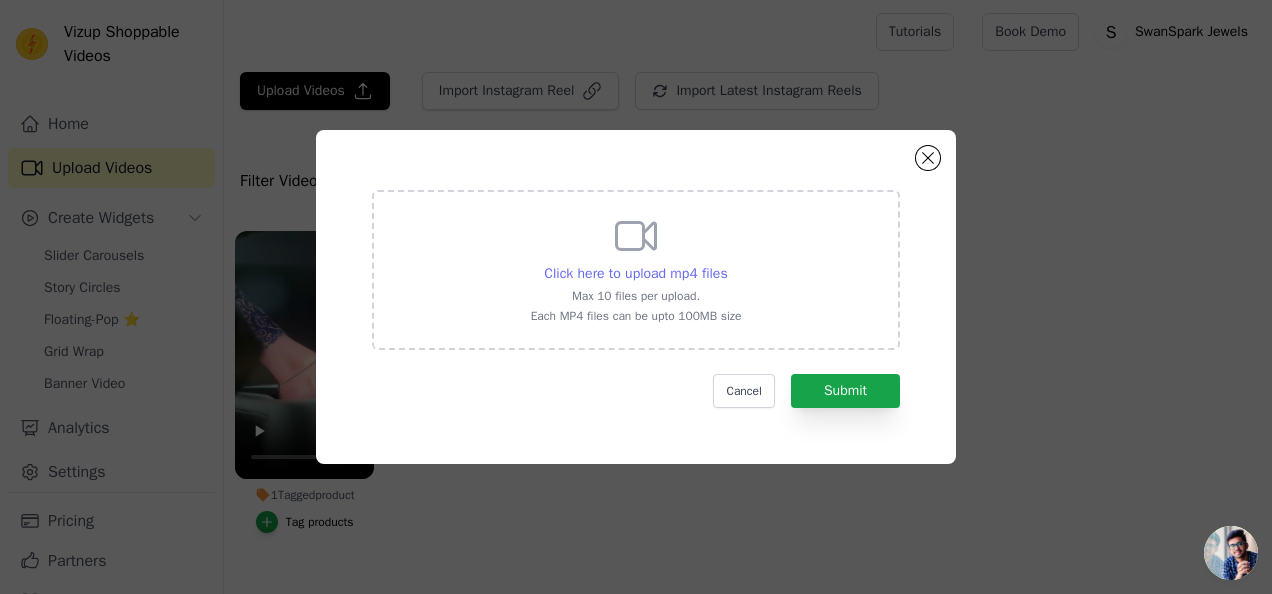 click on "Click here to upload mp4 files" at bounding box center (635, 273) 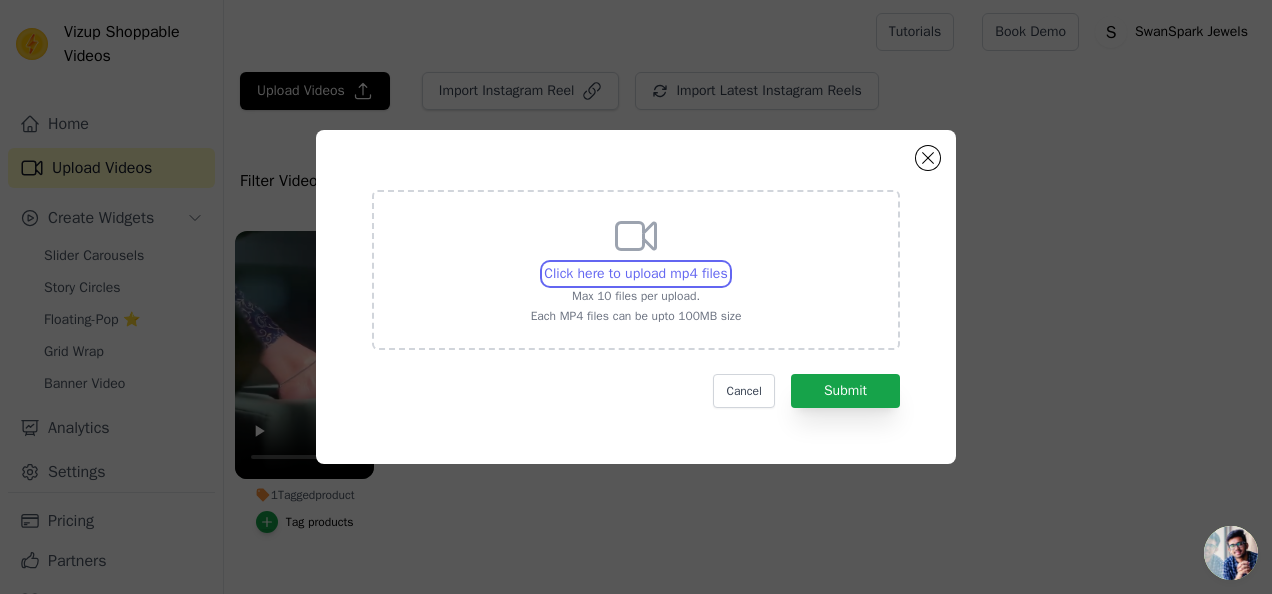 click on "Click here to upload mp4 files     Max 10 files per upload.   Each MP4 files can be upto 100MB size" at bounding box center [727, 263] 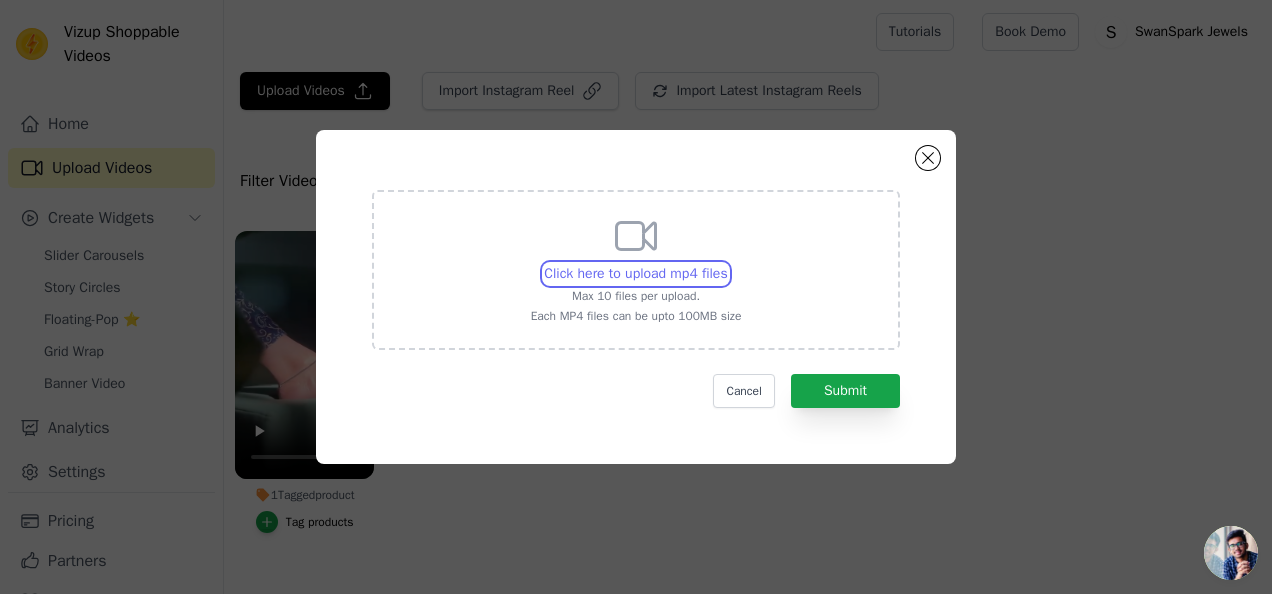 type on "C:\fakepath\Rose Gold Angel Wings Pendant Chain.mp4" 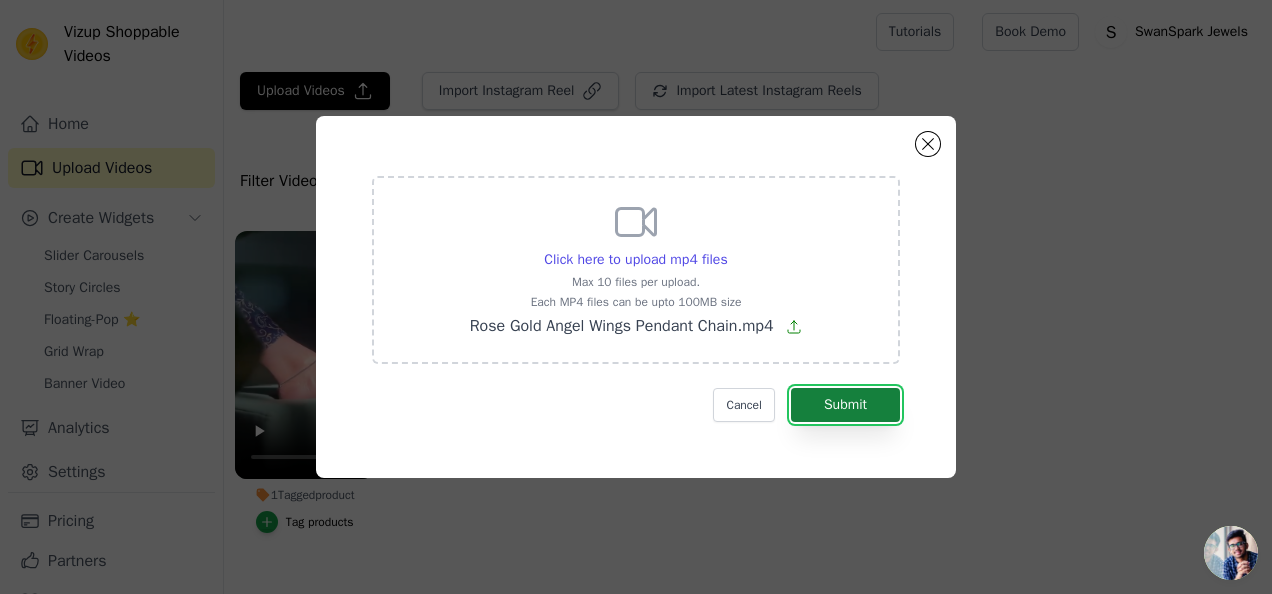 click on "Submit" at bounding box center (845, 405) 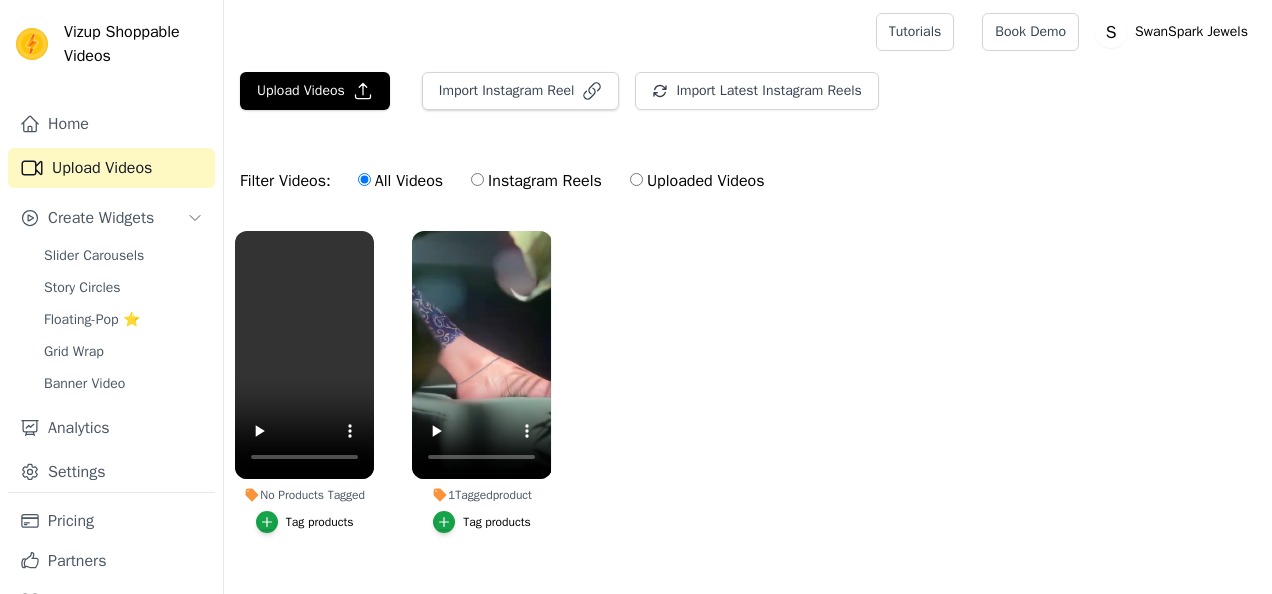 scroll, scrollTop: 0, scrollLeft: 0, axis: both 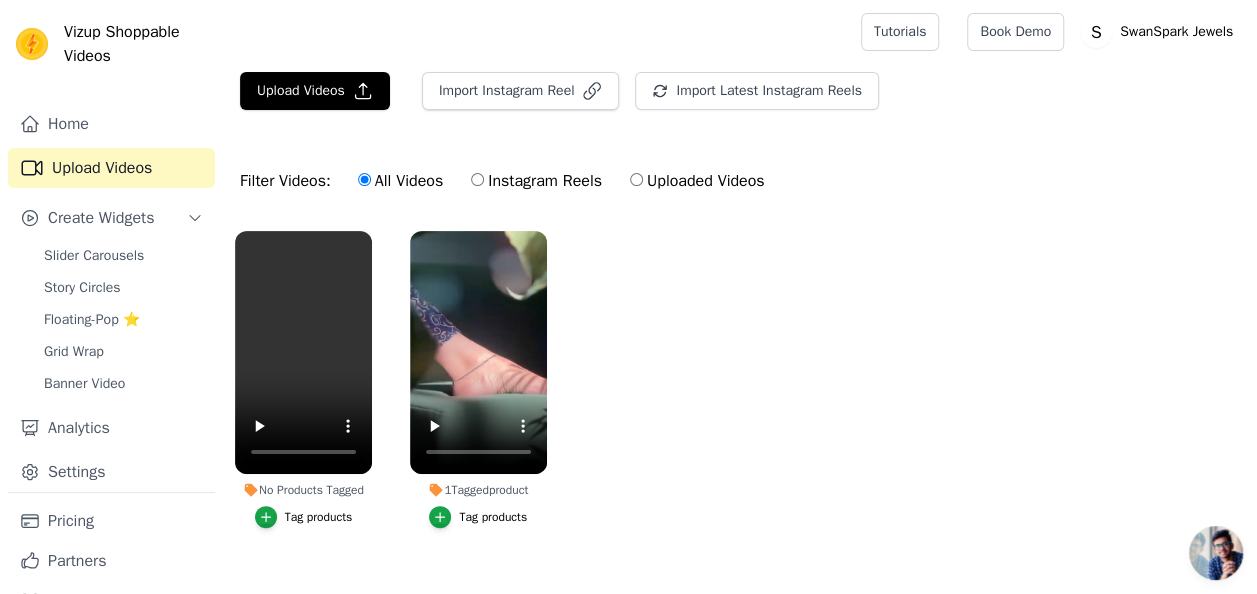 click on "Tag products" at bounding box center [319, 517] 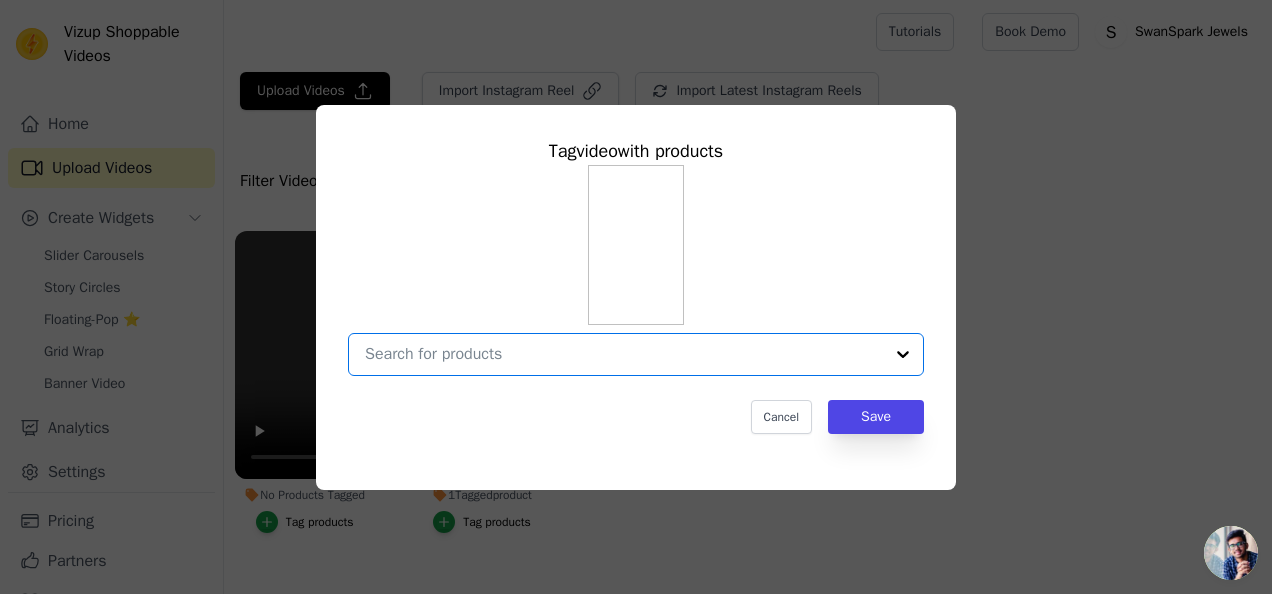 click on "No Products Tagged     Tag  video  with products       Option undefined, selected.   Select is focused, type to refine list, press down to open the menu.                   Cancel   Save     Tag products" at bounding box center [624, 354] 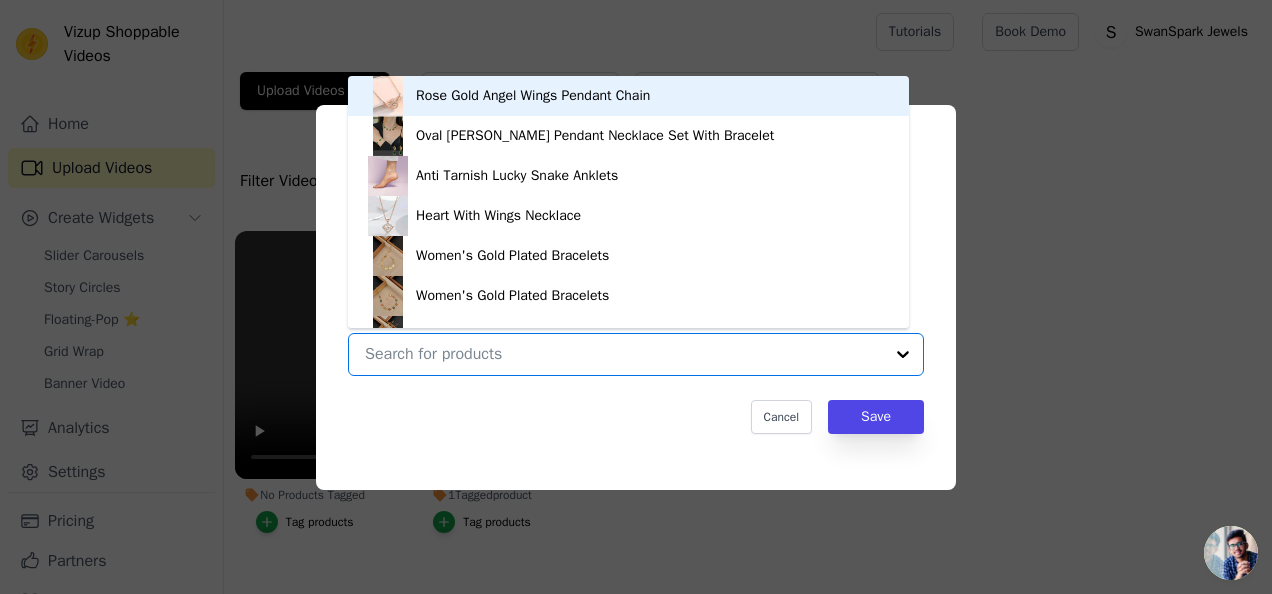 scroll, scrollTop: 28, scrollLeft: 0, axis: vertical 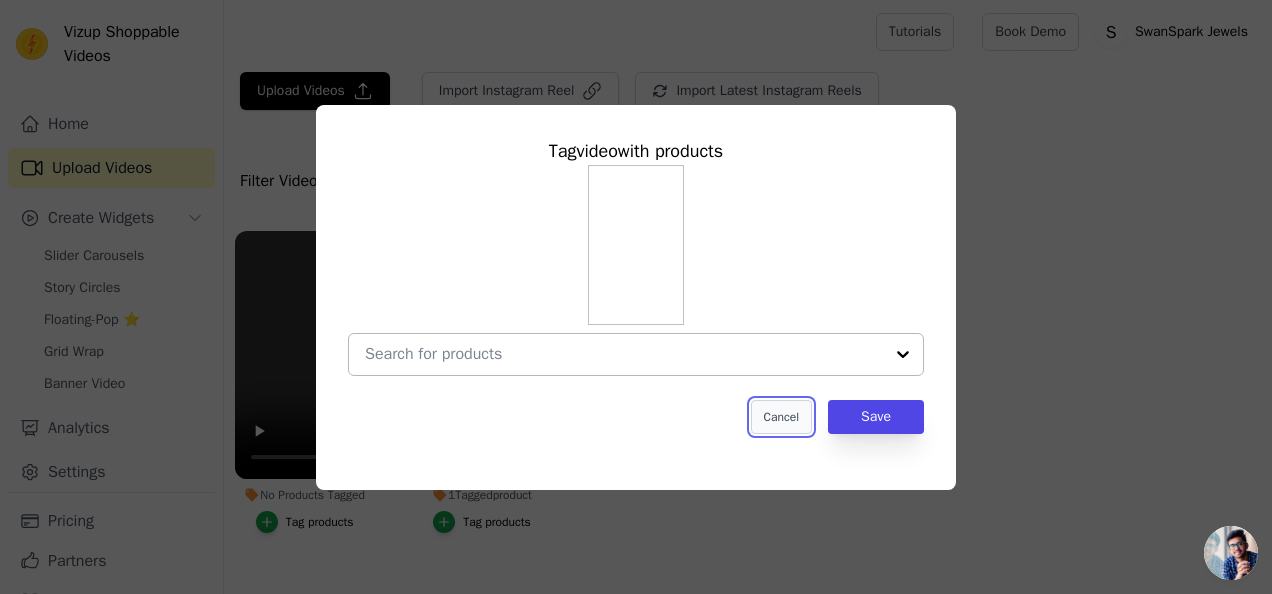click on "Cancel" at bounding box center [781, 417] 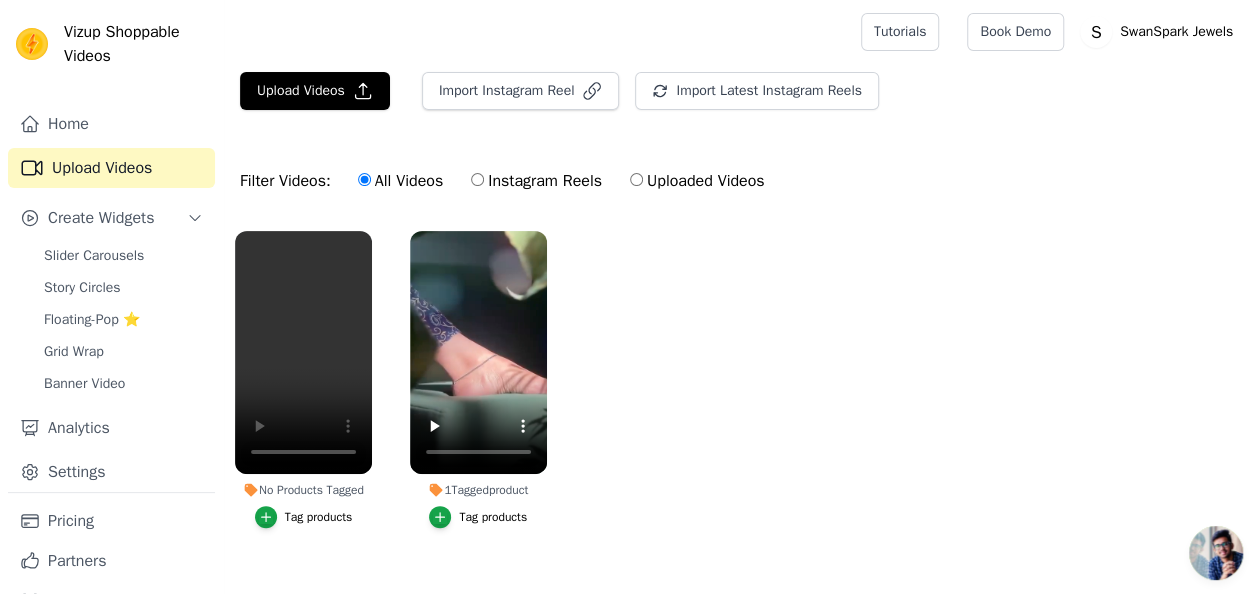 click on "Tag products" at bounding box center (319, 517) 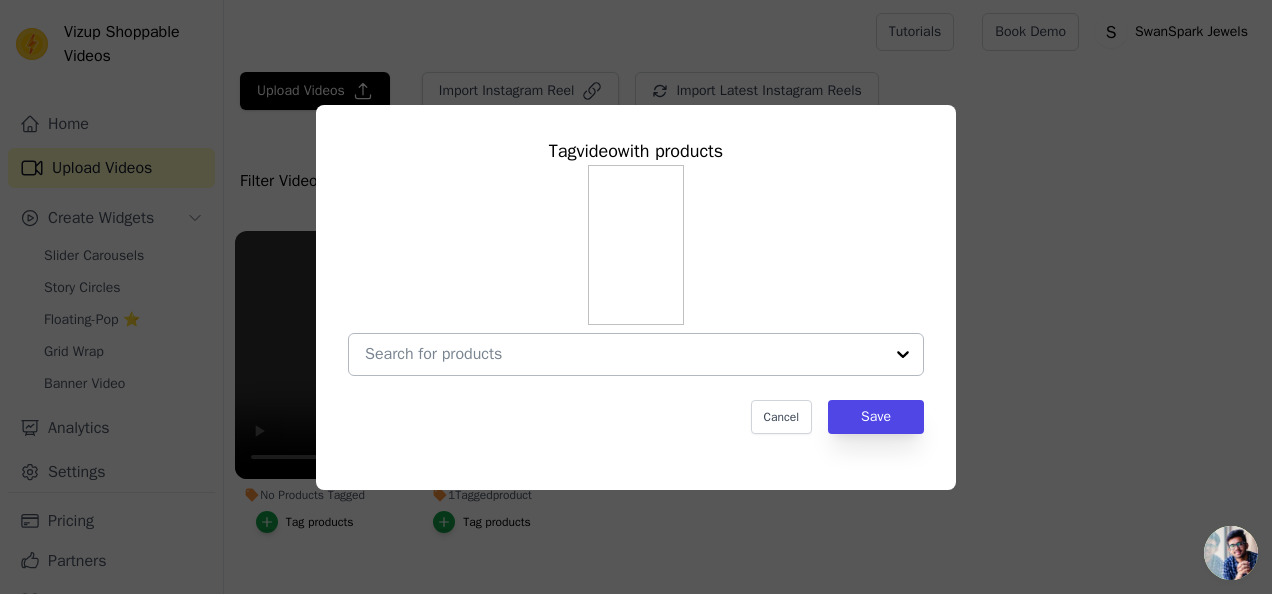 click on "No Products Tagged     Tag  video  with products                         Cancel   Save     Tag products" at bounding box center (624, 354) 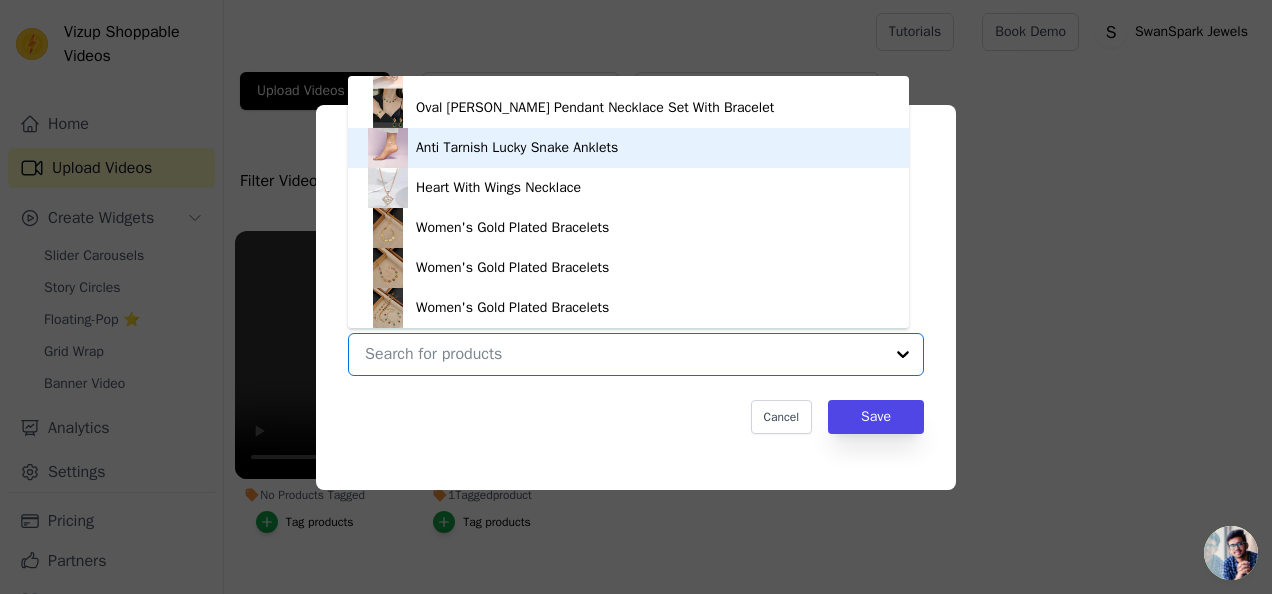 scroll, scrollTop: 0, scrollLeft: 0, axis: both 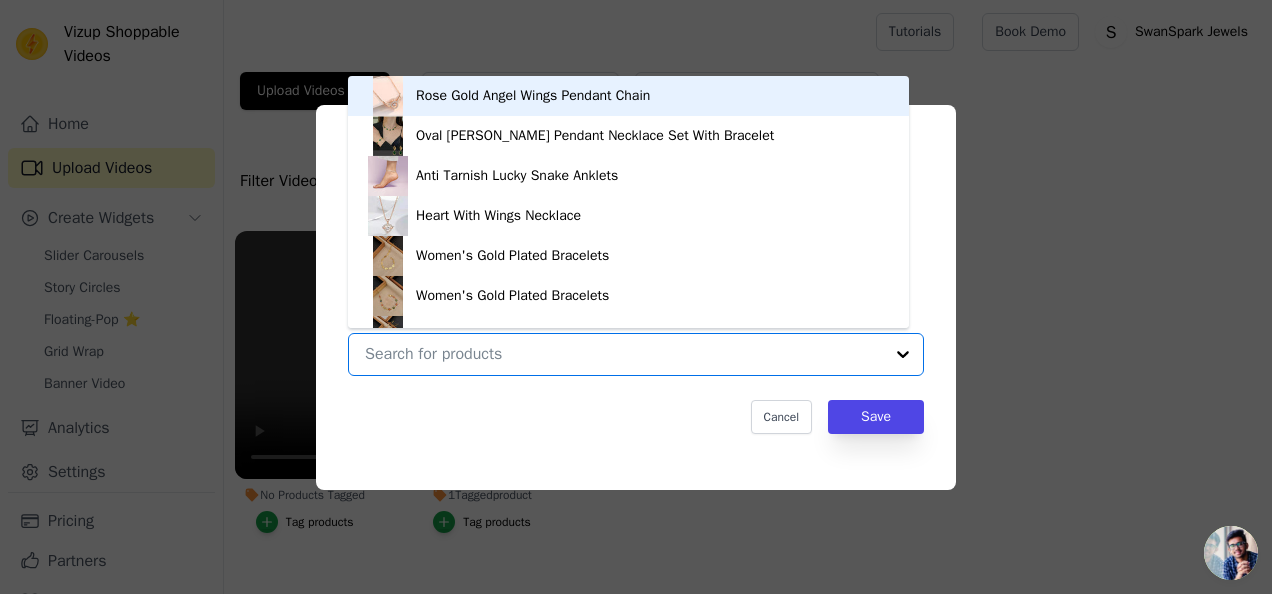 click on "Rose Gold Angel Wings Pendant Chain" at bounding box center [533, 96] 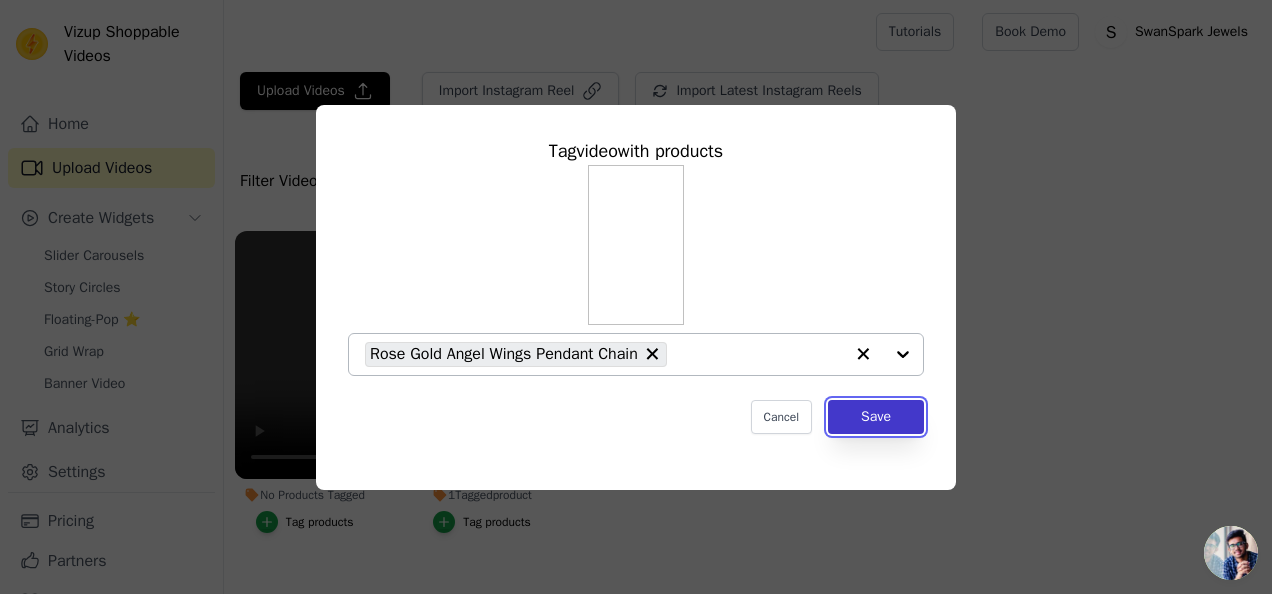 click on "Save" at bounding box center [876, 417] 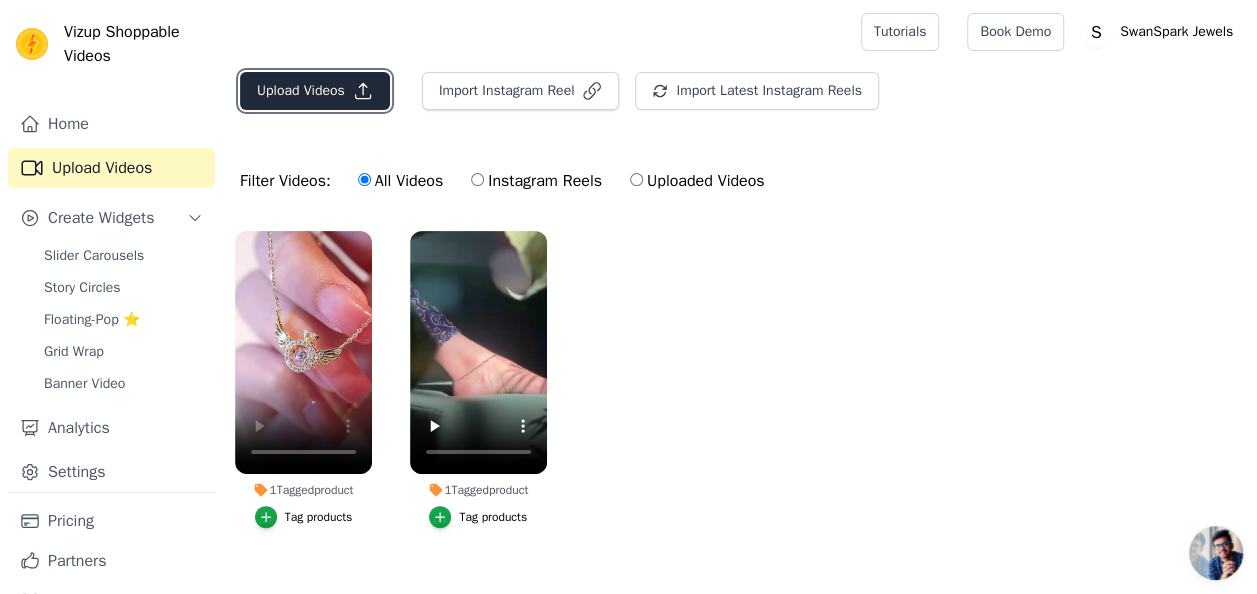 click 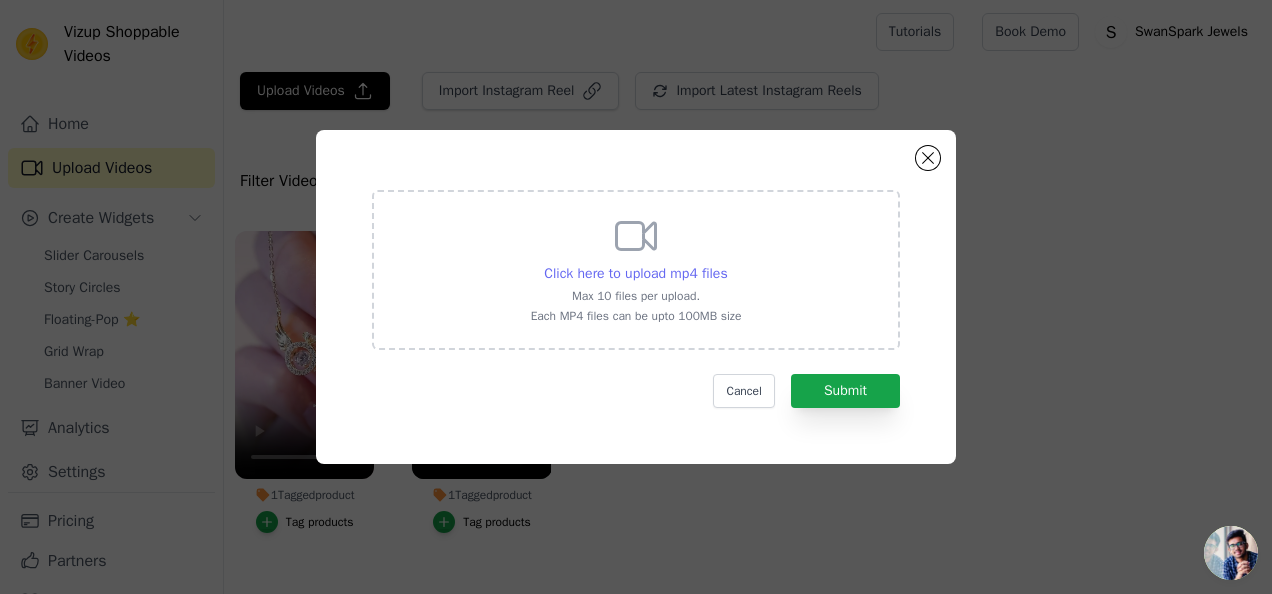 click on "Click here to upload mp4 files" at bounding box center (635, 273) 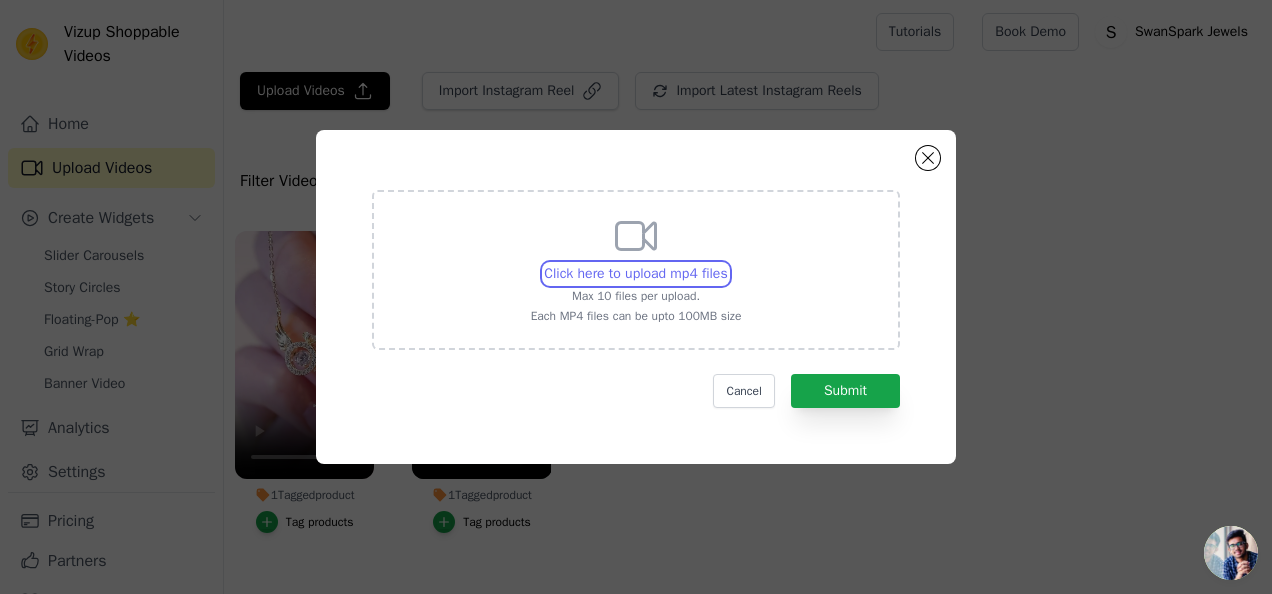 click on "Click here to upload mp4 files     Max 10 files per upload.   Each MP4 files can be upto 100MB size" at bounding box center (727, 263) 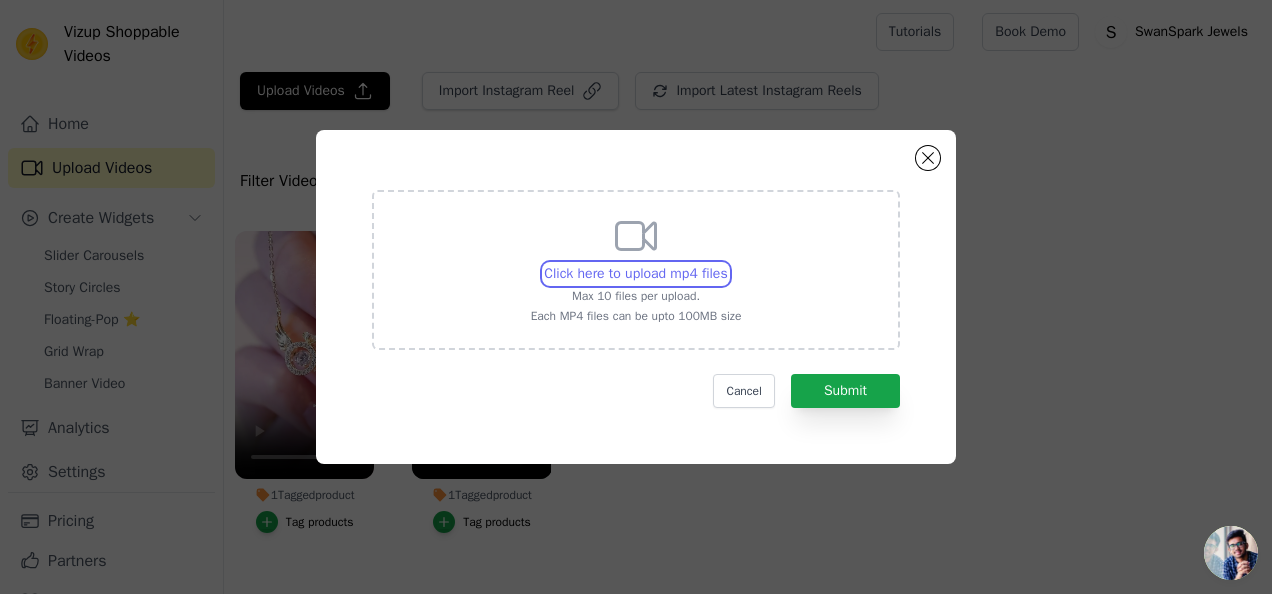 type on "C:\fakepath\Oval Green Crystal Pendant Necklace Set With Bracelet - Made with Clipchamp.mp4" 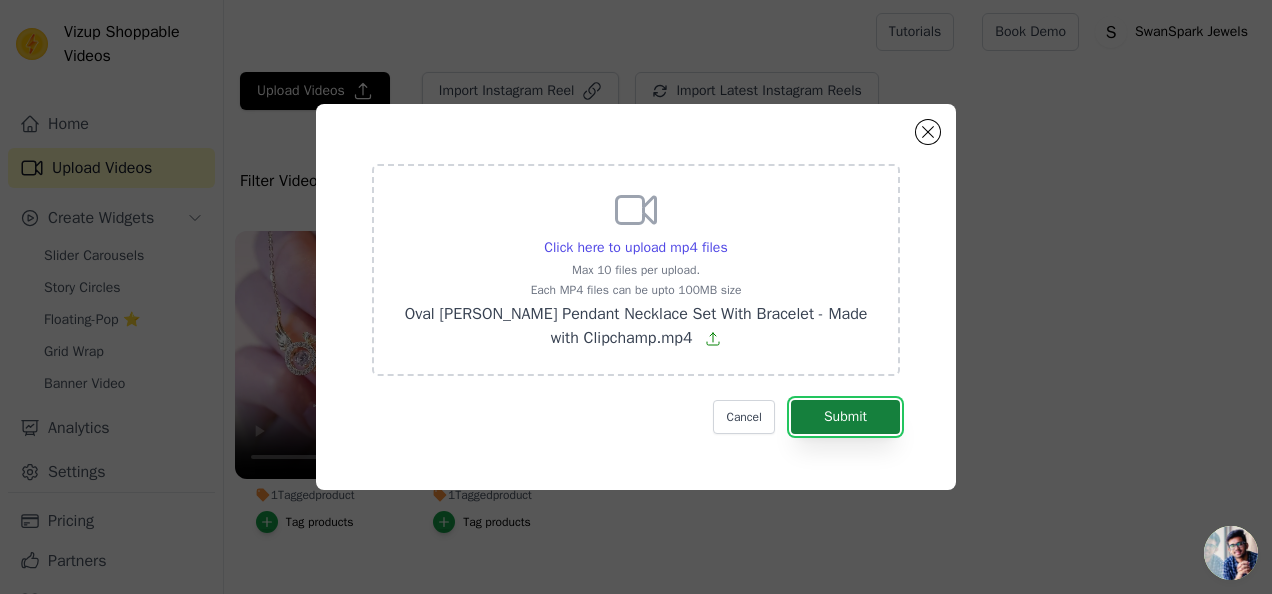 click on "Submit" at bounding box center [845, 417] 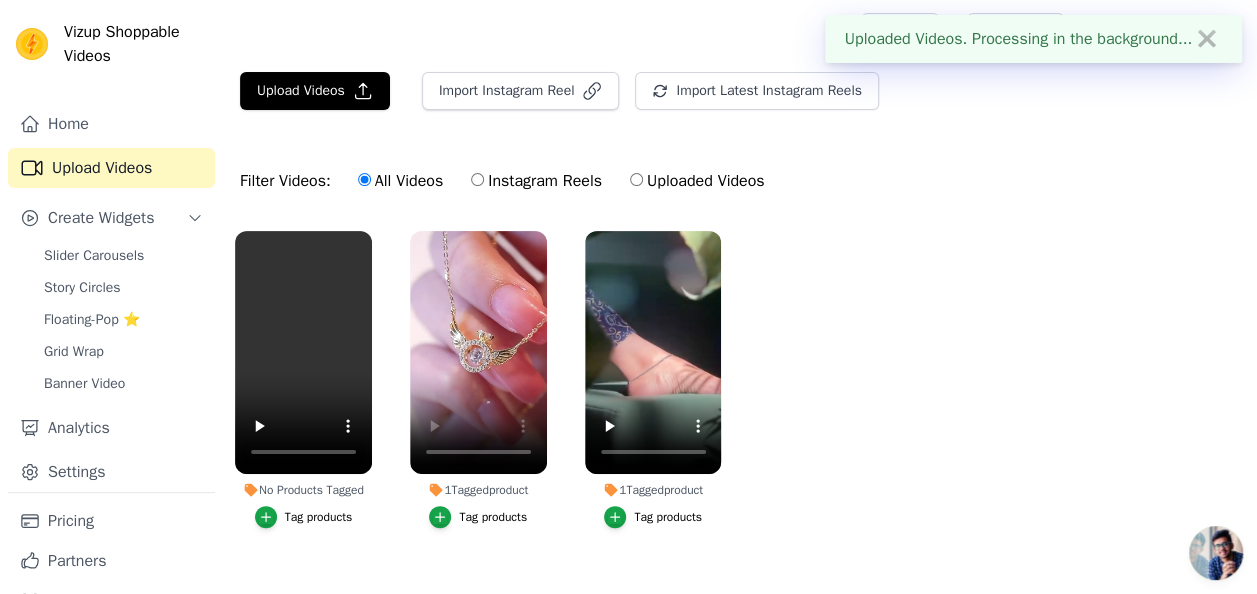 click on "Tag products" at bounding box center (319, 517) 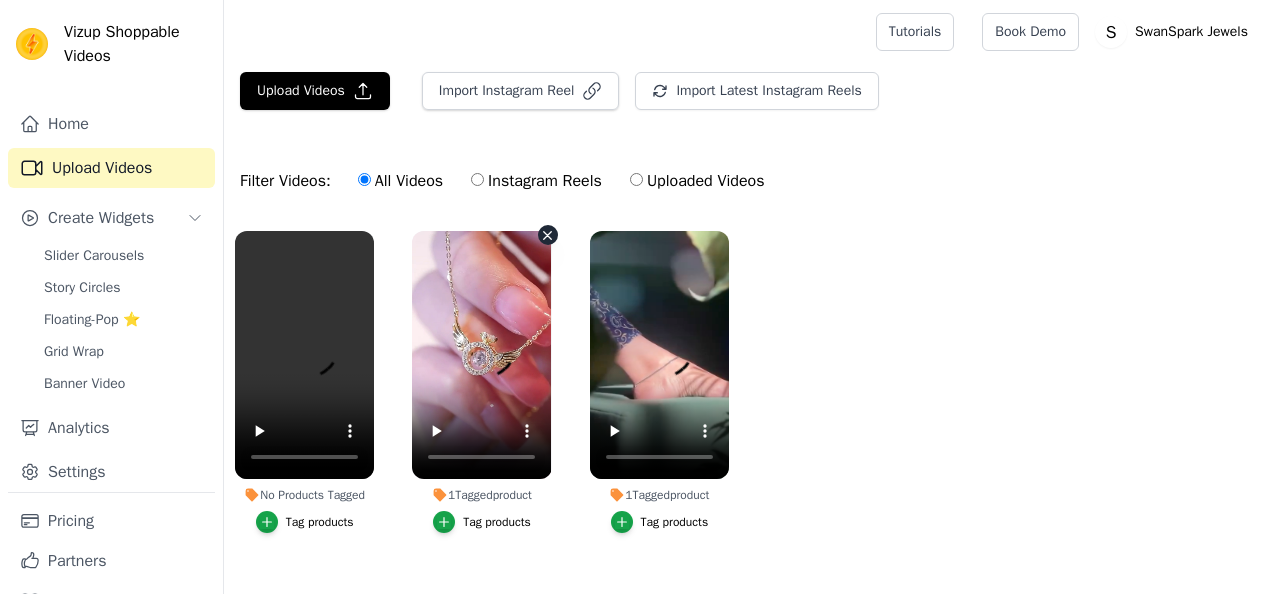 scroll, scrollTop: 0, scrollLeft: 0, axis: both 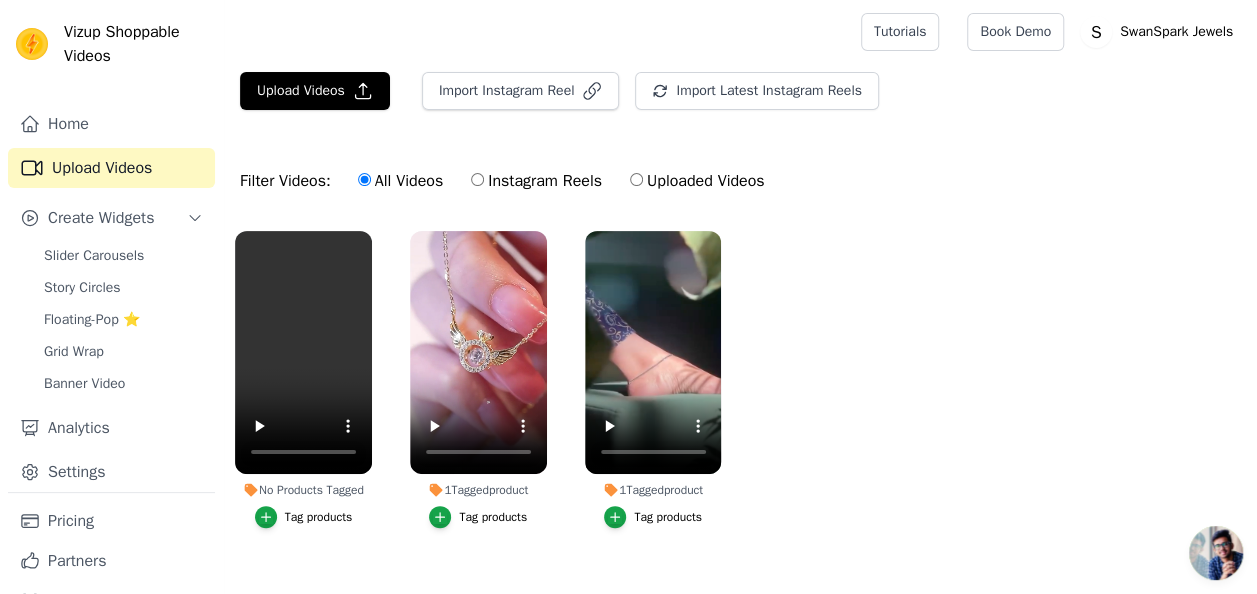 click on "Tag products" at bounding box center (319, 517) 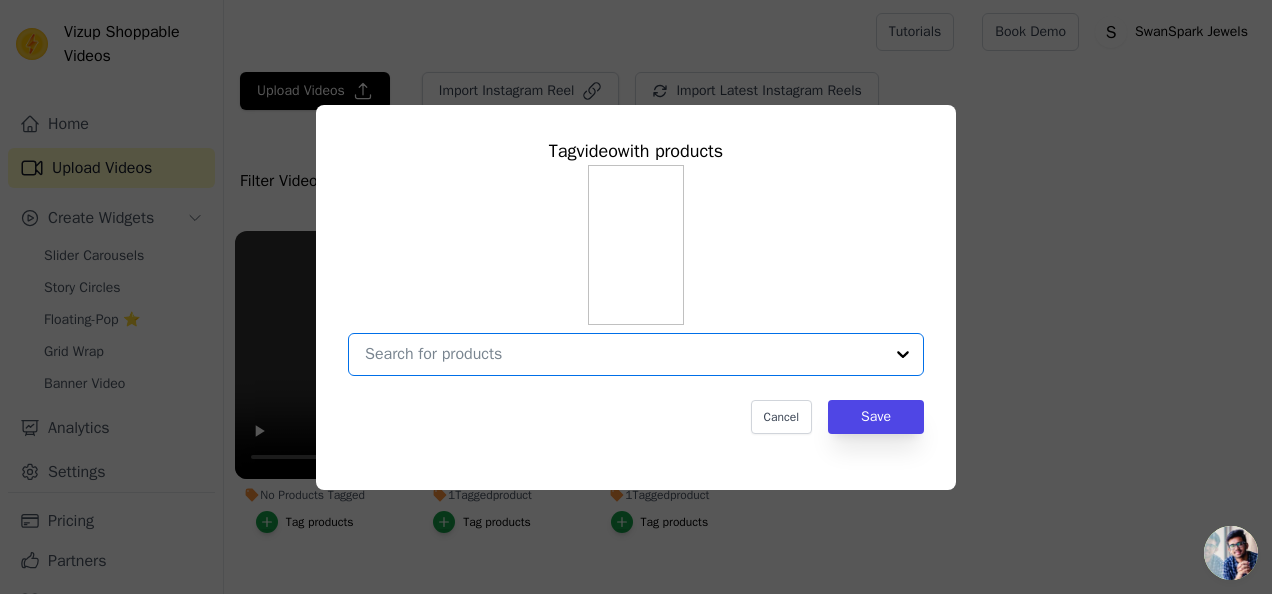 click on "No Products Tagged     Tag  video  with products       Option undefined, selected.   Select is focused, type to refine list, press down to open the menu.                   Cancel   Save     Tag products" at bounding box center (624, 354) 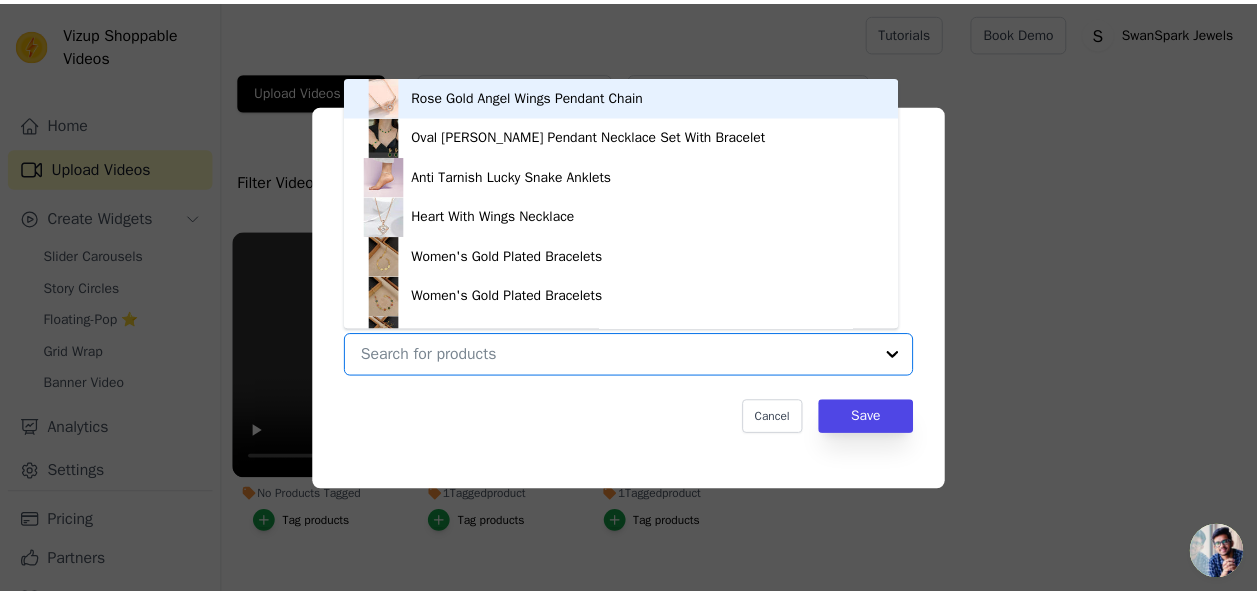 scroll, scrollTop: 28, scrollLeft: 0, axis: vertical 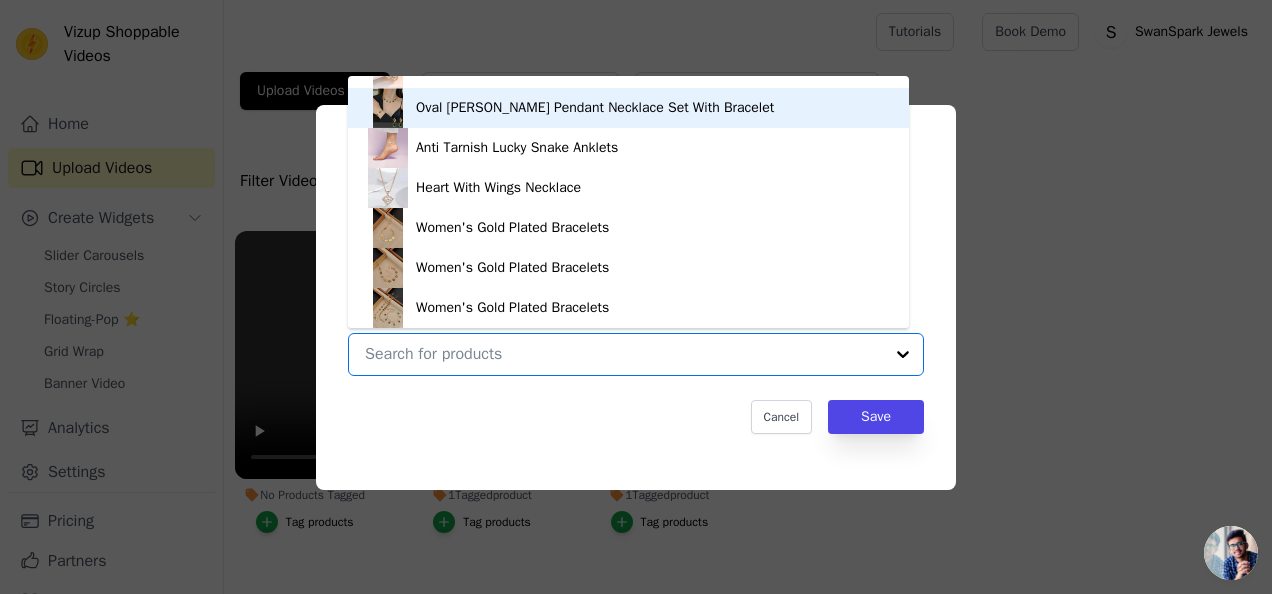 click on "Oval [PERSON_NAME] Pendant Necklace Set With Bracelet" at bounding box center [595, 108] 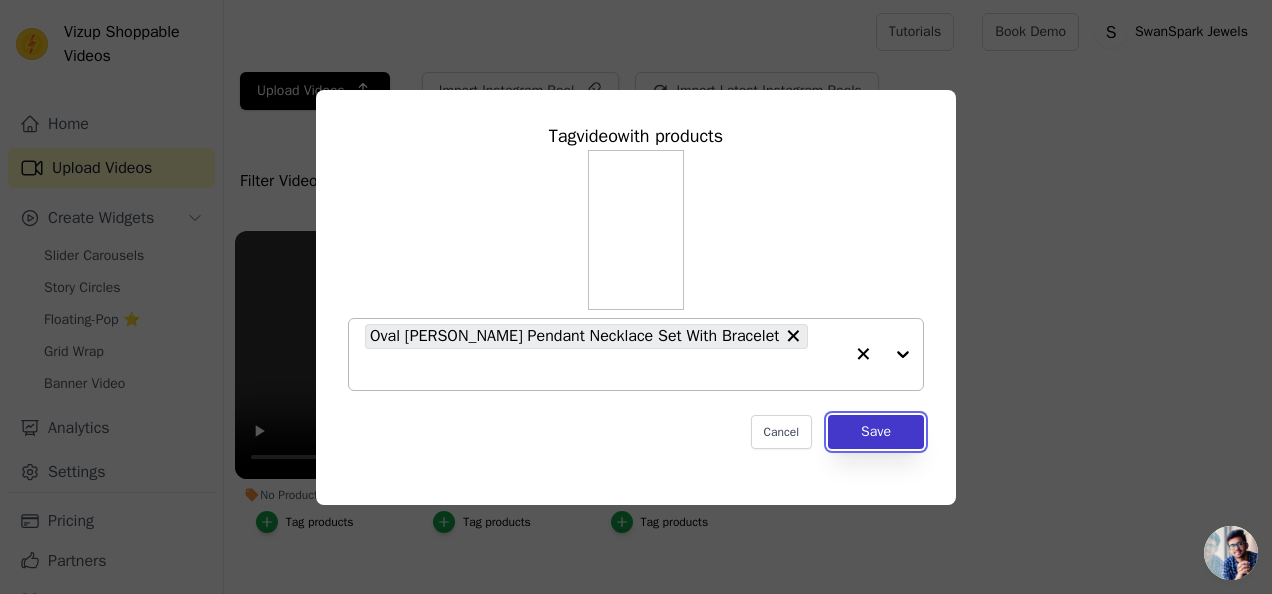 click on "Save" at bounding box center (876, 432) 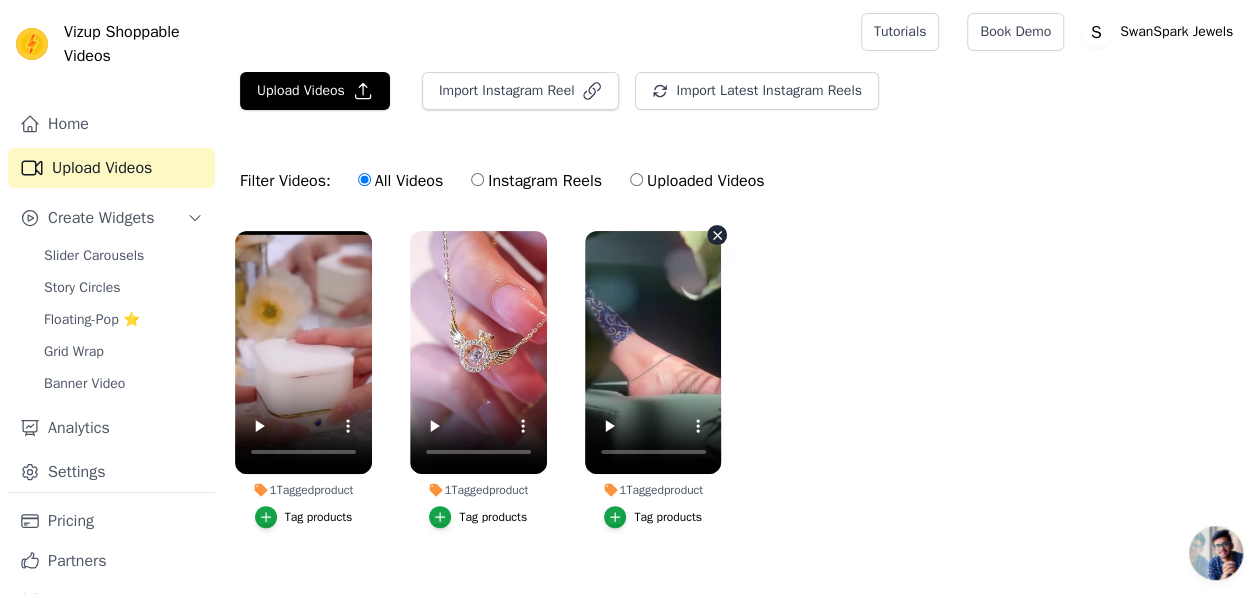 click on "1  Tagged  product       Tag products           1  Tagged  product       Tag products             1  Tagged  product       Tag products" at bounding box center (740, 399) 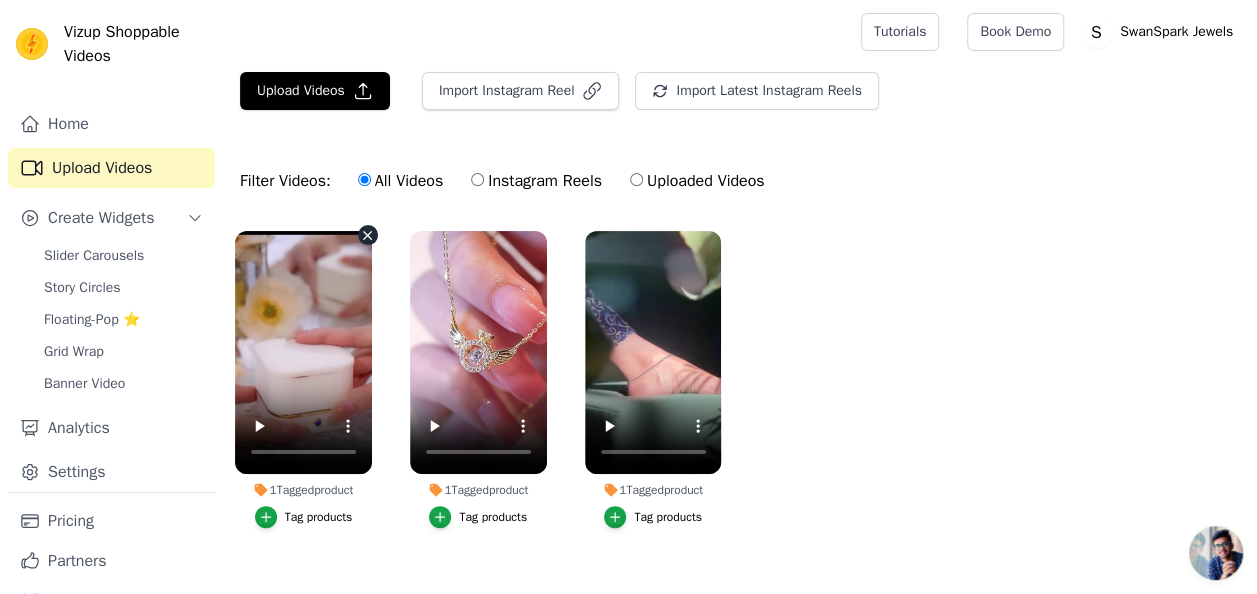 click on "1  Tagged  product       Tag products           1  Tagged  product       Tag products           1  Tagged  product       Tag products" at bounding box center (740, 399) 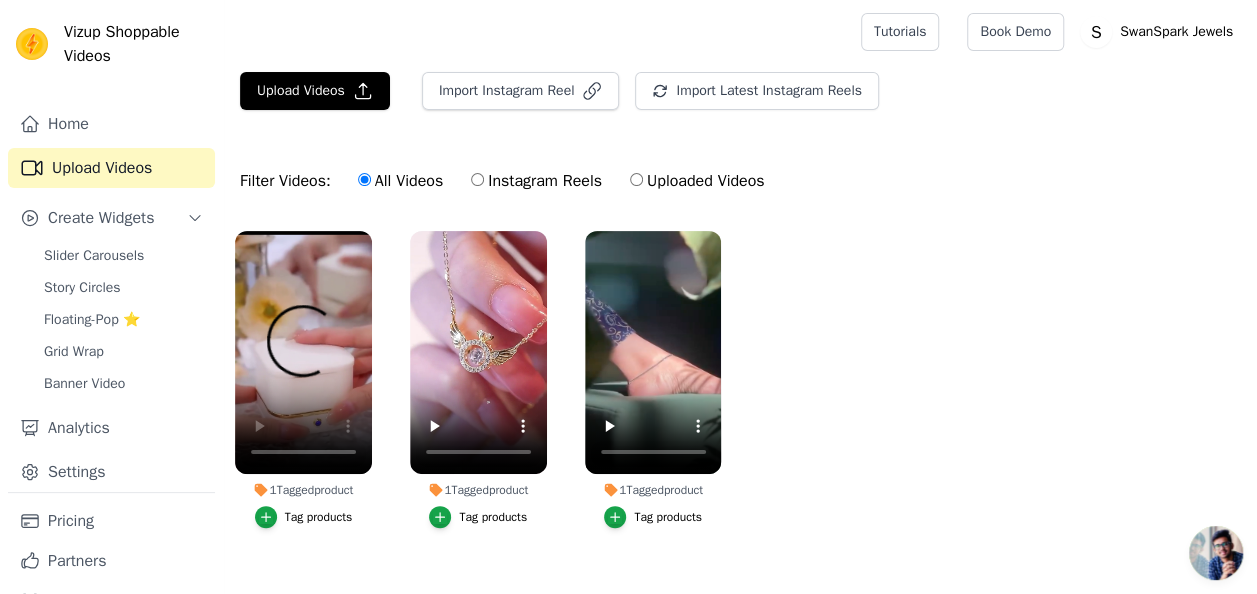 click on "1  Tagged  product       Tag products           1  Tagged  product       Tag products           1  Tagged  product       Tag products" at bounding box center (740, 399) 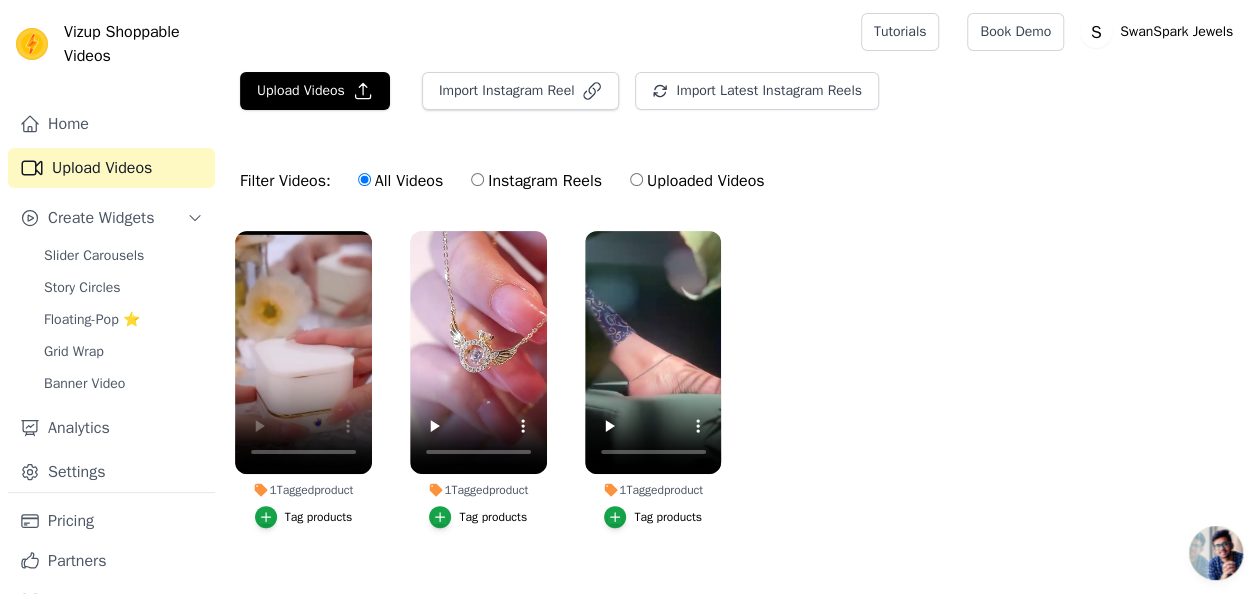 click at bounding box center [1216, 553] 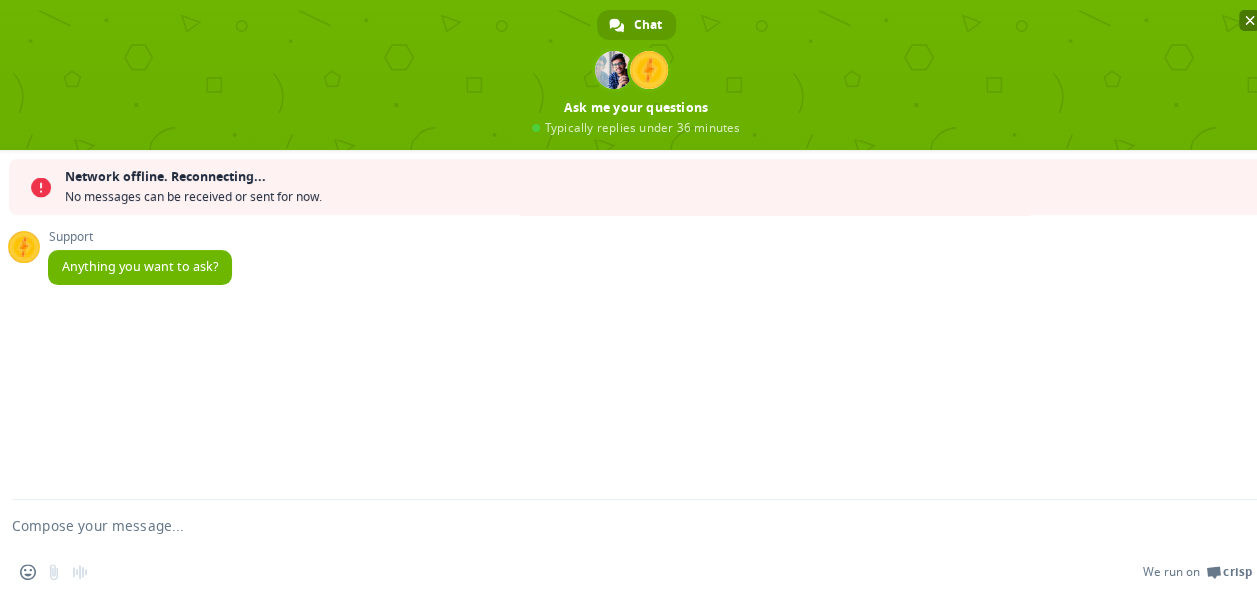 click at bounding box center [1250, 20] 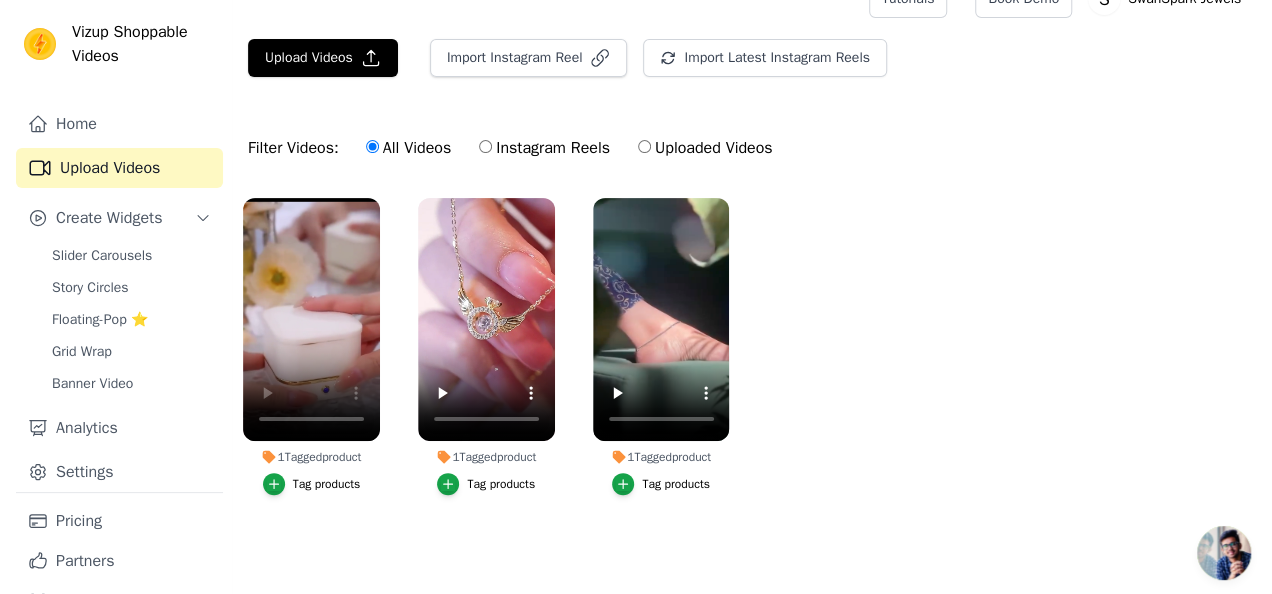 scroll, scrollTop: 0, scrollLeft: 0, axis: both 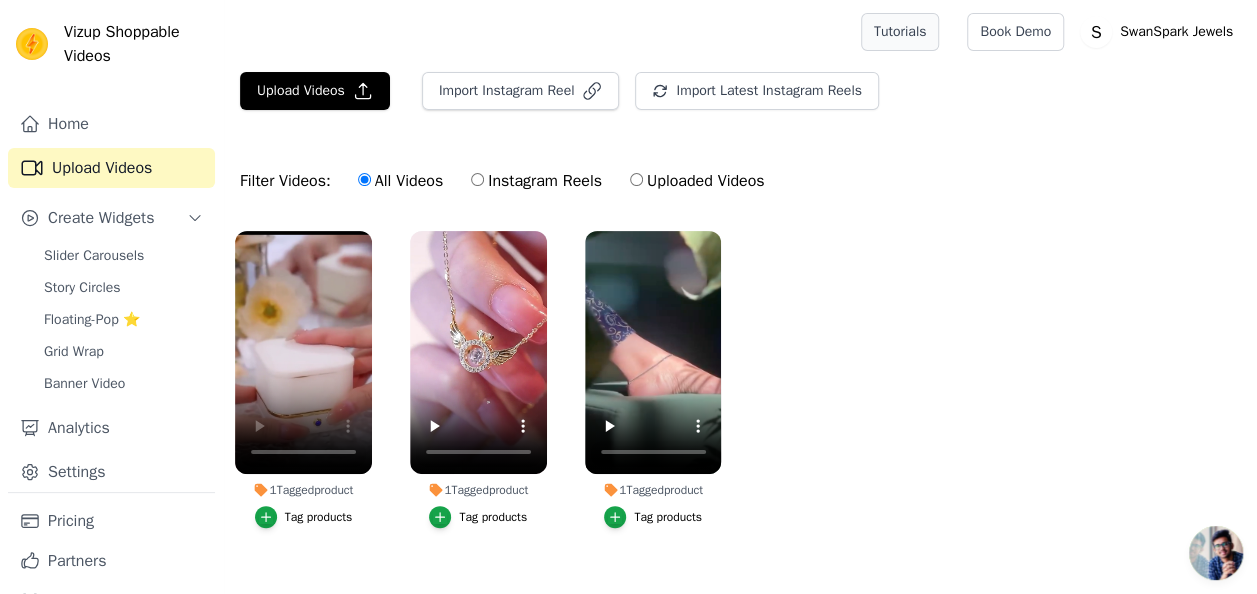 click on "Tutorials" at bounding box center [900, 32] 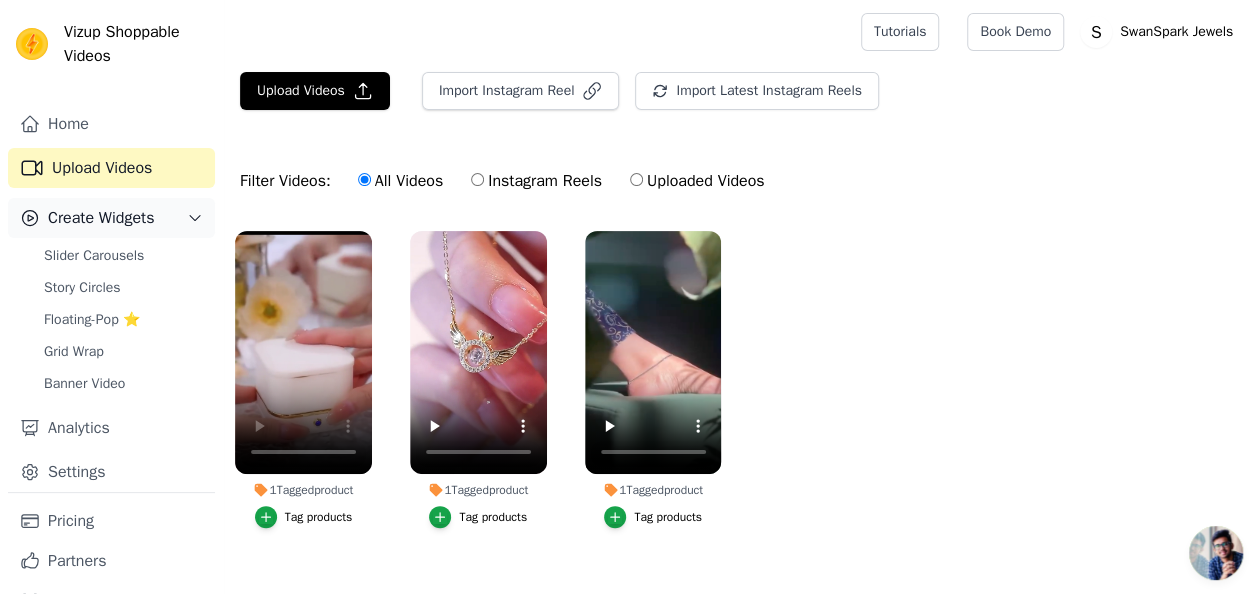 click on "Create Widgets" at bounding box center [101, 218] 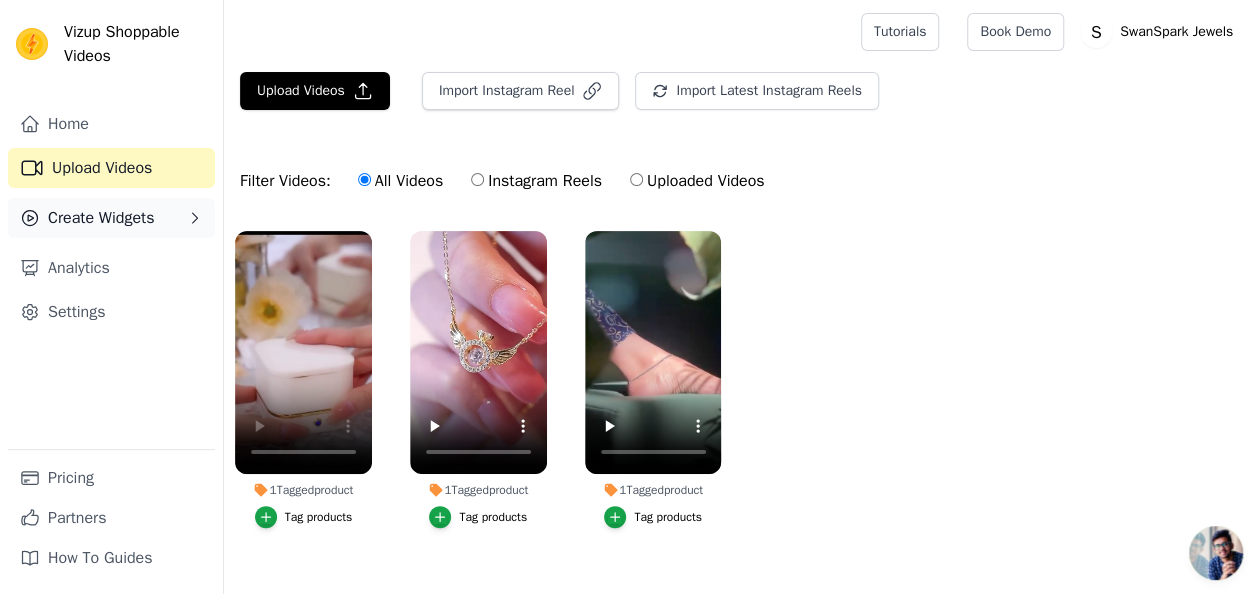 click on "Create Widgets" at bounding box center (101, 218) 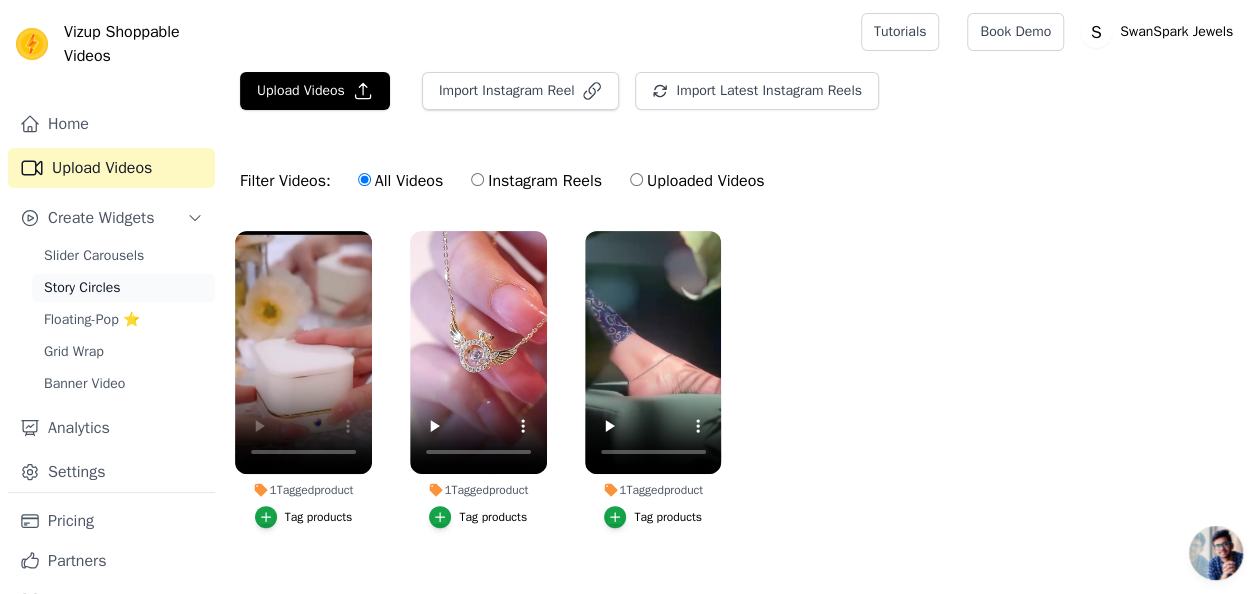 click on "Story Circles" at bounding box center [82, 288] 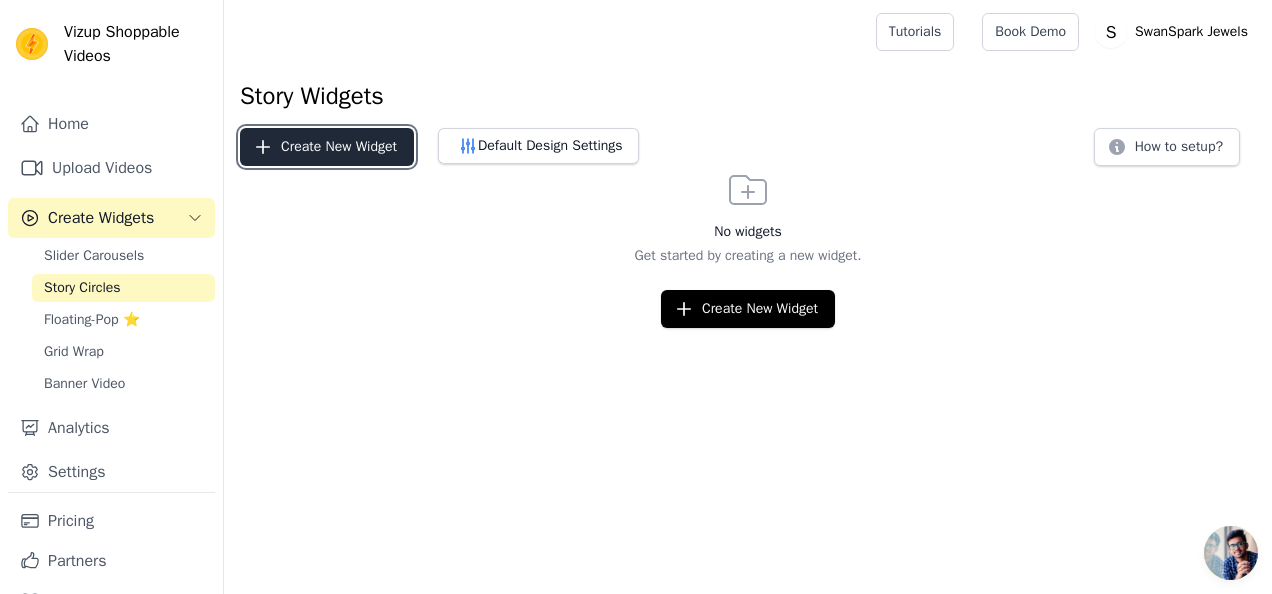 click on "Create New Widget" at bounding box center (327, 147) 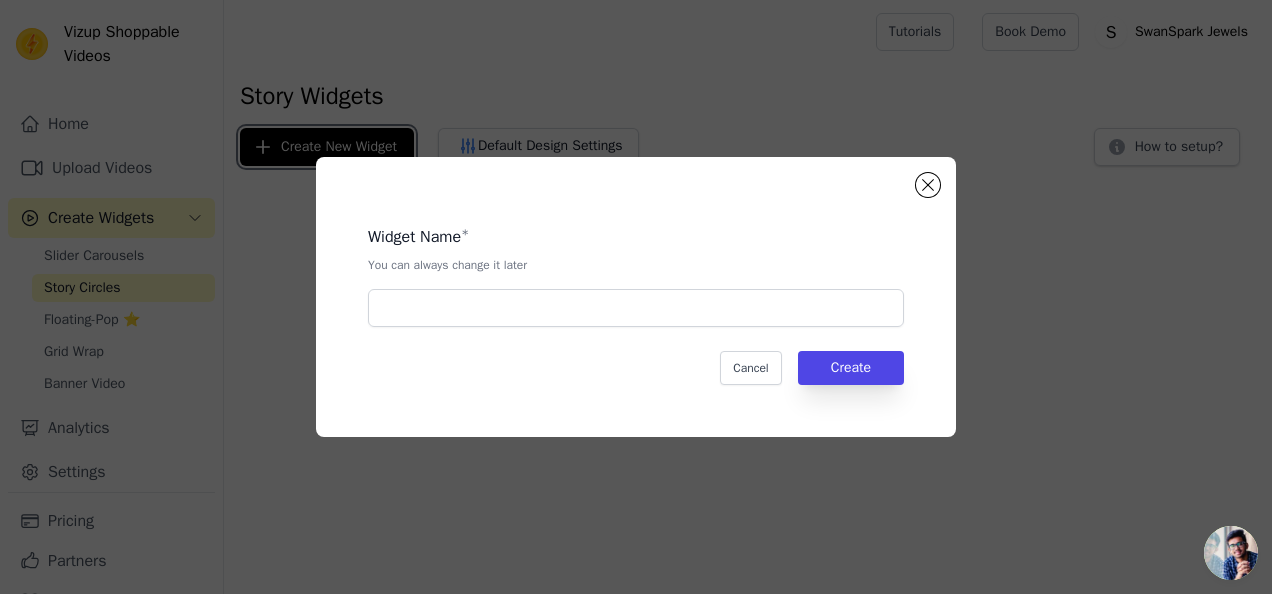 type 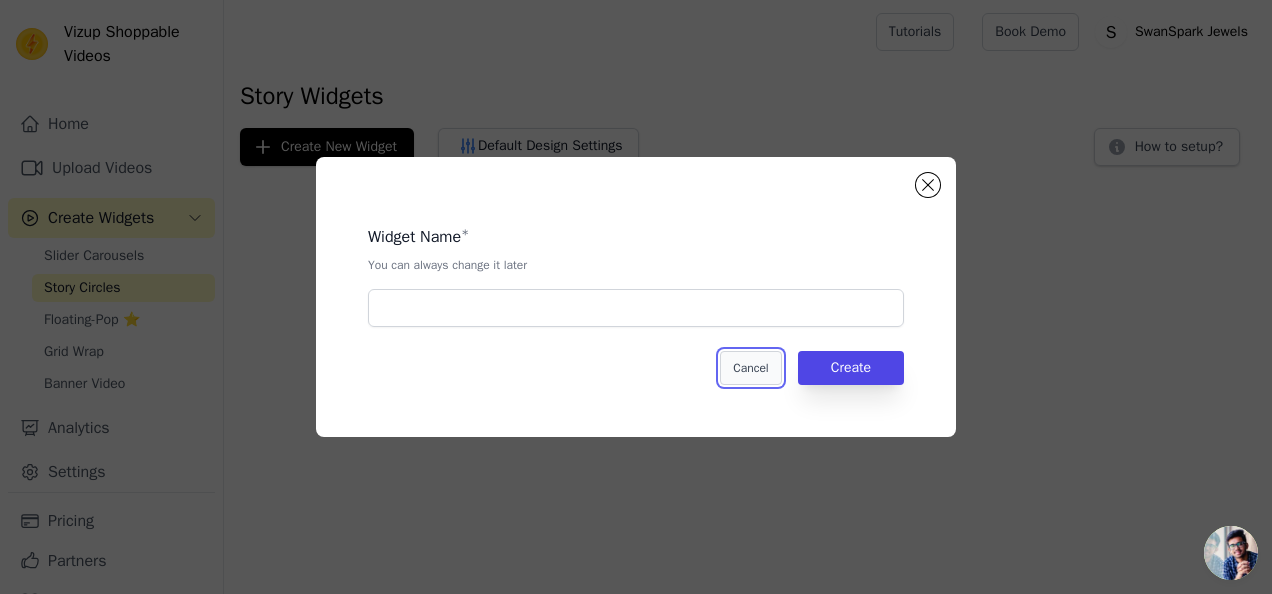 click on "Cancel" at bounding box center [750, 368] 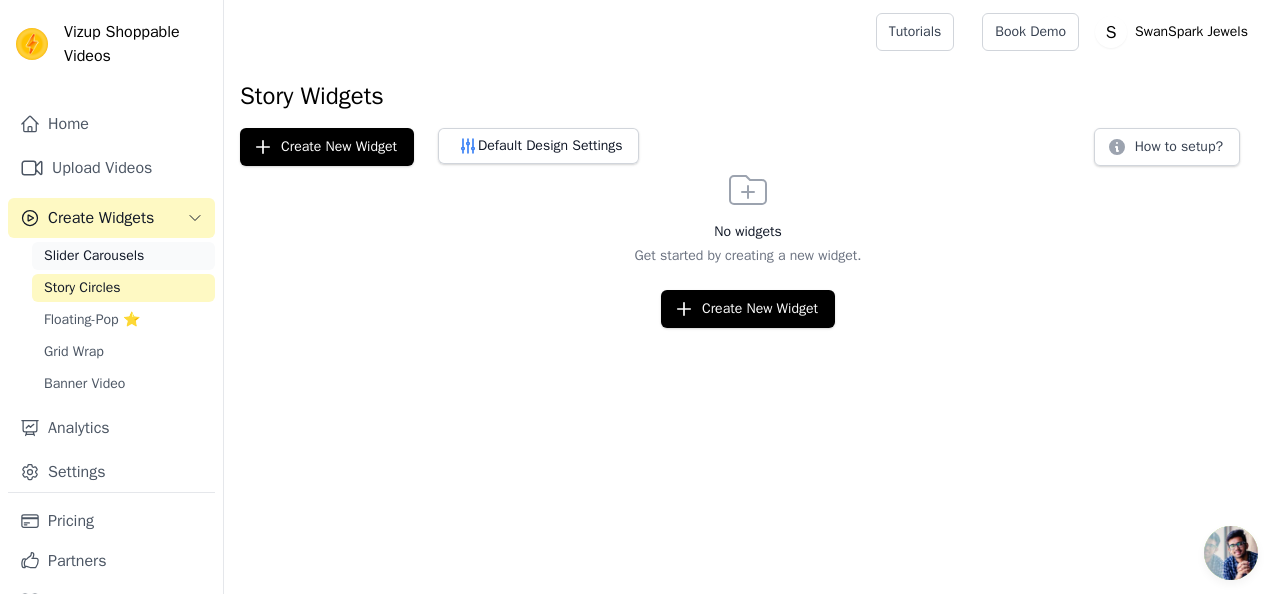 click on "Slider Carousels" at bounding box center (94, 256) 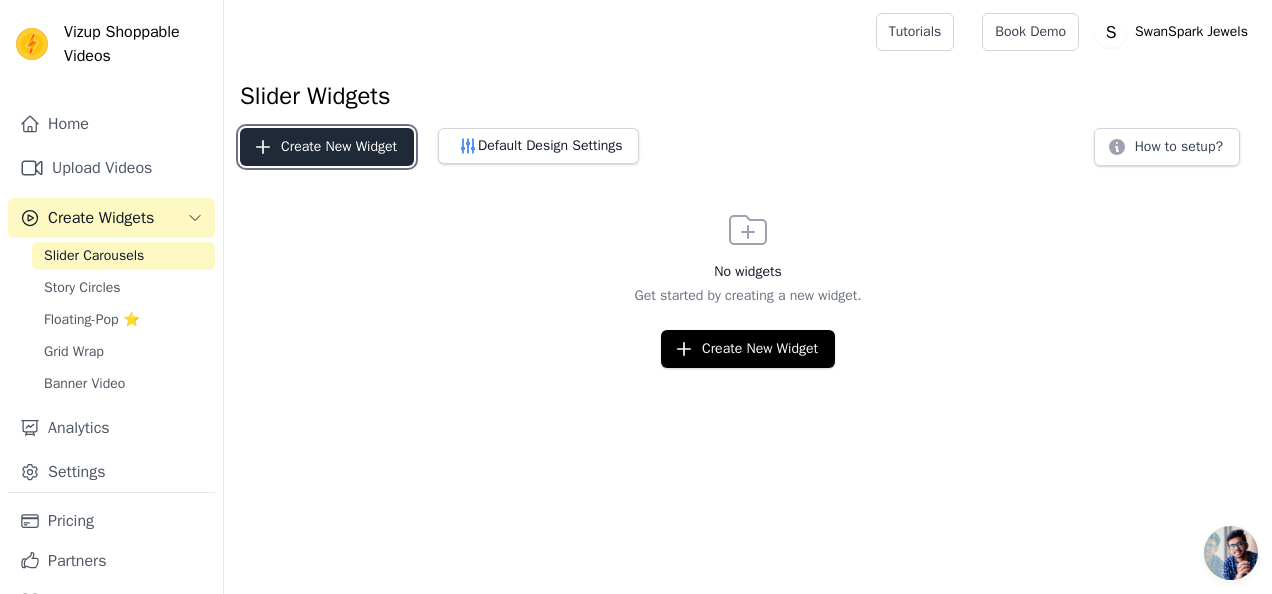 click on "Create New Widget" at bounding box center (327, 147) 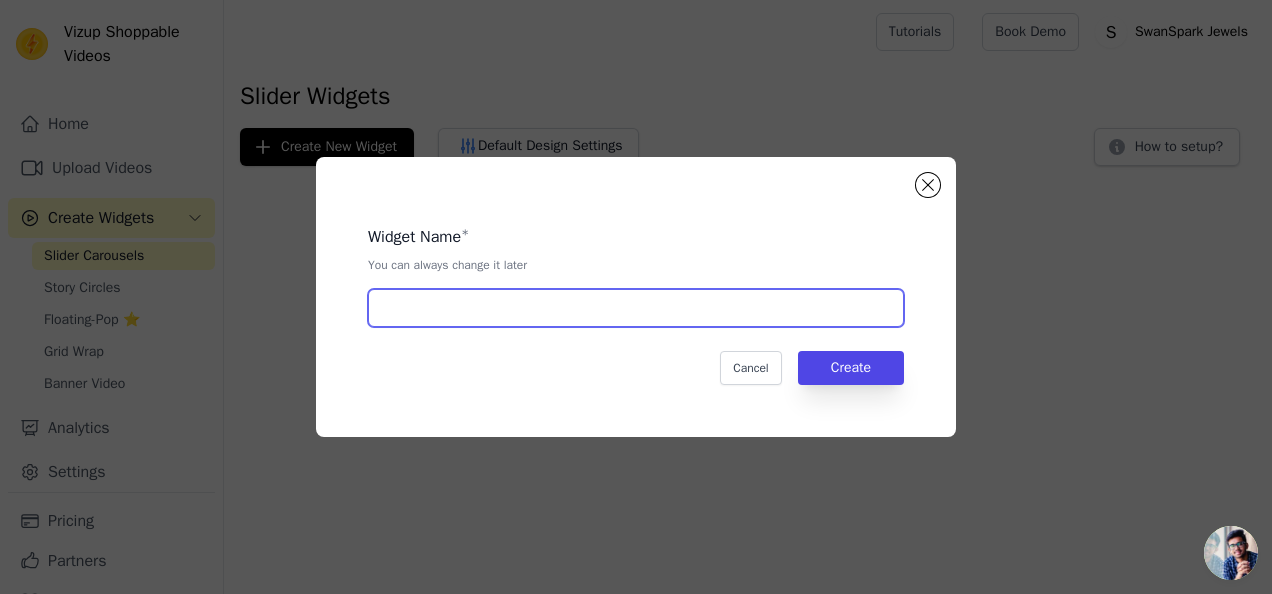click at bounding box center [636, 308] 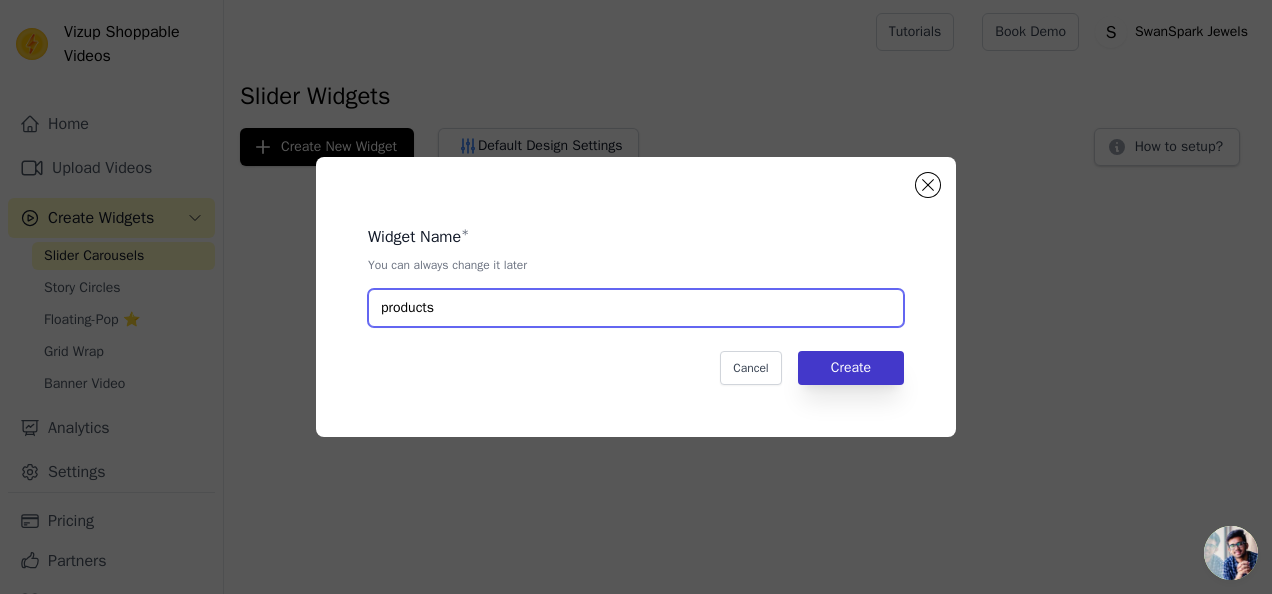 type on "products" 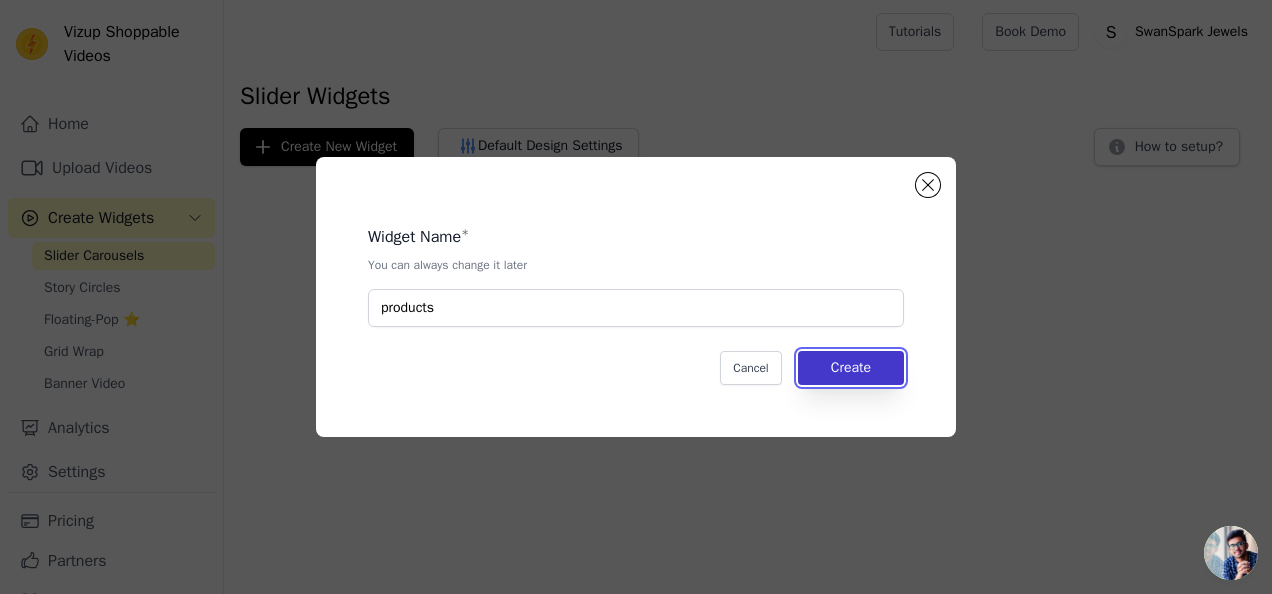 click on "Create" at bounding box center [851, 368] 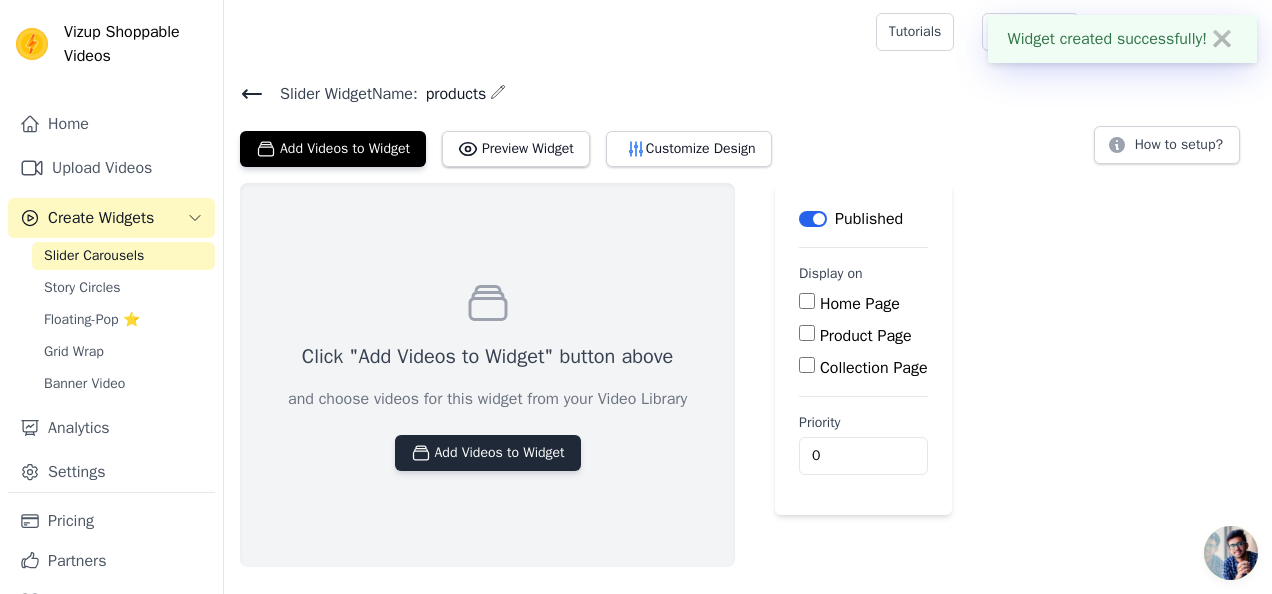 click on "Add Videos to Widget" at bounding box center (488, 453) 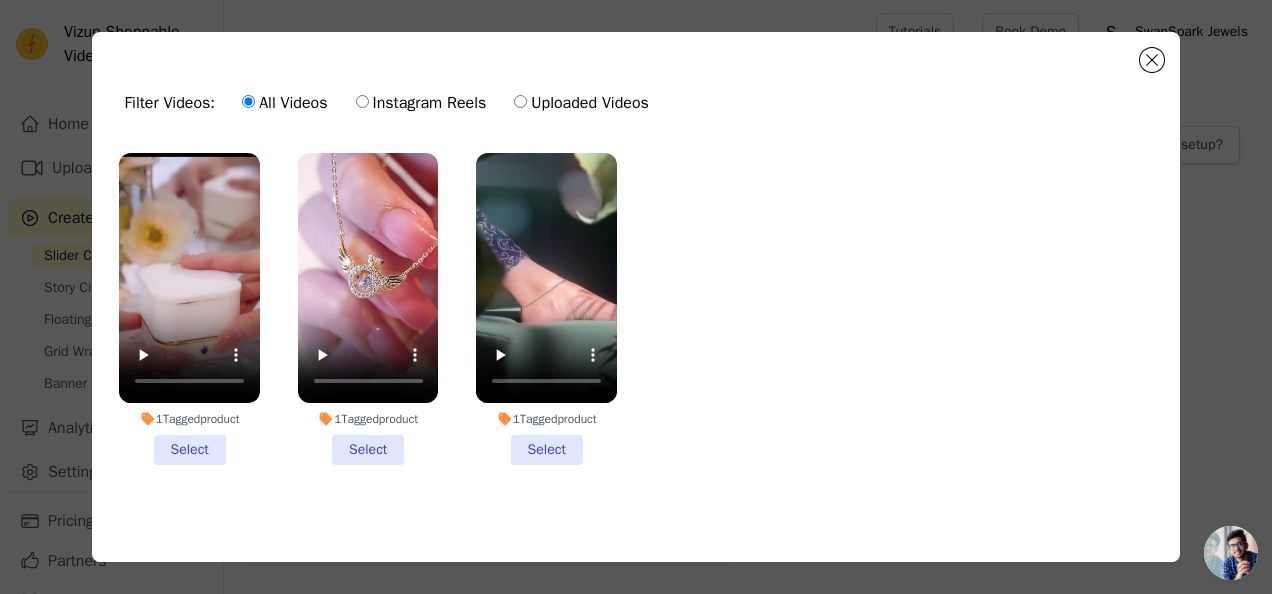 scroll, scrollTop: 14, scrollLeft: 0, axis: vertical 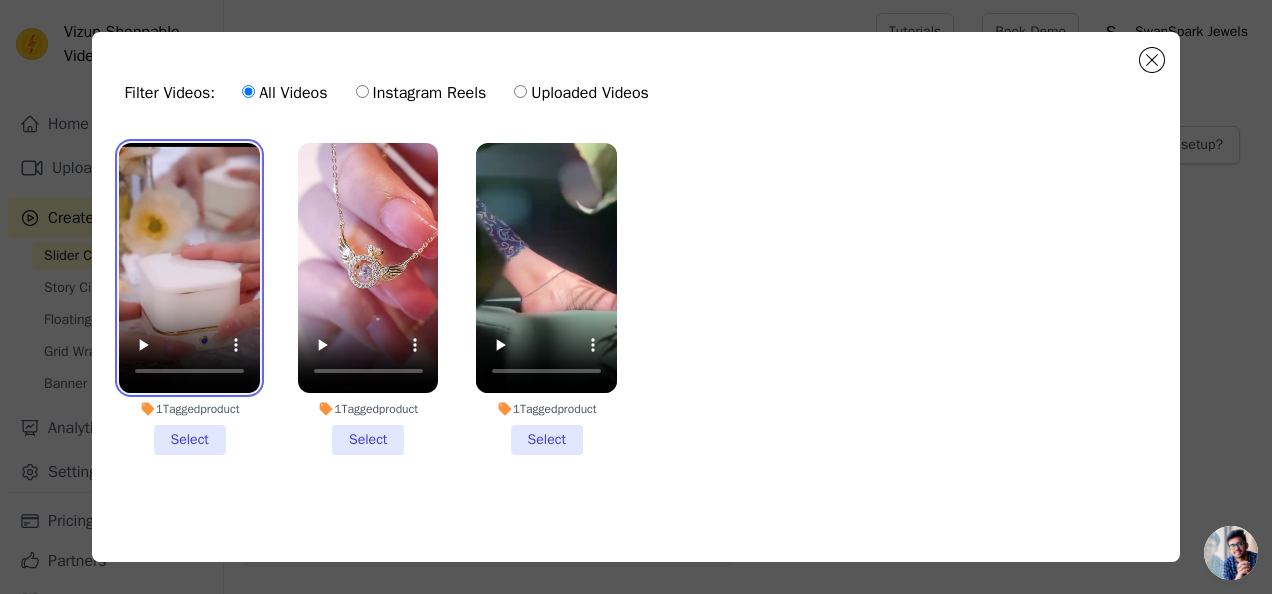 click at bounding box center (189, 268) 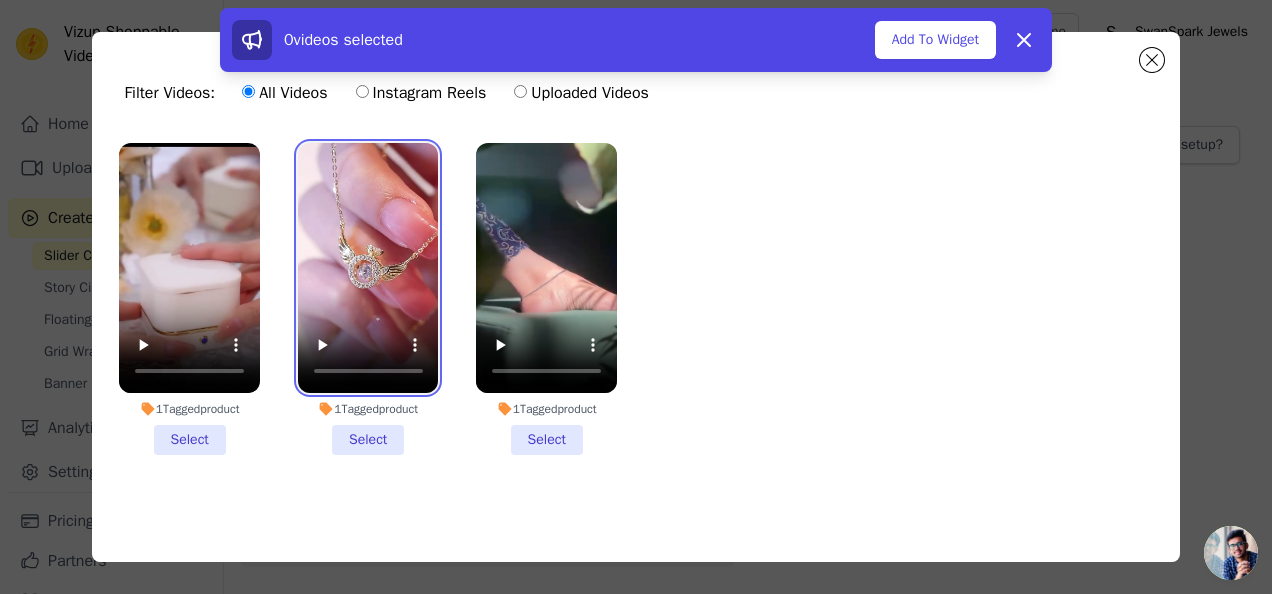 click at bounding box center (368, 268) 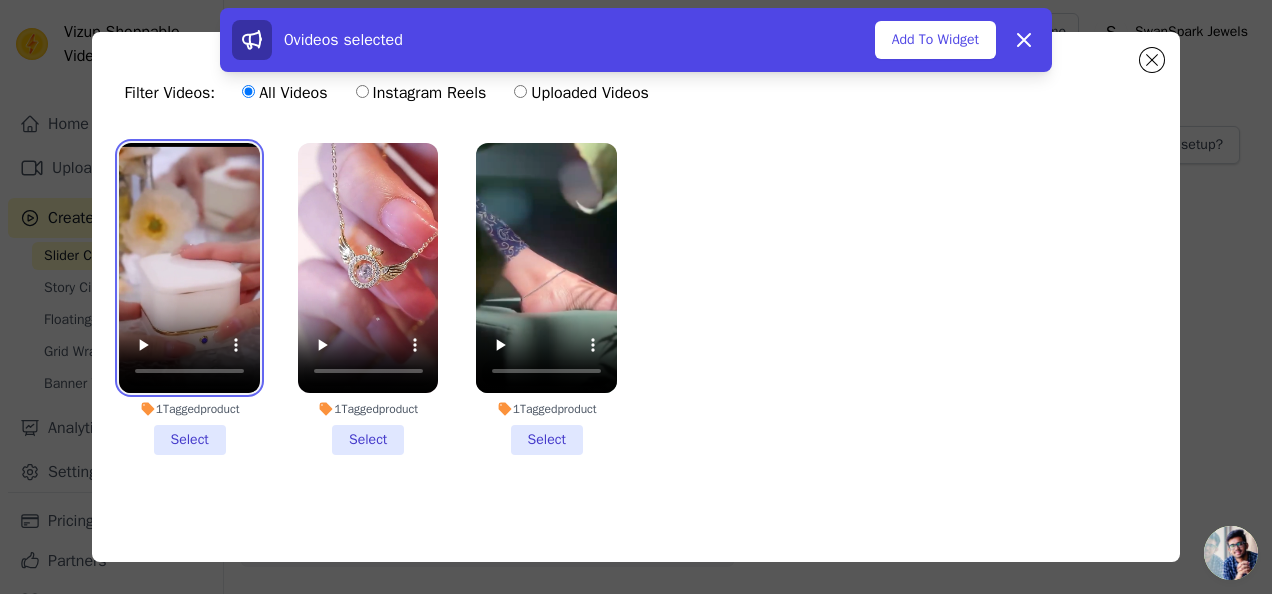 click at bounding box center (189, 268) 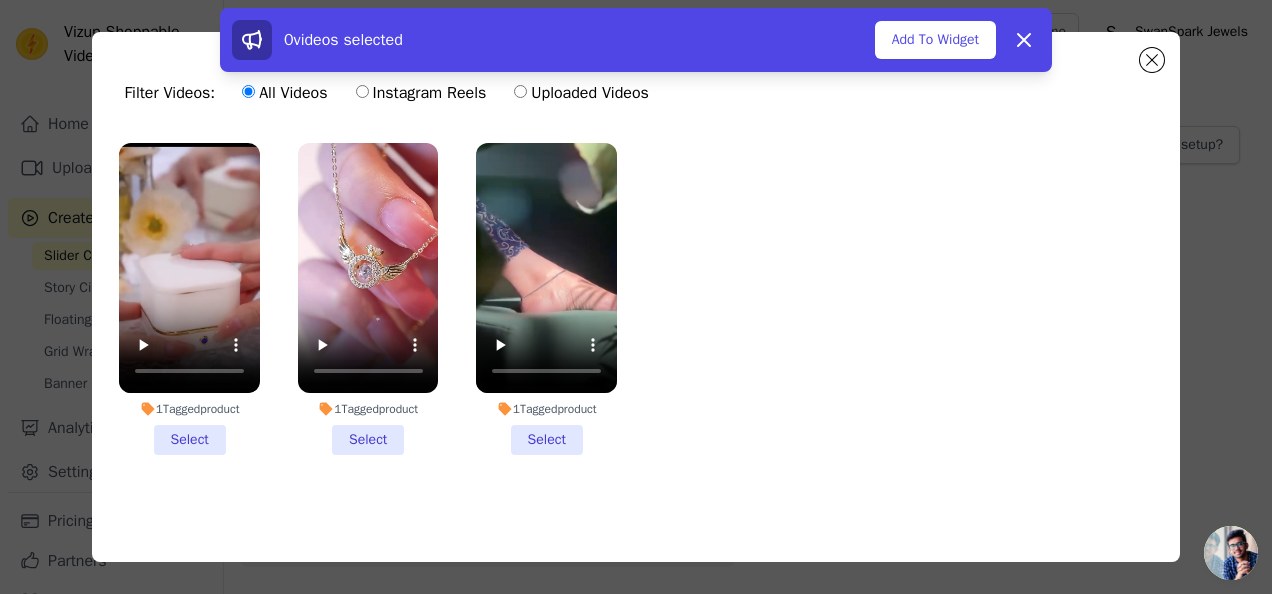drag, startPoint x: 938, startPoint y: 44, endPoint x: 356, endPoint y: 178, distance: 597.2269 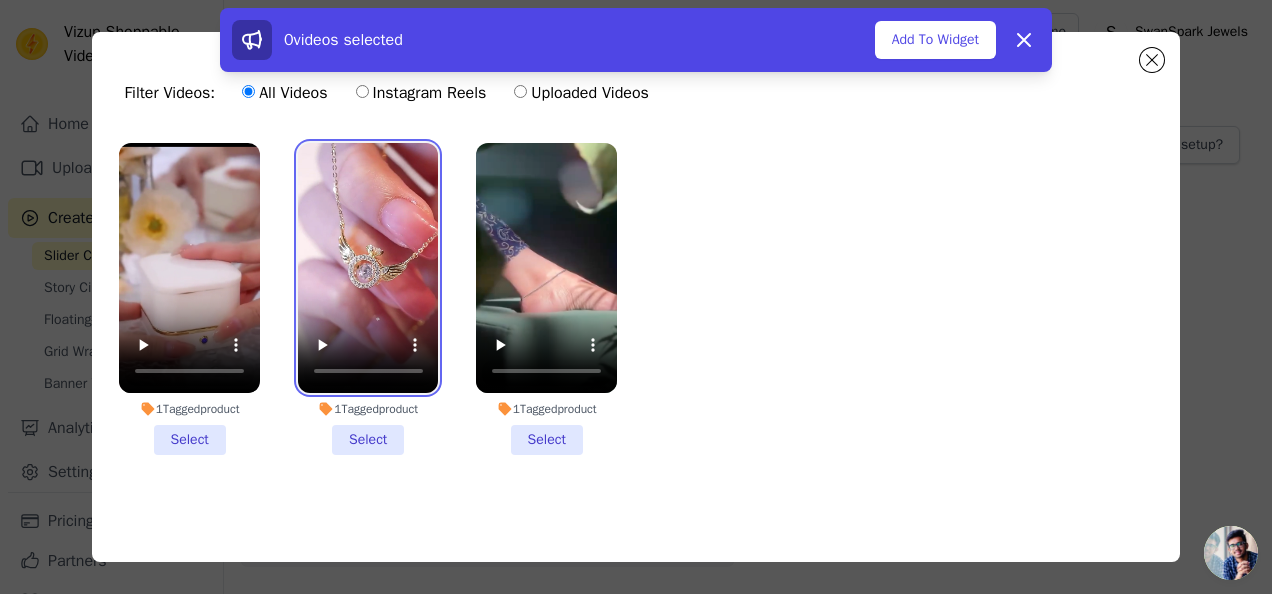 click at bounding box center [368, 268] 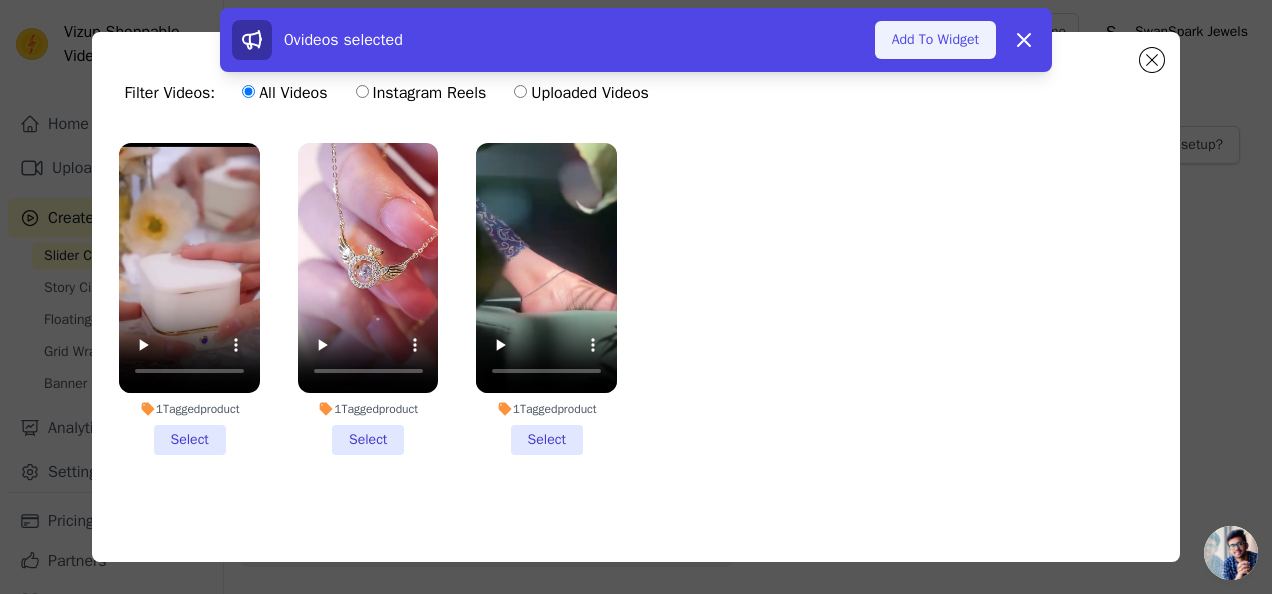 click on "Add To Widget" at bounding box center (935, 40) 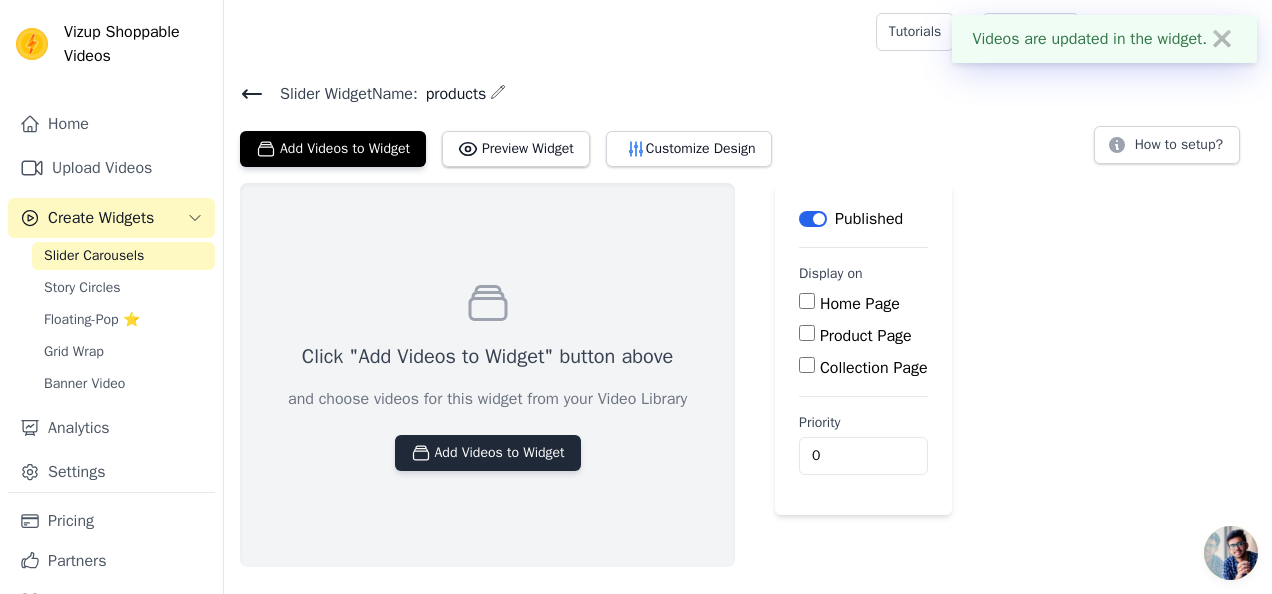 click on "Add Videos to Widget" at bounding box center [488, 453] 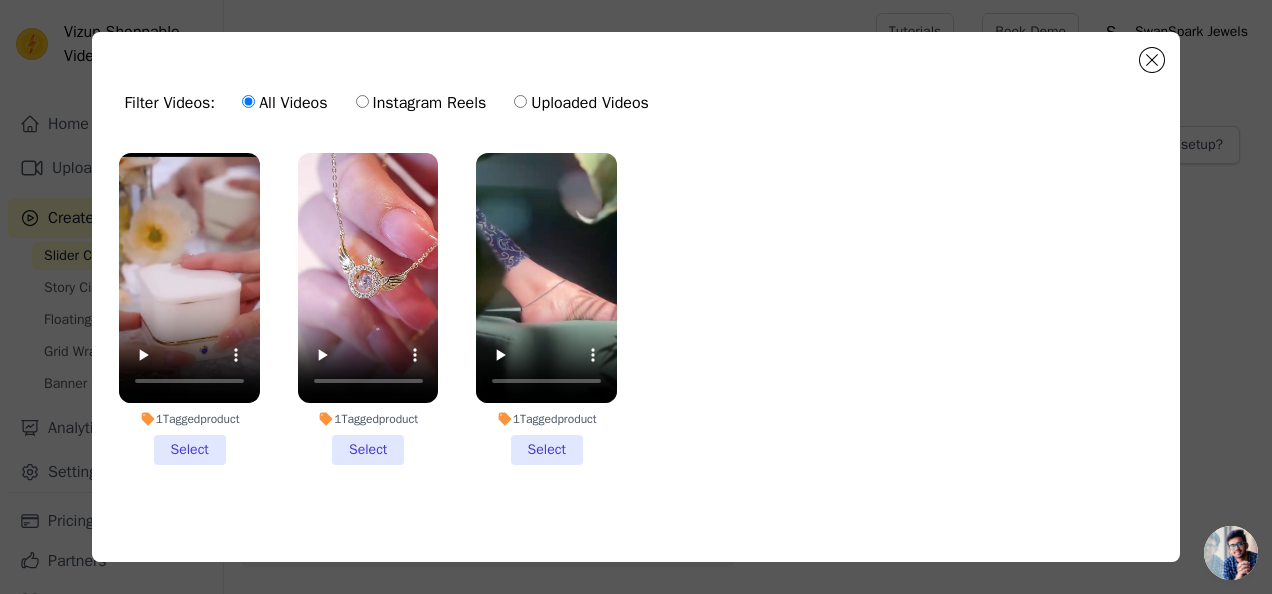 click on "1  Tagged  product     Select" at bounding box center (189, 309) 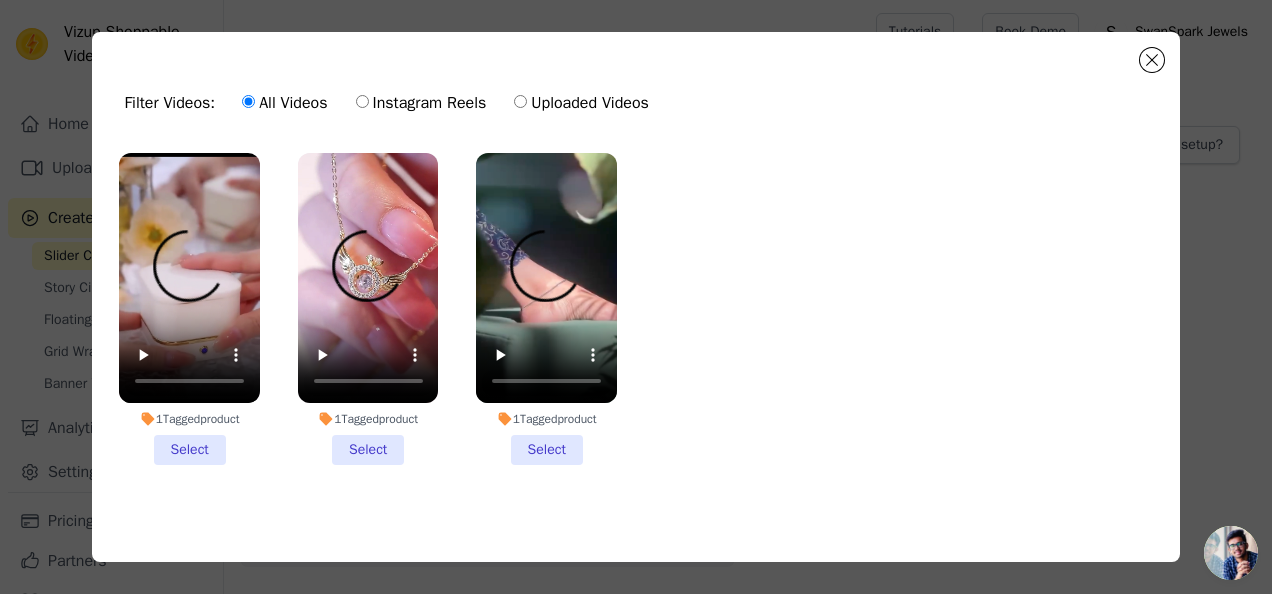 click on "1  Tagged  product     Select" at bounding box center (0, 0) 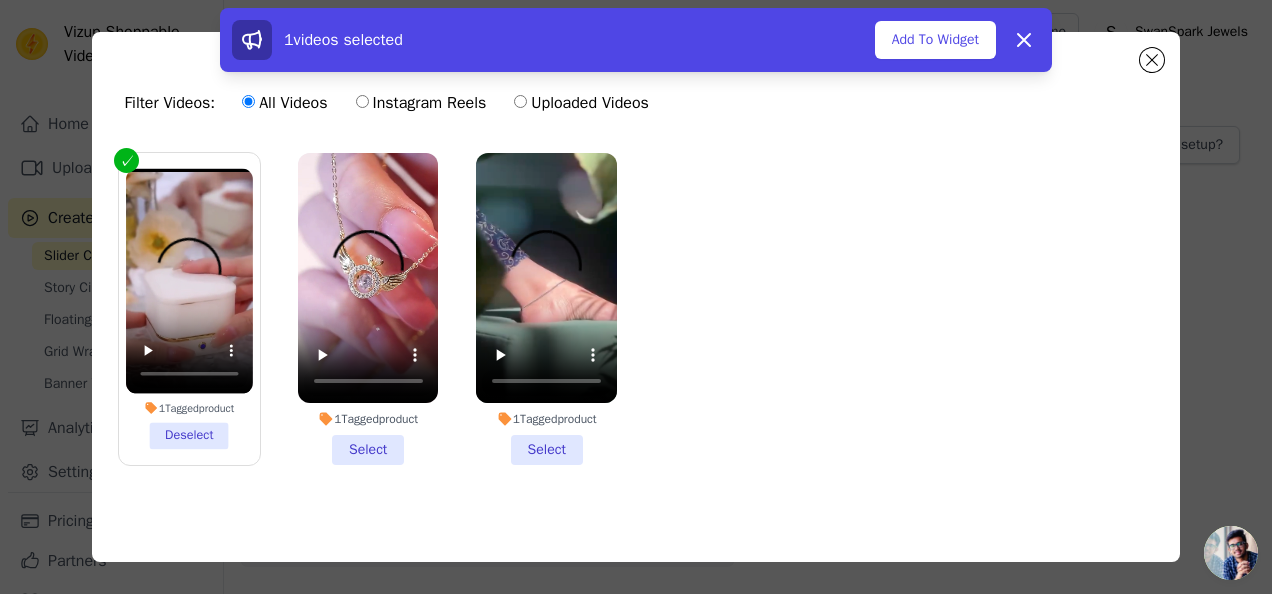 click on "1  Tagged  product     Select" at bounding box center [368, 309] 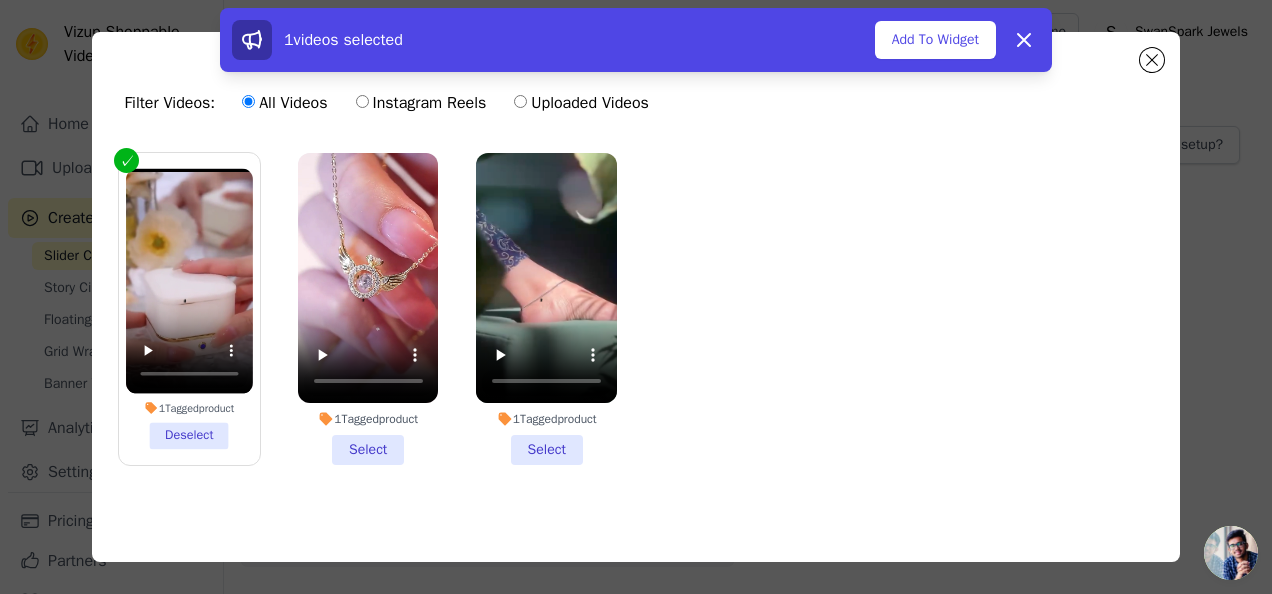 click on "1  Tagged  product     Select" at bounding box center [0, 0] 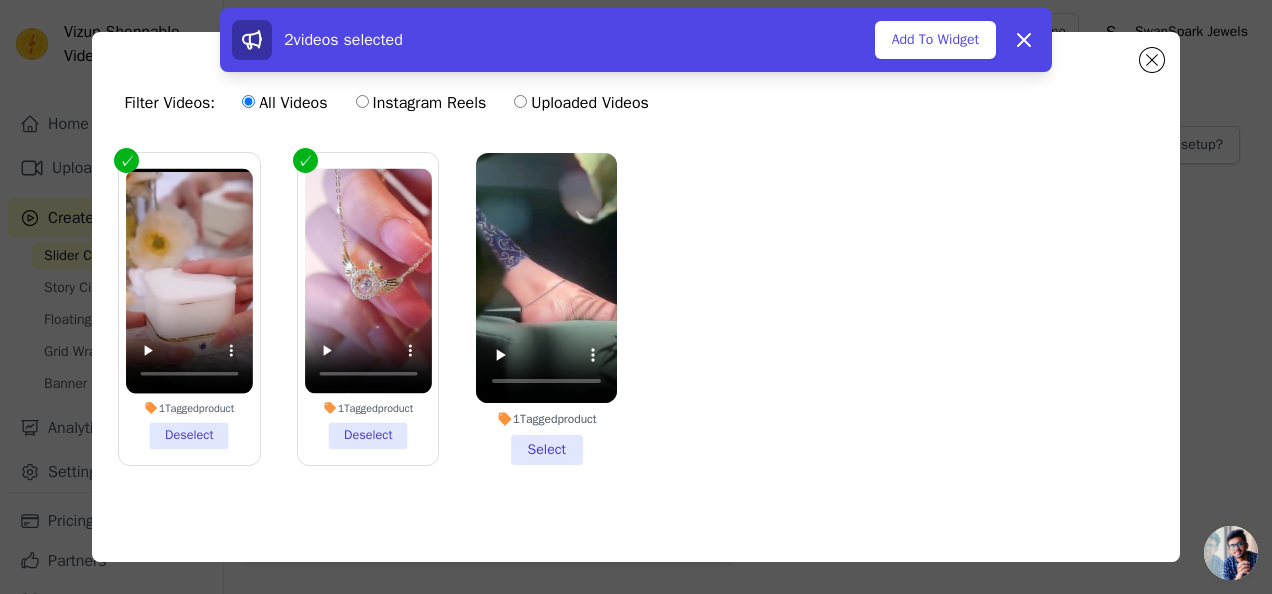 click on "1  Tagged  product     Select" at bounding box center [546, 309] 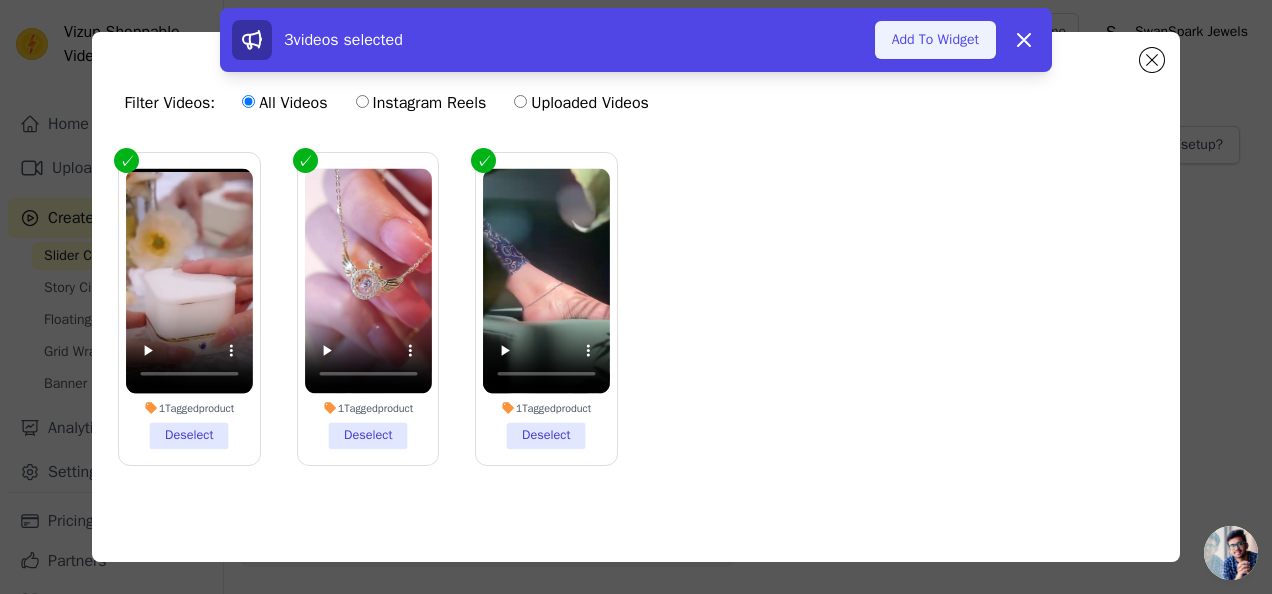 click on "Add To Widget" at bounding box center (935, 40) 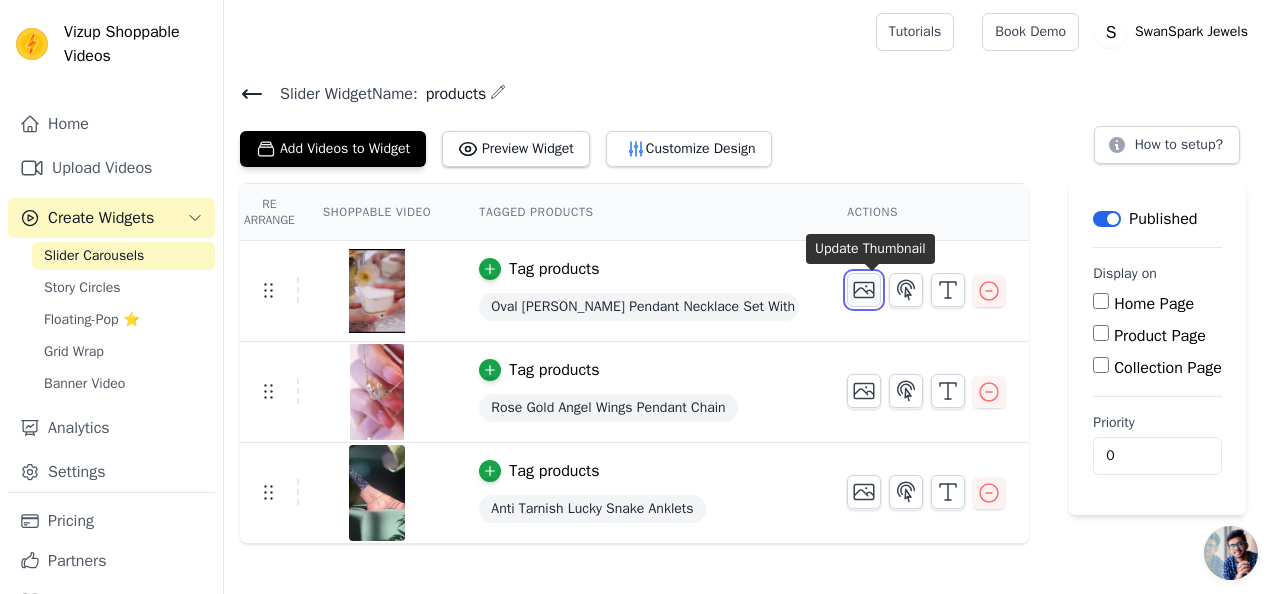 click 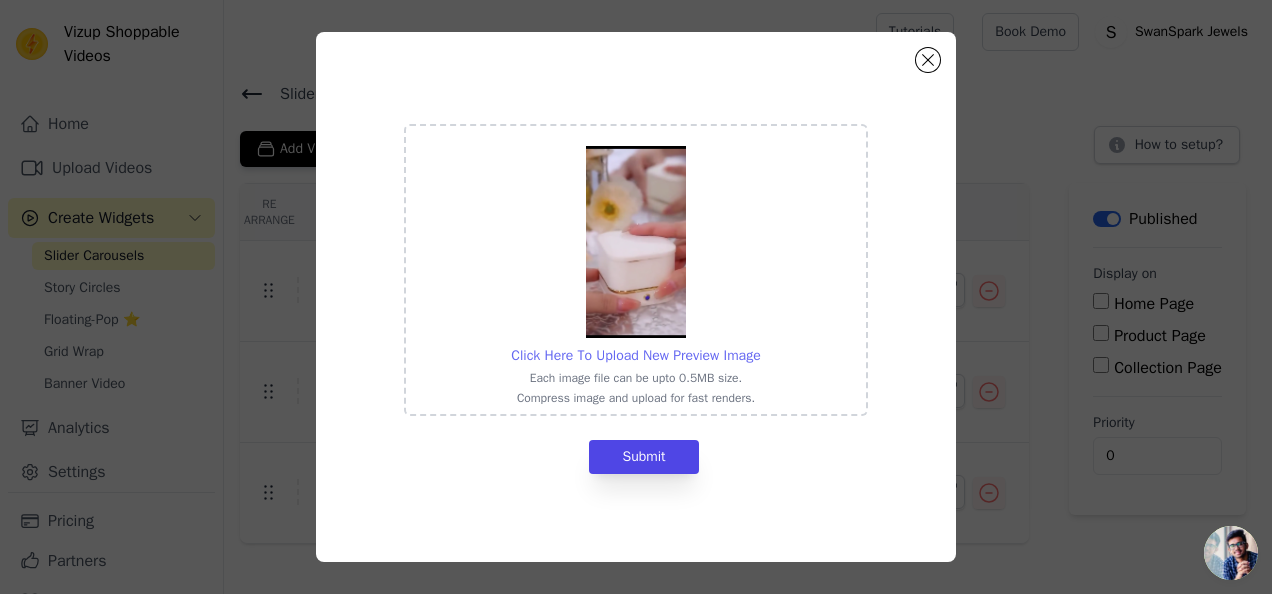 click on "Click Here To Upload New Preview Image" at bounding box center [635, 355] 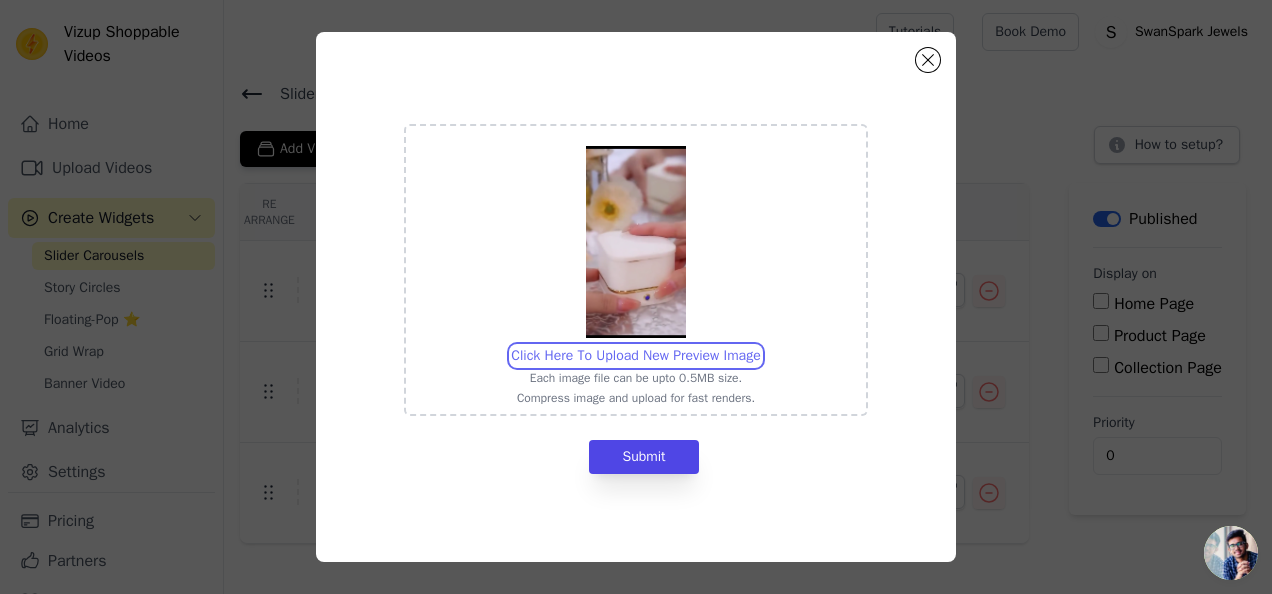 click on "Click Here To Upload New Preview Image     Each image file can be upto 0.5MB size.   Compress image and upload for fast renders." at bounding box center (760, 345) 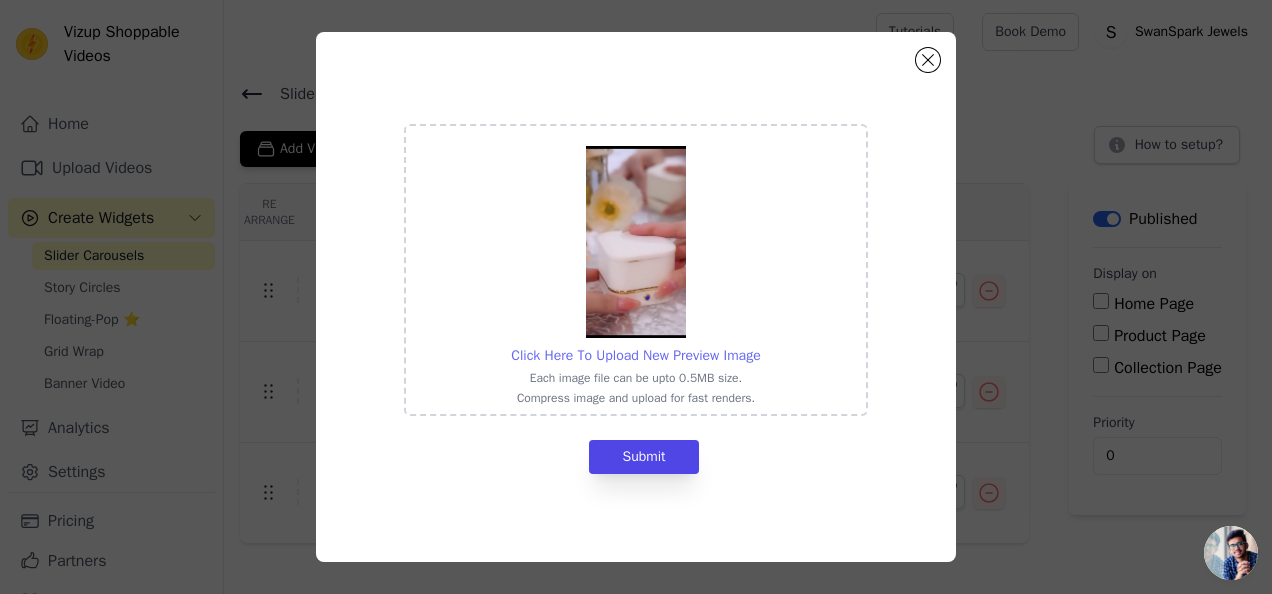 click on "Click Here To Upload New Preview Image" at bounding box center [635, 355] 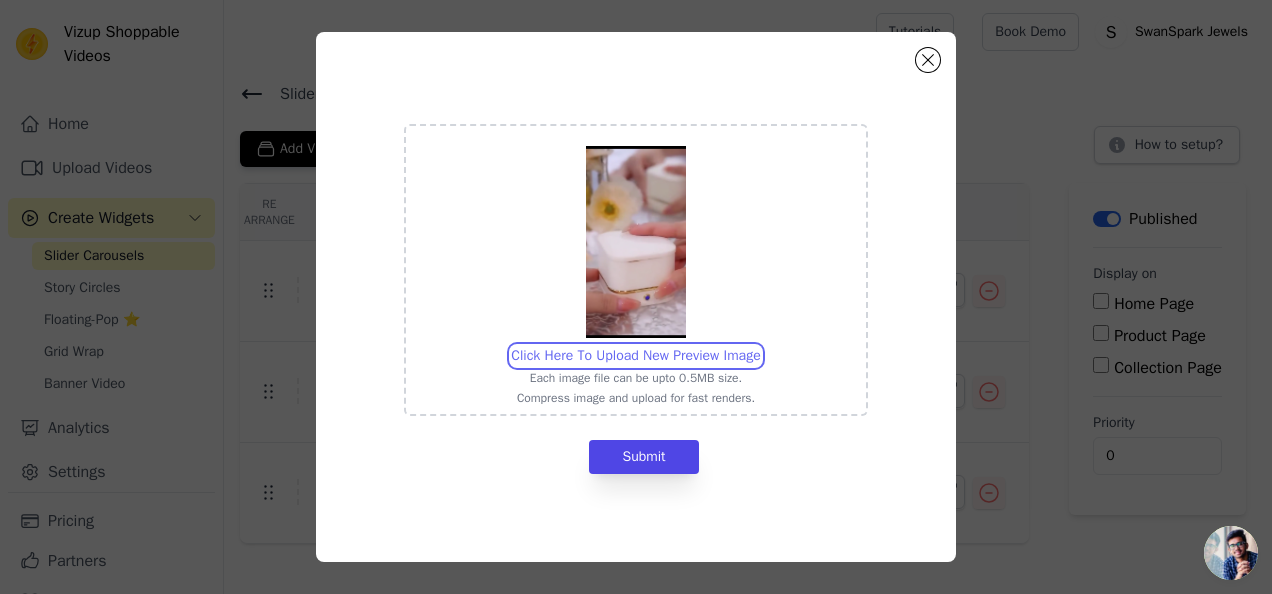 click on "Click Here To Upload New Preview Image     Each image file can be upto 0.5MB size.   Compress image and upload for fast renders." at bounding box center (760, 345) 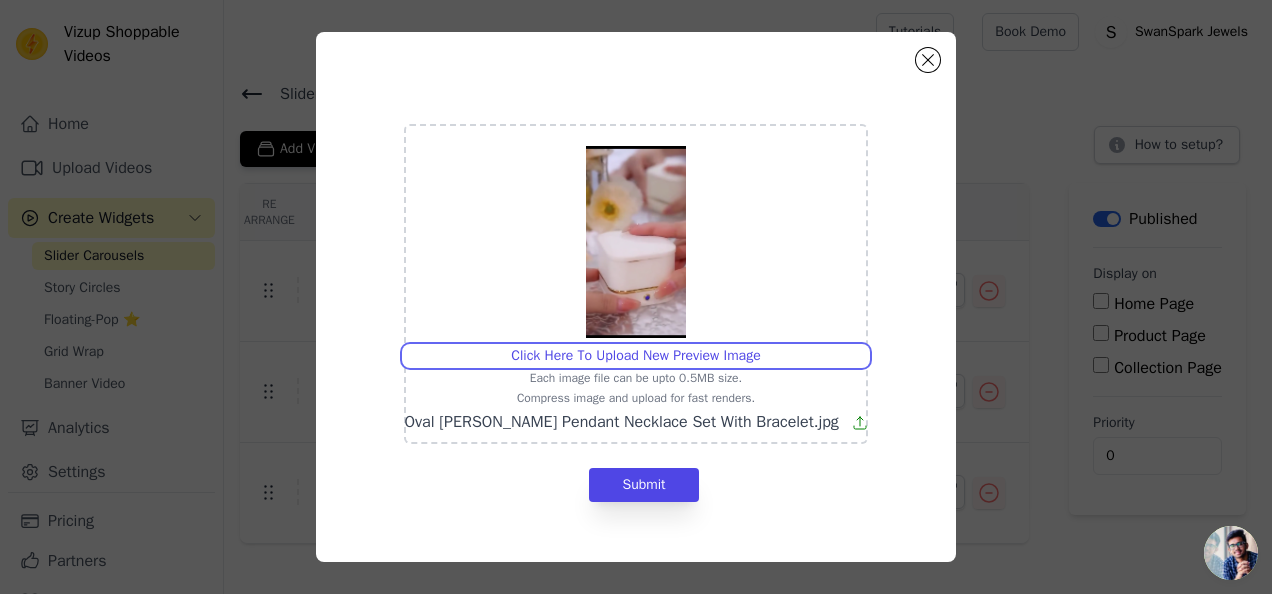 scroll, scrollTop: 27, scrollLeft: 0, axis: vertical 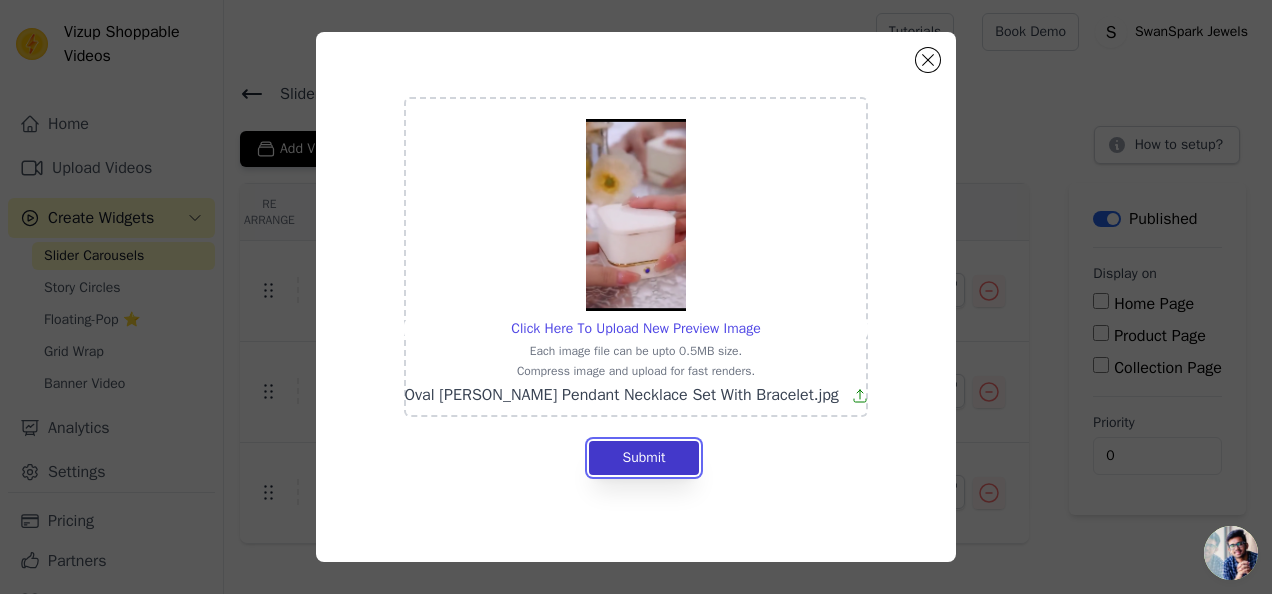 click on "Submit" at bounding box center [643, 458] 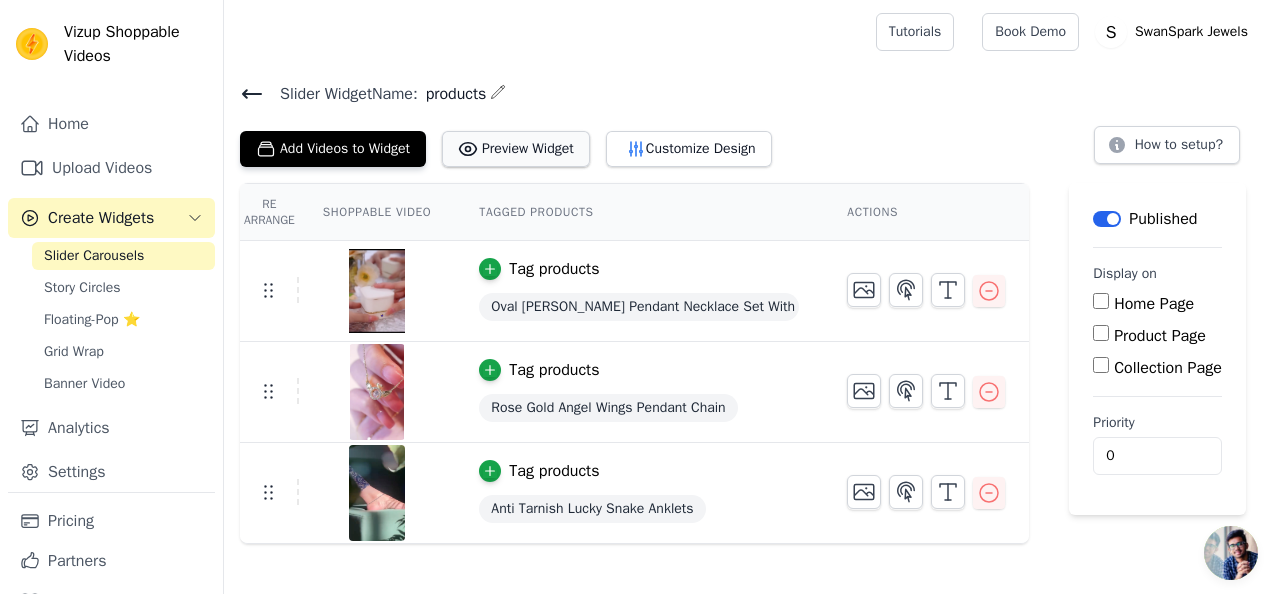 click on "Preview Widget" at bounding box center (516, 149) 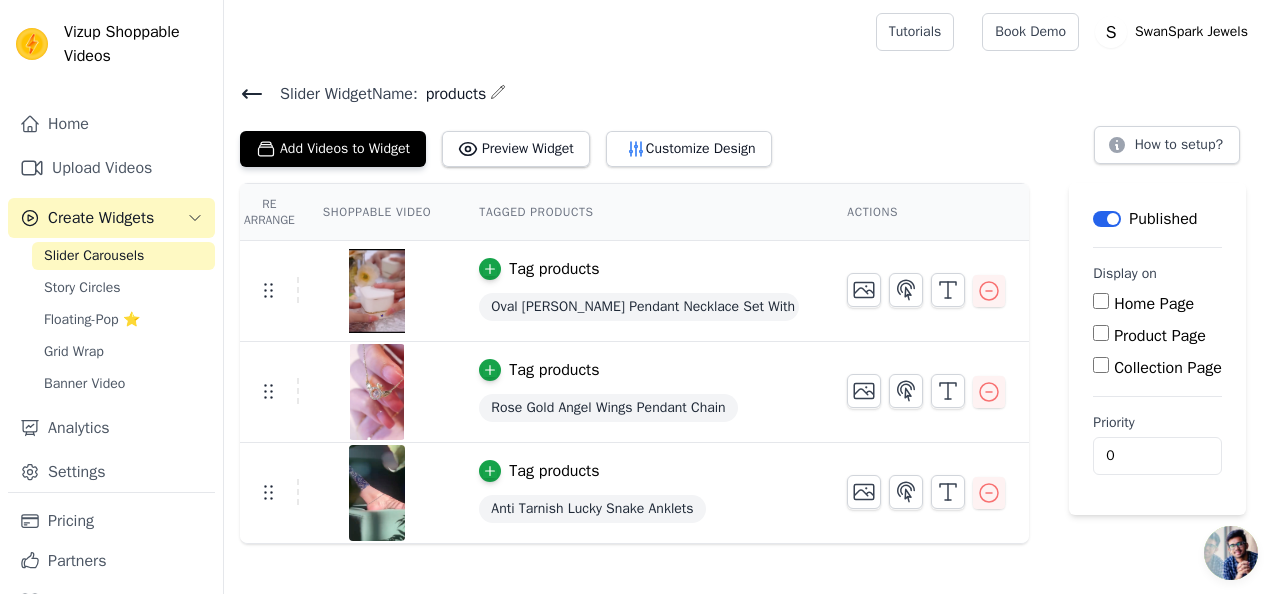 type 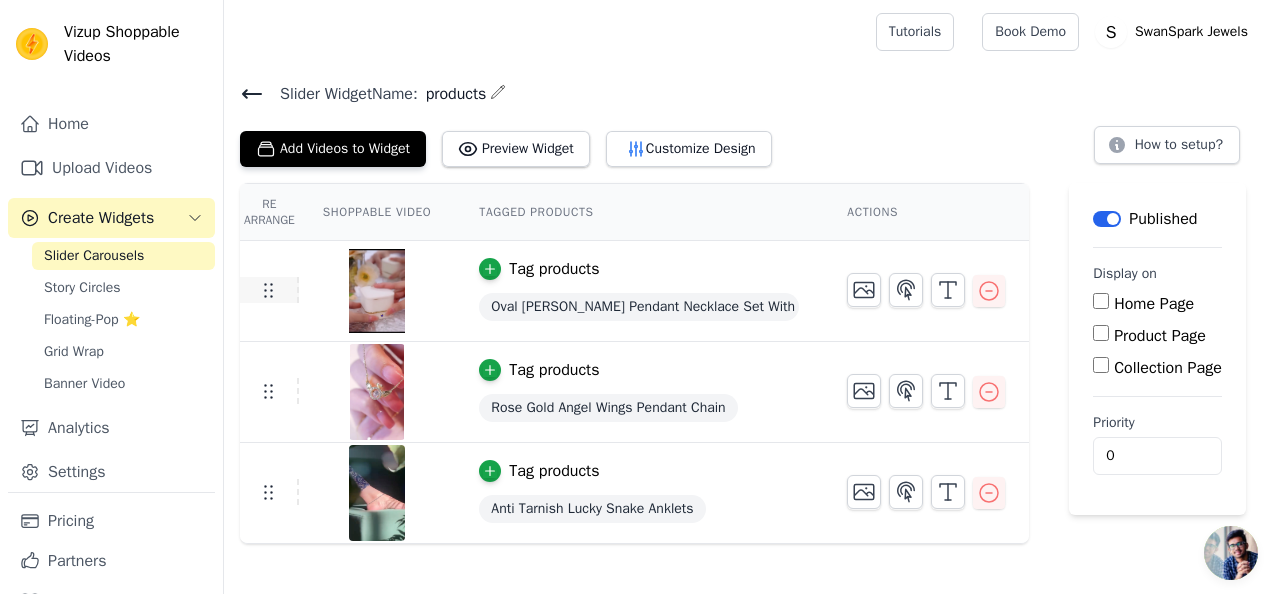 click at bounding box center [269, 290] 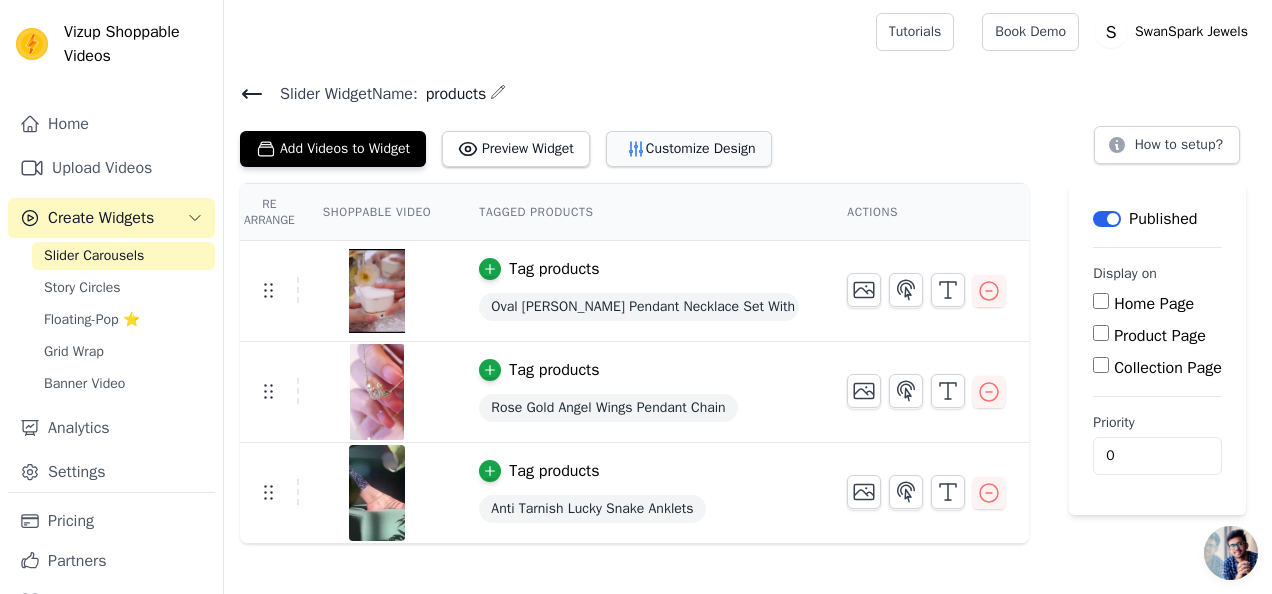 click on "Customize Design" at bounding box center (689, 149) 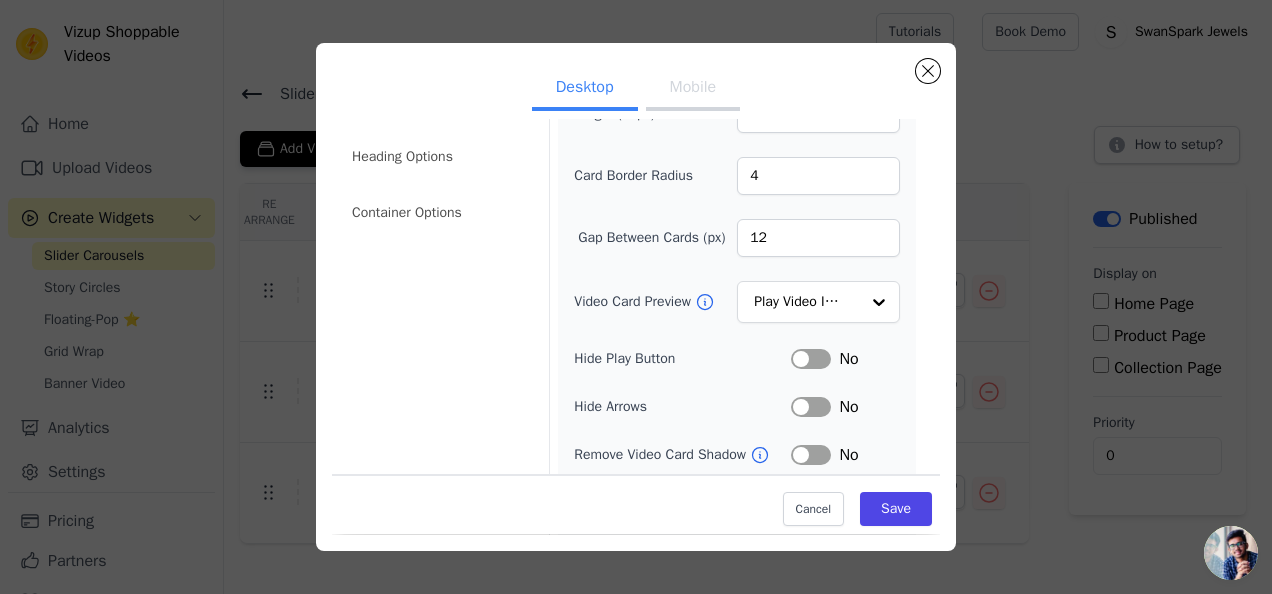 scroll, scrollTop: 116, scrollLeft: 0, axis: vertical 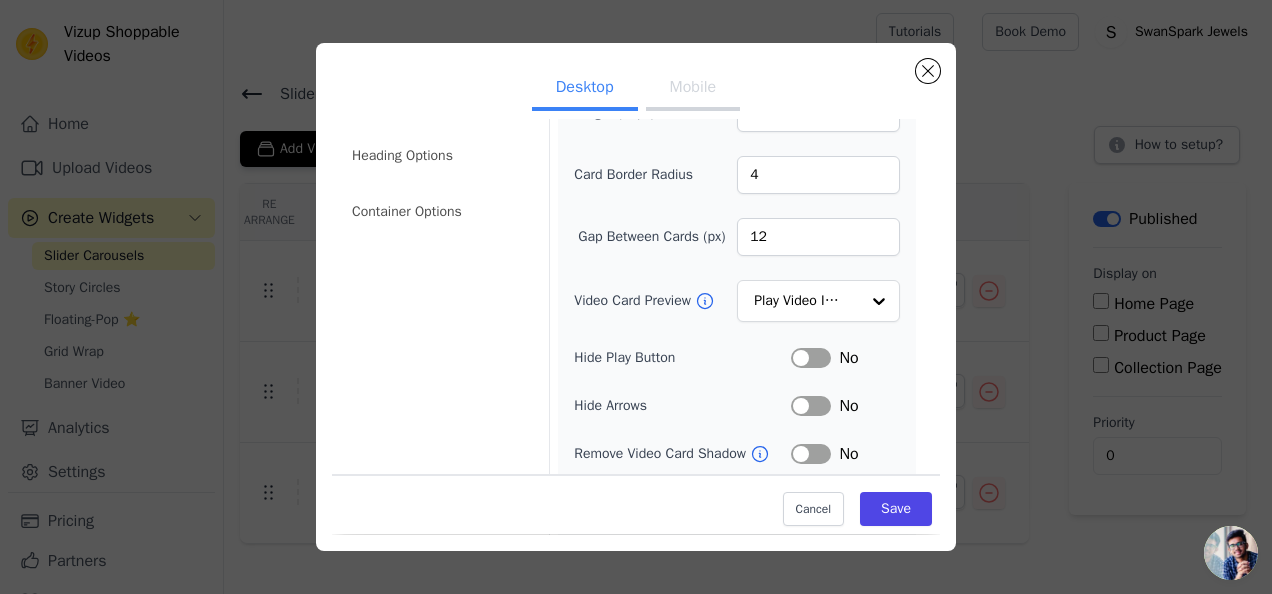 click on "Label" at bounding box center [811, 358] 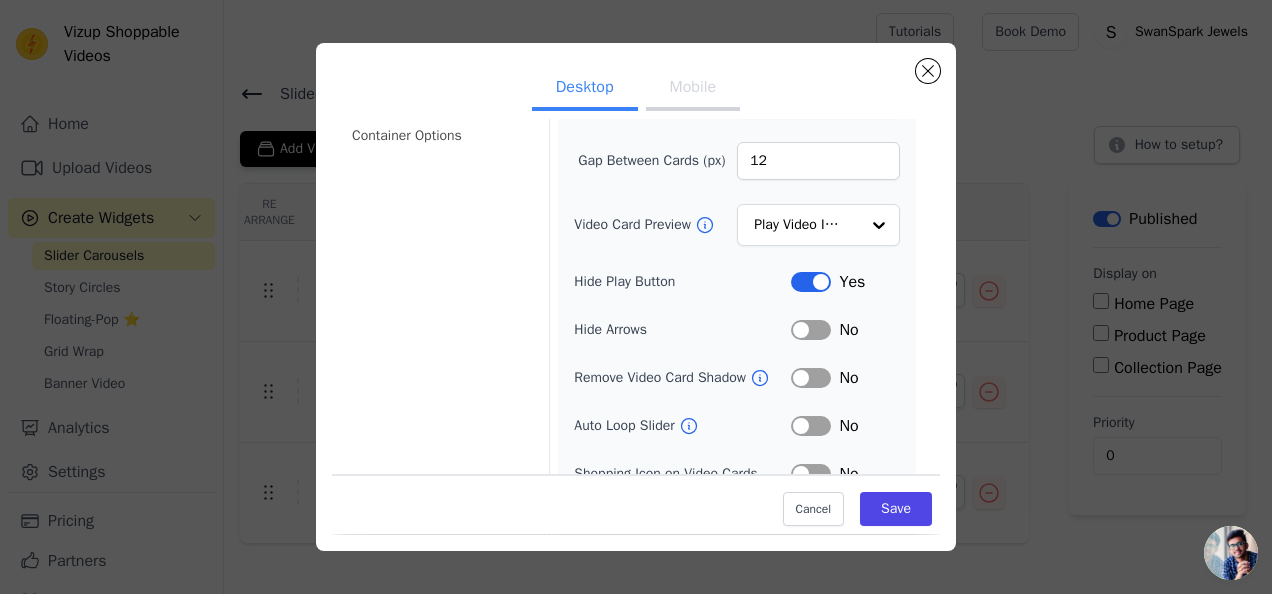 scroll, scrollTop: 200, scrollLeft: 0, axis: vertical 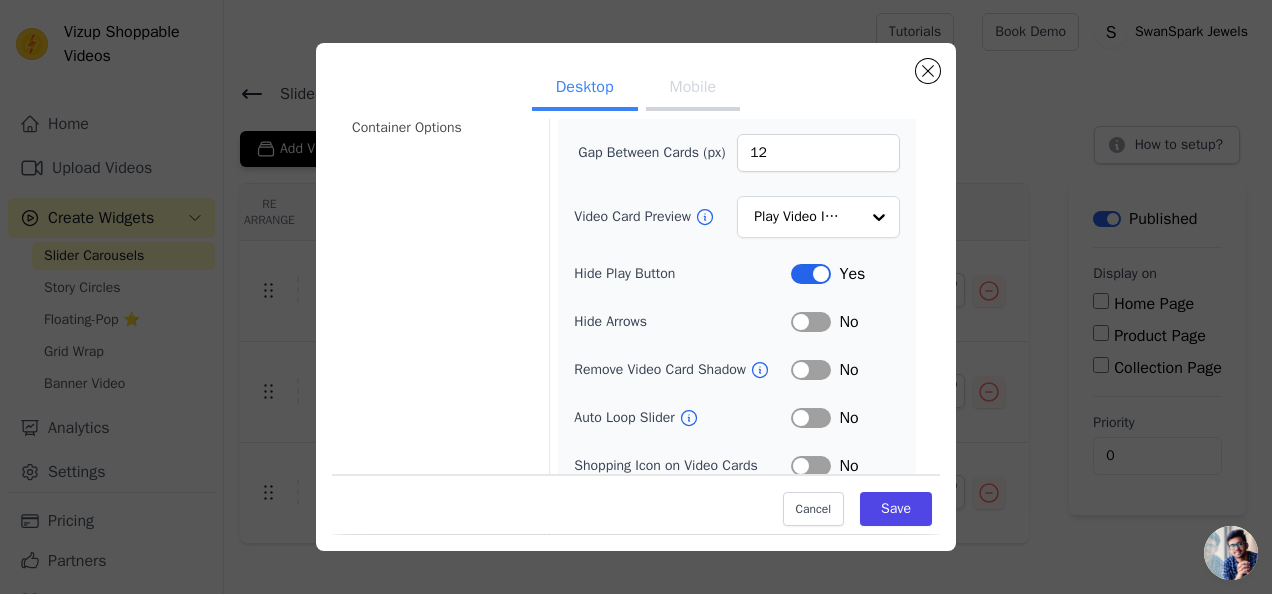 click on "Label" at bounding box center (811, 370) 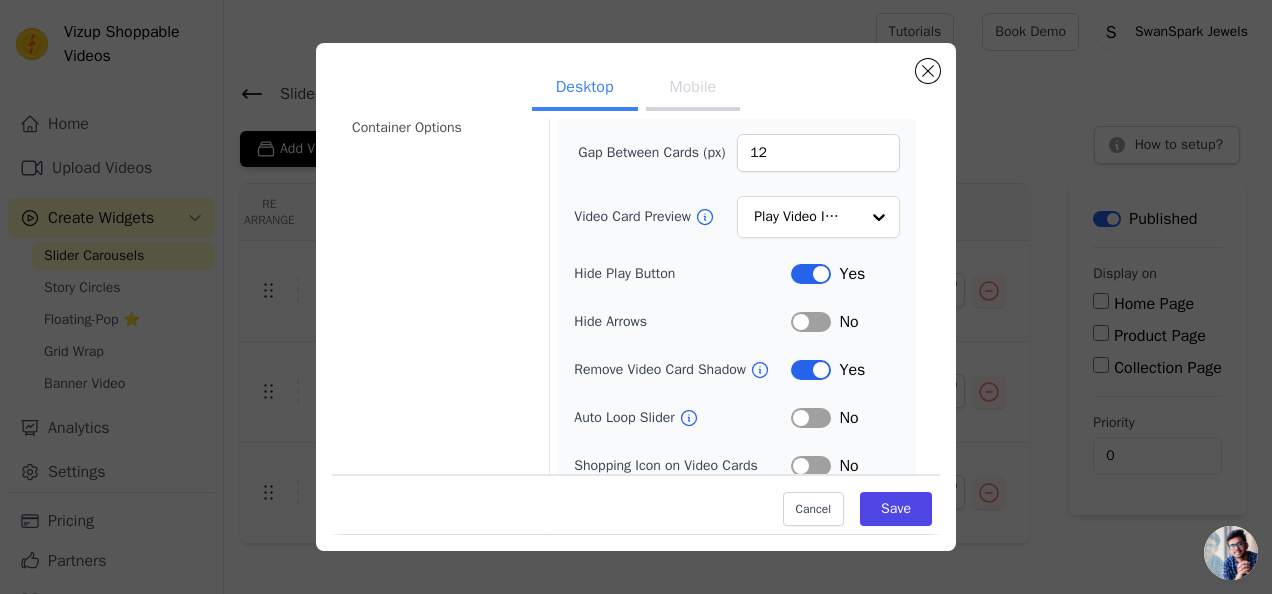 click on "Label" at bounding box center (811, 418) 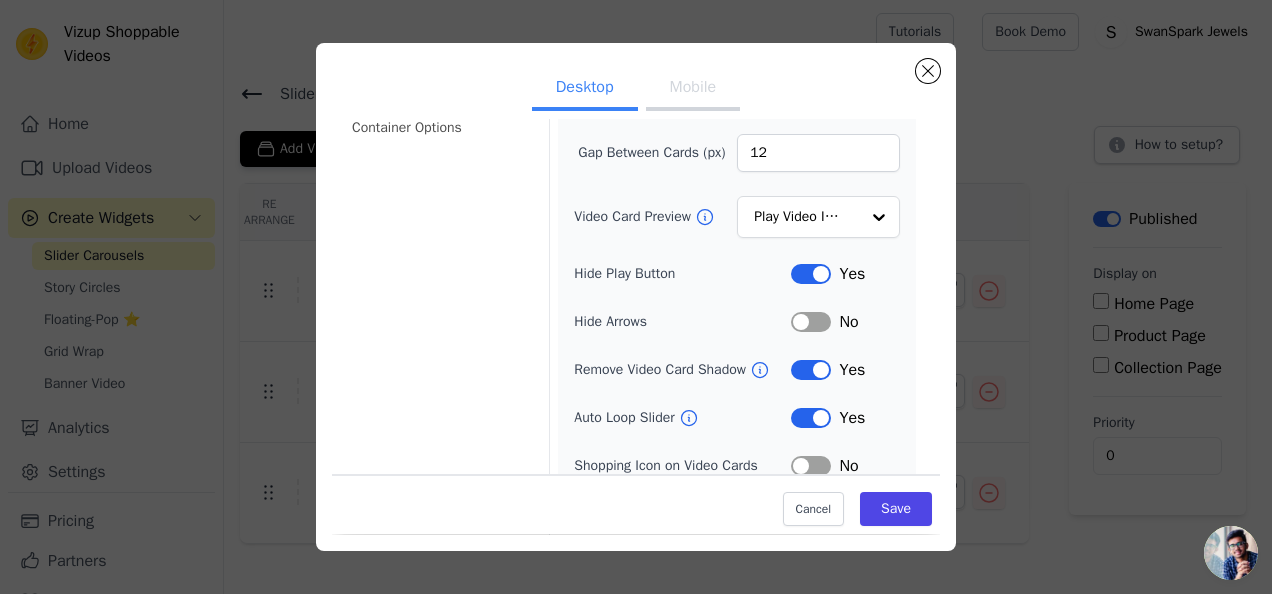 scroll, scrollTop: 264, scrollLeft: 0, axis: vertical 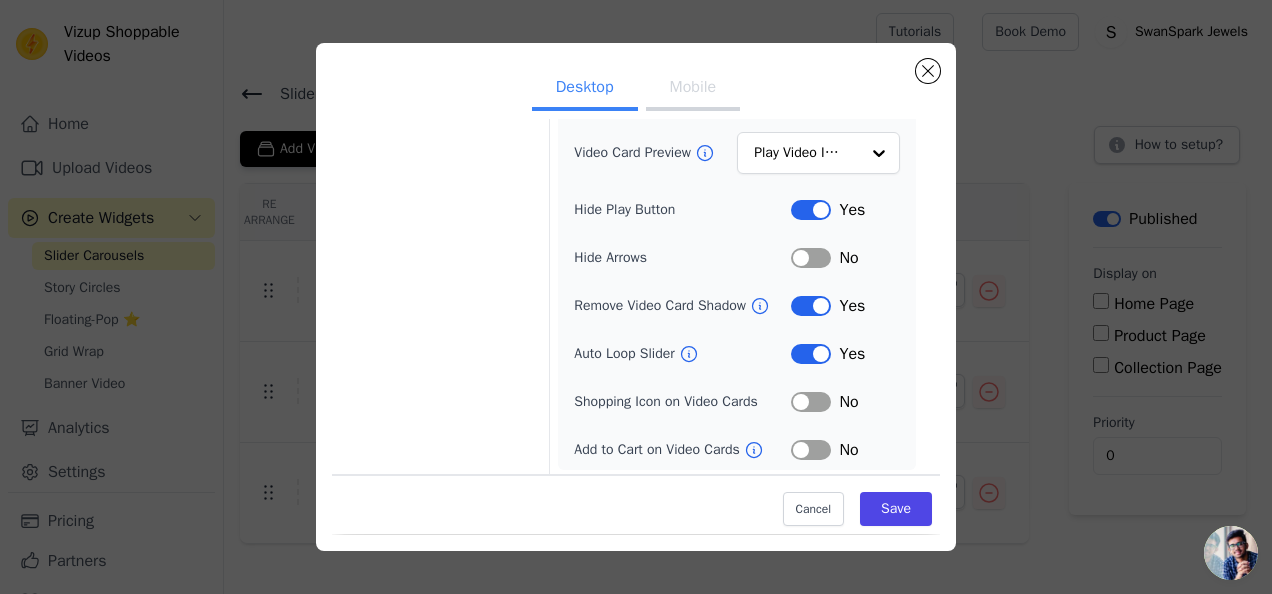 click on "Label" at bounding box center [811, 402] 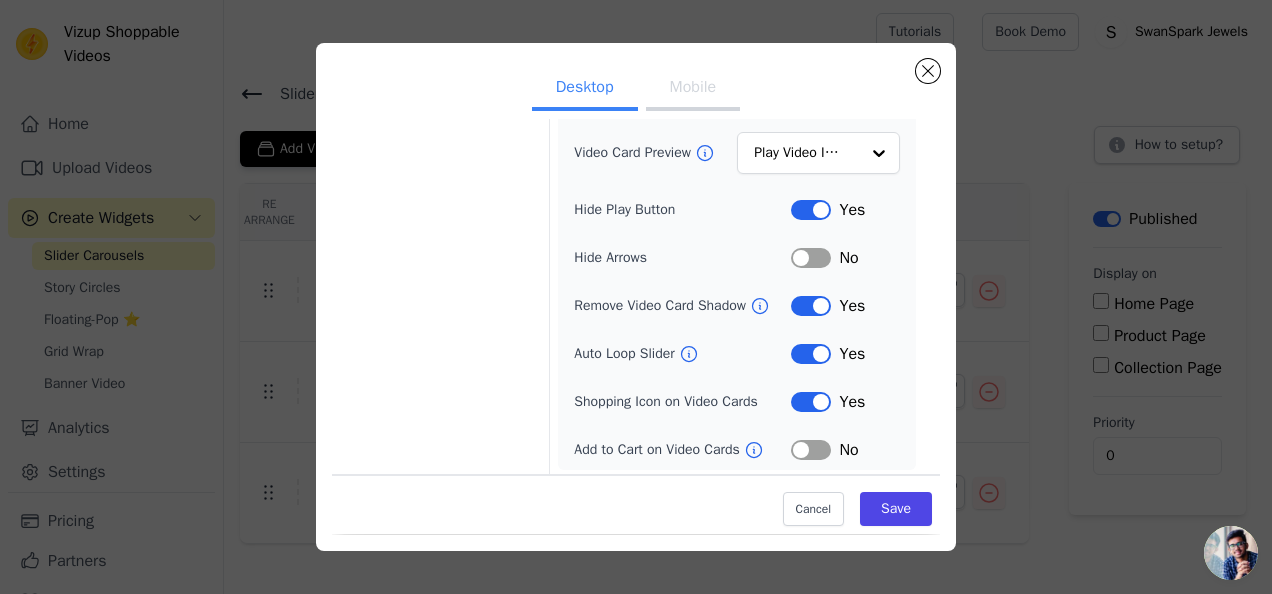 click on "Label" at bounding box center (811, 450) 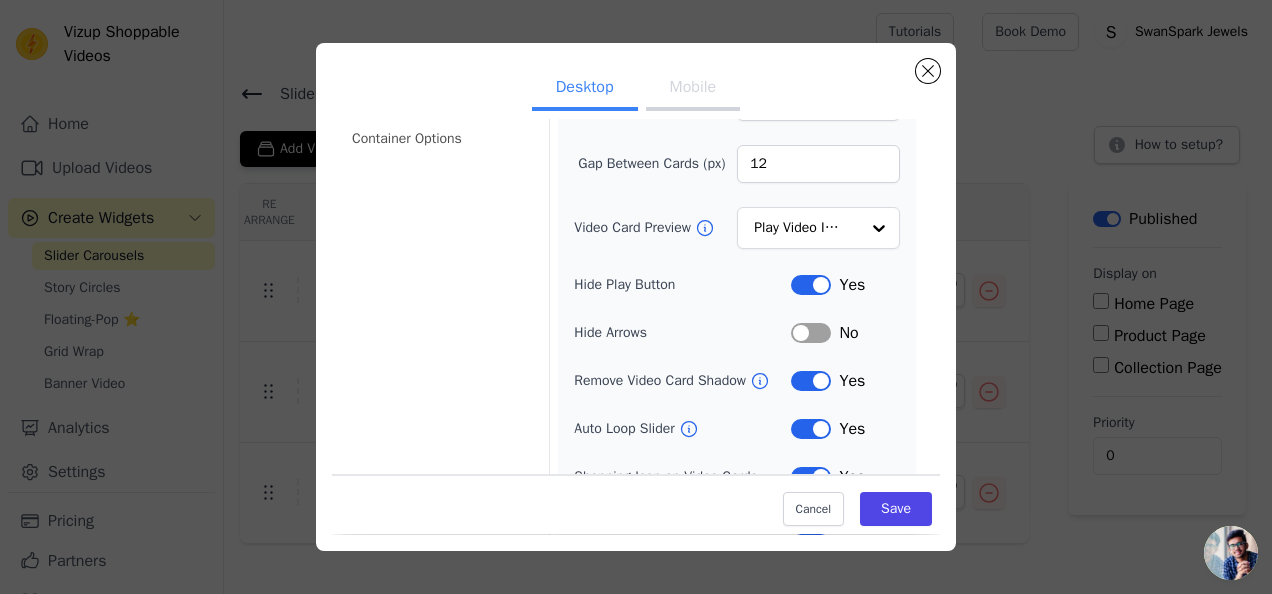 scroll, scrollTop: 185, scrollLeft: 0, axis: vertical 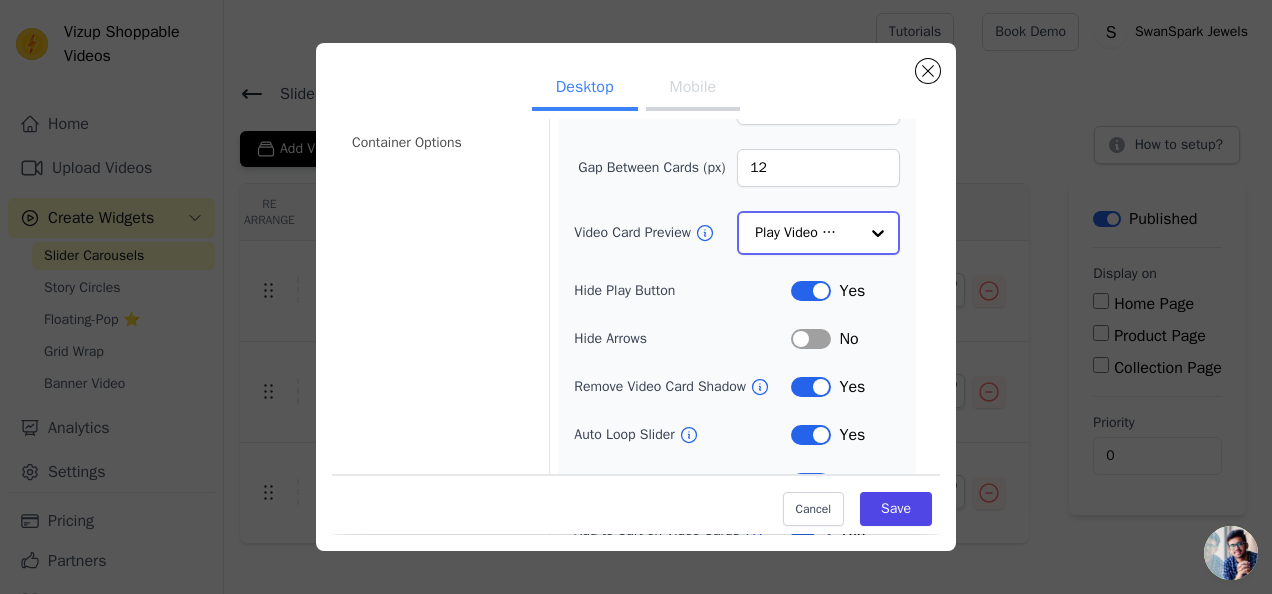 click on "Video Card Preview" 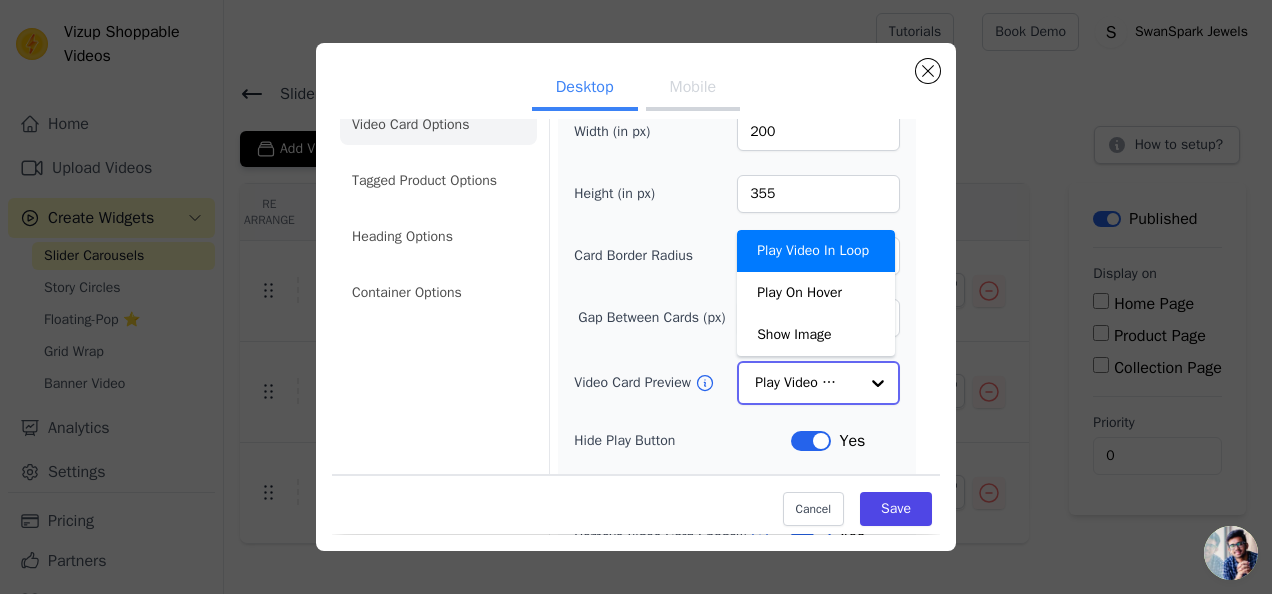 scroll, scrollTop: 0, scrollLeft: 0, axis: both 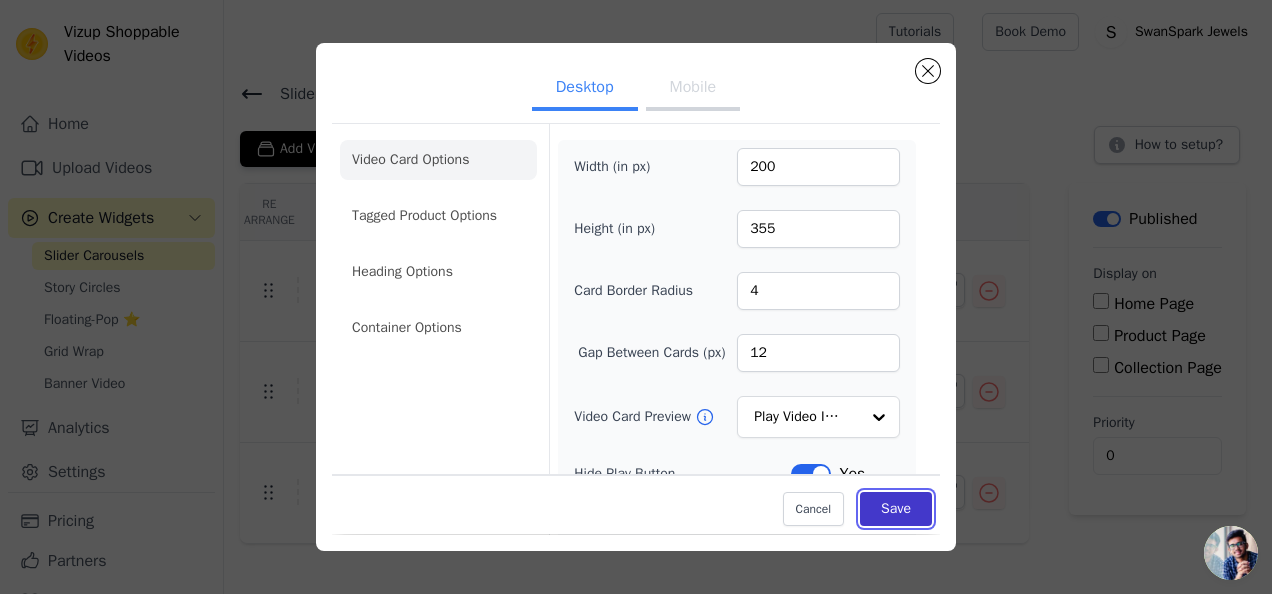 click on "Save" at bounding box center (896, 510) 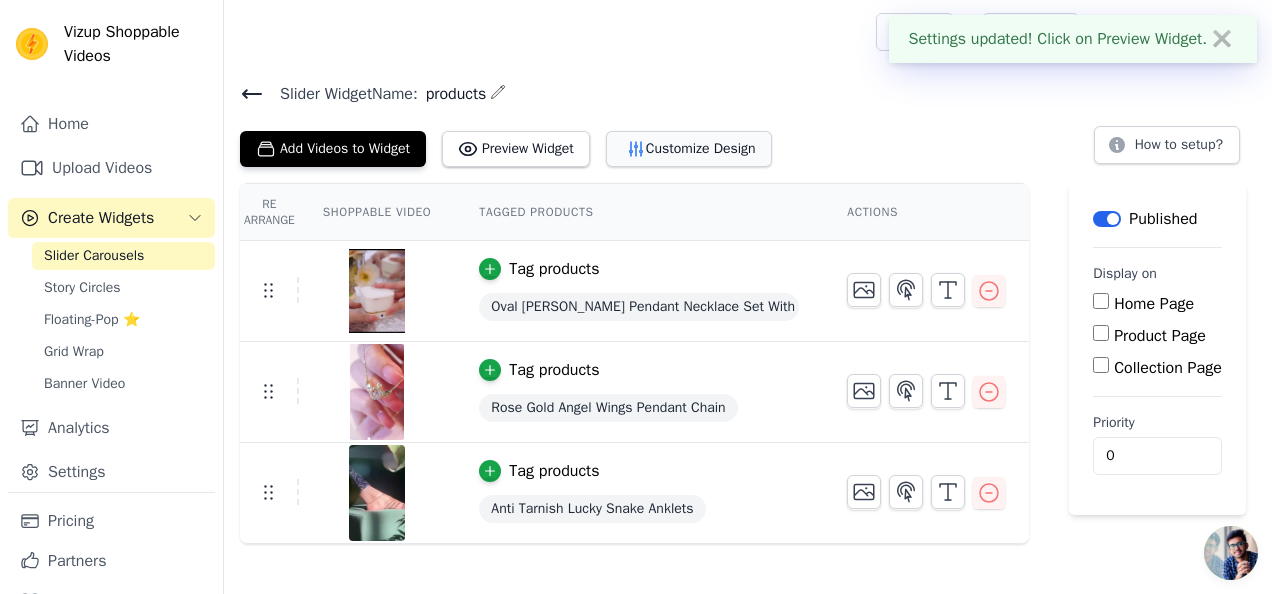 click on "Customize Design" at bounding box center [689, 149] 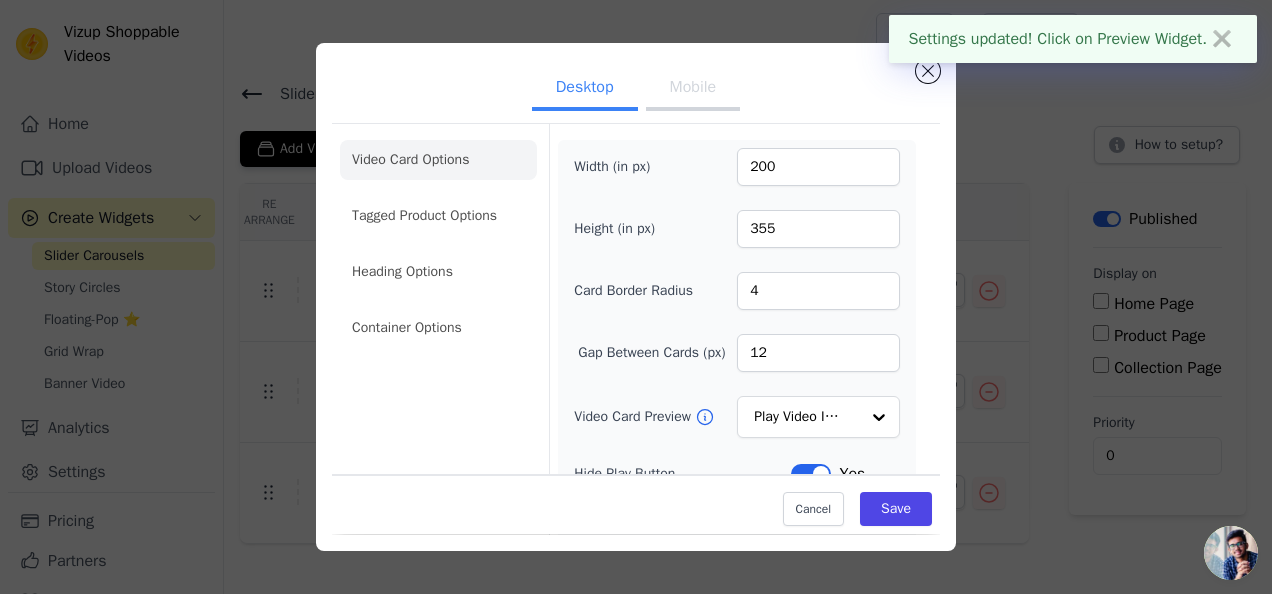 click on "Mobile" at bounding box center [693, 89] 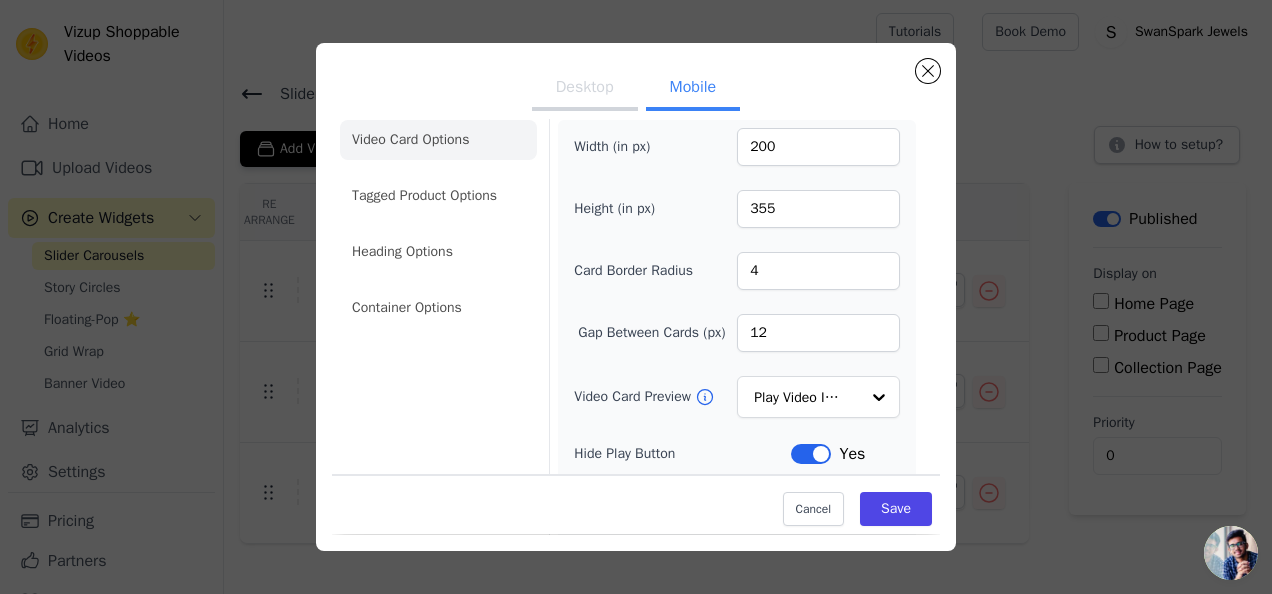 scroll, scrollTop: 0, scrollLeft: 0, axis: both 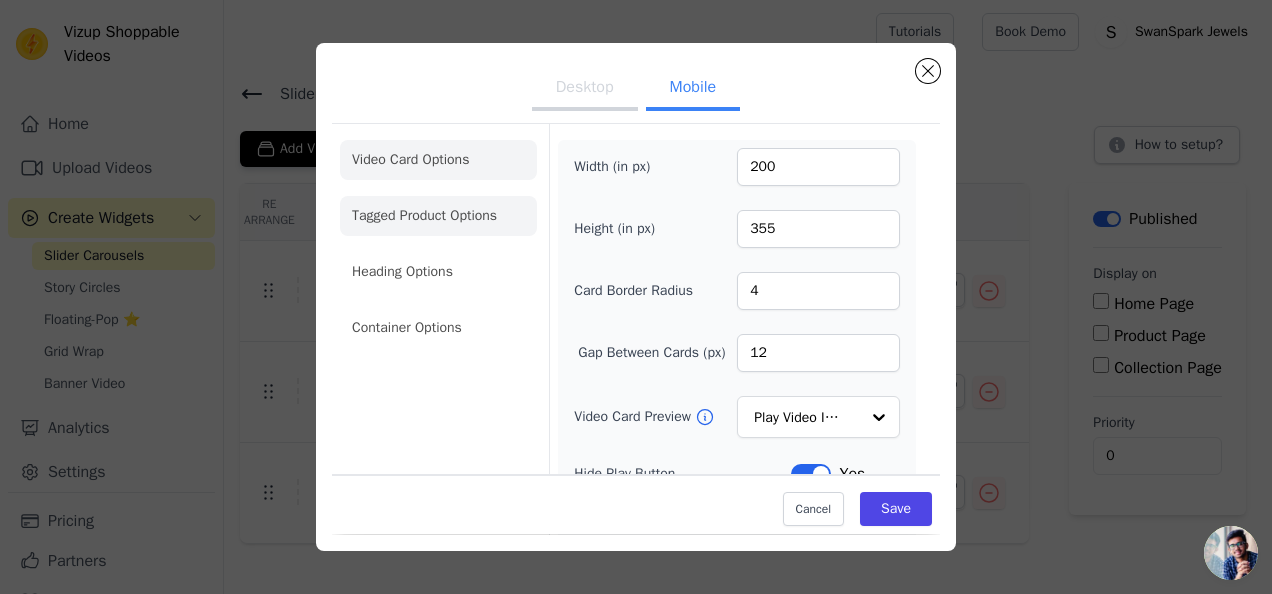 click on "Tagged Product Options" 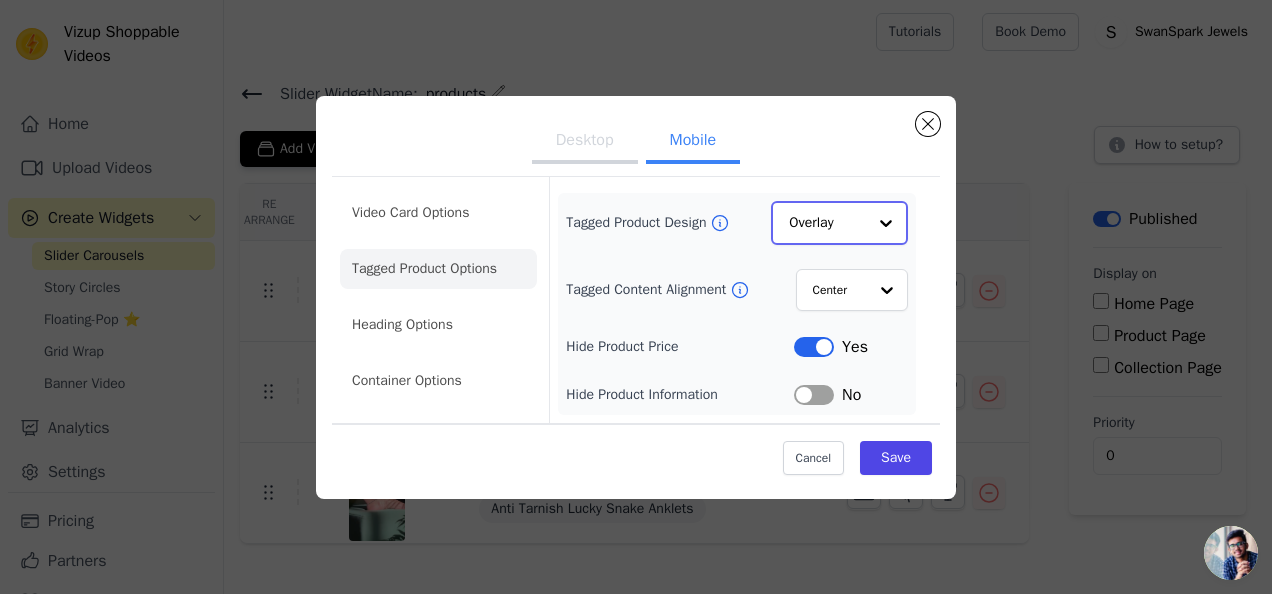 click on "Tagged Product Design" 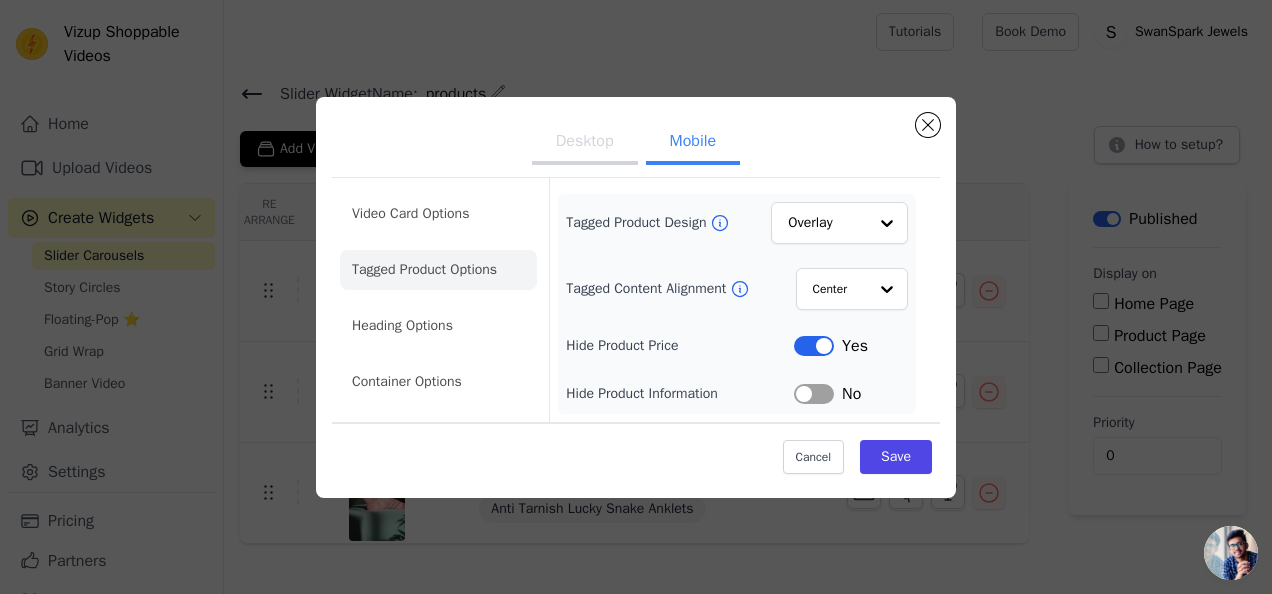 click on "Tagged Content Alignment           Center" at bounding box center (737, 289) 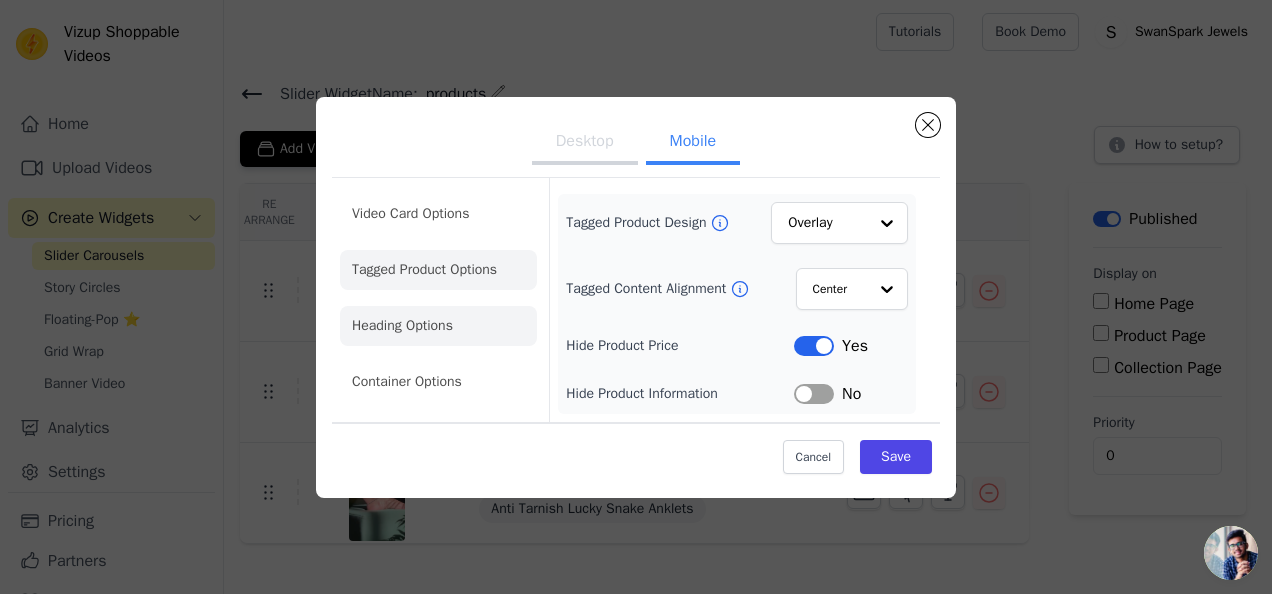 click on "Heading Options" 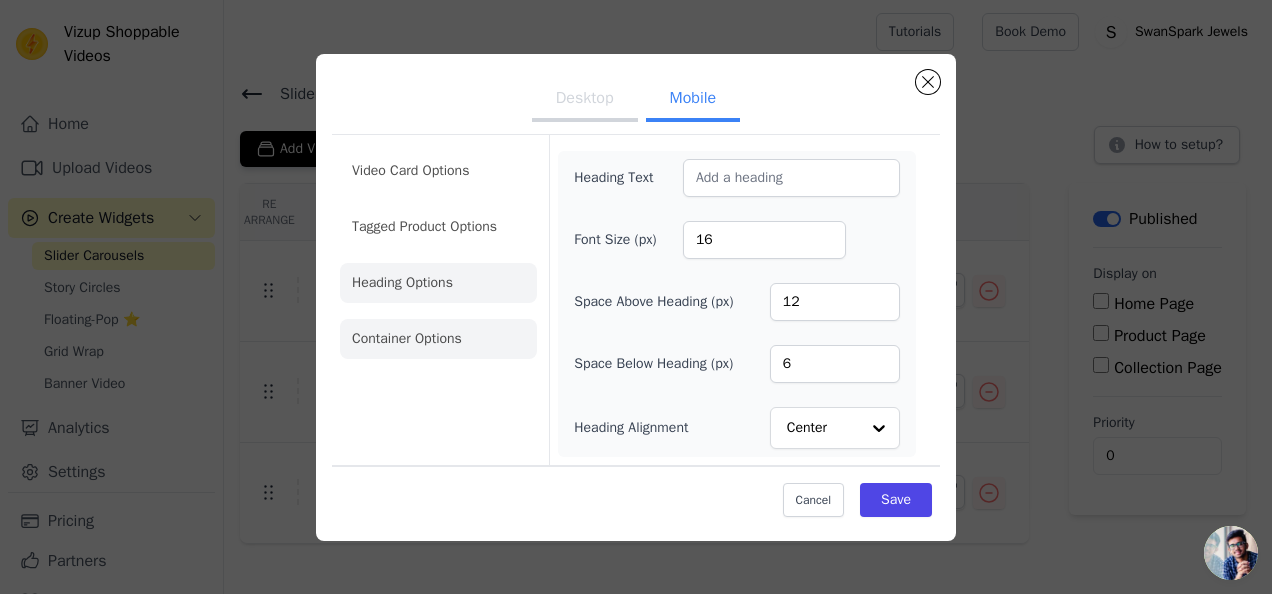click on "Container Options" 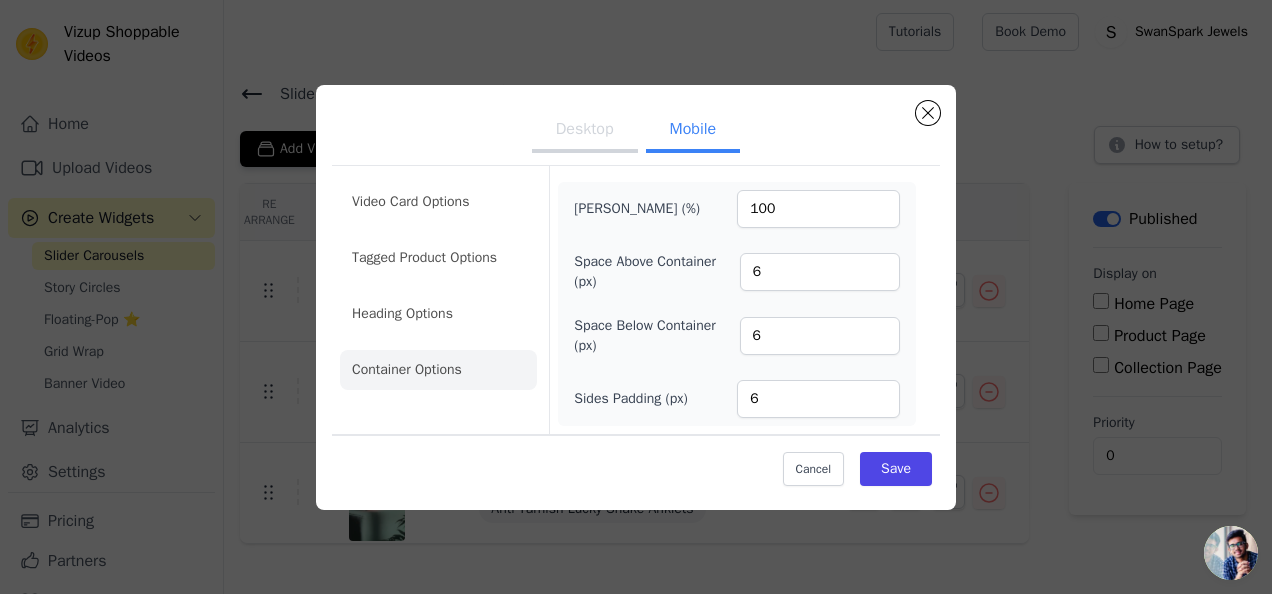 type 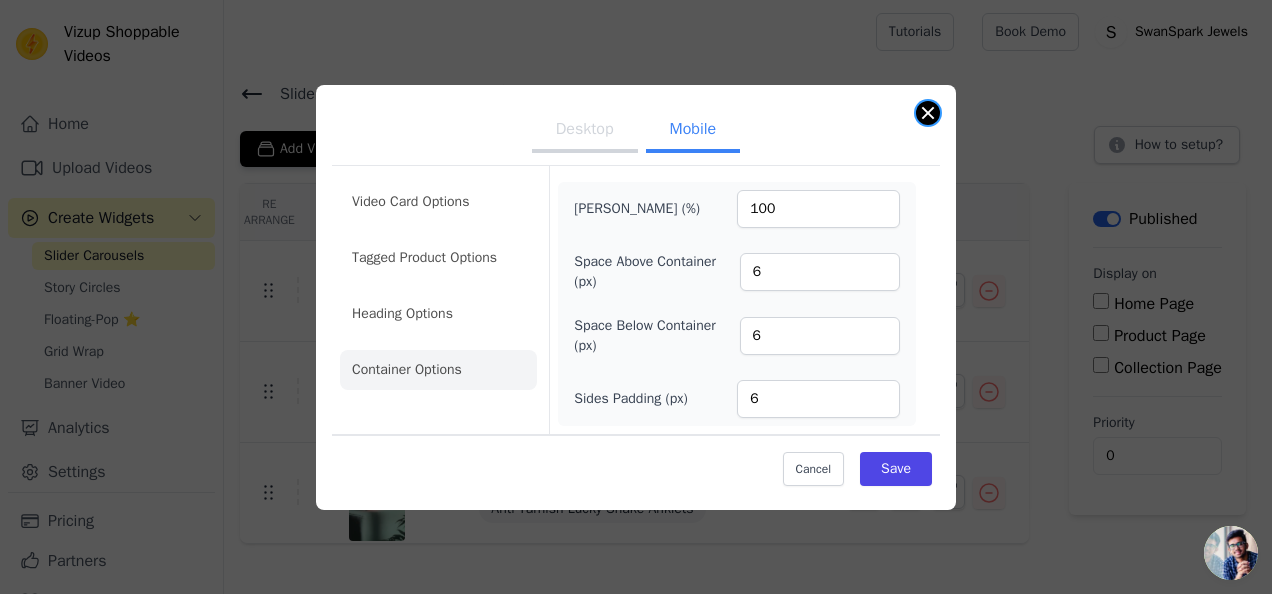 click at bounding box center [928, 113] 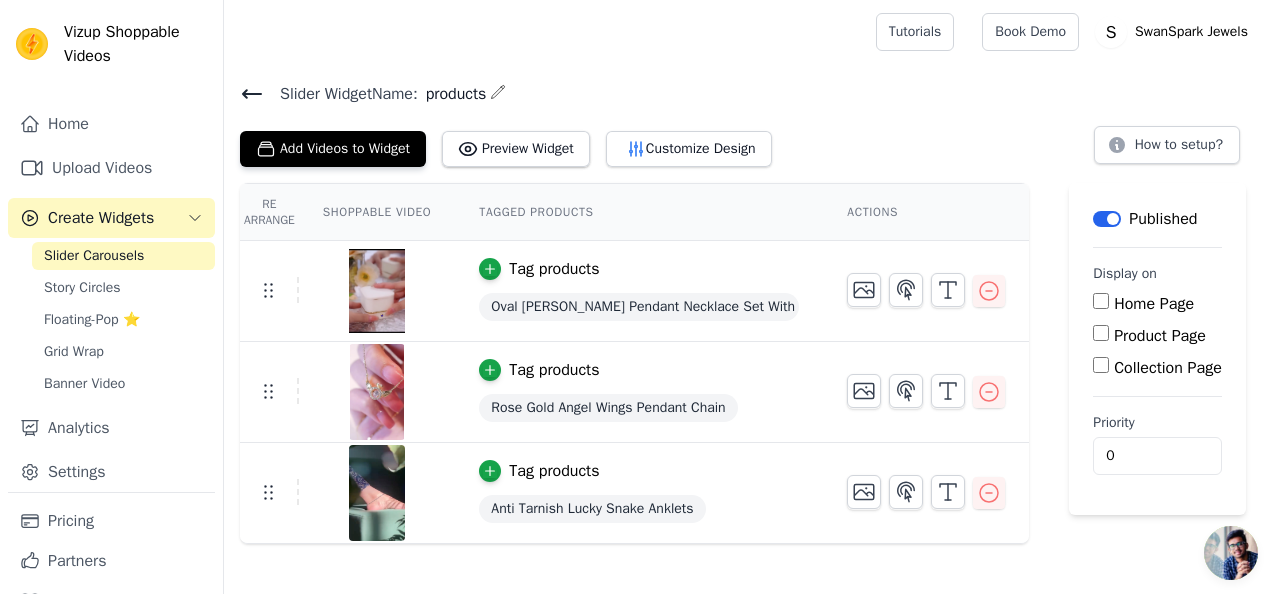 click on "Home Page" at bounding box center [1101, 301] 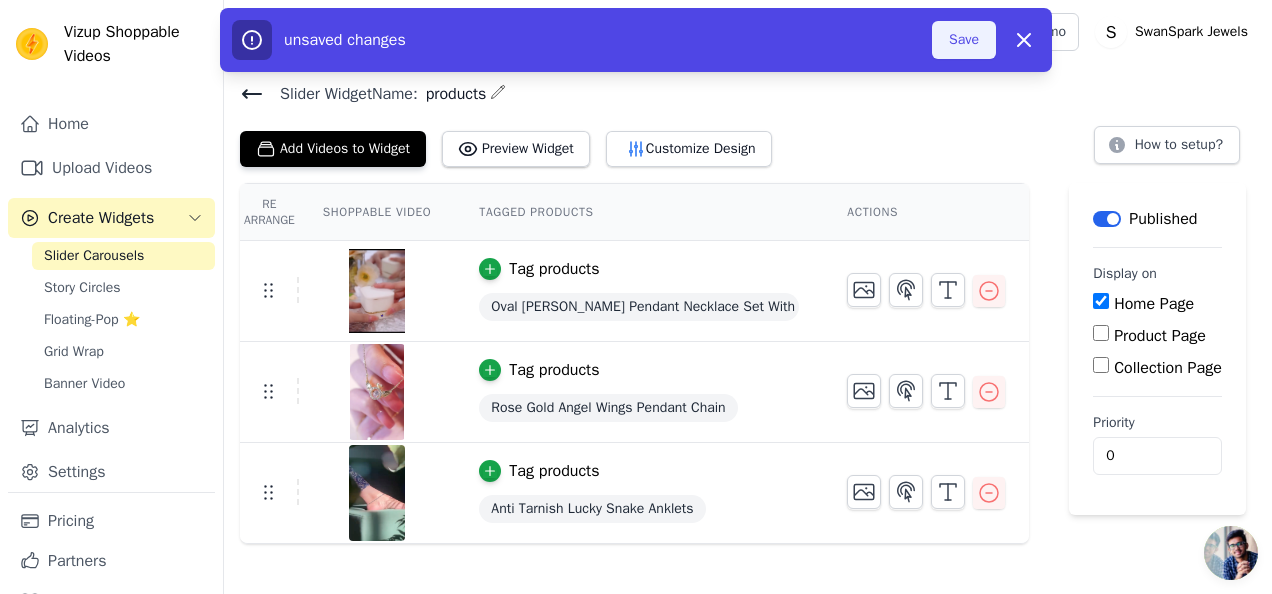 click on "Save" at bounding box center [964, 40] 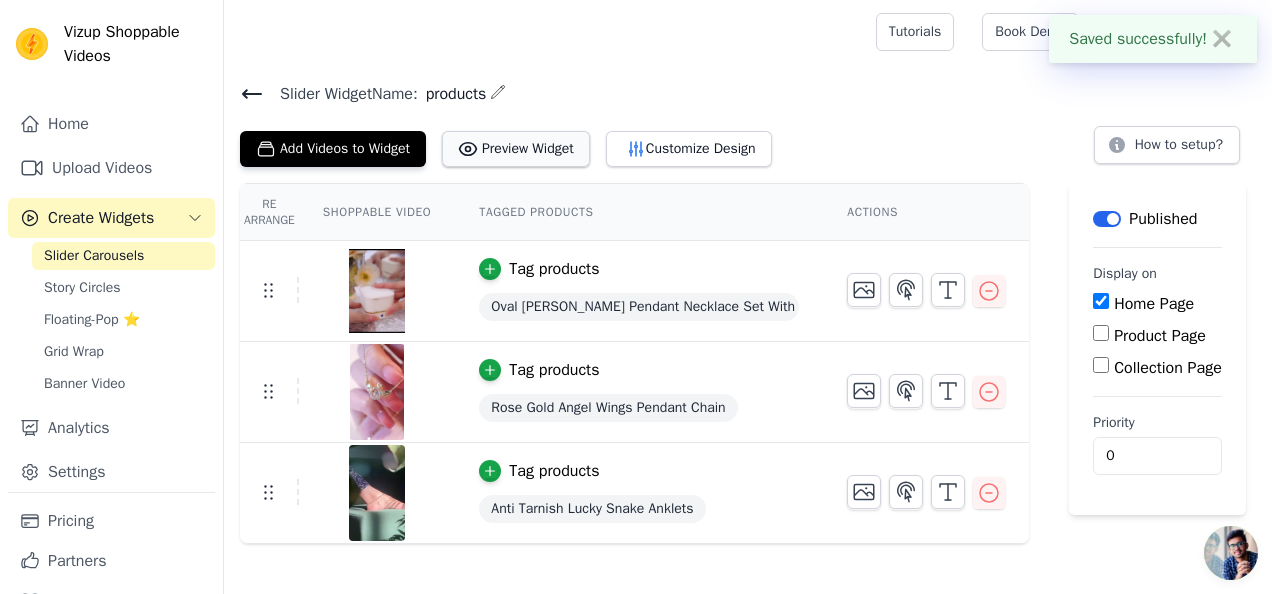 click on "Preview Widget" at bounding box center [516, 149] 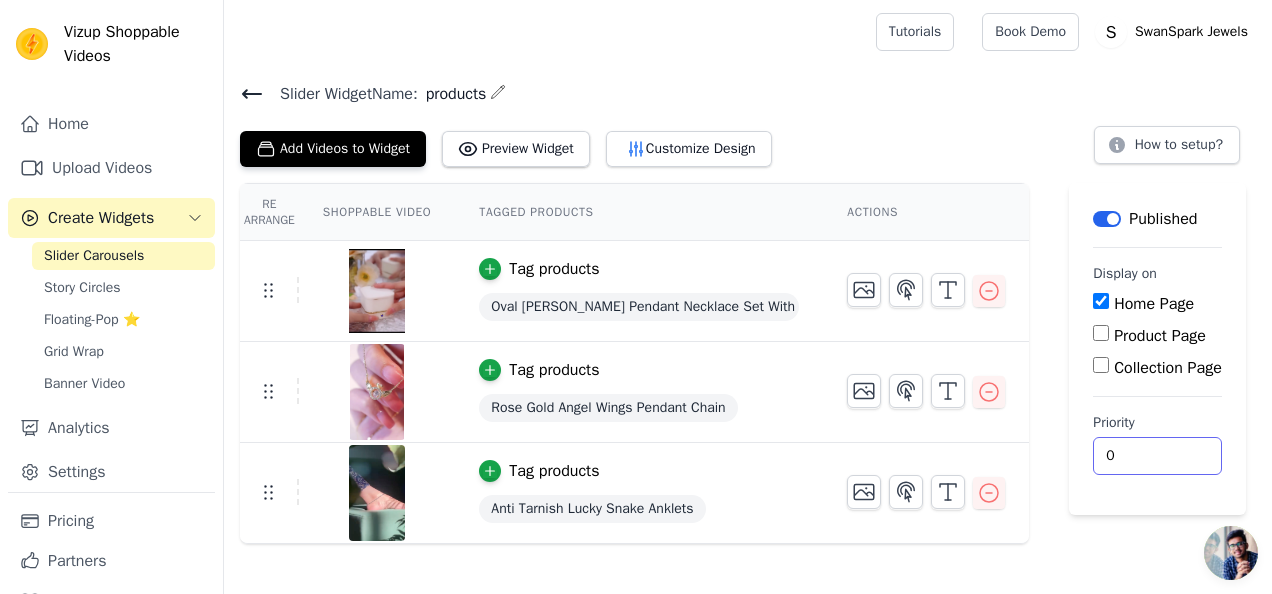click on "0" at bounding box center [1157, 456] 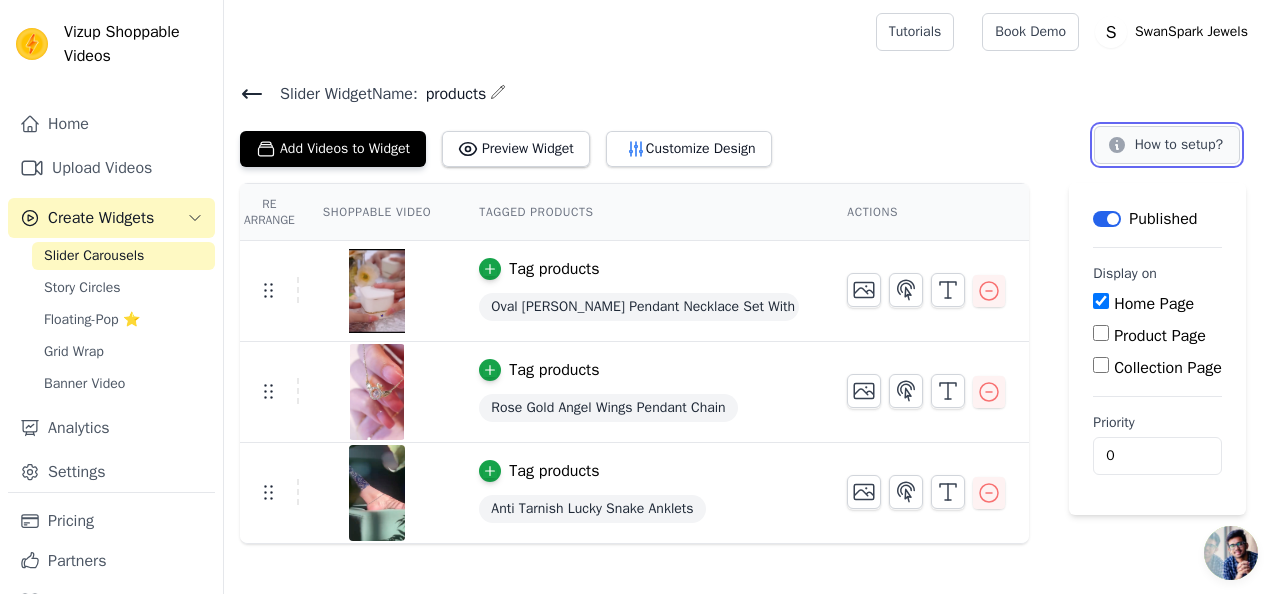 type 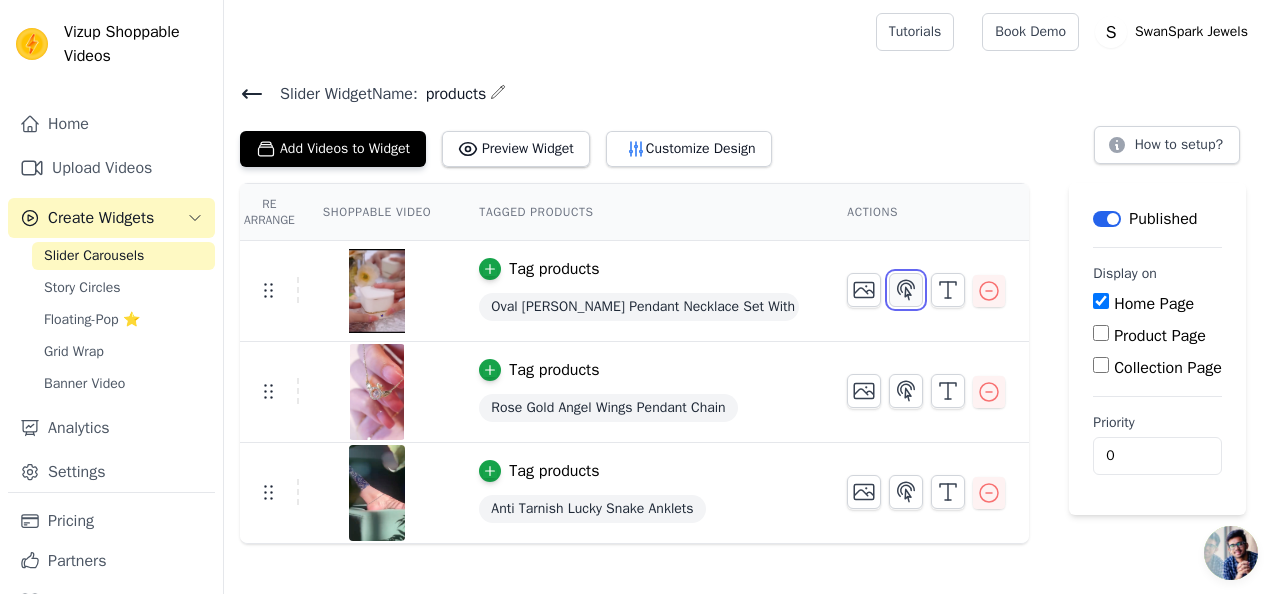 click 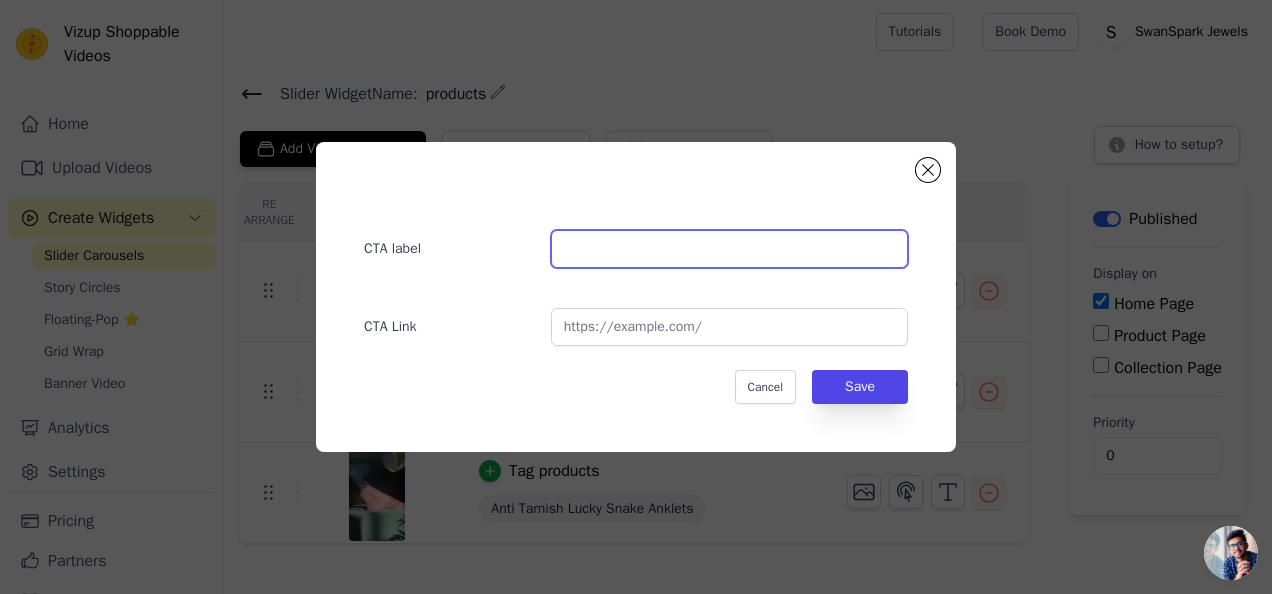 click at bounding box center (729, 249) 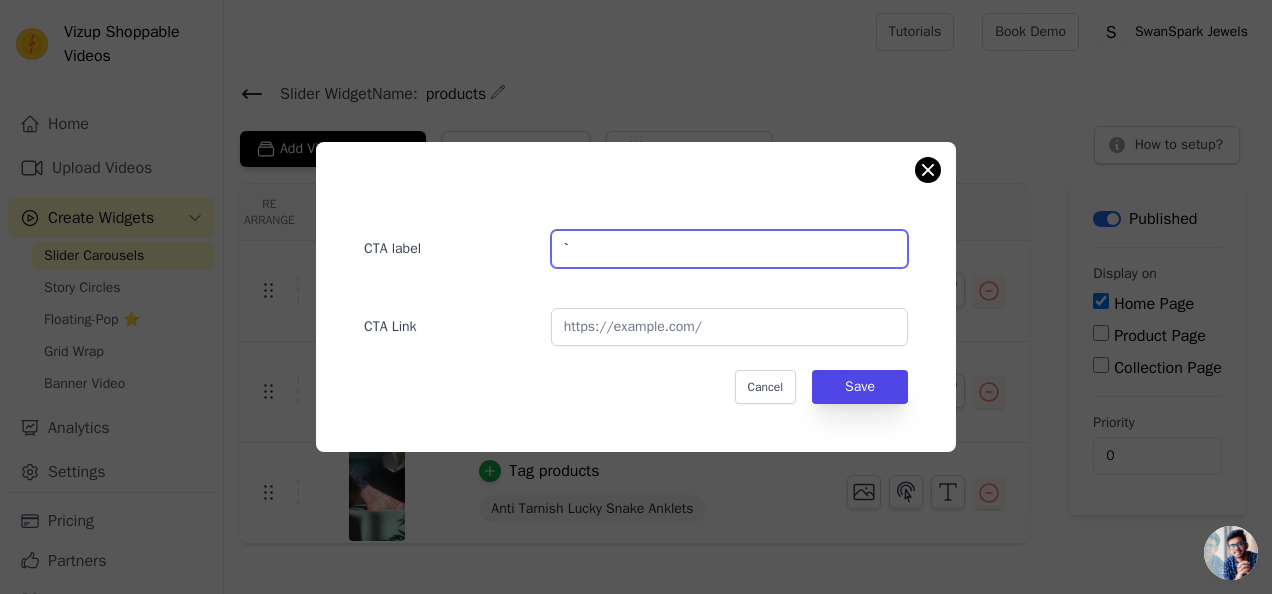 type on "`" 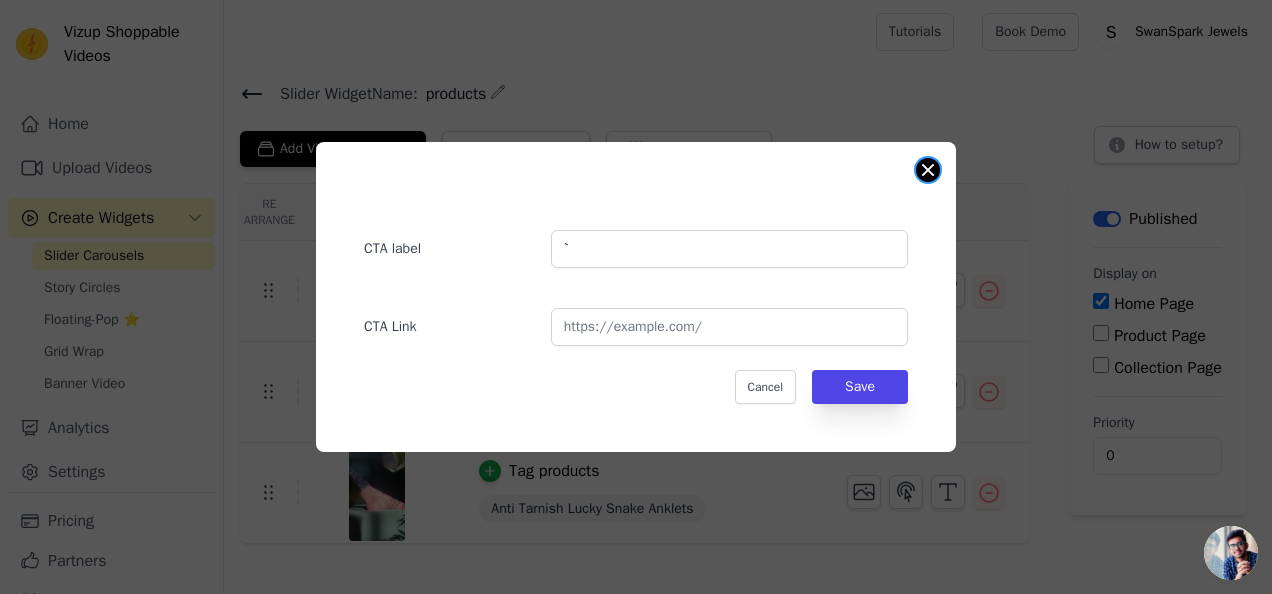 click at bounding box center [928, 170] 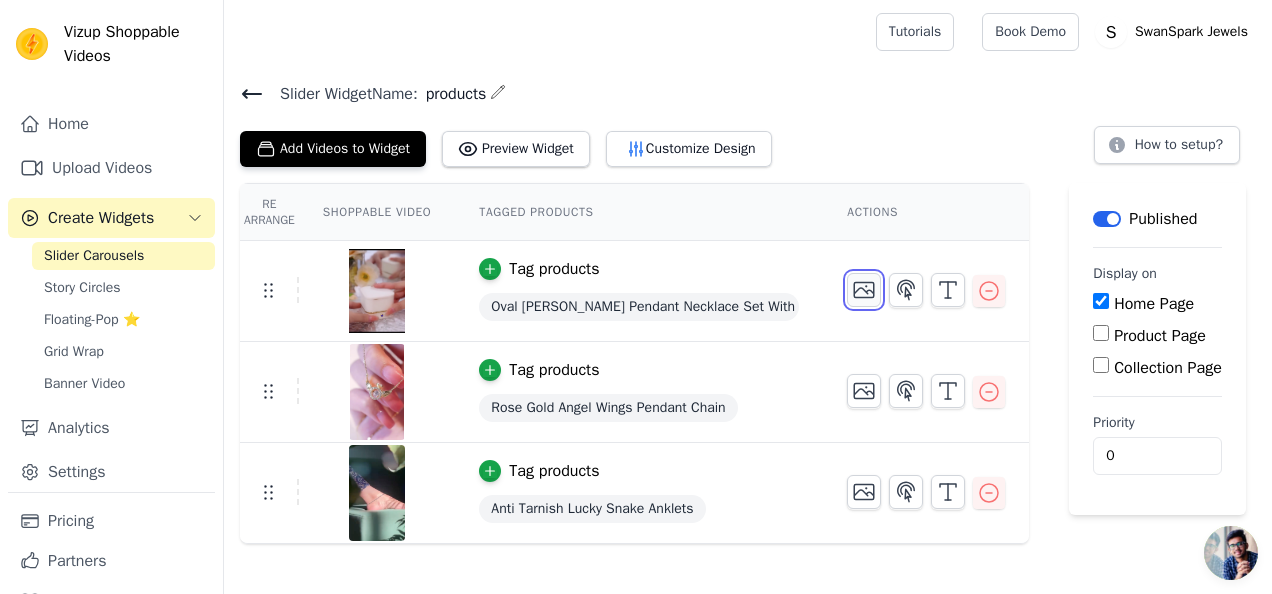 click 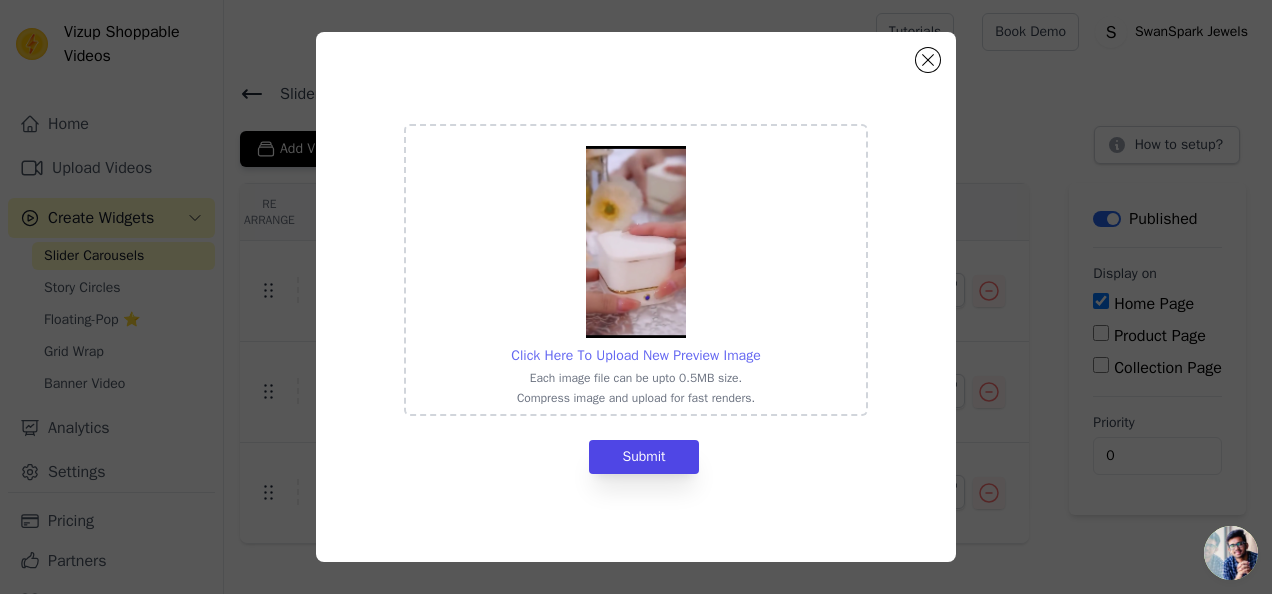 click on "Click Here To Upload New Preview Image" at bounding box center (635, 355) 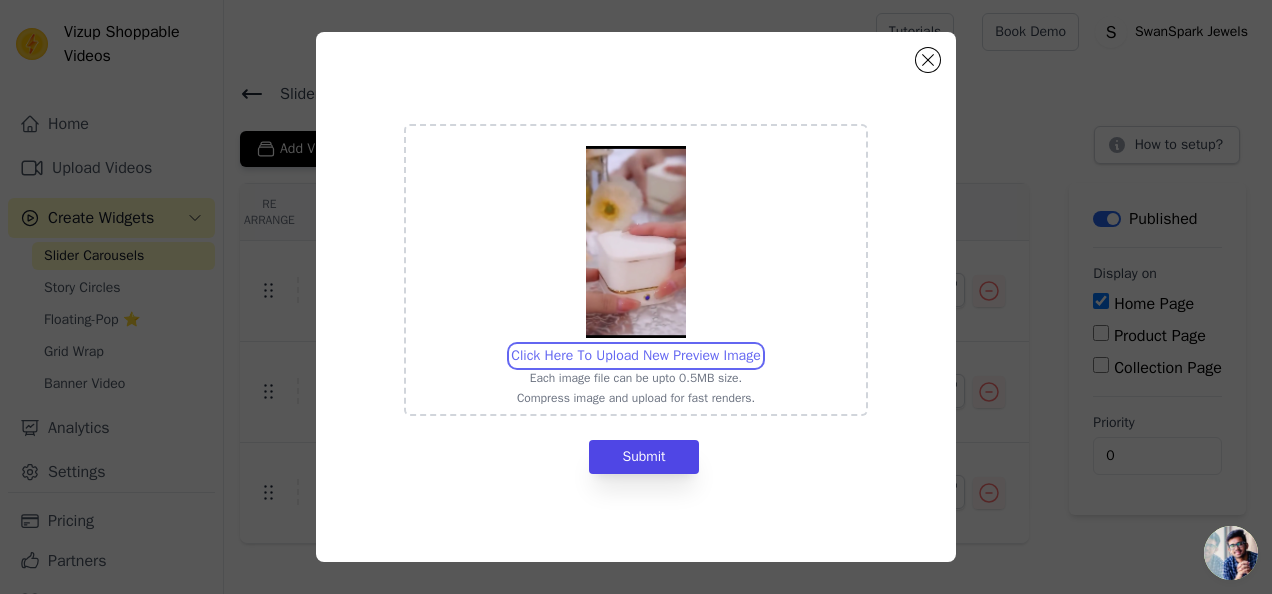 click on "Click Here To Upload New Preview Image     Each image file can be upto 0.5MB size.   Compress image and upload for fast renders." at bounding box center [760, 345] 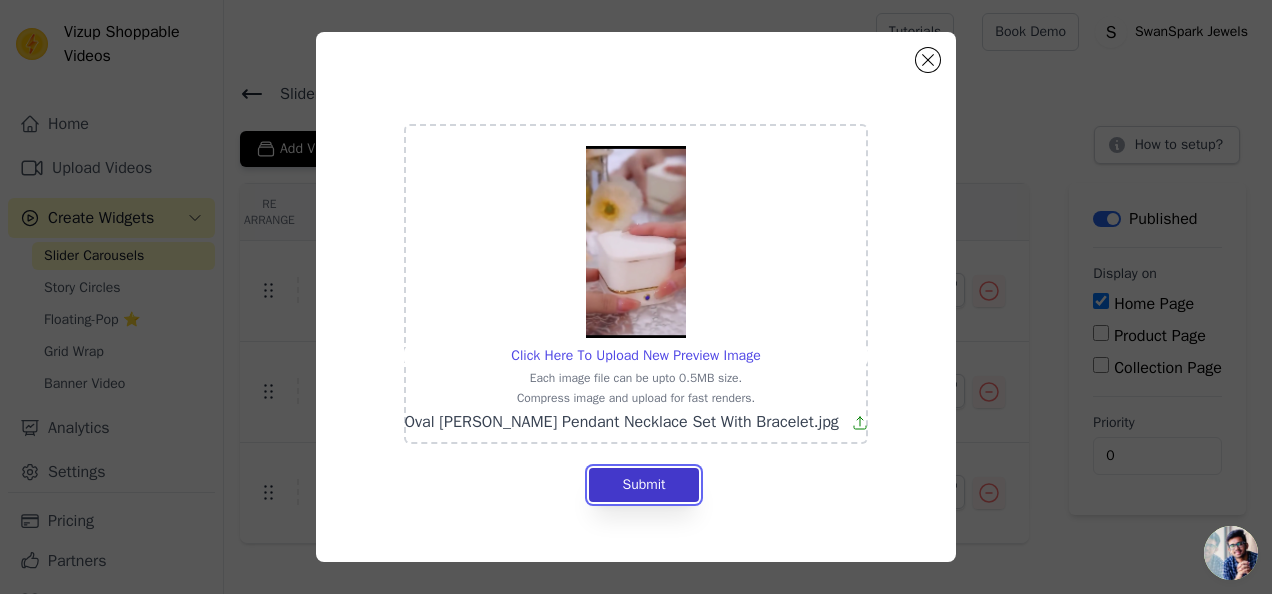 click on "Submit" at bounding box center (643, 485) 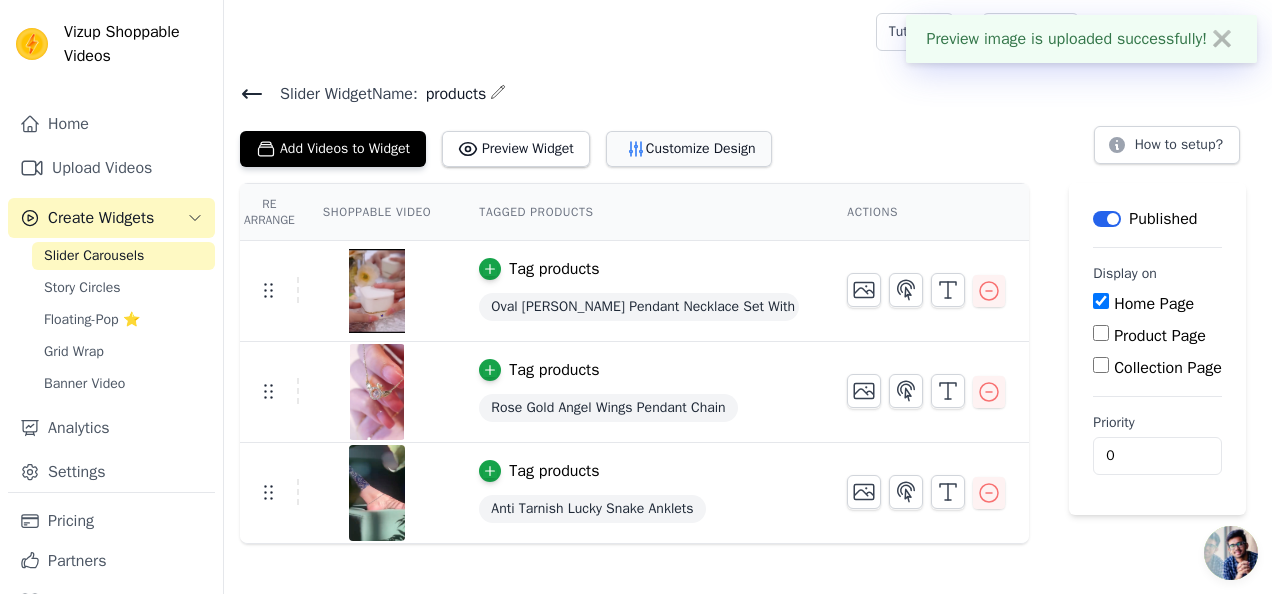 click on "Customize Design" at bounding box center [689, 149] 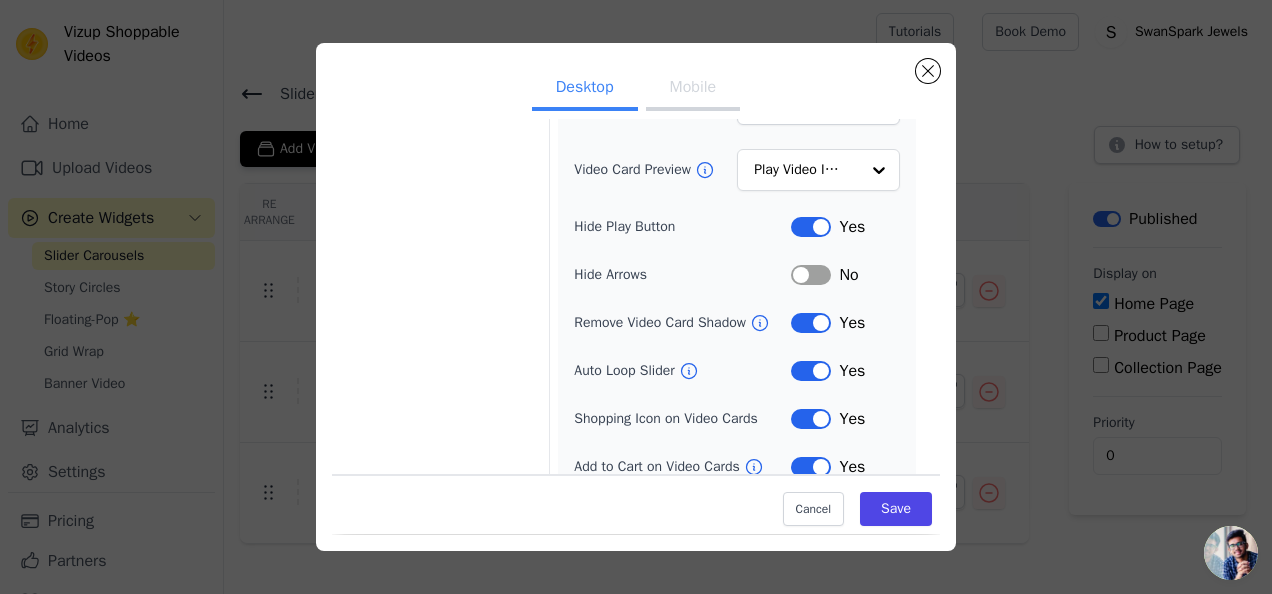 scroll, scrollTop: 264, scrollLeft: 0, axis: vertical 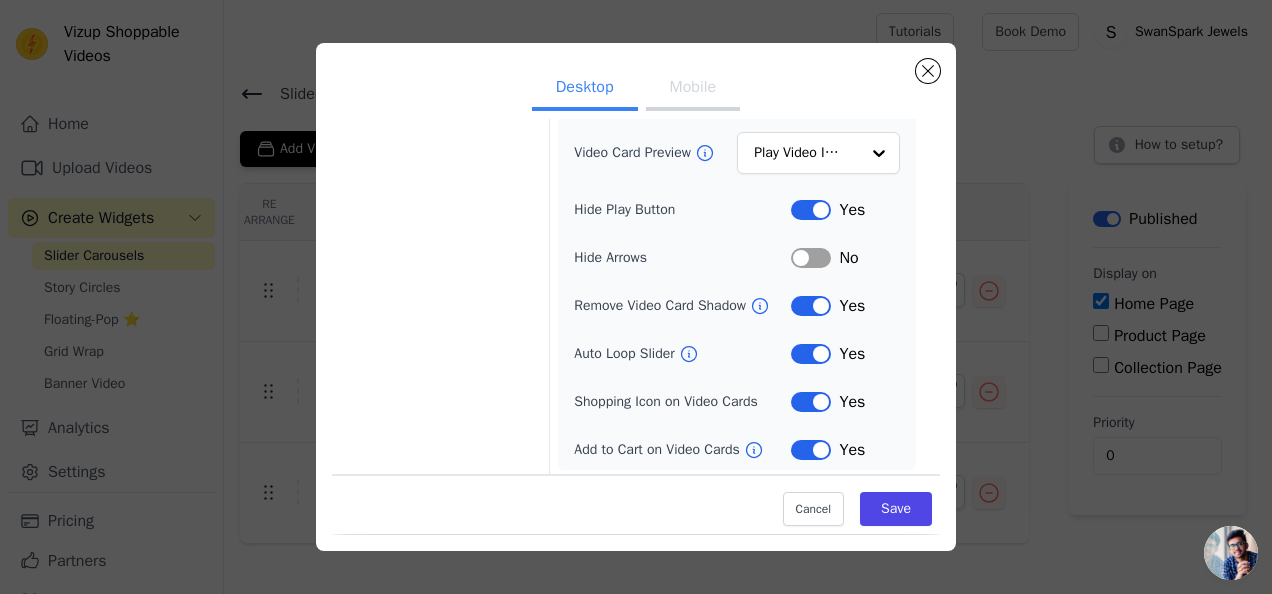 click on "Label" at bounding box center (811, 258) 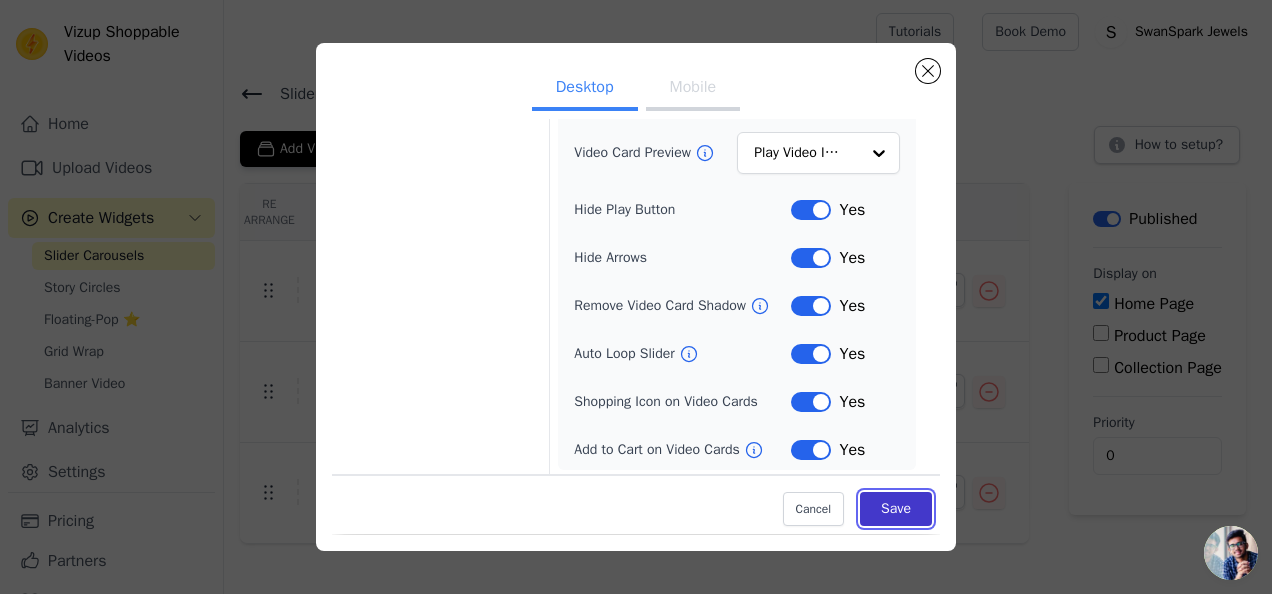 click on "Save" at bounding box center (896, 510) 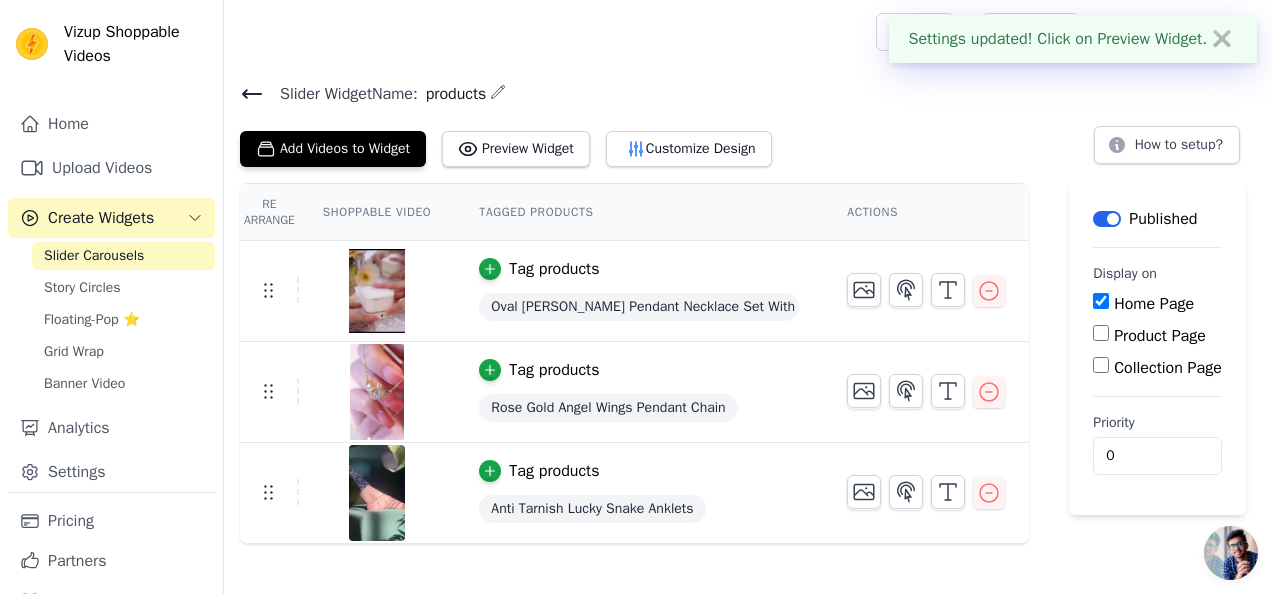 click on "Label" at bounding box center (1107, 219) 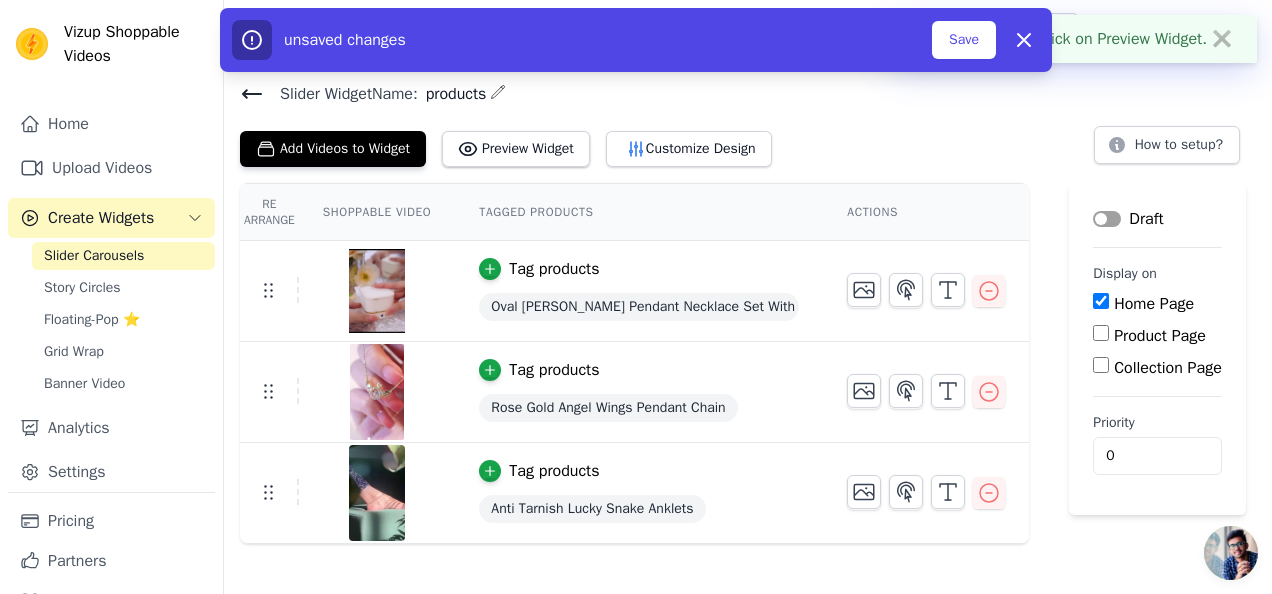 click on "Label" at bounding box center (1107, 219) 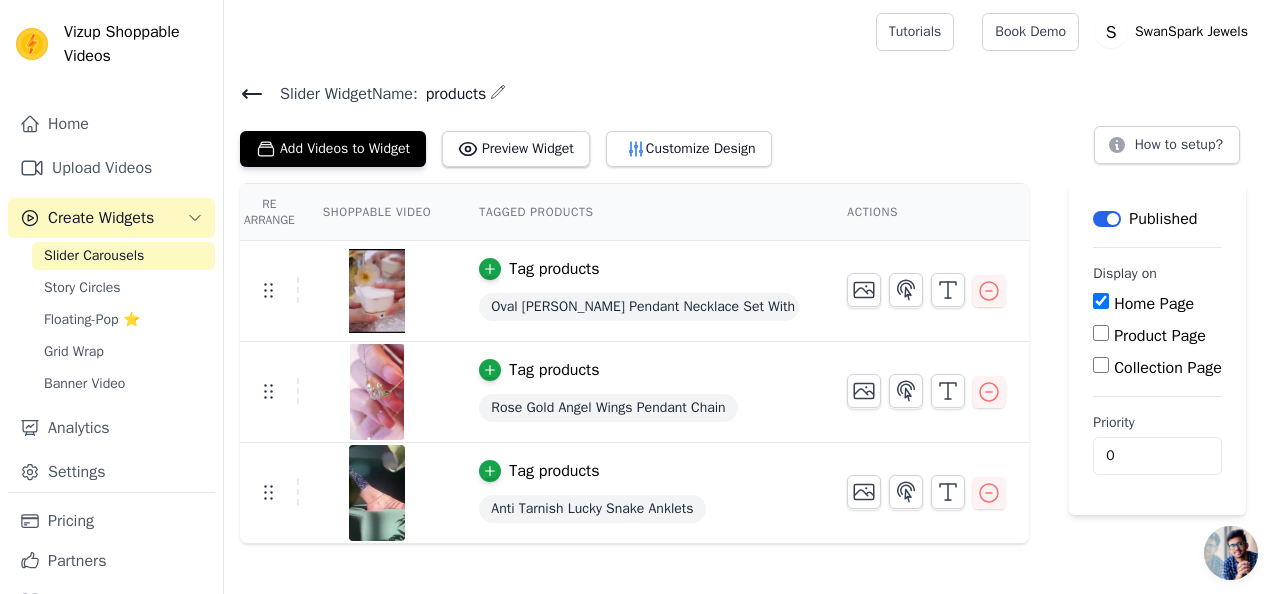 click on "Published" at bounding box center [1145, 219] 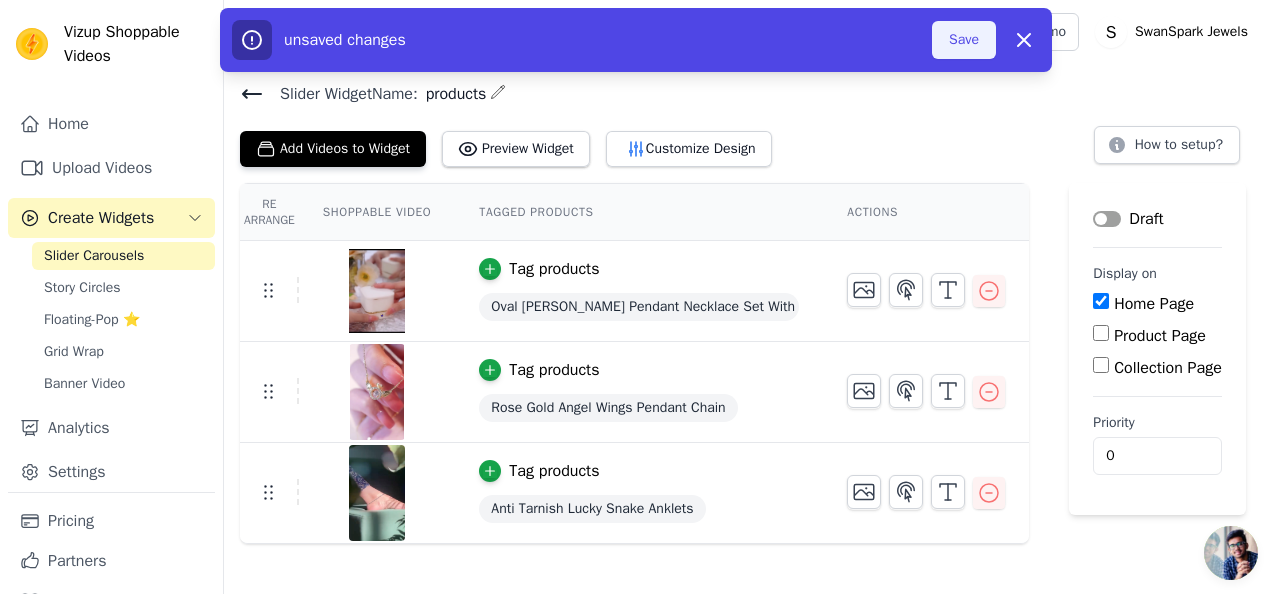 click on "Save" at bounding box center [964, 40] 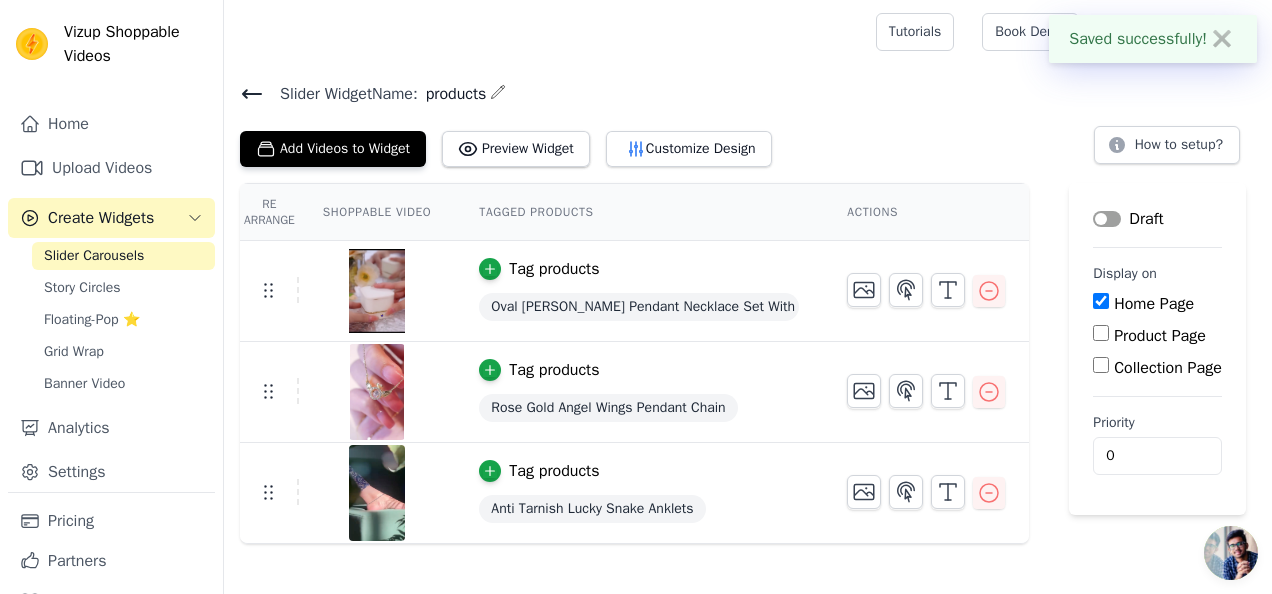 click on "Label" at bounding box center [1107, 219] 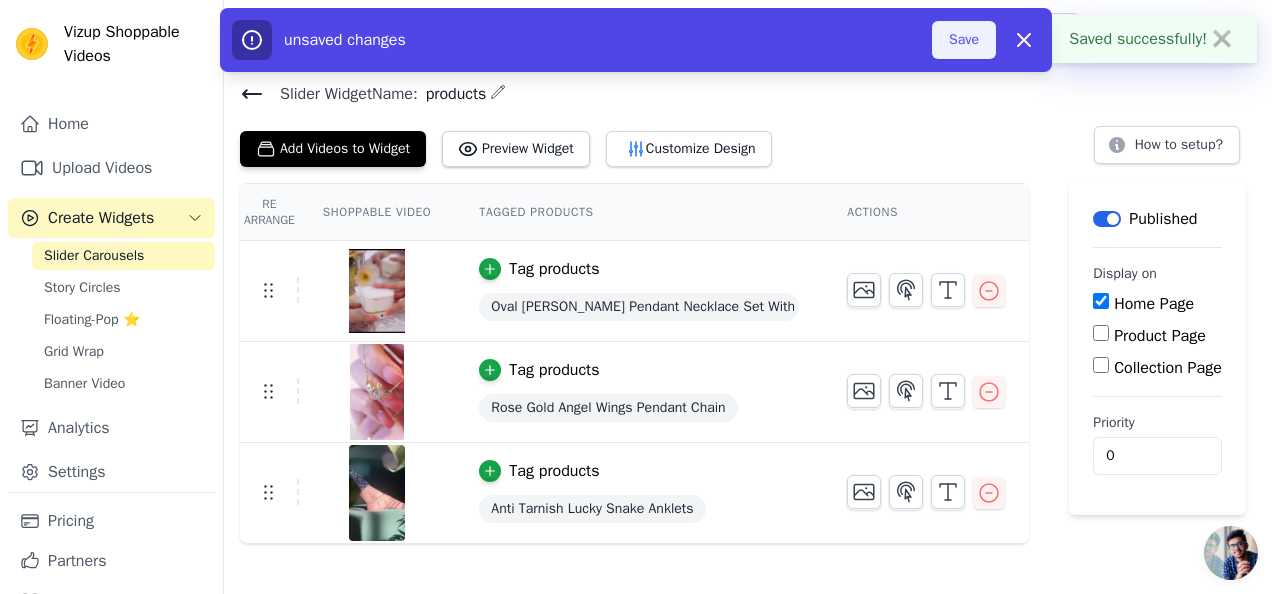 click on "Save" at bounding box center [964, 40] 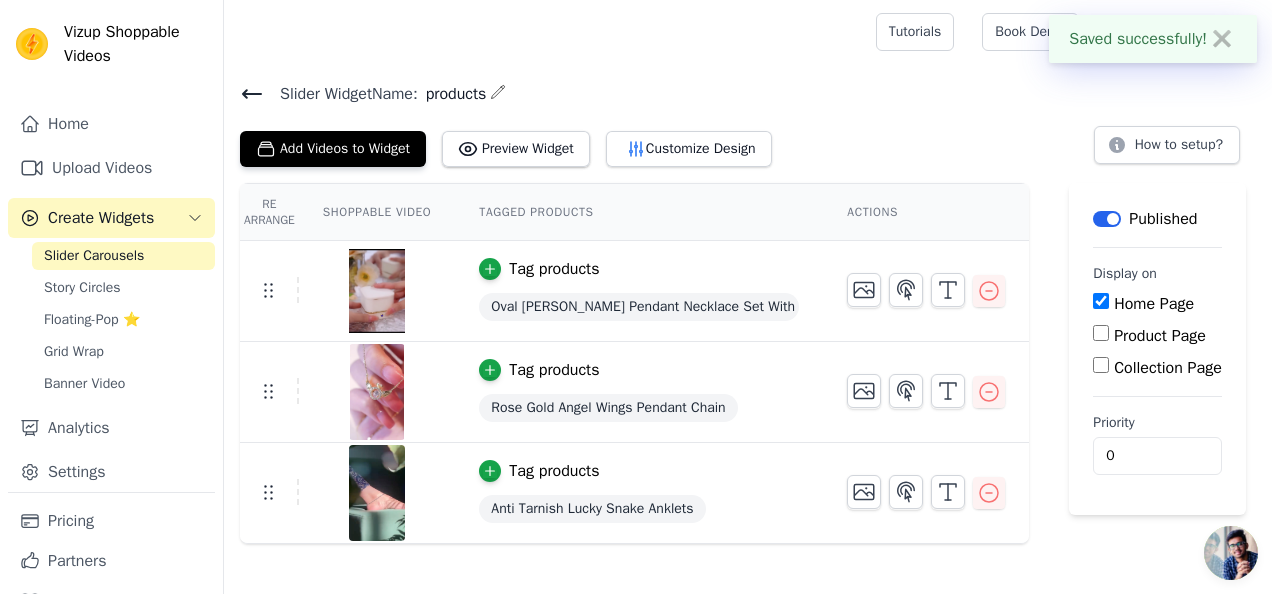 click on "✖" at bounding box center [1222, 39] 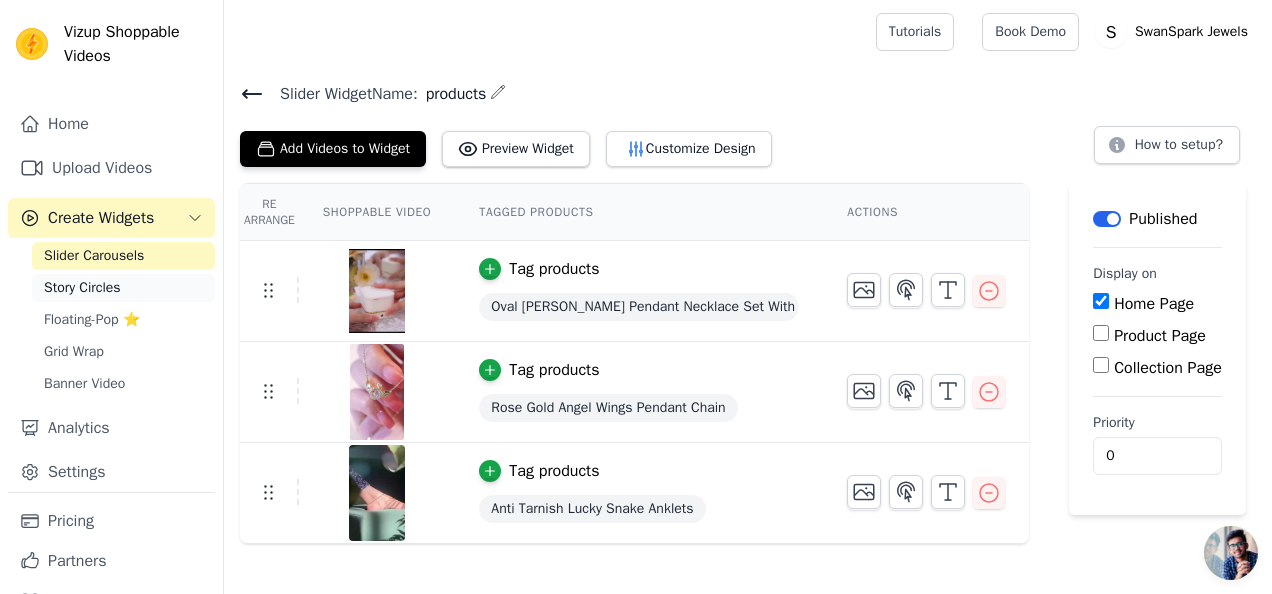 click on "Story Circles" at bounding box center (82, 288) 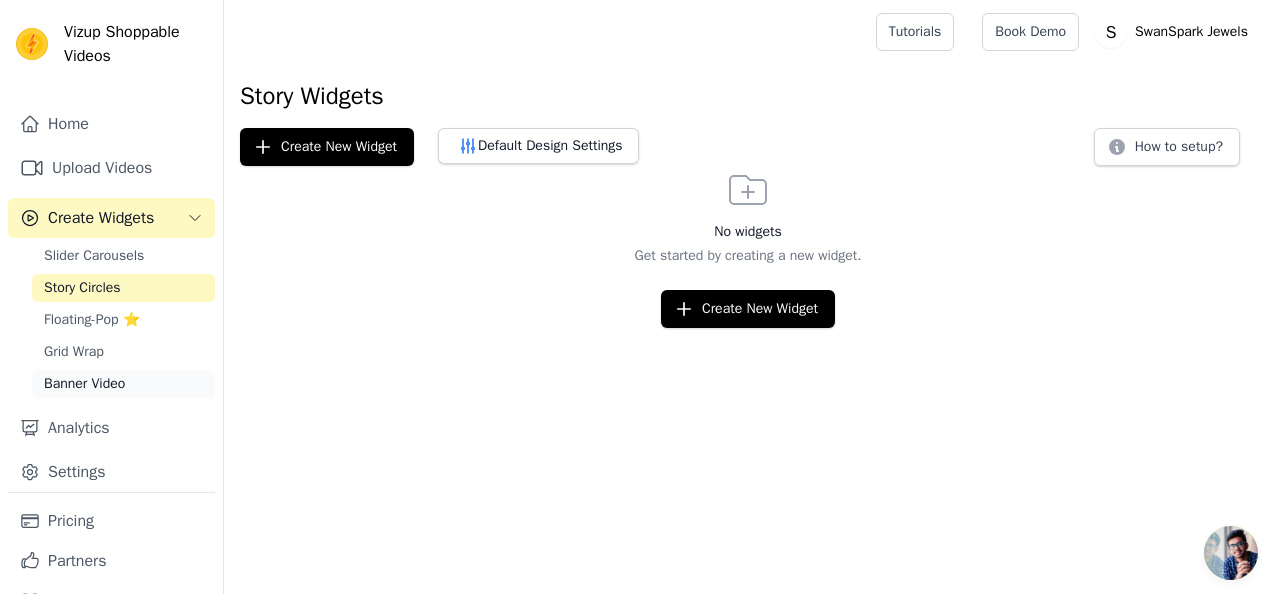 click on "Banner Video" at bounding box center (84, 384) 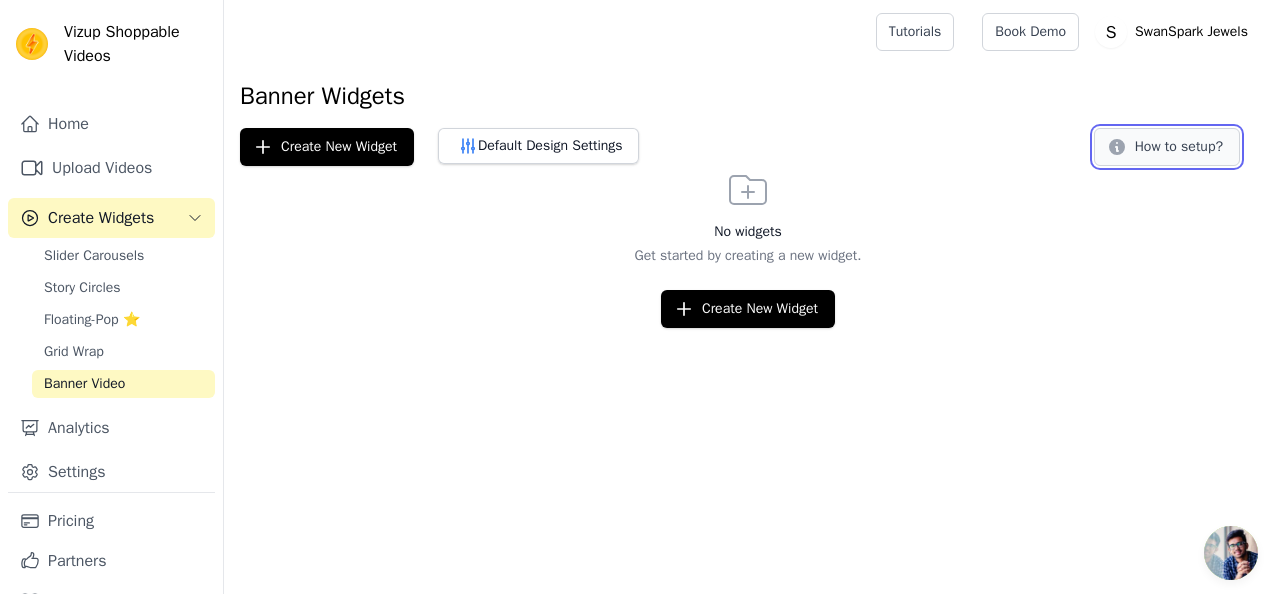 click on "How to setup?" at bounding box center [1167, 147] 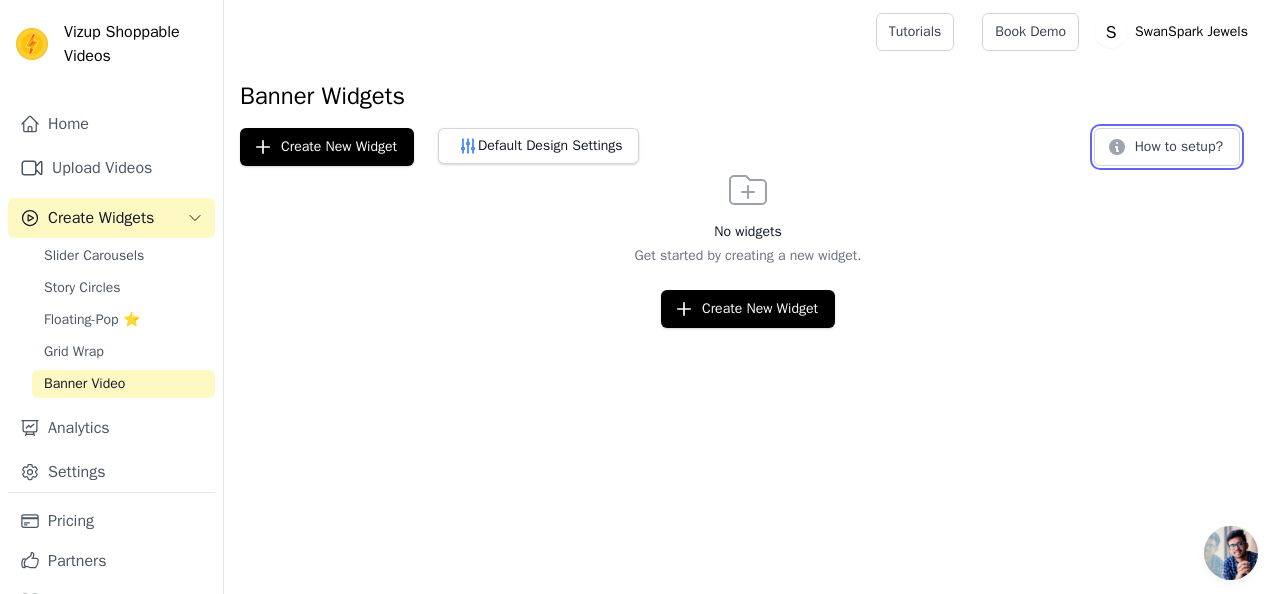 type 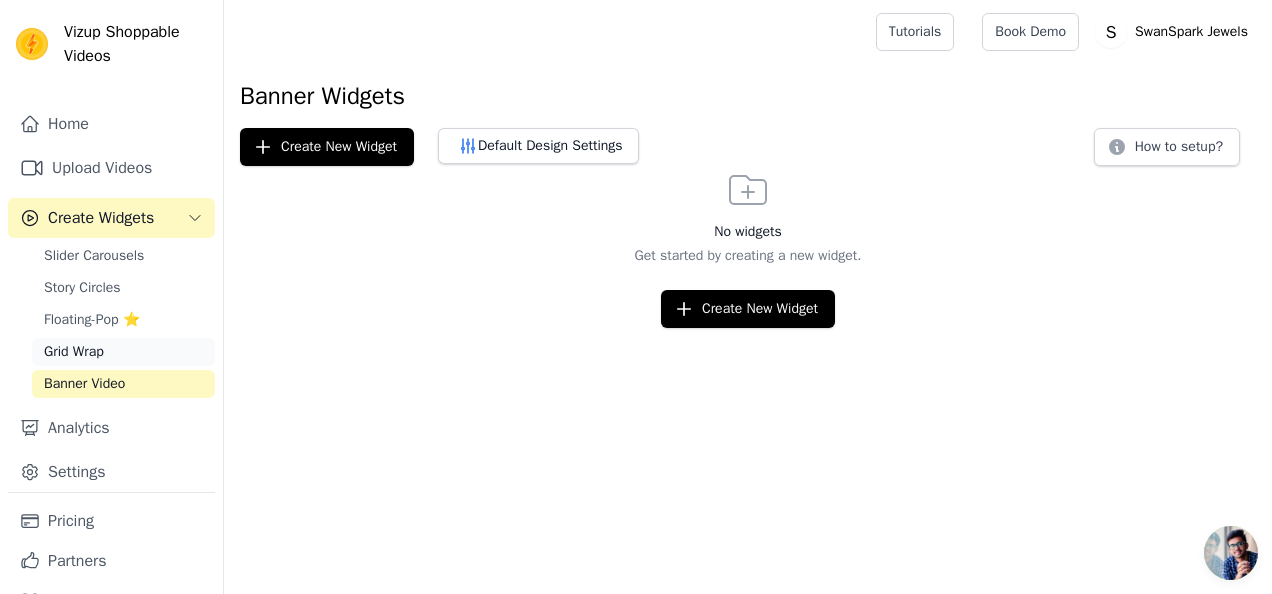 click on "Grid Wrap" at bounding box center [123, 352] 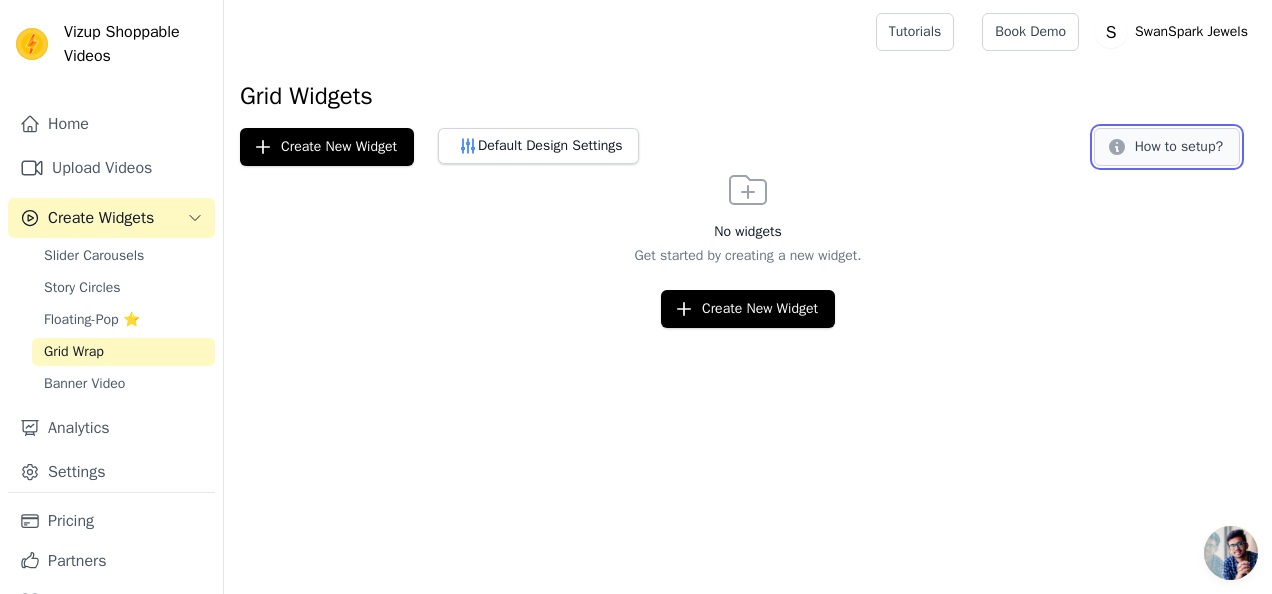 click on "How to setup?" at bounding box center [1167, 147] 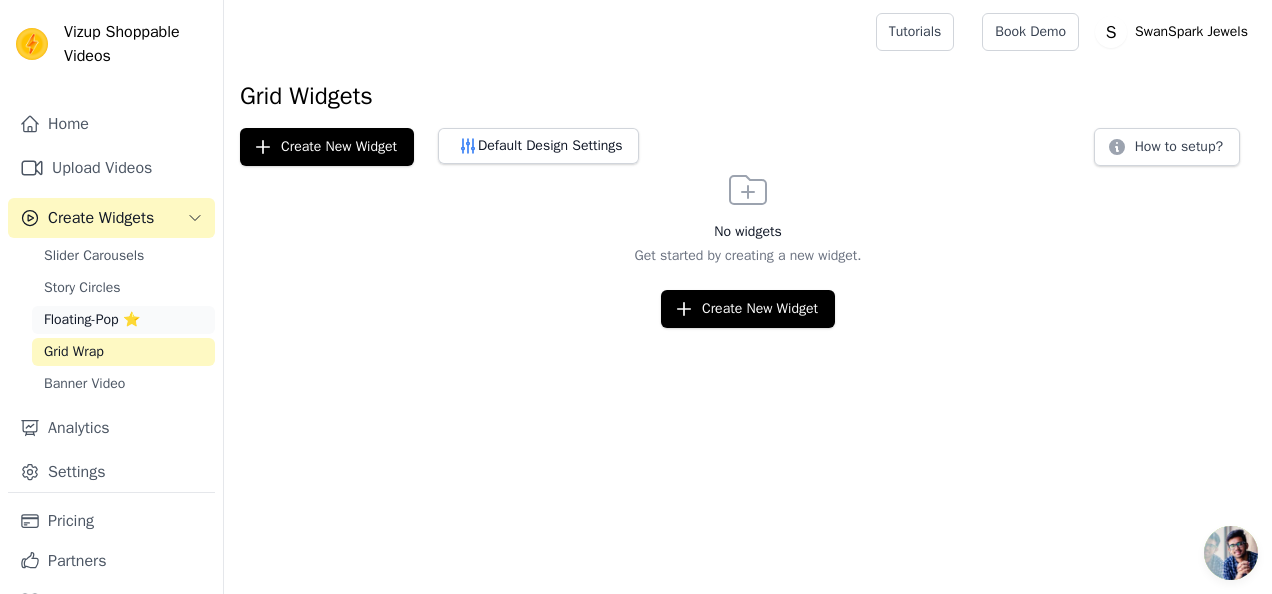 click on "Floating-Pop ⭐" at bounding box center (92, 320) 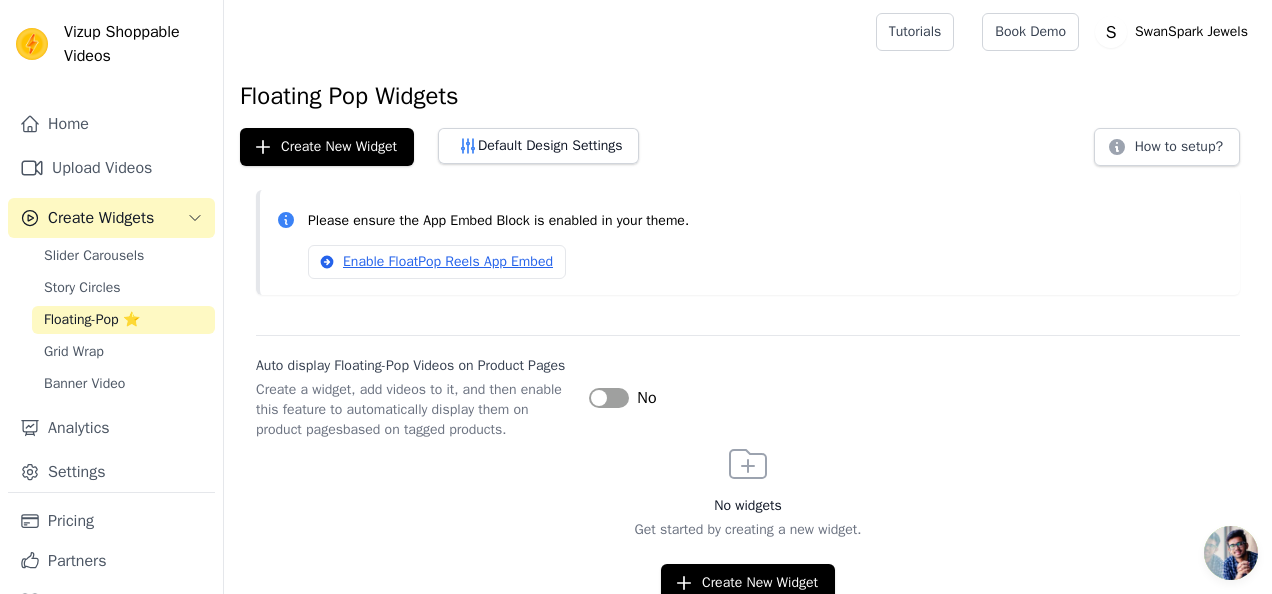 click on "Label" at bounding box center (609, 398) 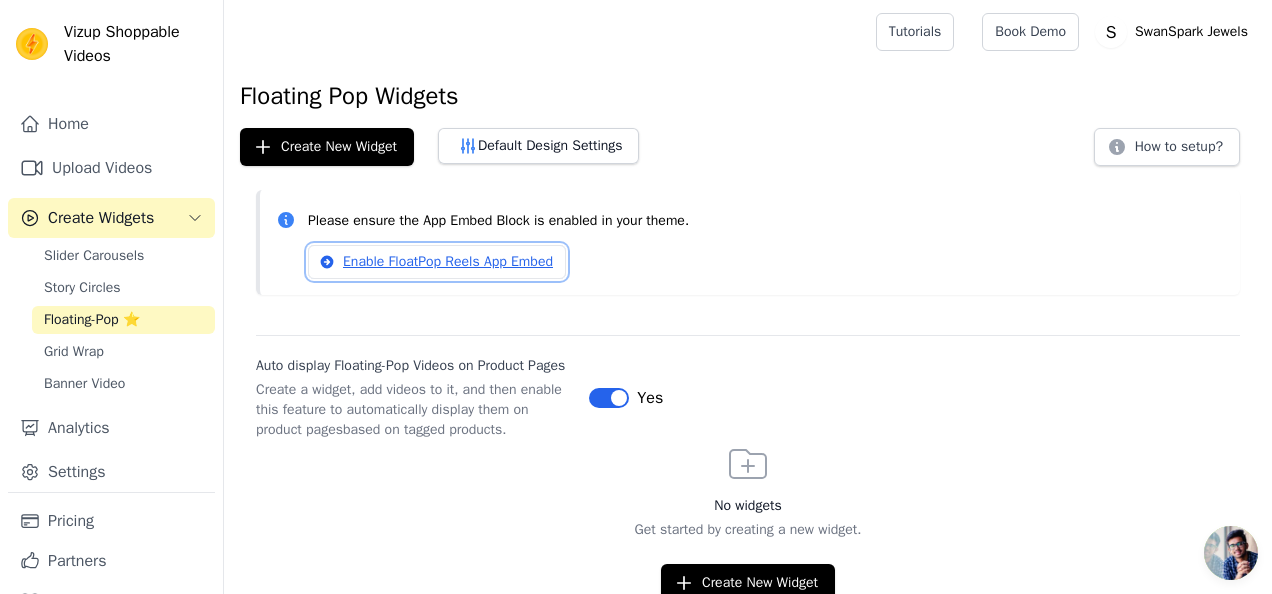 click on "Enable FloatPop Reels App Embed" at bounding box center (437, 262) 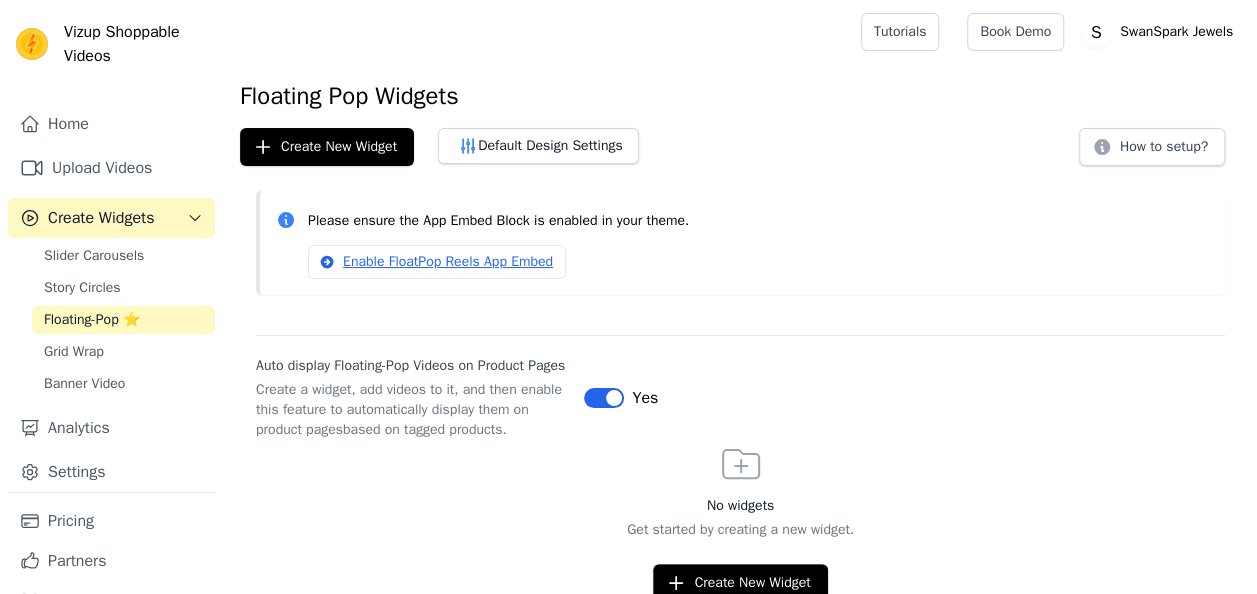 scroll, scrollTop: 25, scrollLeft: 0, axis: vertical 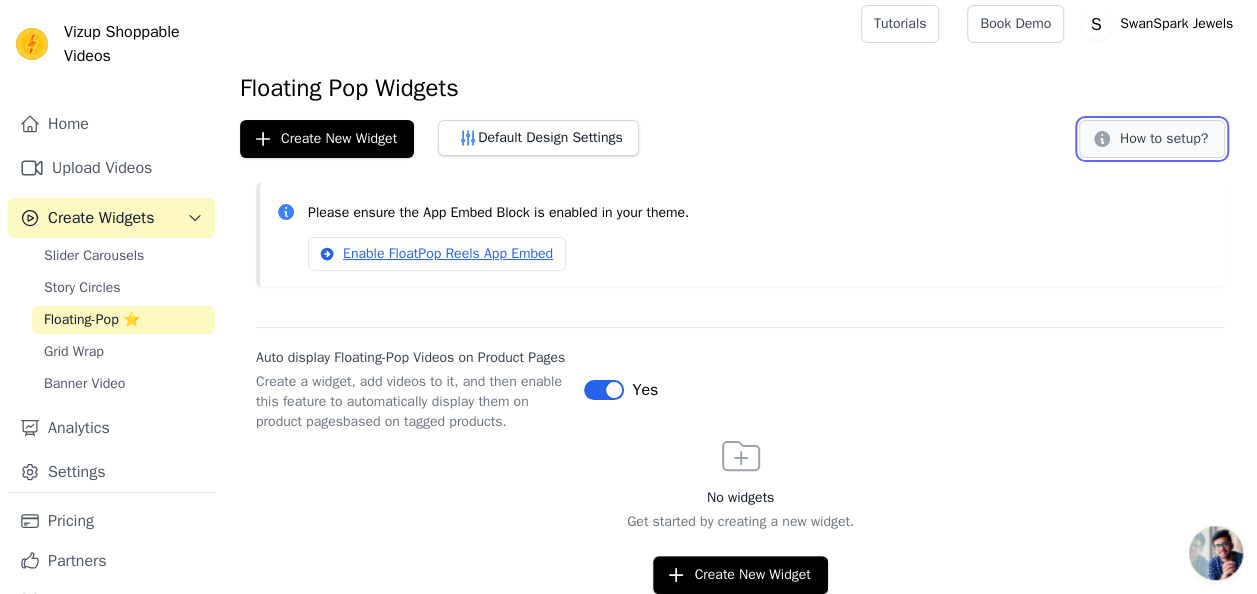 click on "How to setup?" at bounding box center [1152, 139] 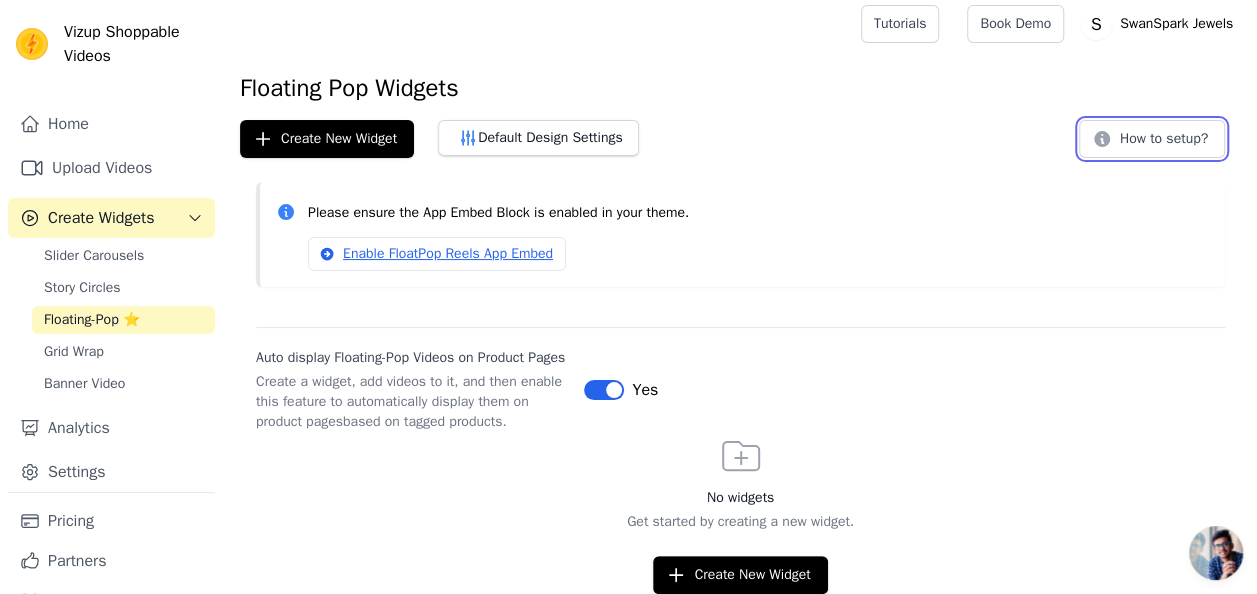 type 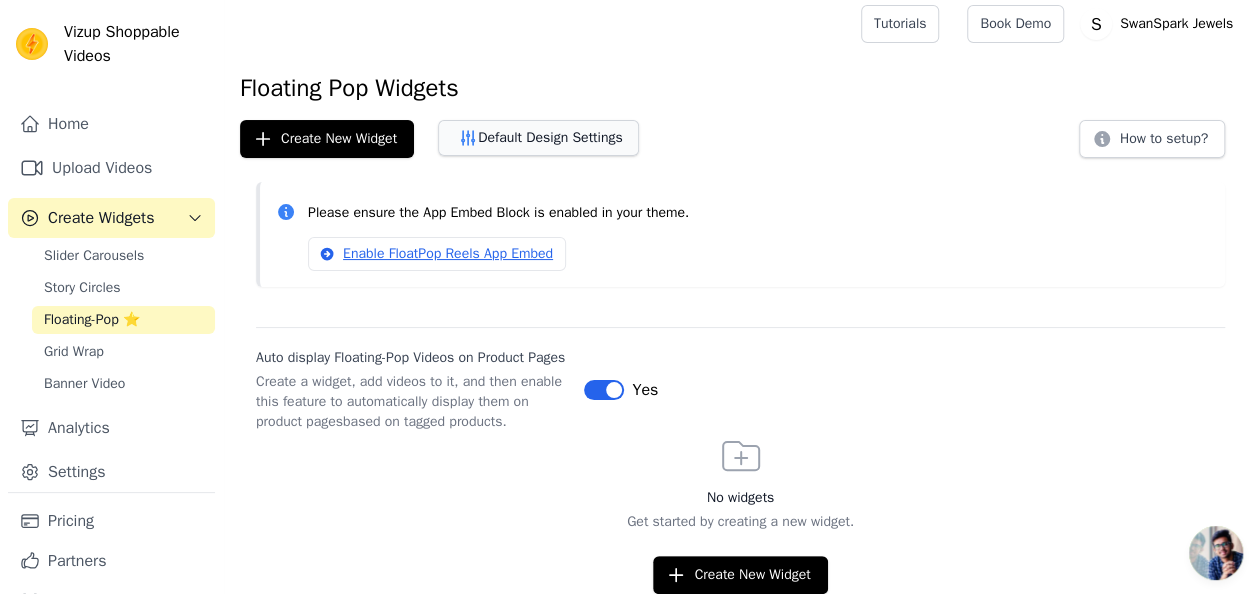 click on "Default Design Settings" at bounding box center [538, 138] 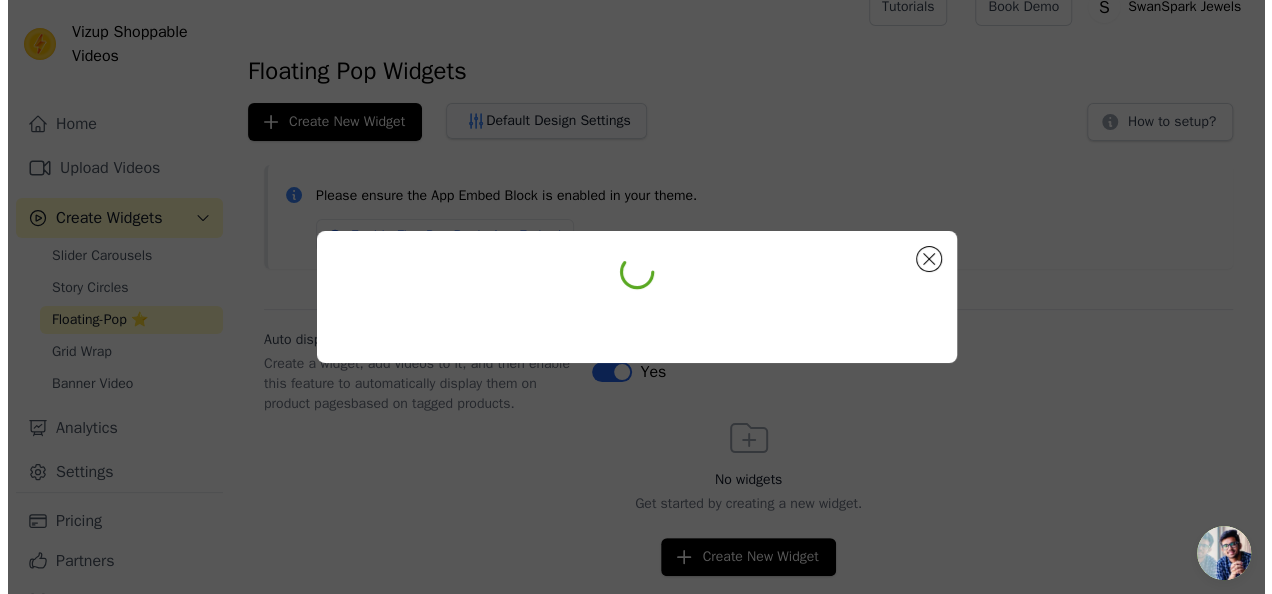 scroll, scrollTop: 0, scrollLeft: 0, axis: both 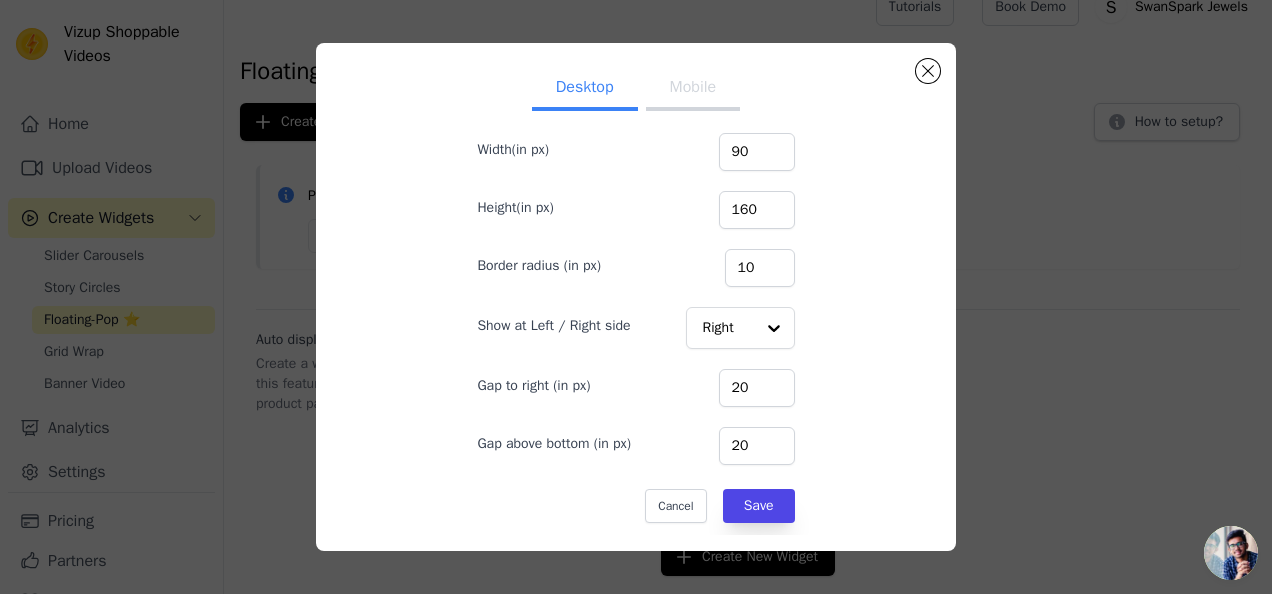 type 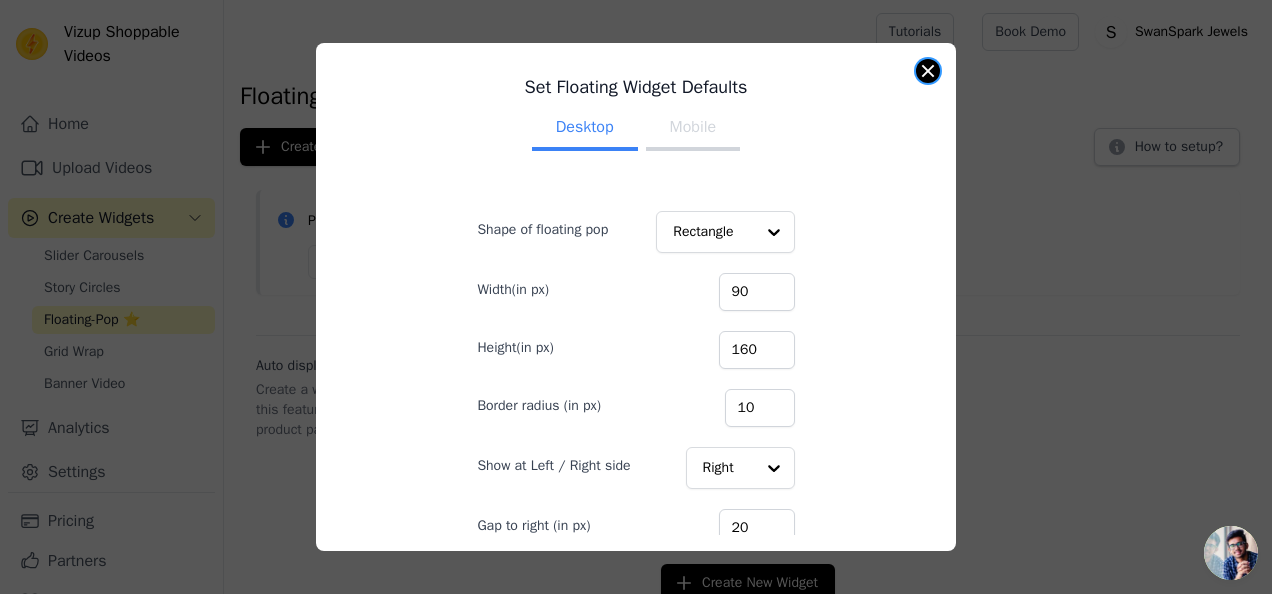 click at bounding box center [928, 71] 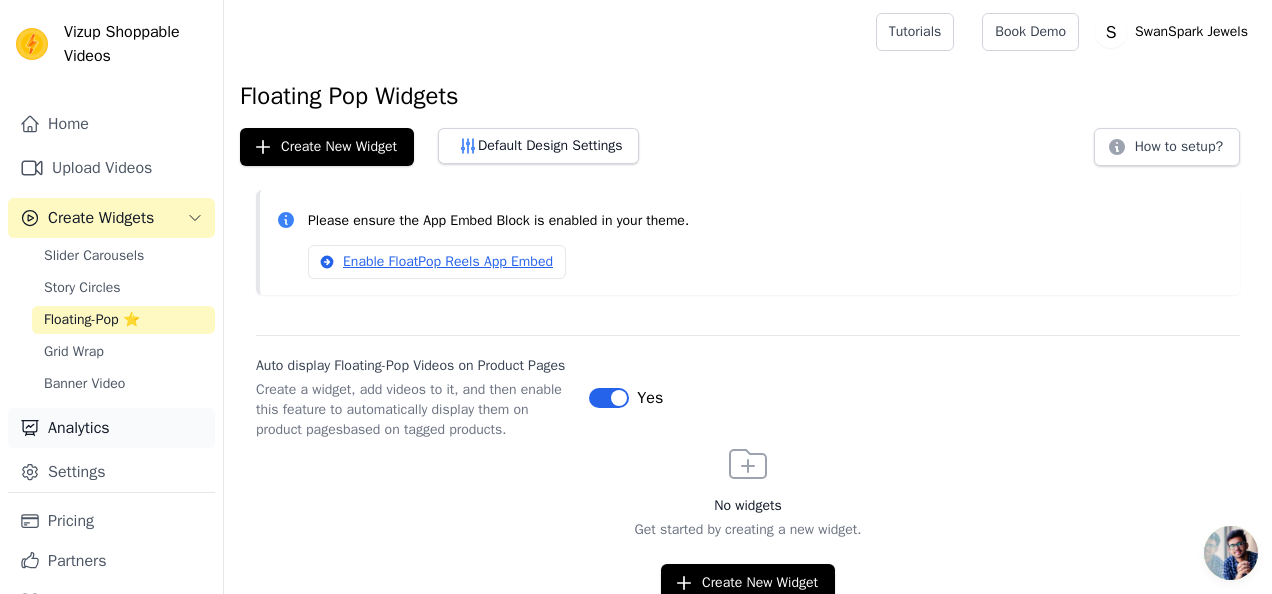 click on "Analytics" at bounding box center [111, 428] 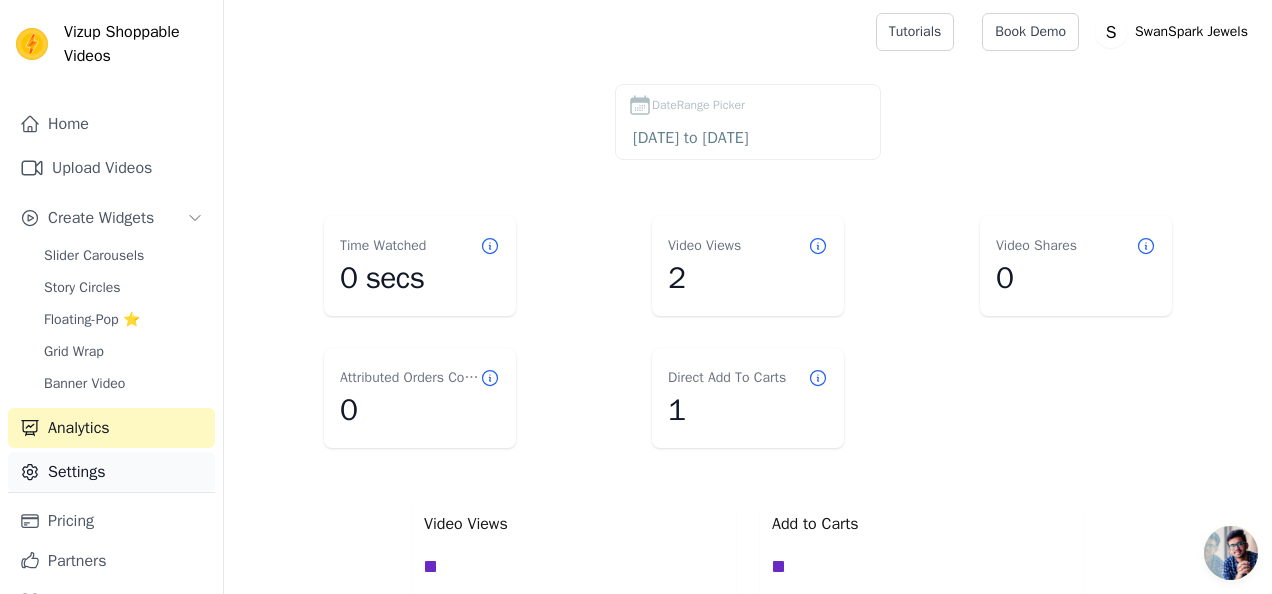 click on "Settings" at bounding box center [111, 472] 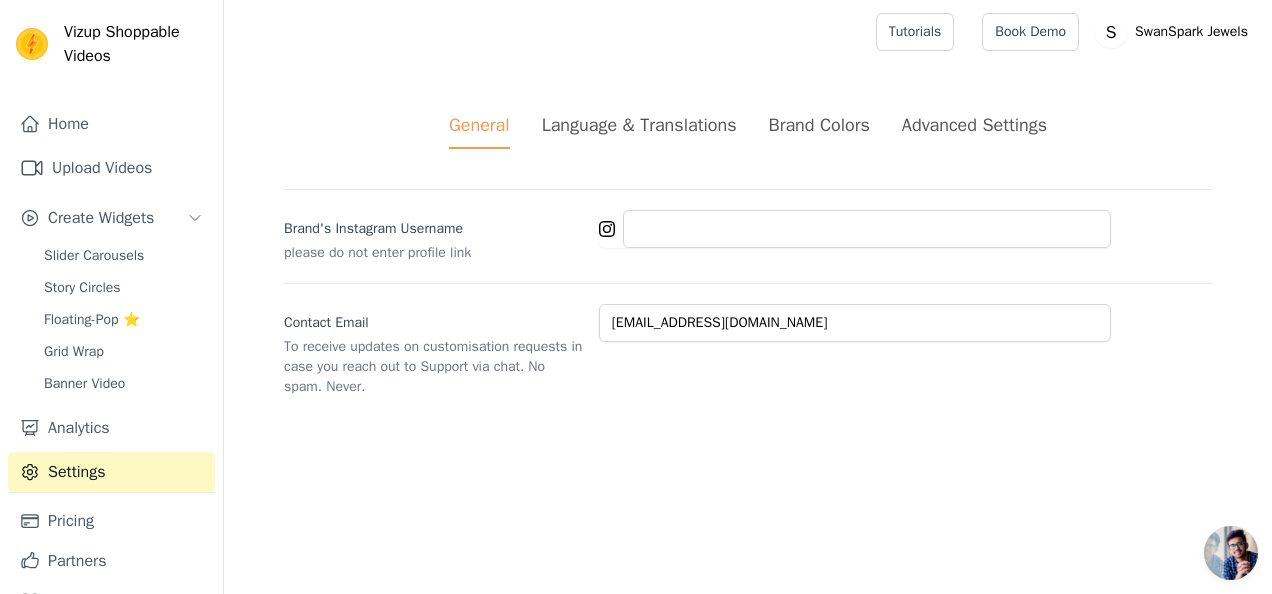 click on "Language & Translations" at bounding box center (639, 125) 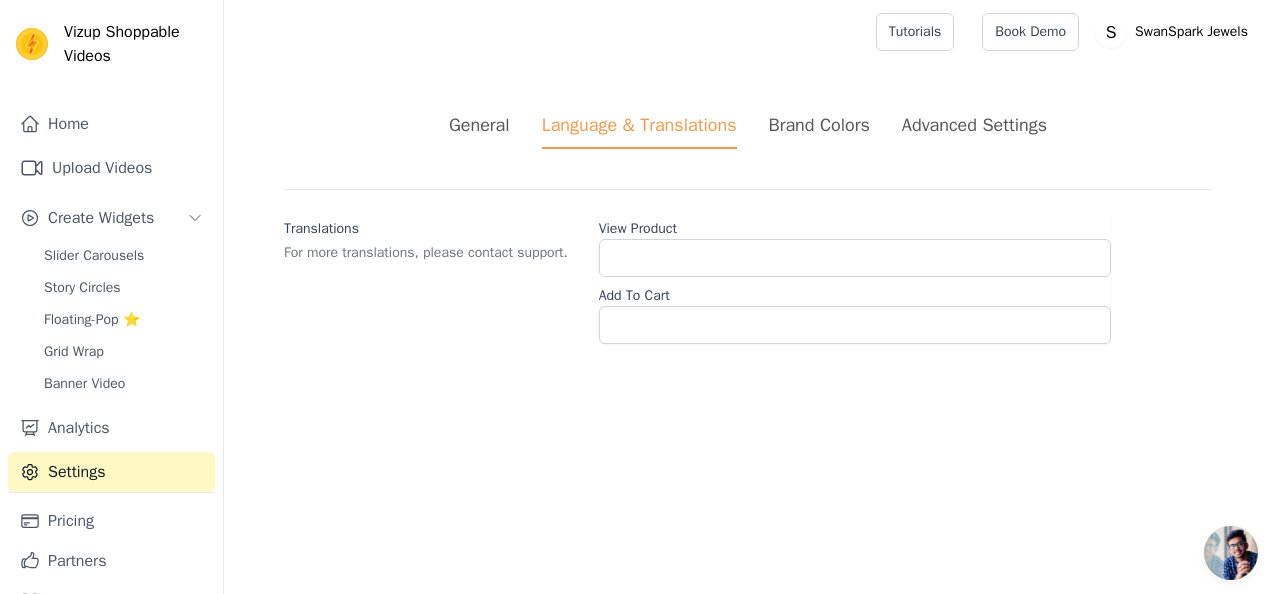 click on "Brand Colors" at bounding box center (819, 125) 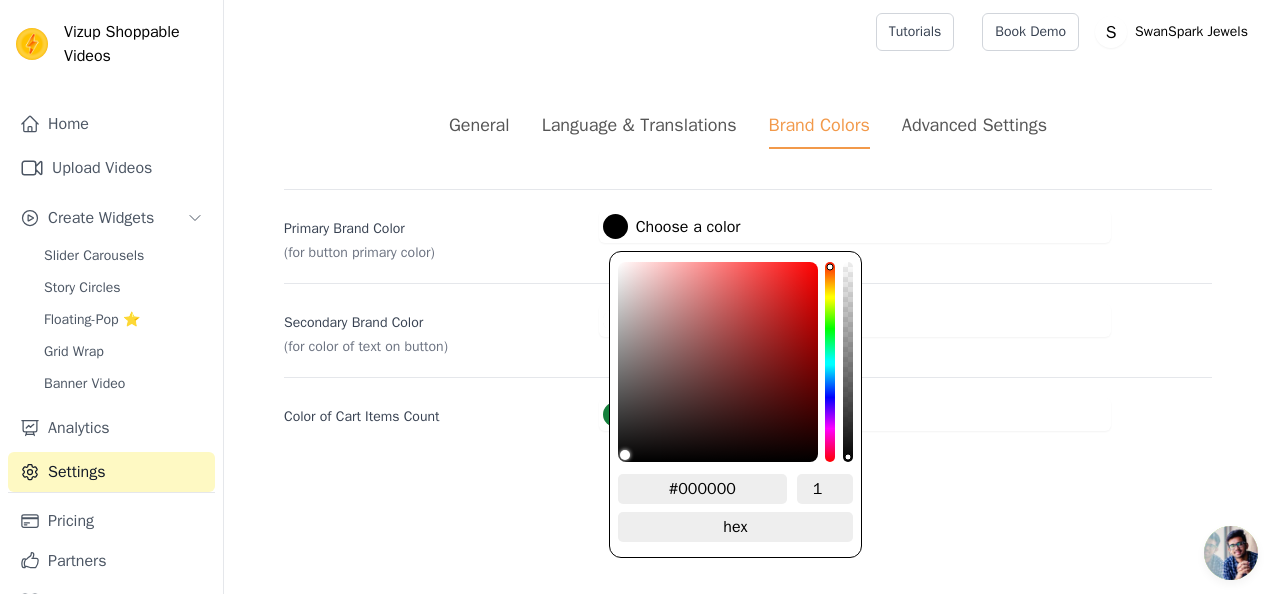 click on "#000000       Choose a color" at bounding box center (672, 226) 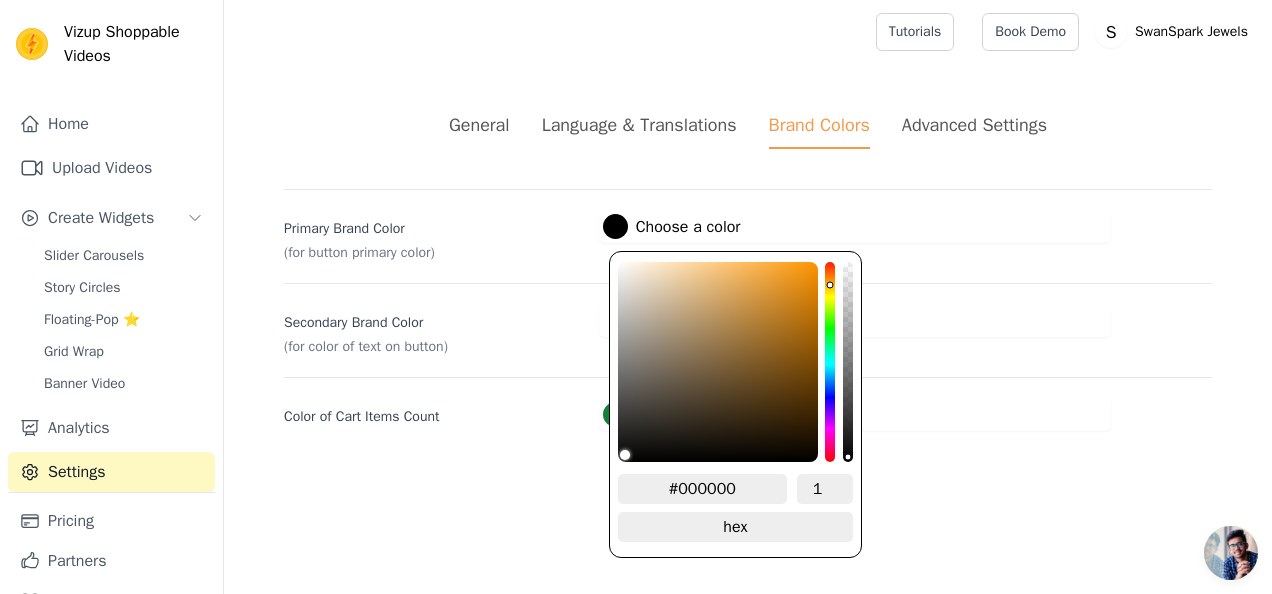 click at bounding box center (830, 362) 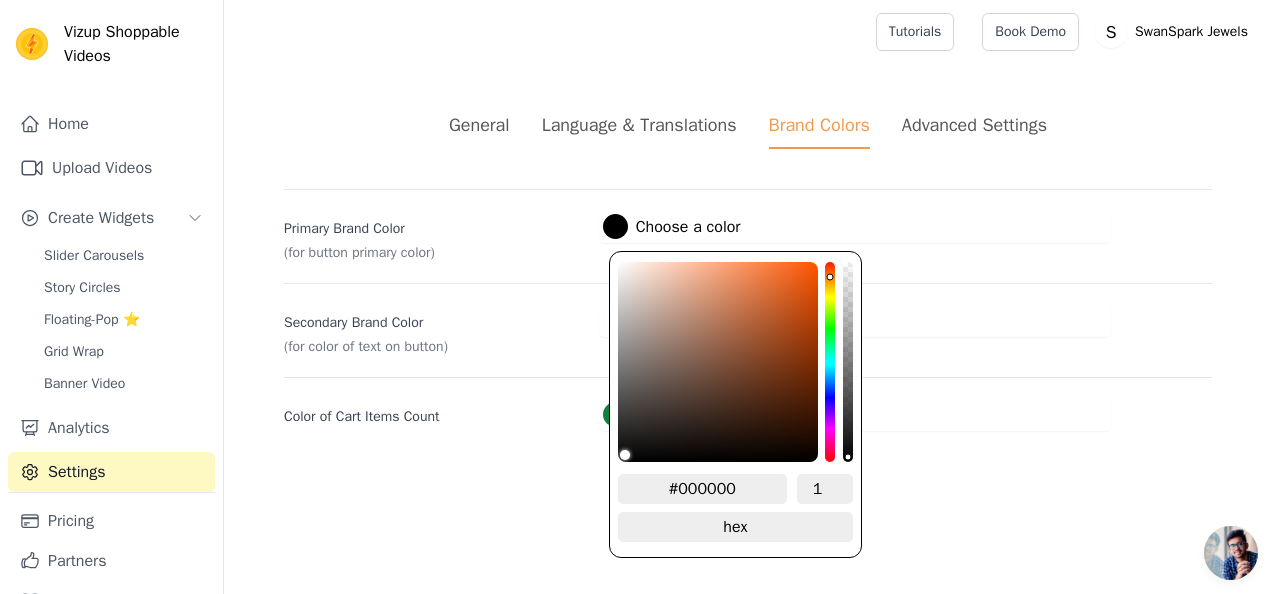 click at bounding box center [830, 362] 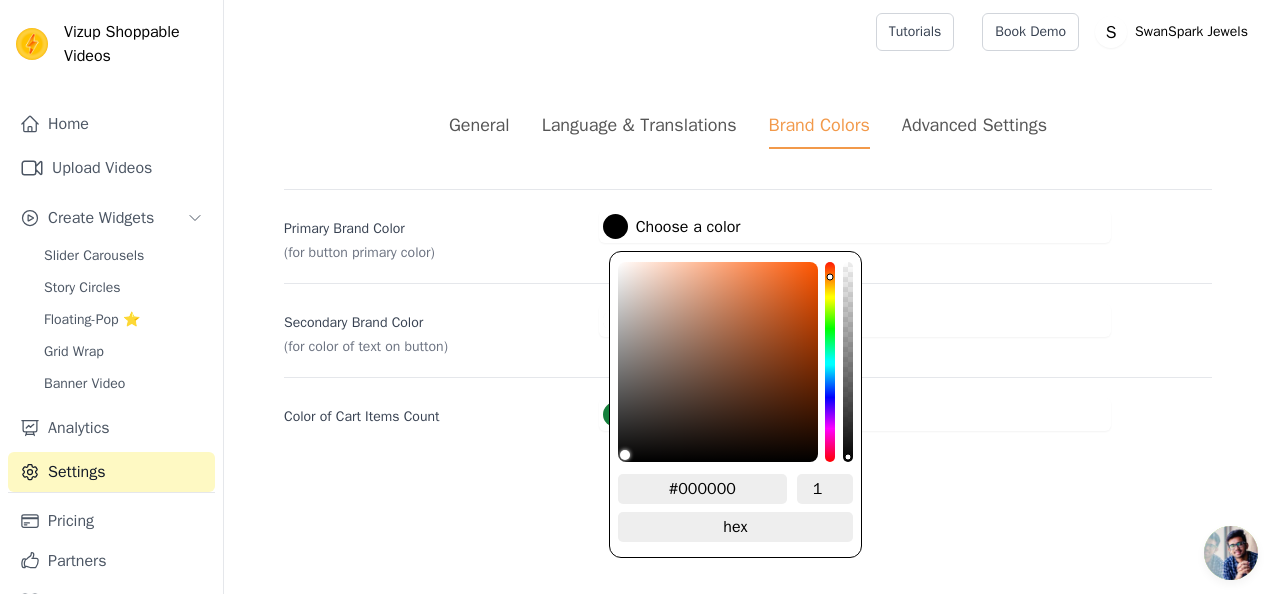 type on "#dd9f80" 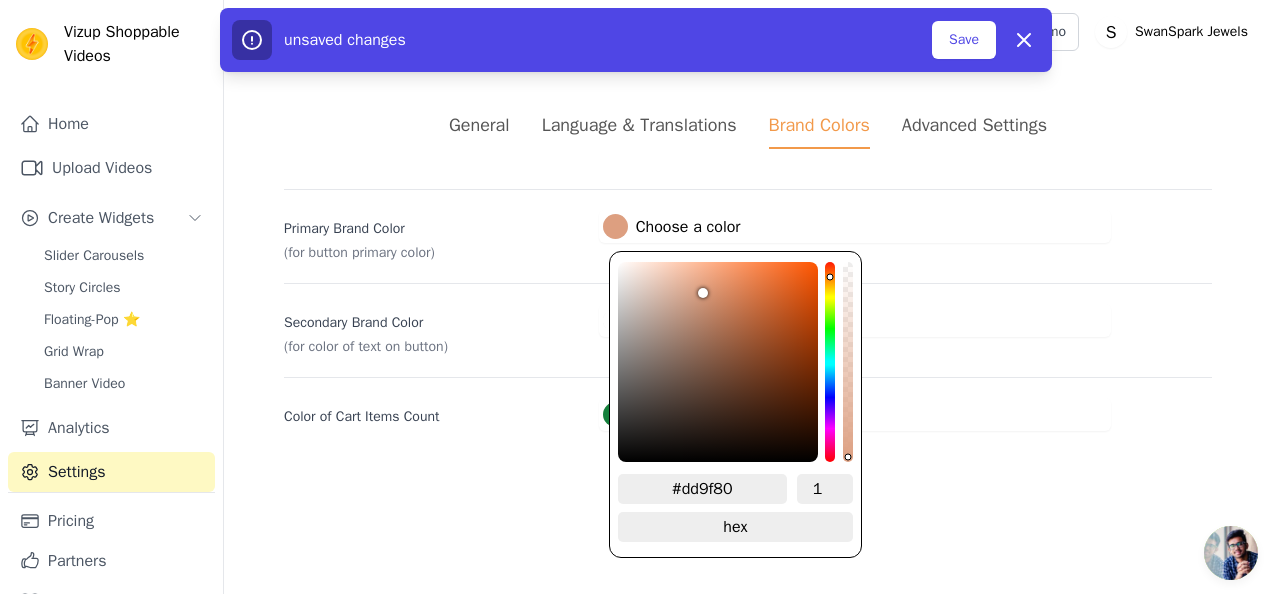 type on "#df9f7f" 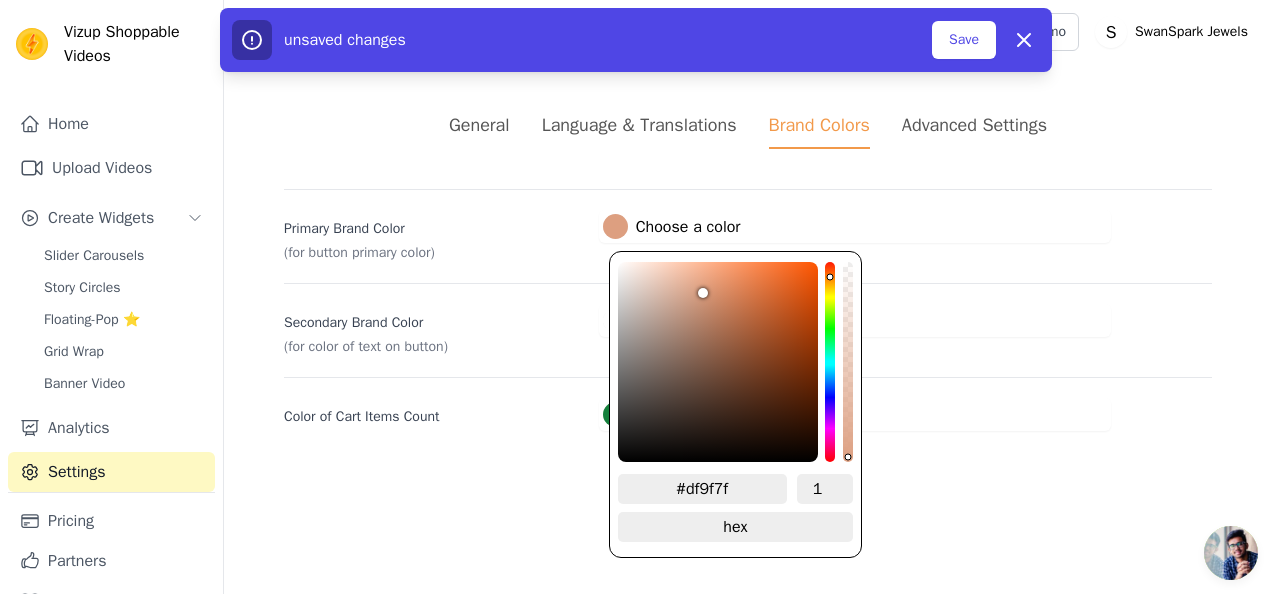 type on "#e19f7f" 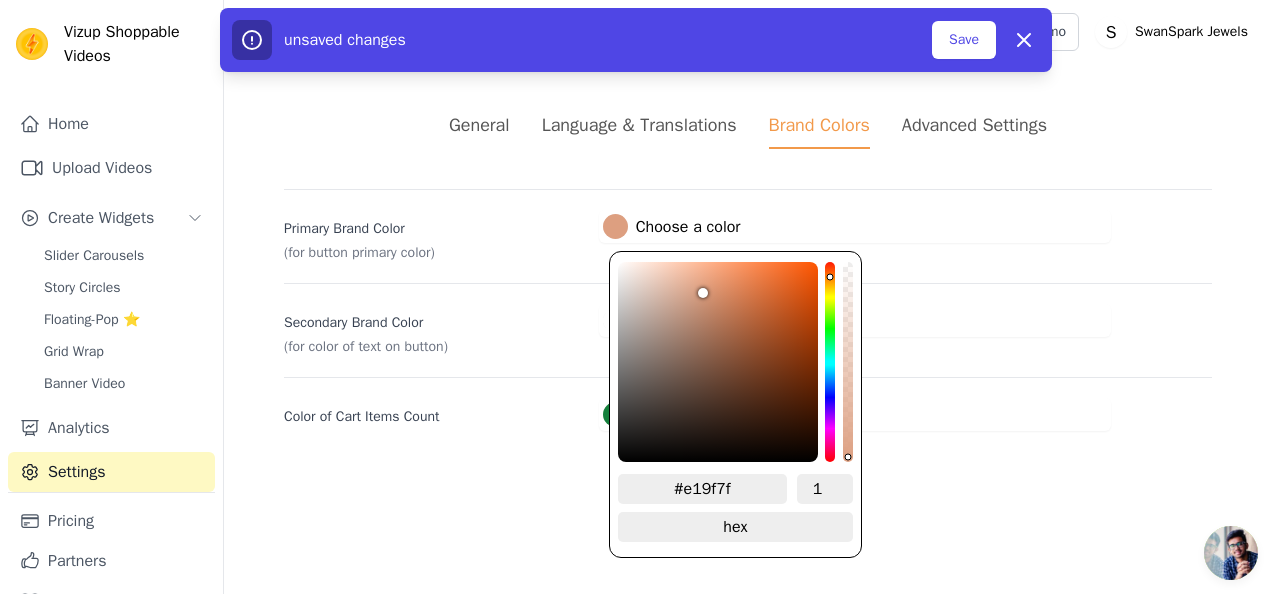 type on "#e4a07e" 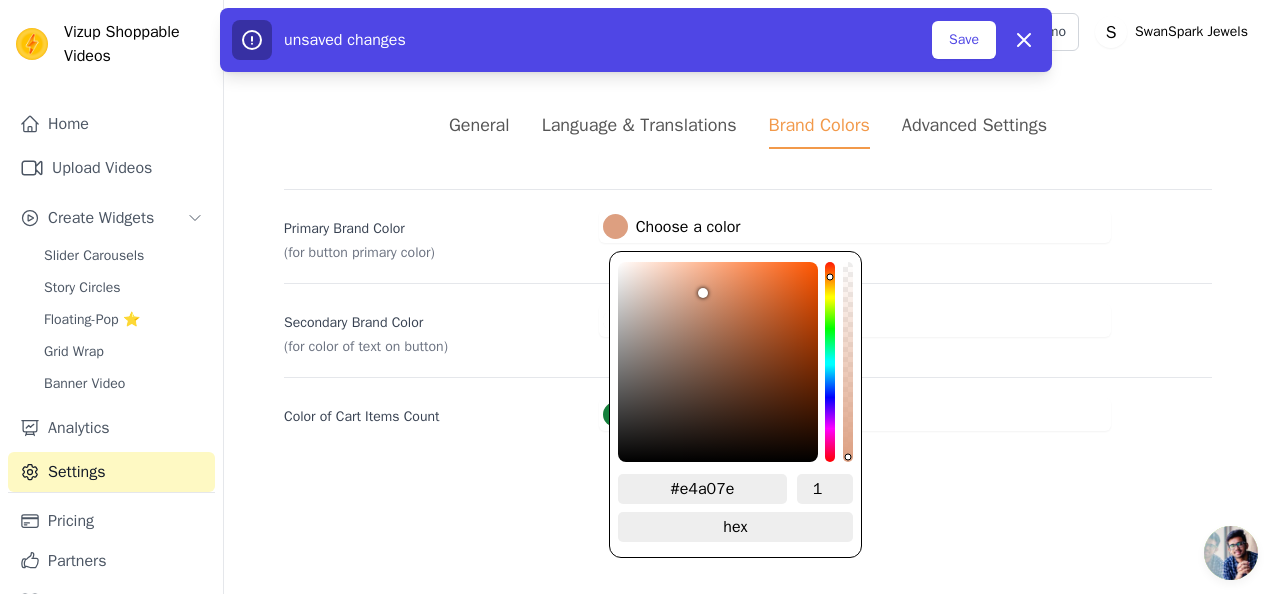 type on "#e8a27f" 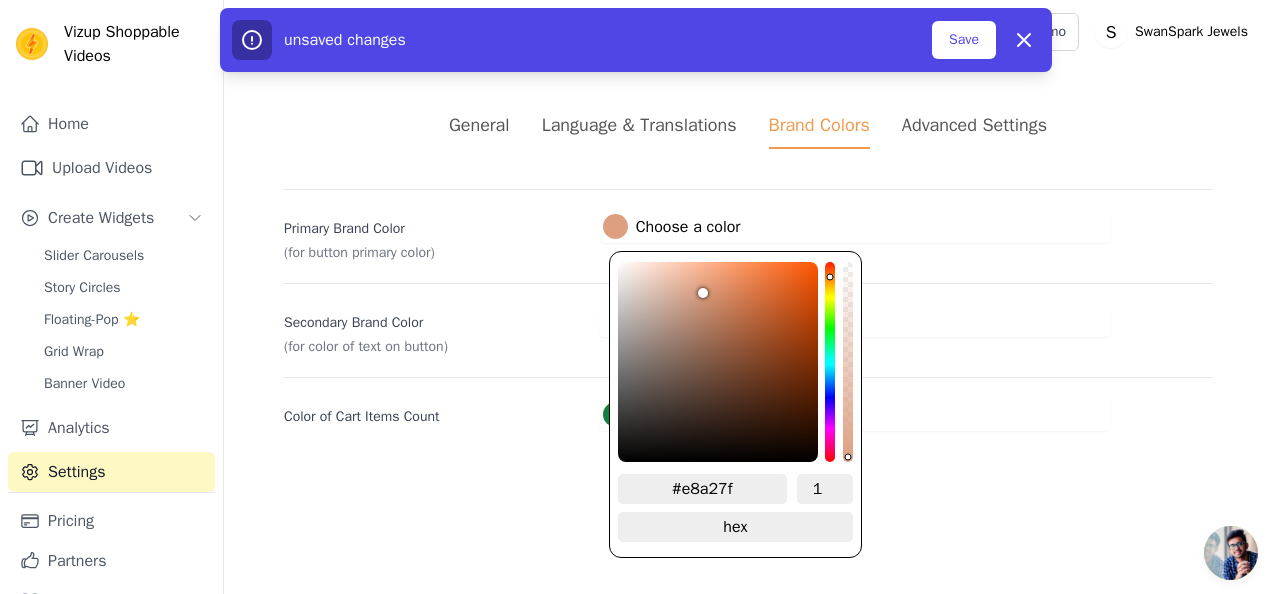 type on "#e9a07c" 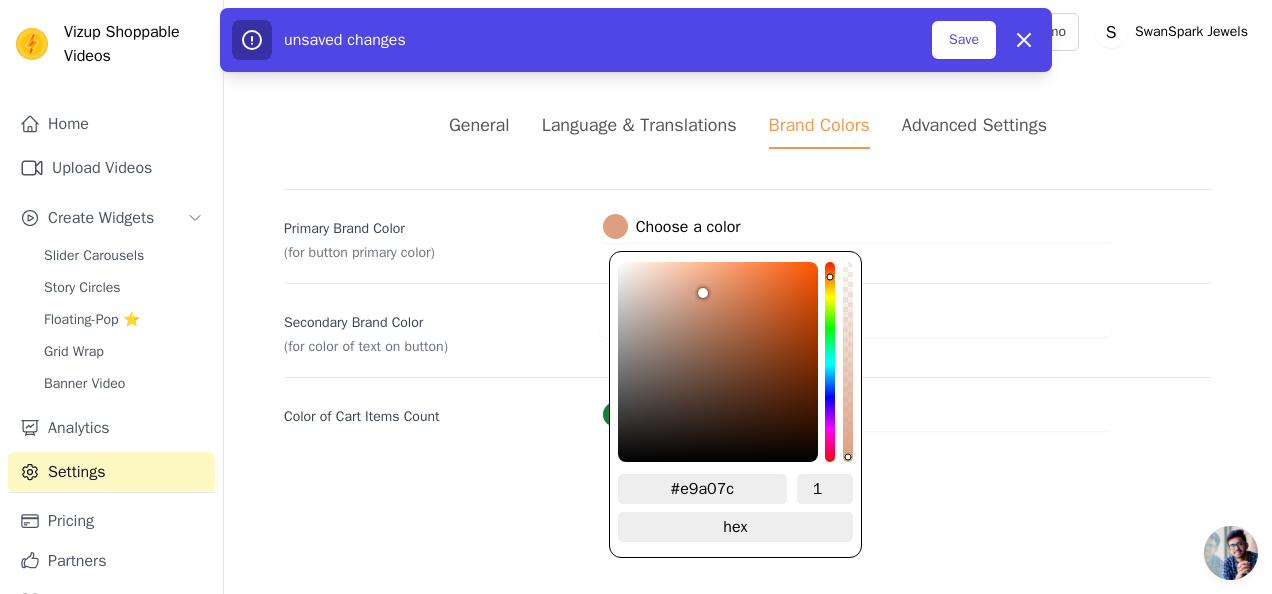 type on "#eba17c" 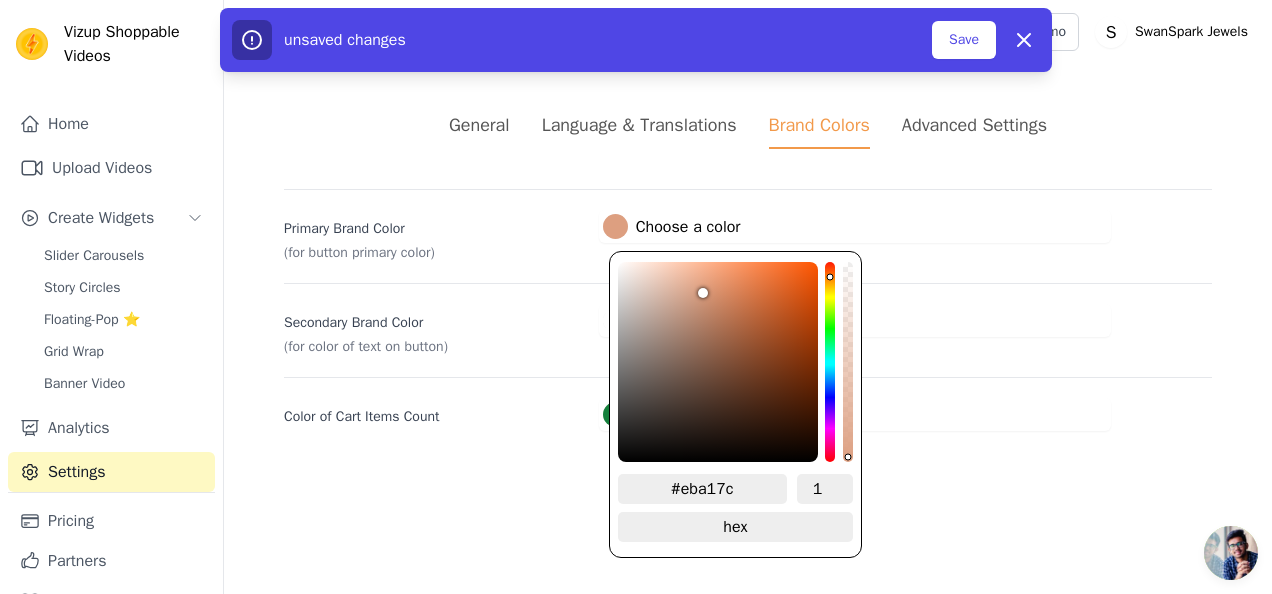 type on "#eea27c" 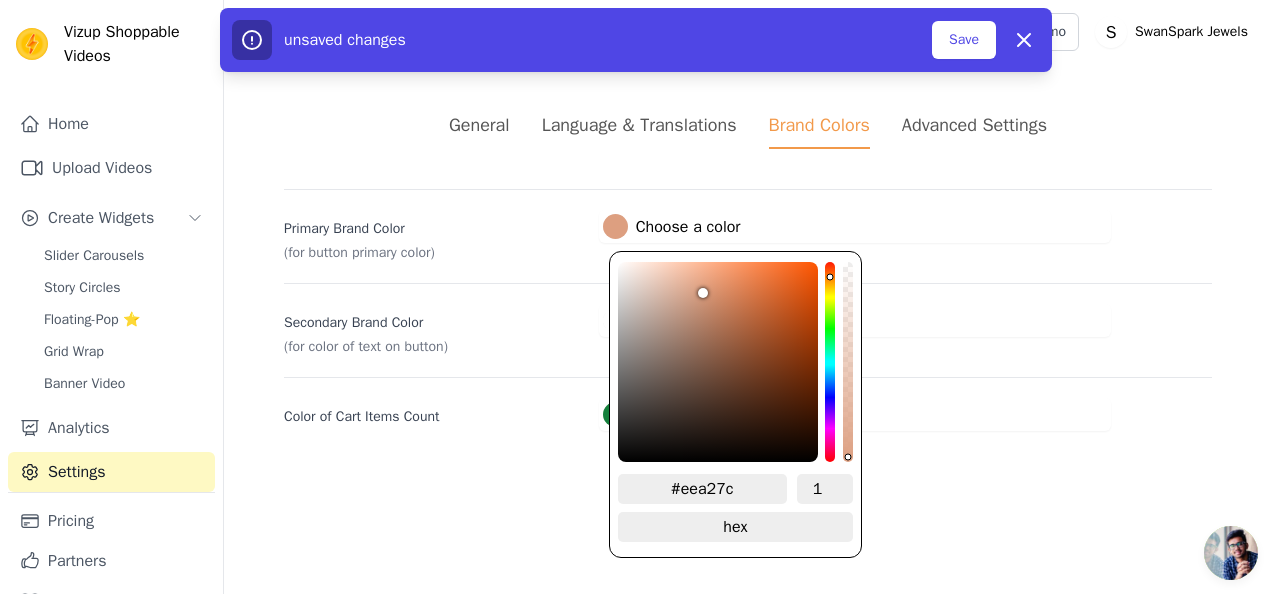 type on "#eea17b" 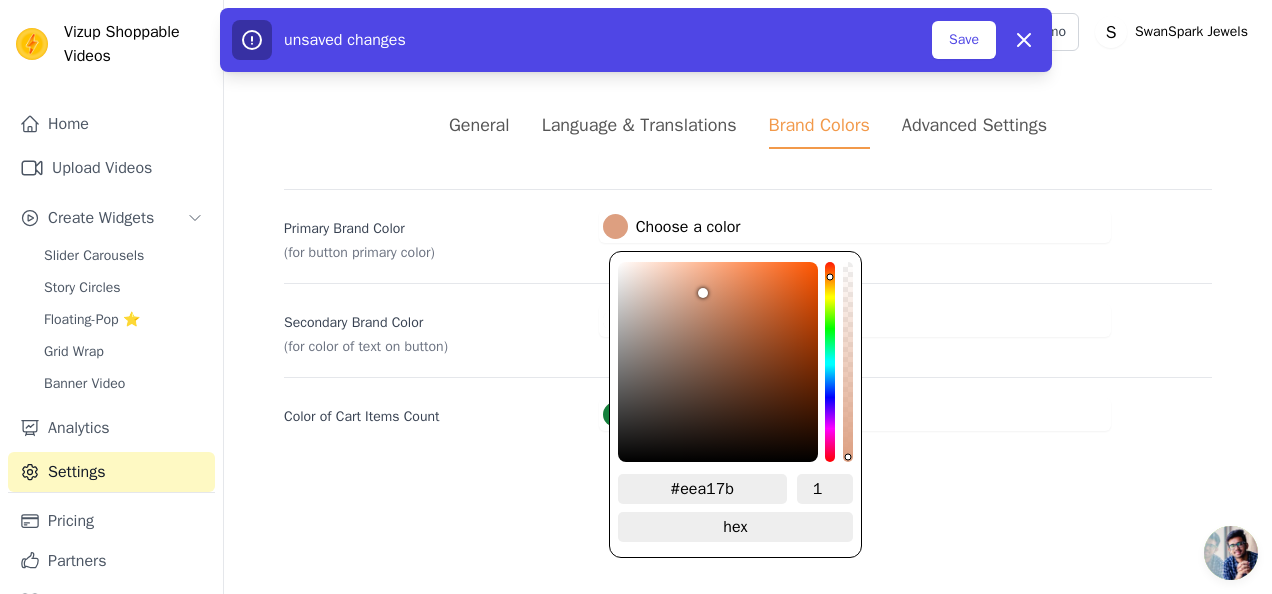 type on "#efa17a" 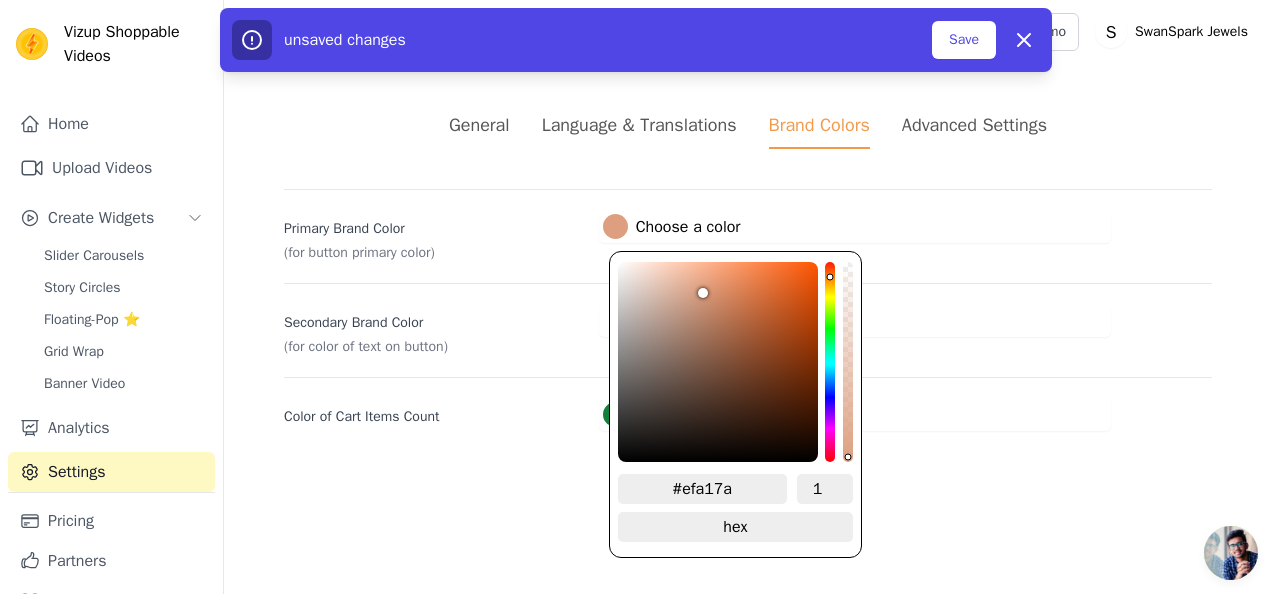 type on "#f2a27b" 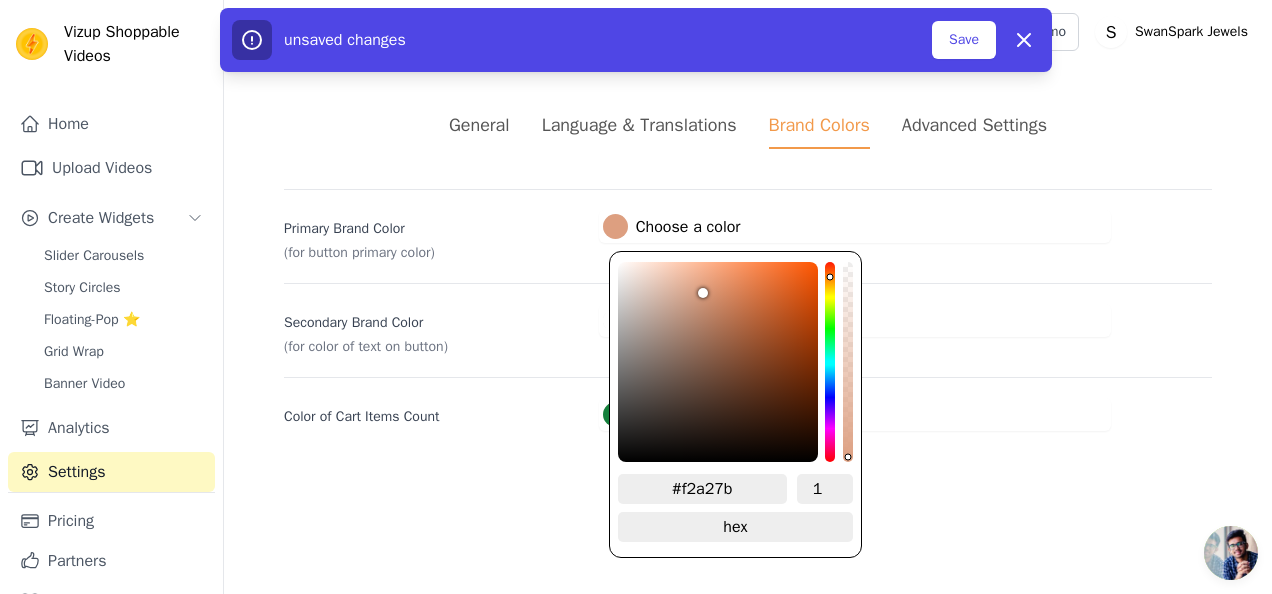 type on "#f3a37b" 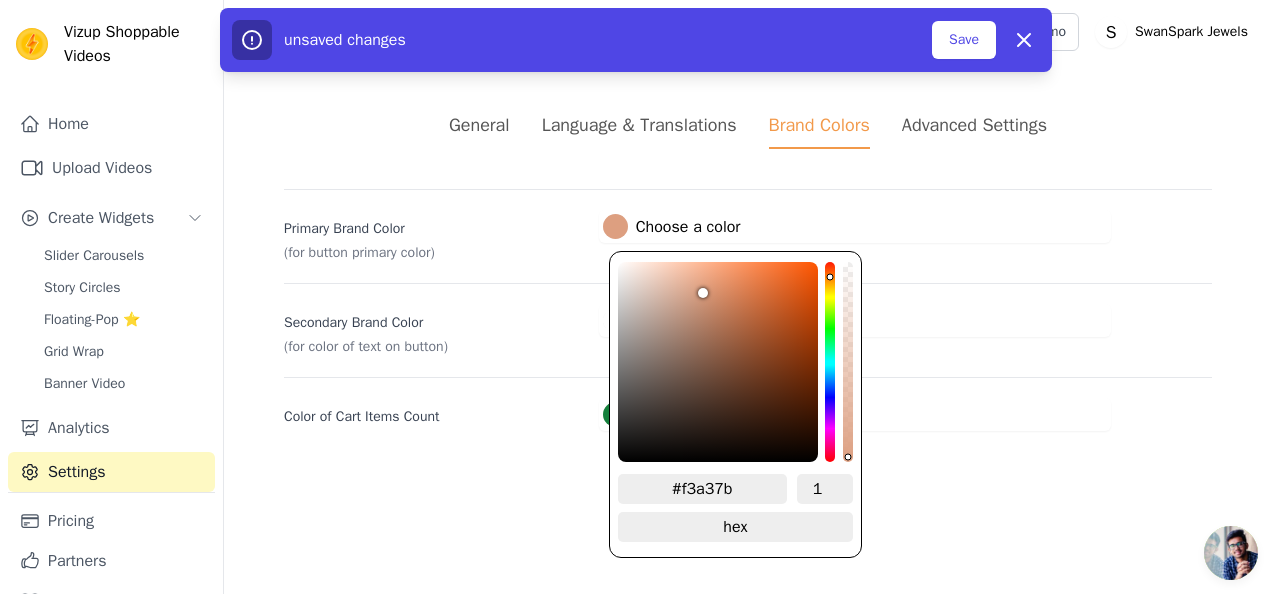 type on "#f3a27a" 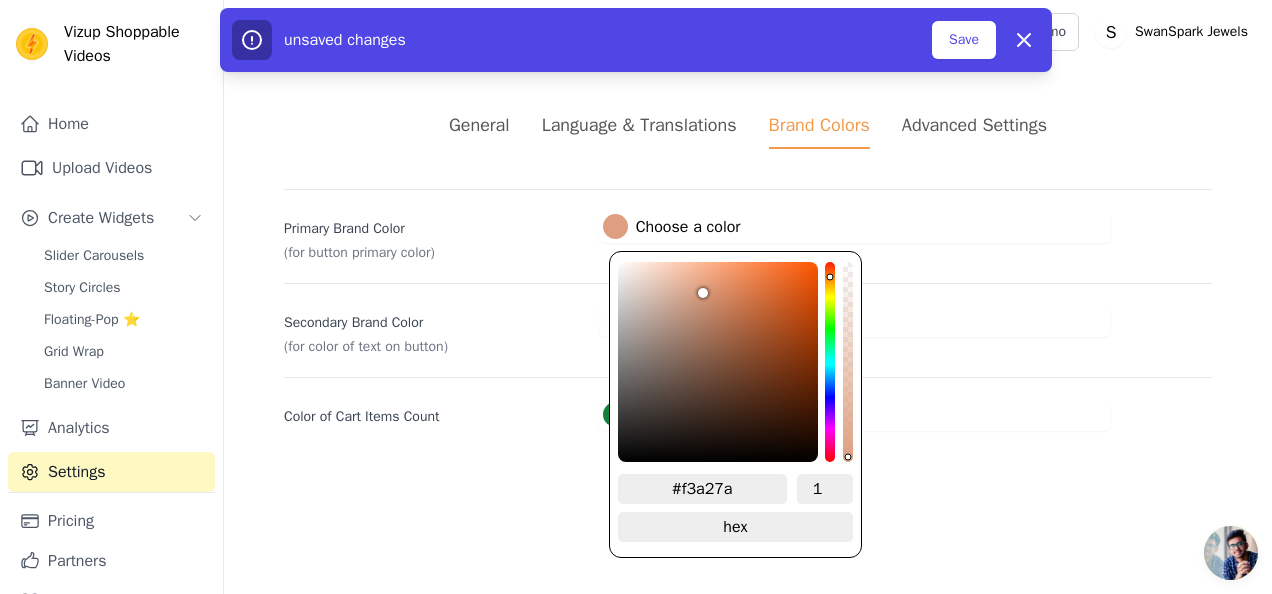 type on "#f3a279" 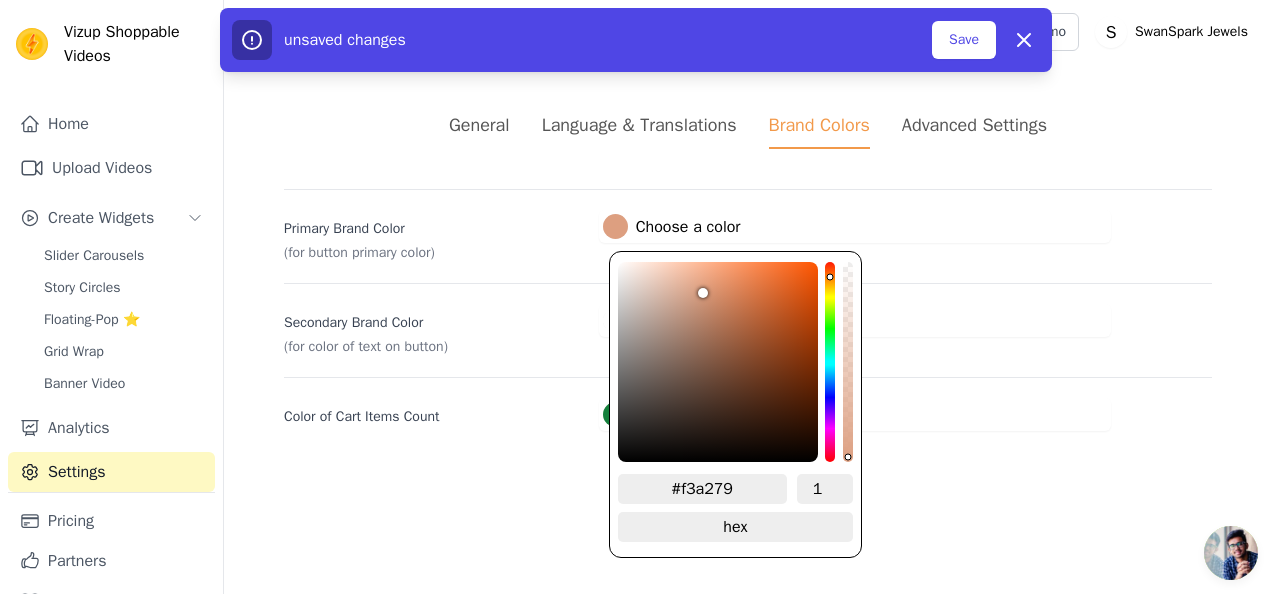 type on "#f4a279" 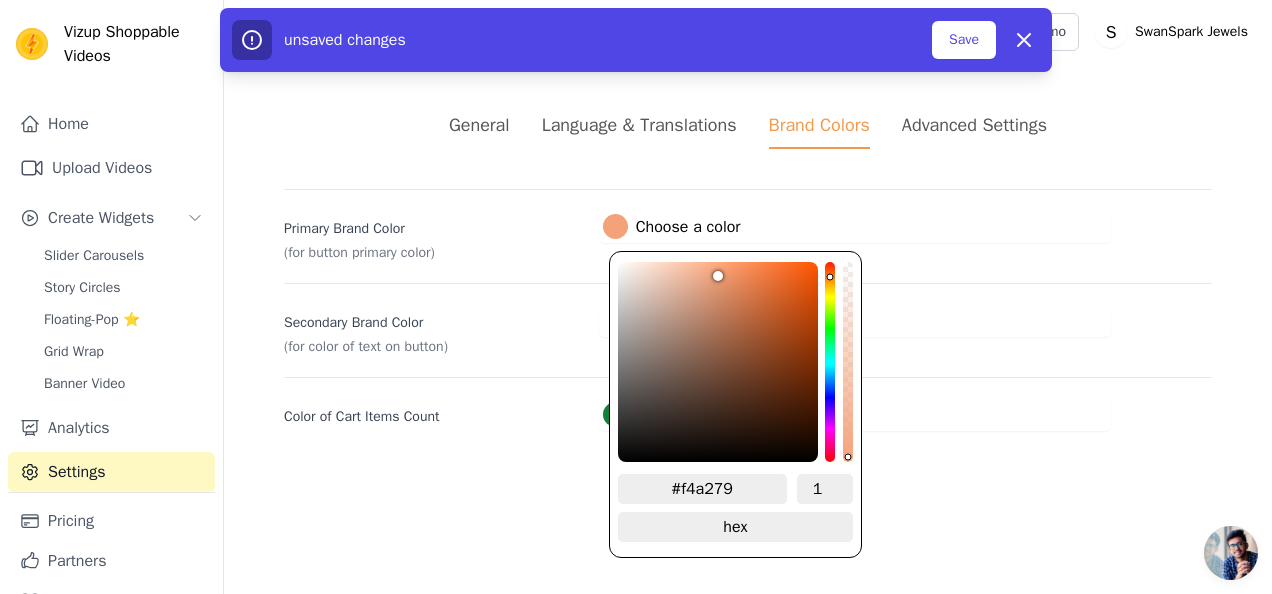type on "#f6a278" 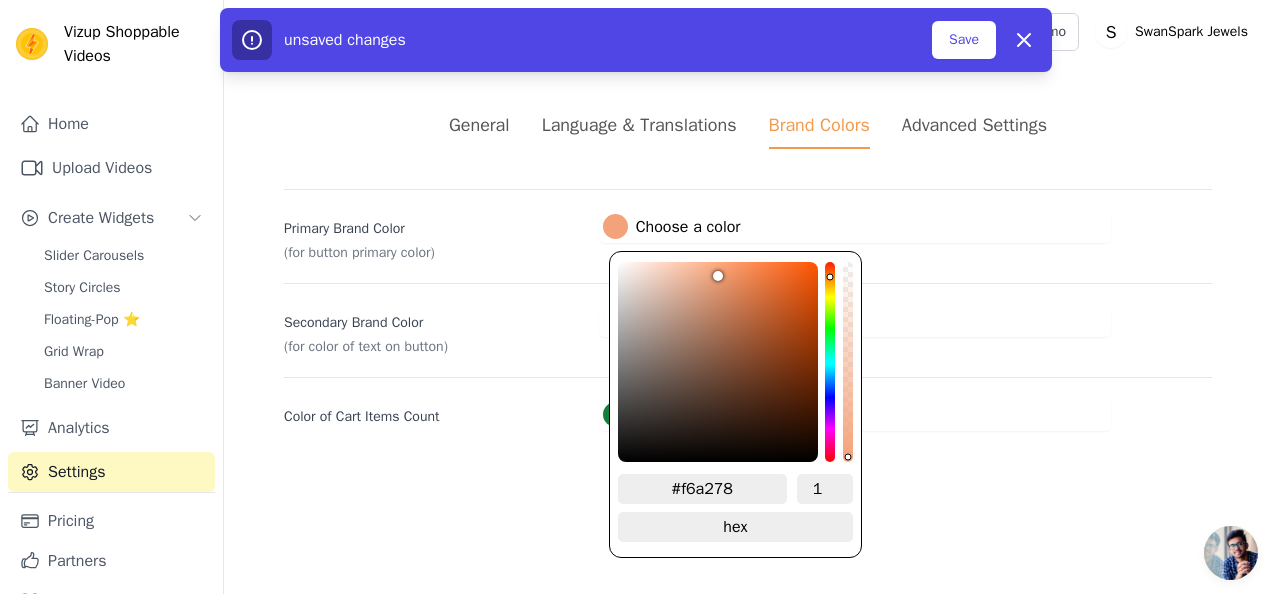 type on "#f7a278" 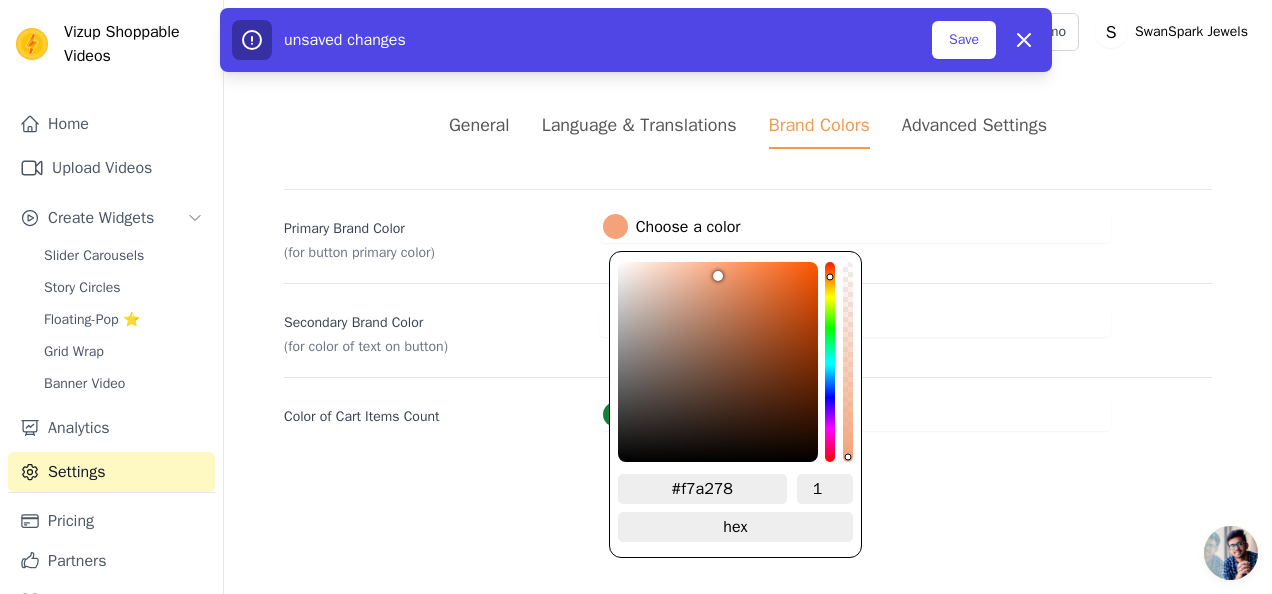 type on "#f8a276" 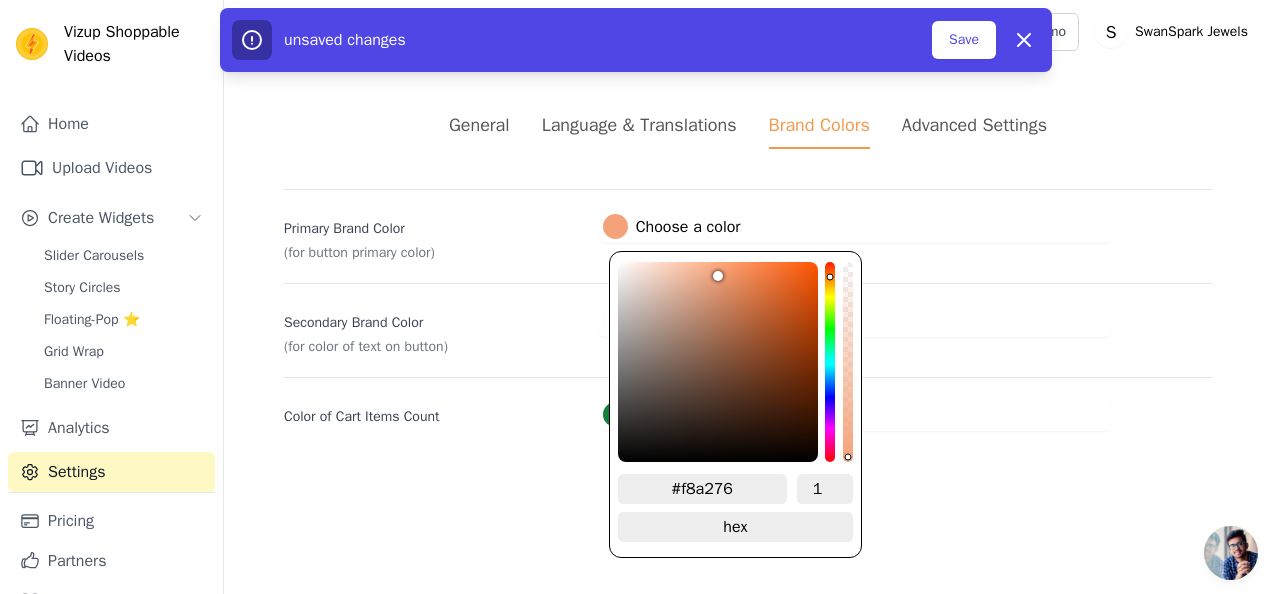 type on "#f8a074" 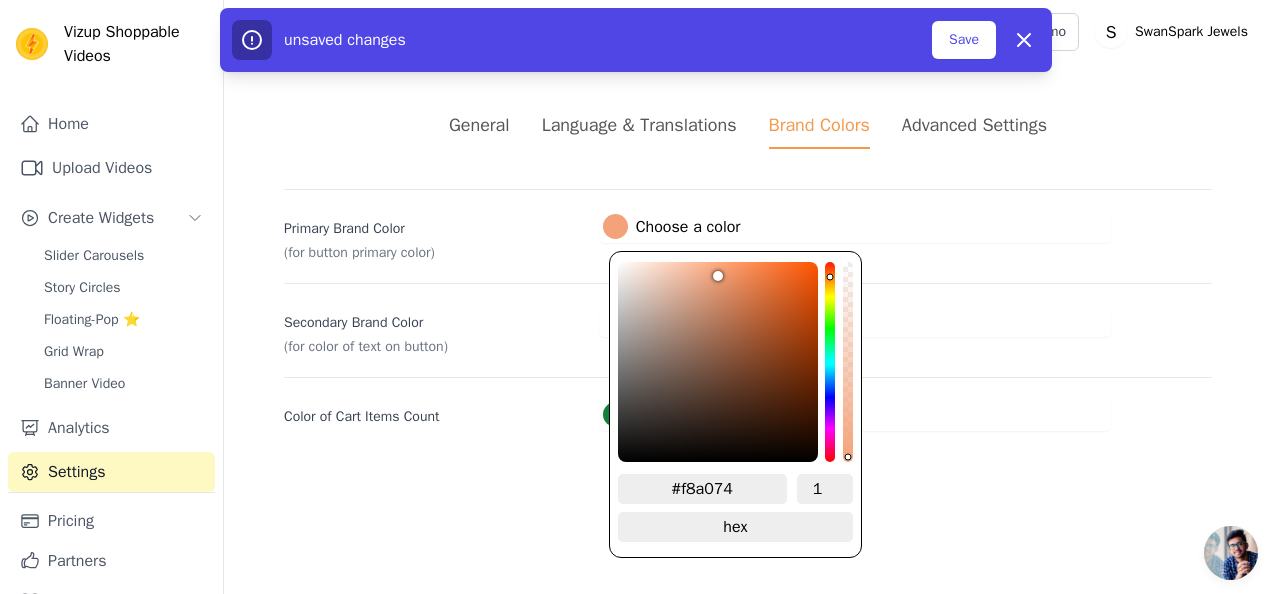 type on "#f9a174" 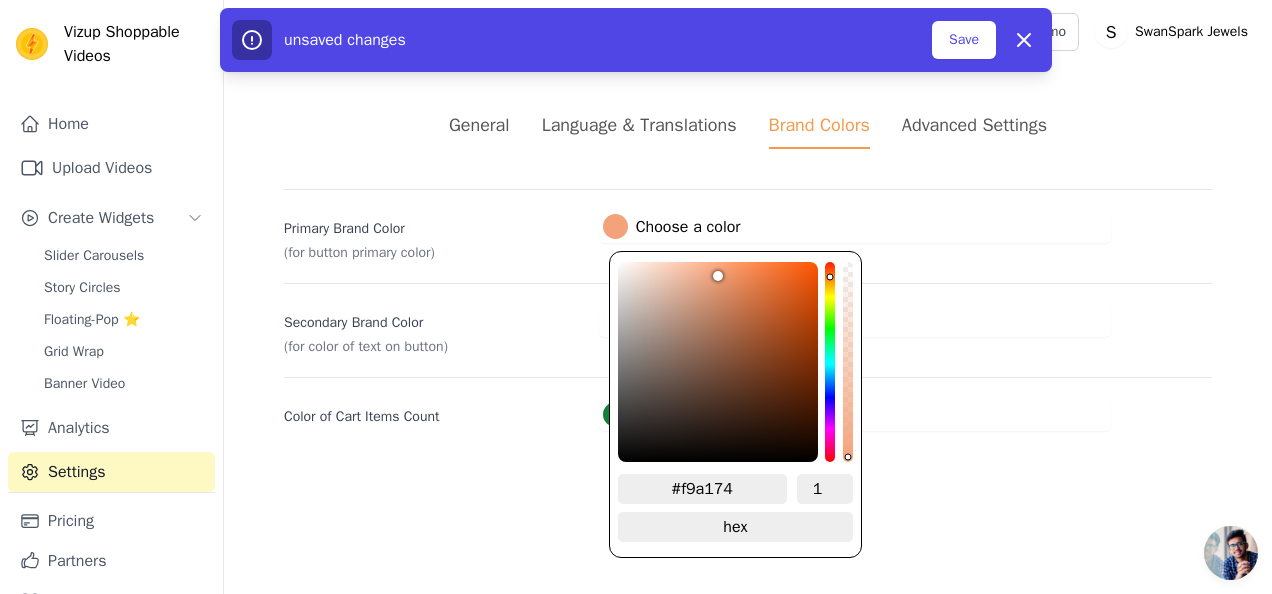 type on "#fba275" 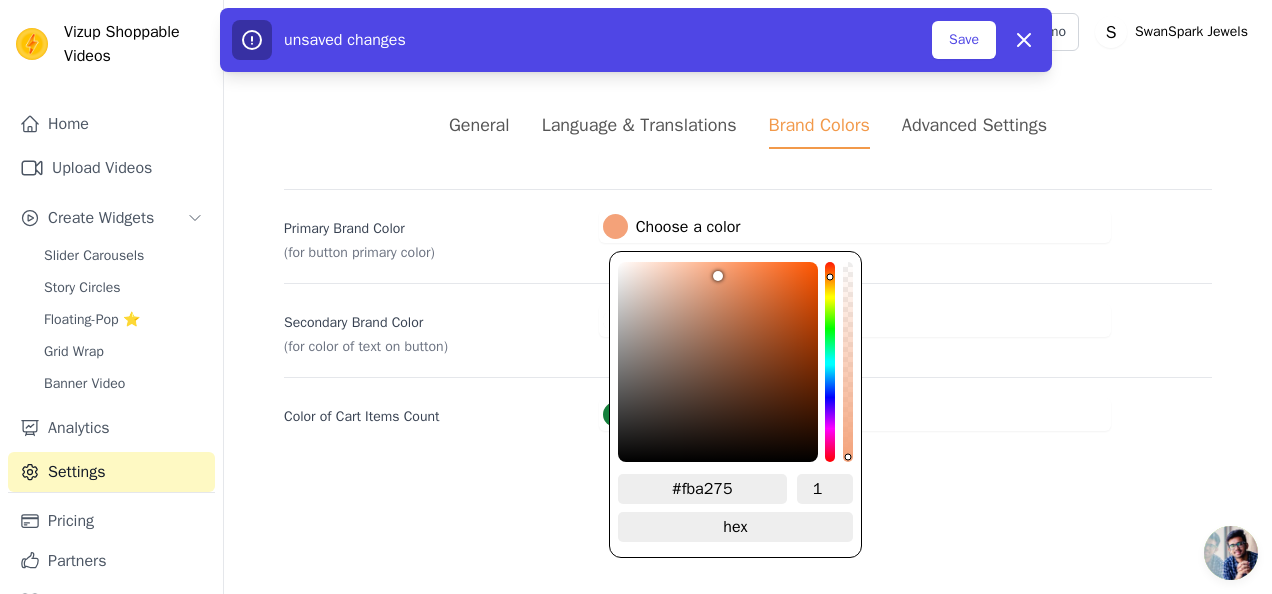 type on "#fba174" 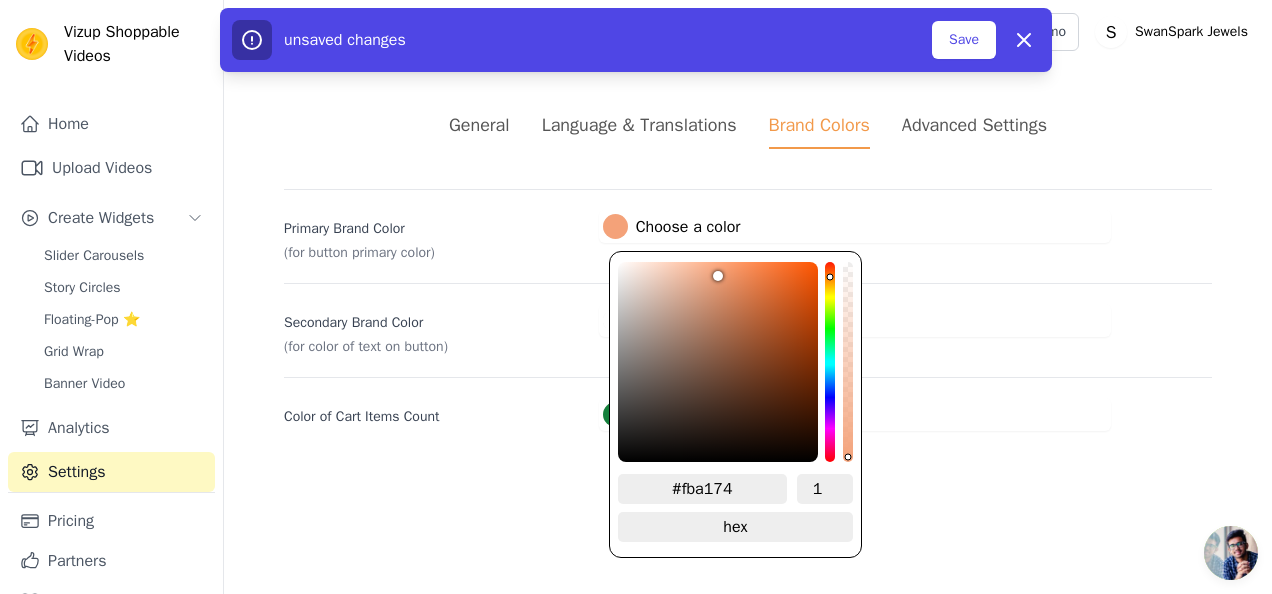type on "#fba073" 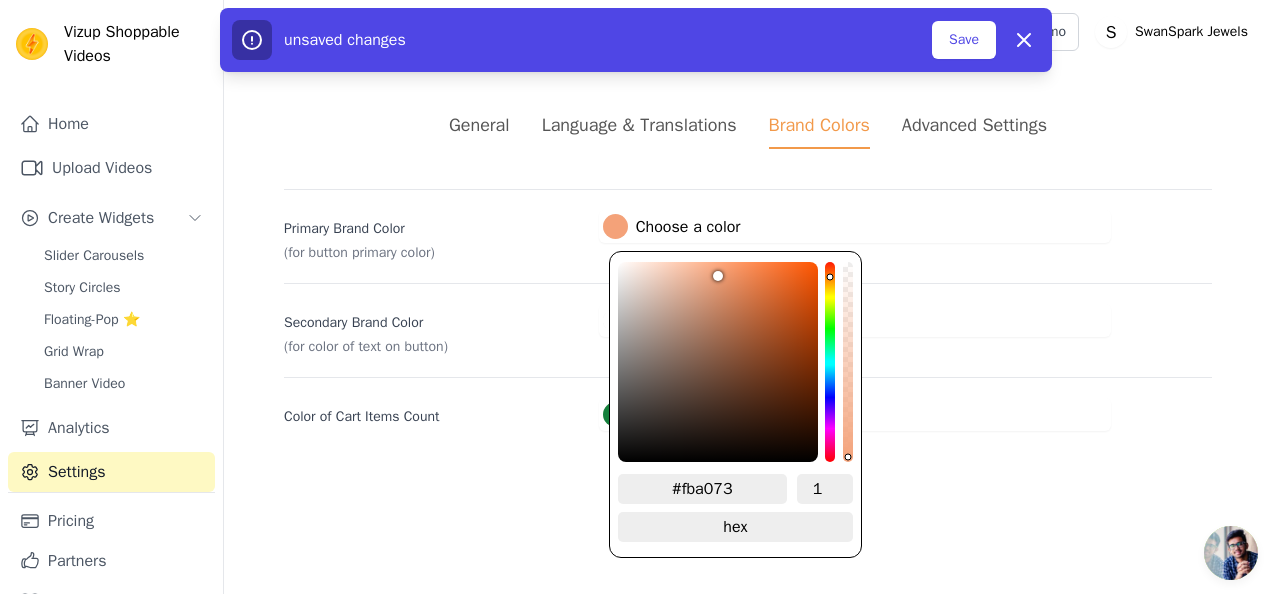 type on "#fca072" 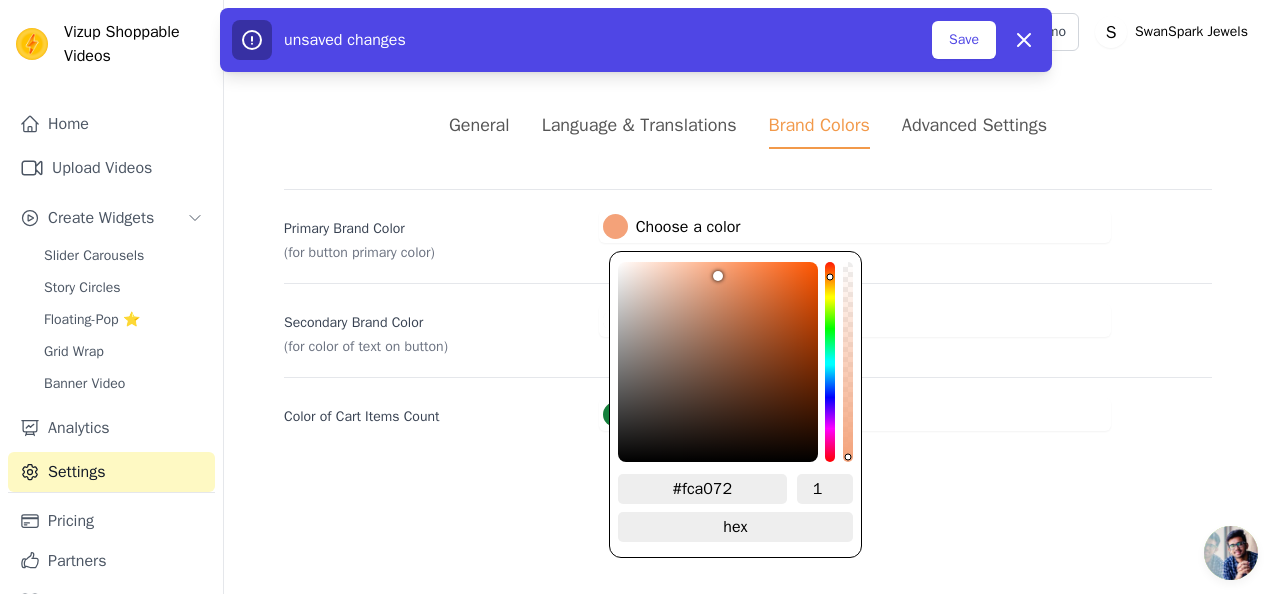 type on "#fda071" 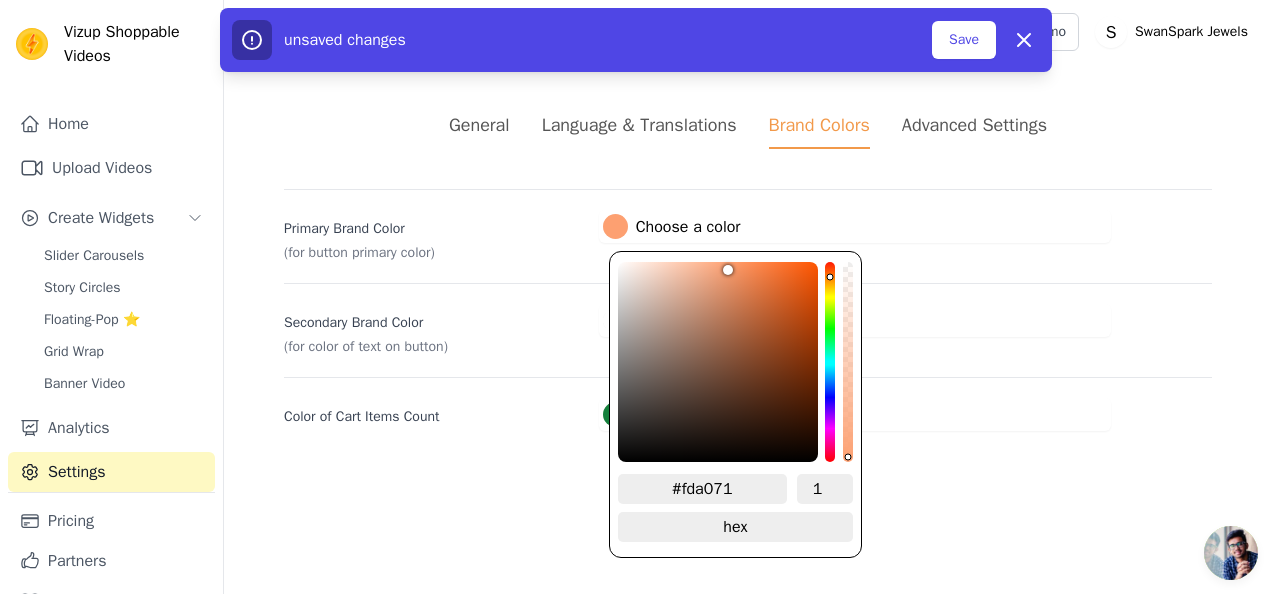 type on "#fd9f70" 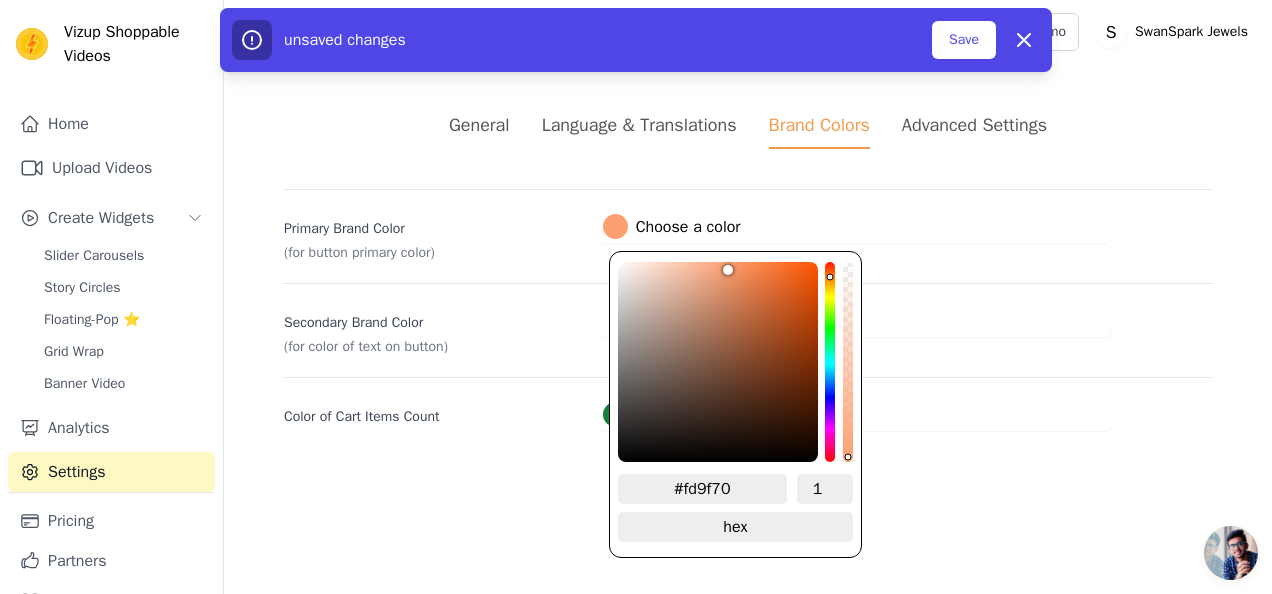 type on "#fd9e6f" 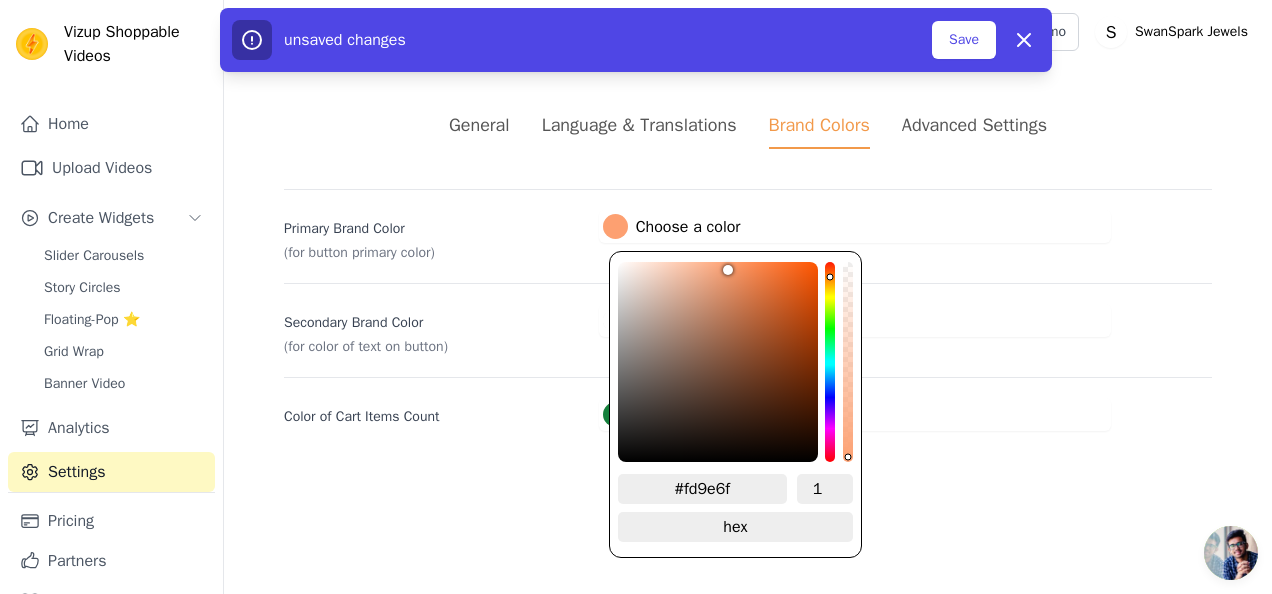 type on "#fd9c6c" 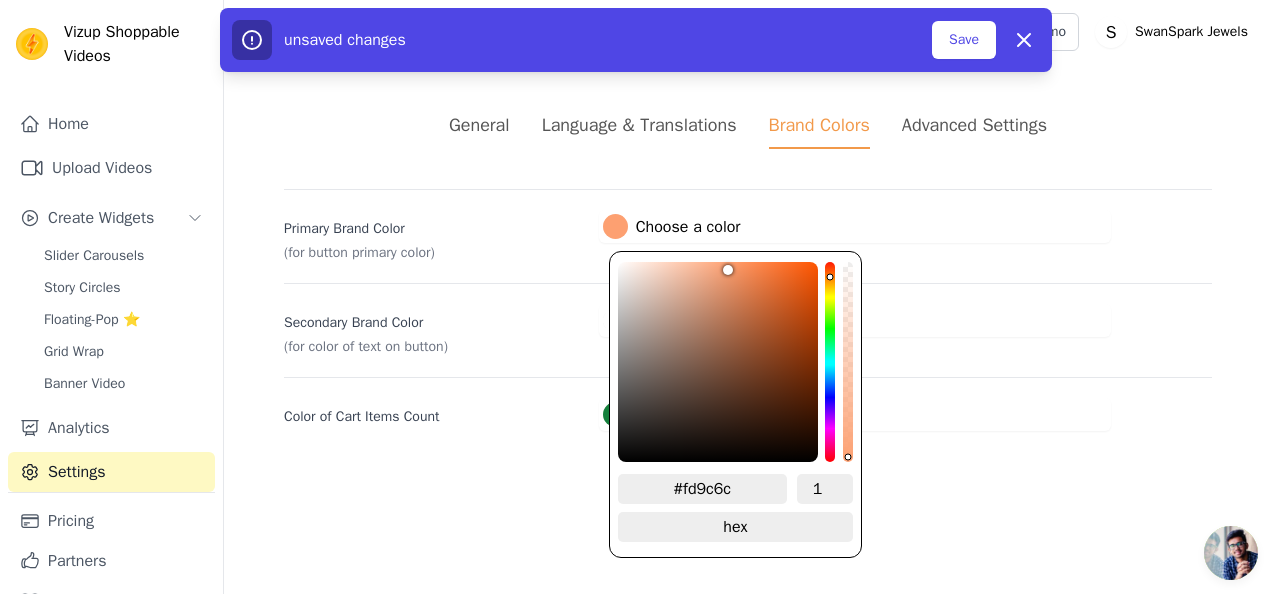type on "#fd9c6b" 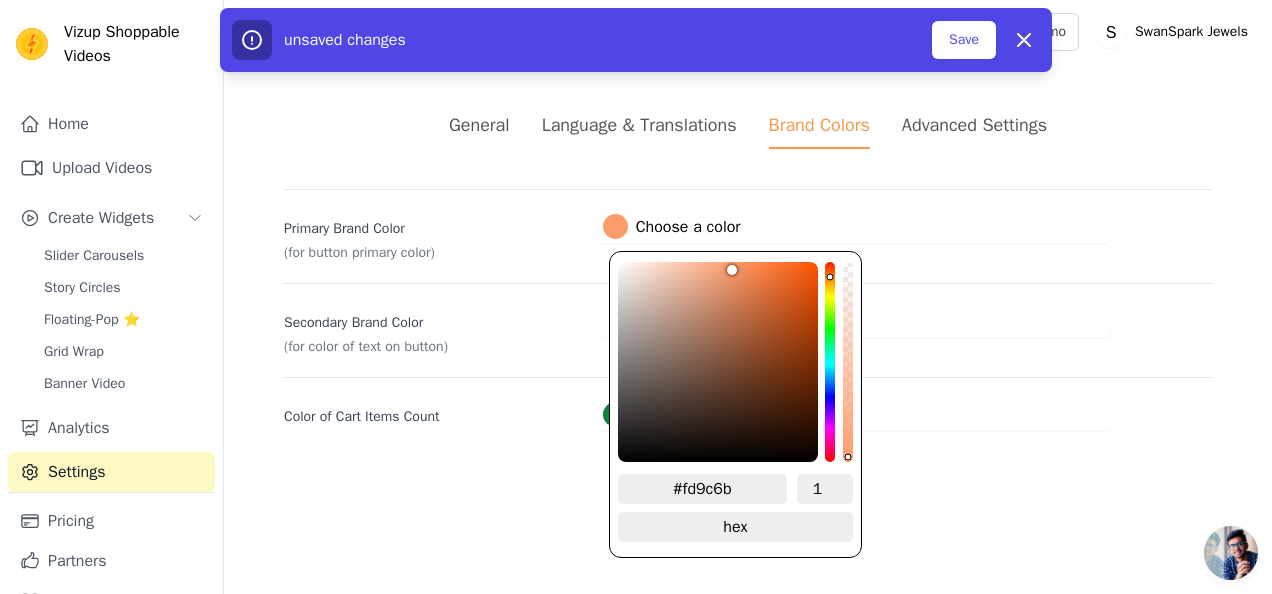 type on "#ff9c6a" 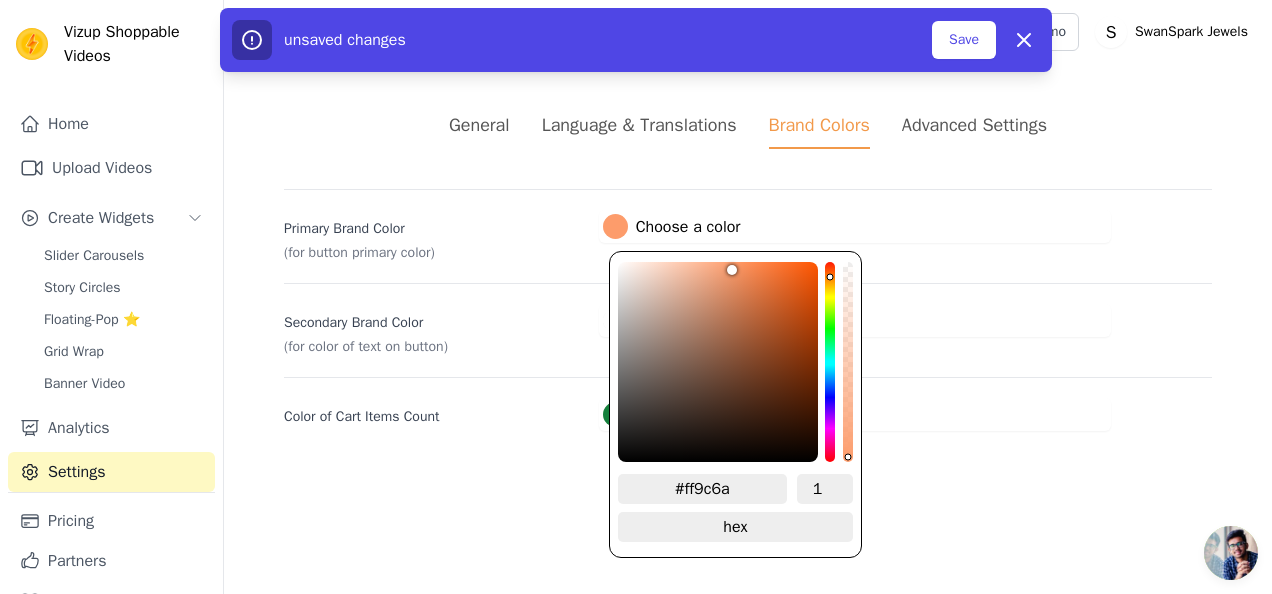 type on "#ff9b69" 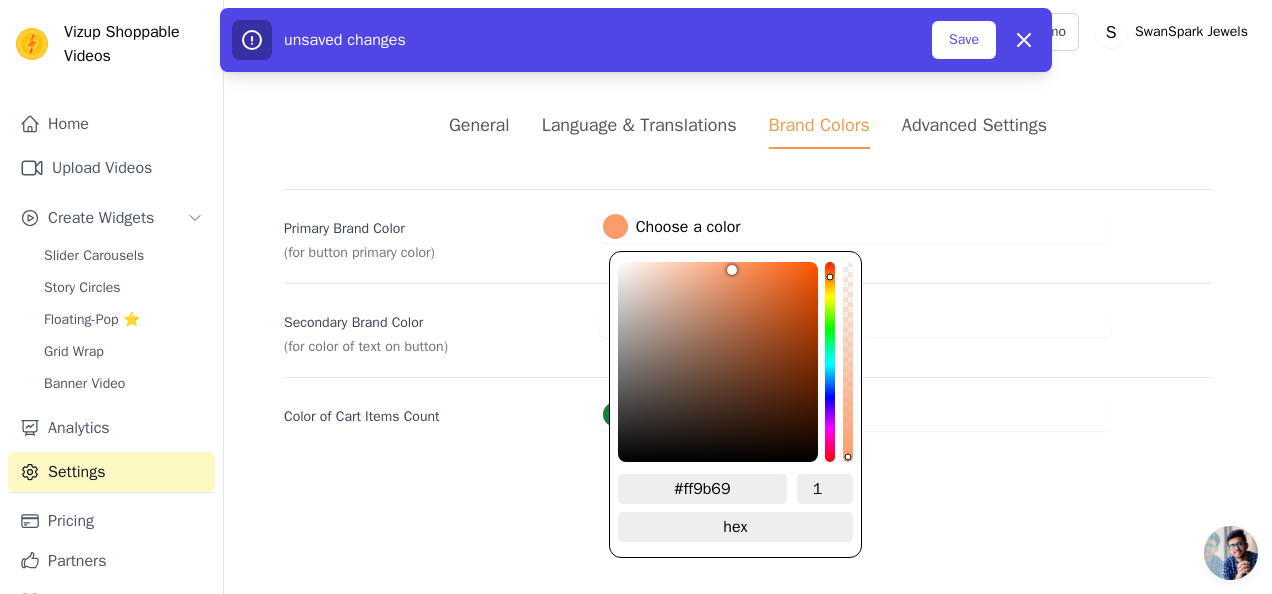 type on "#ff9a68" 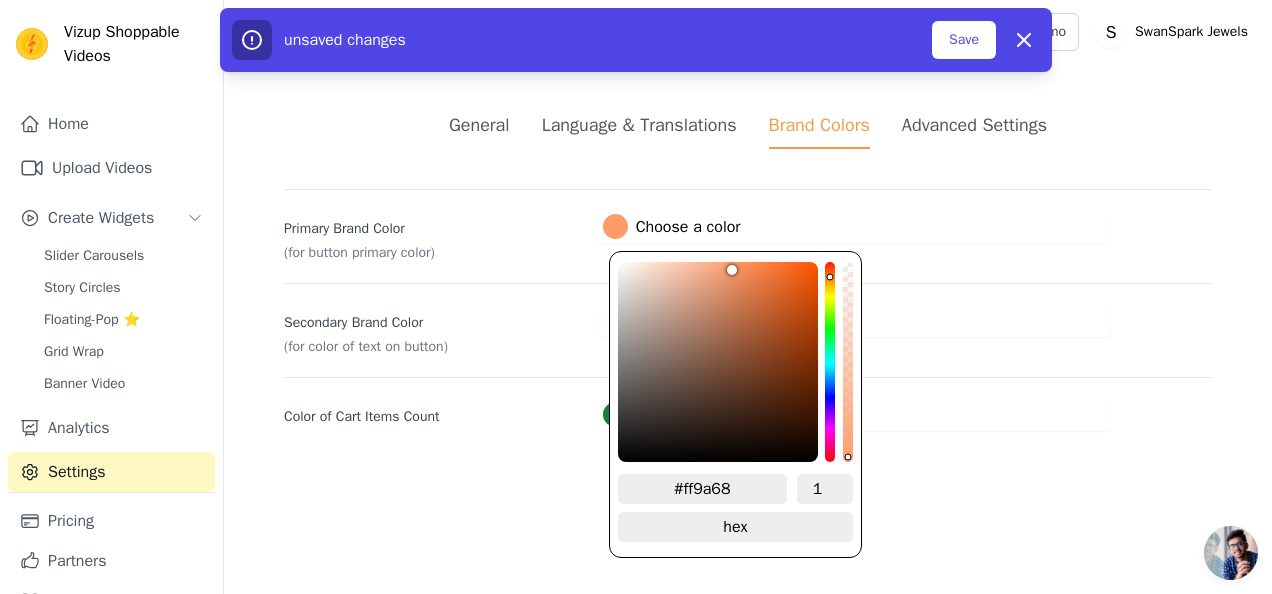 type on "#ff9865" 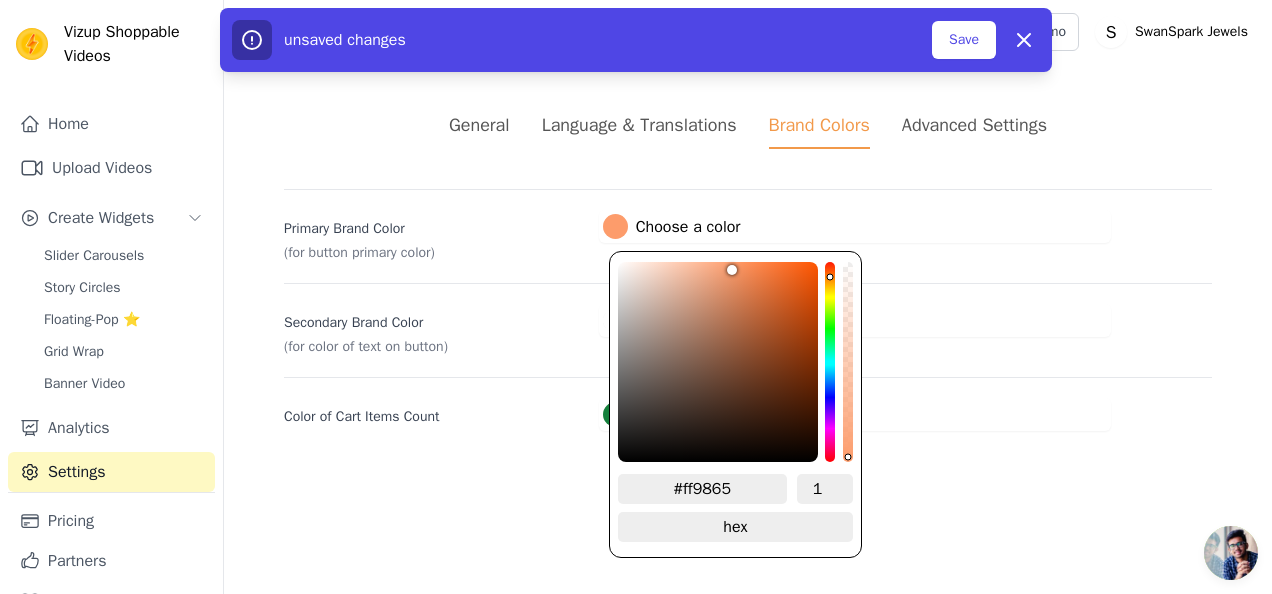 type on "#ff9864" 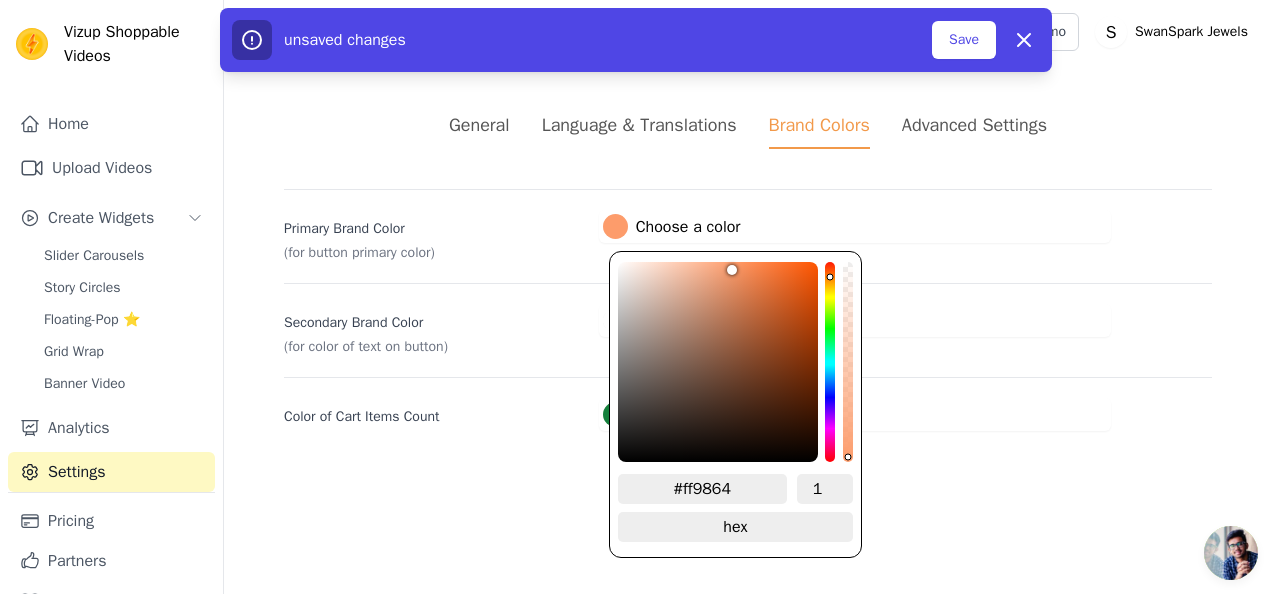 type on "#ff9763" 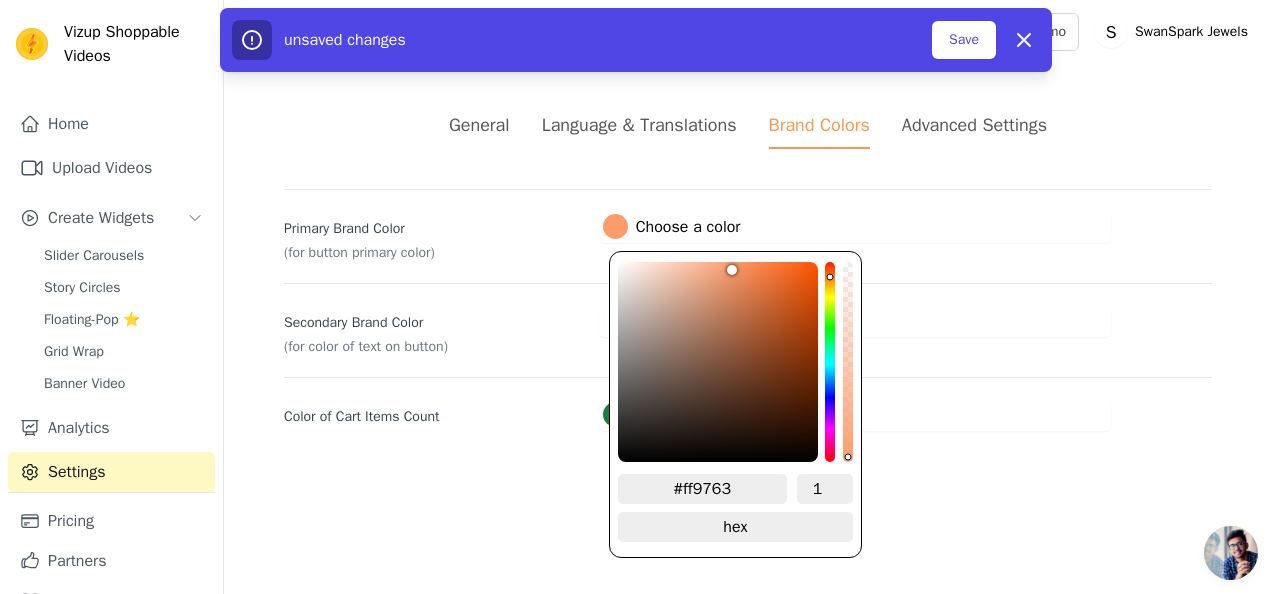 type on "#ff9661" 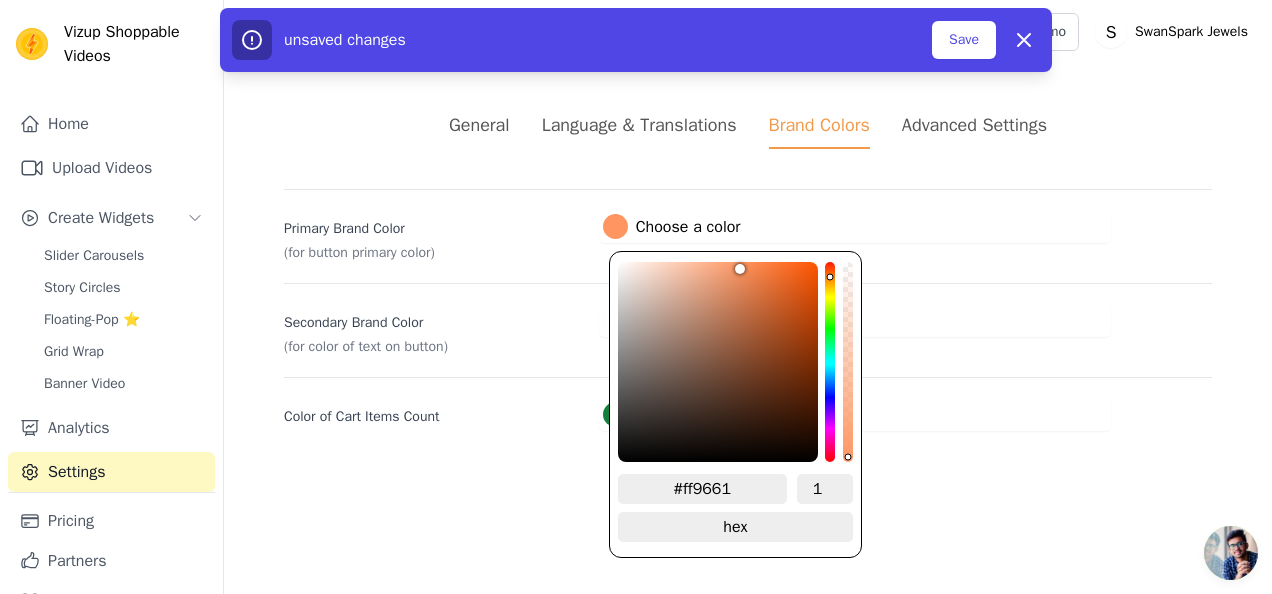 type on "#ff9560" 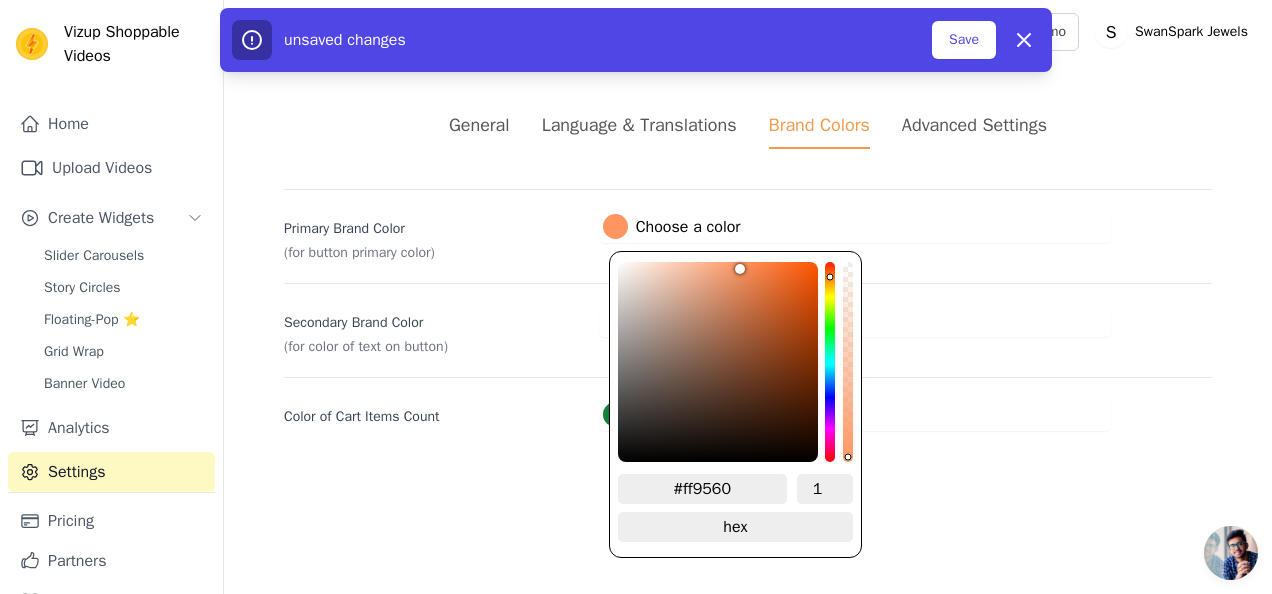 type on "#ff945f" 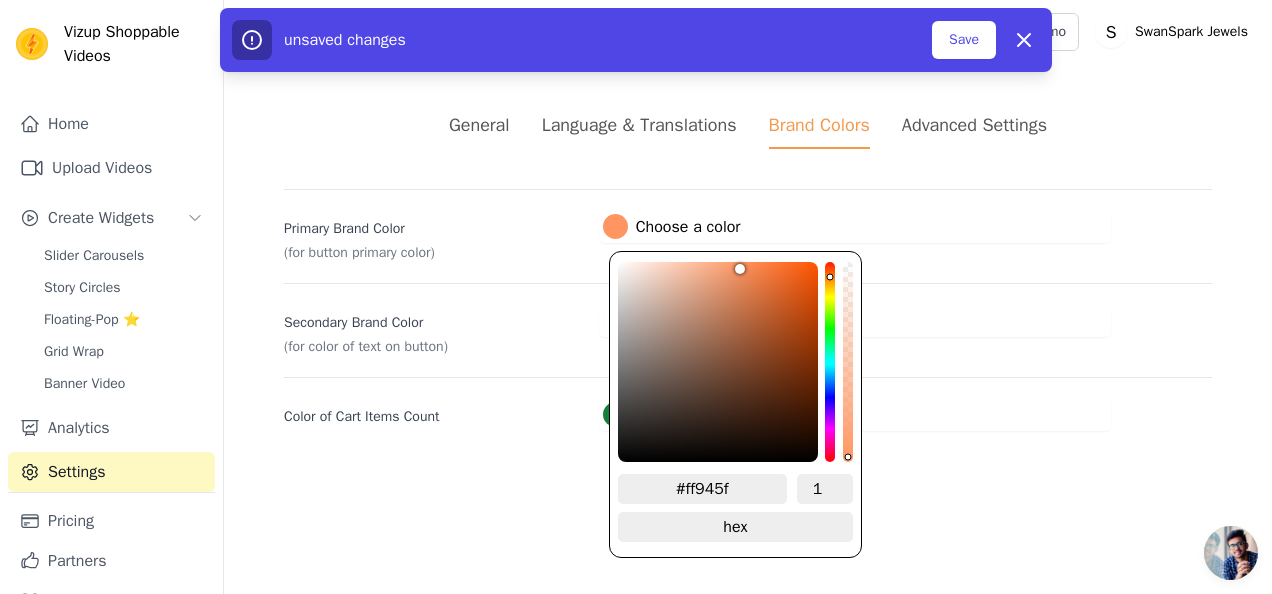 type on "#ff935e" 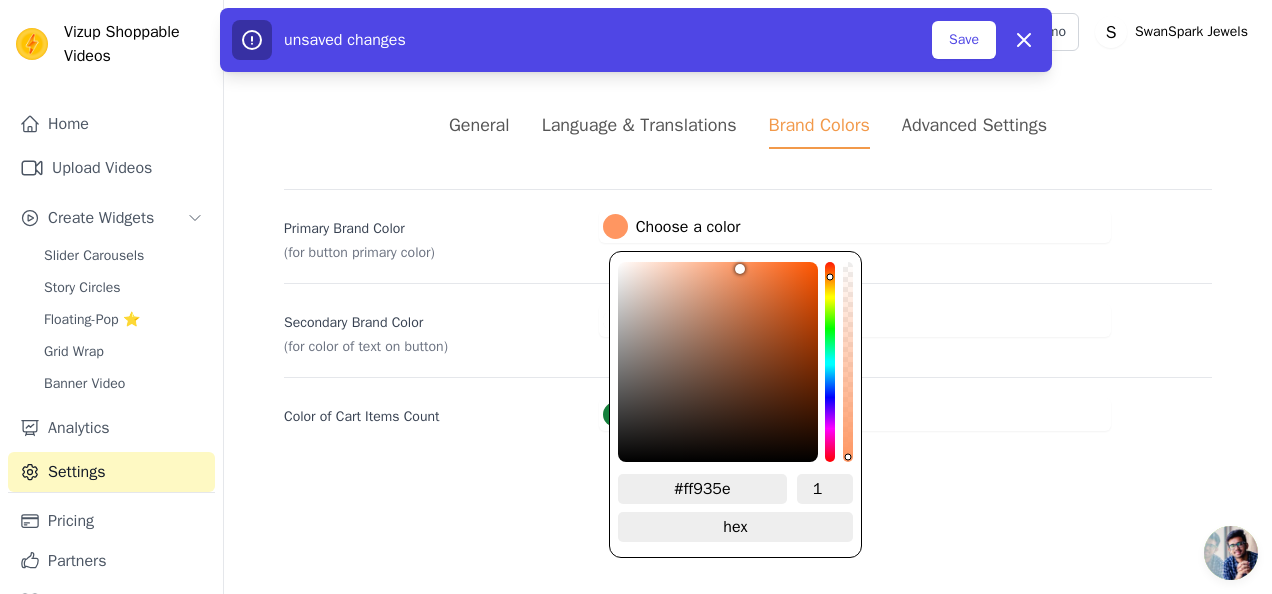 type on "#ff925b" 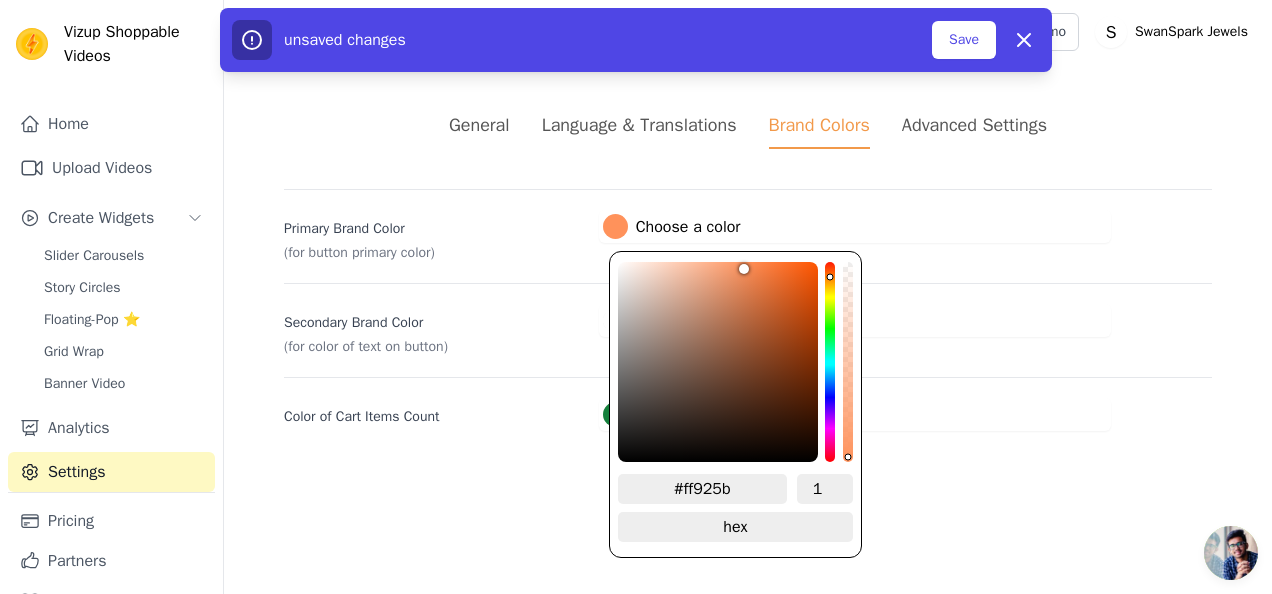 type on "#ff915a" 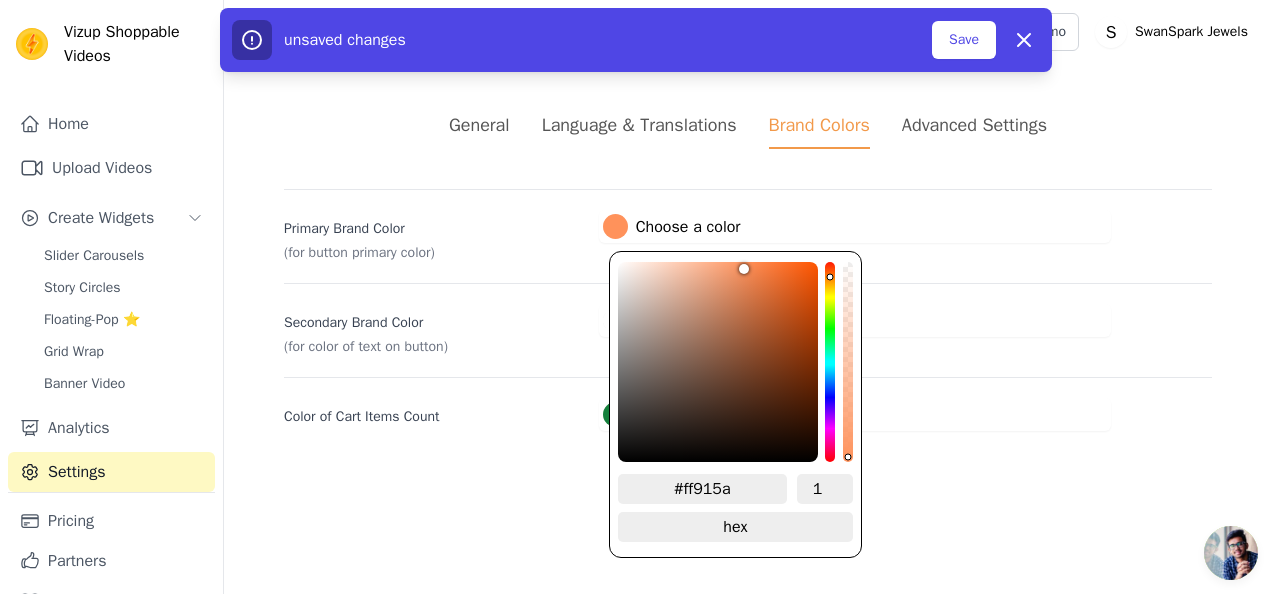 type on "#ff9058" 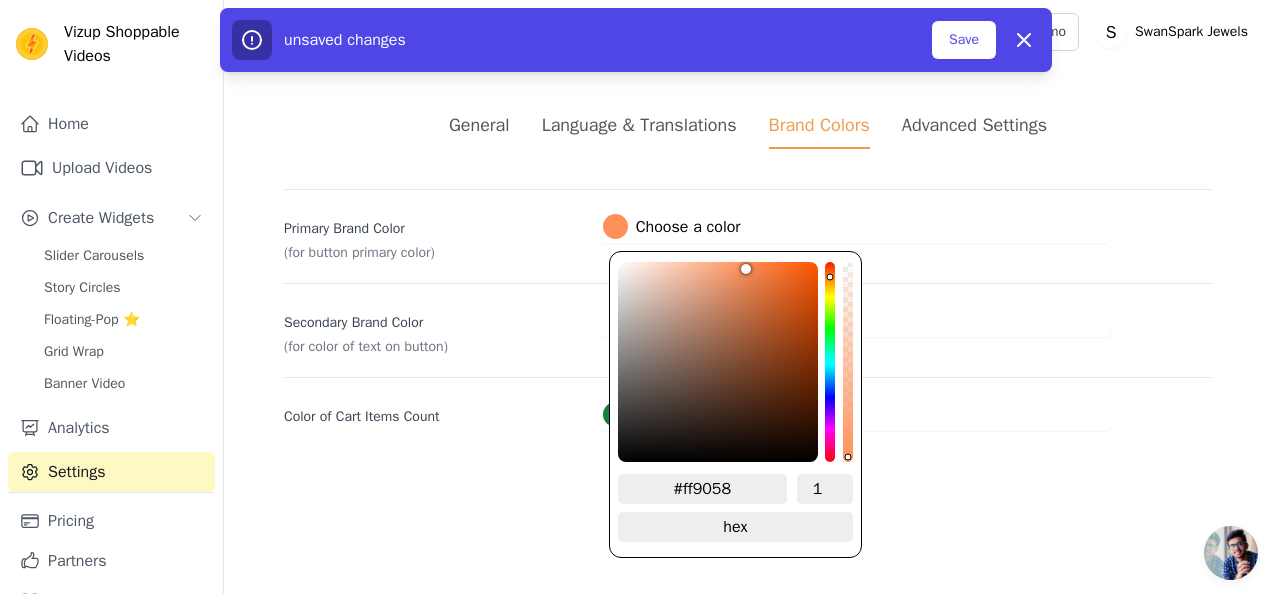 type on "#ff8f57" 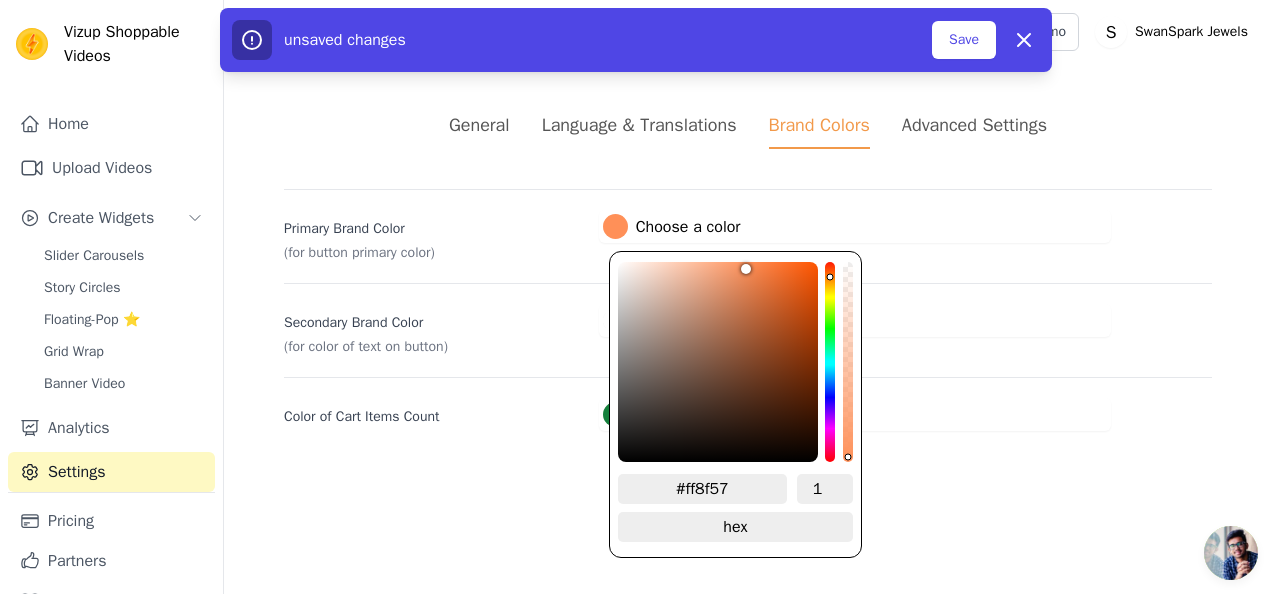 type on "#ff8e56" 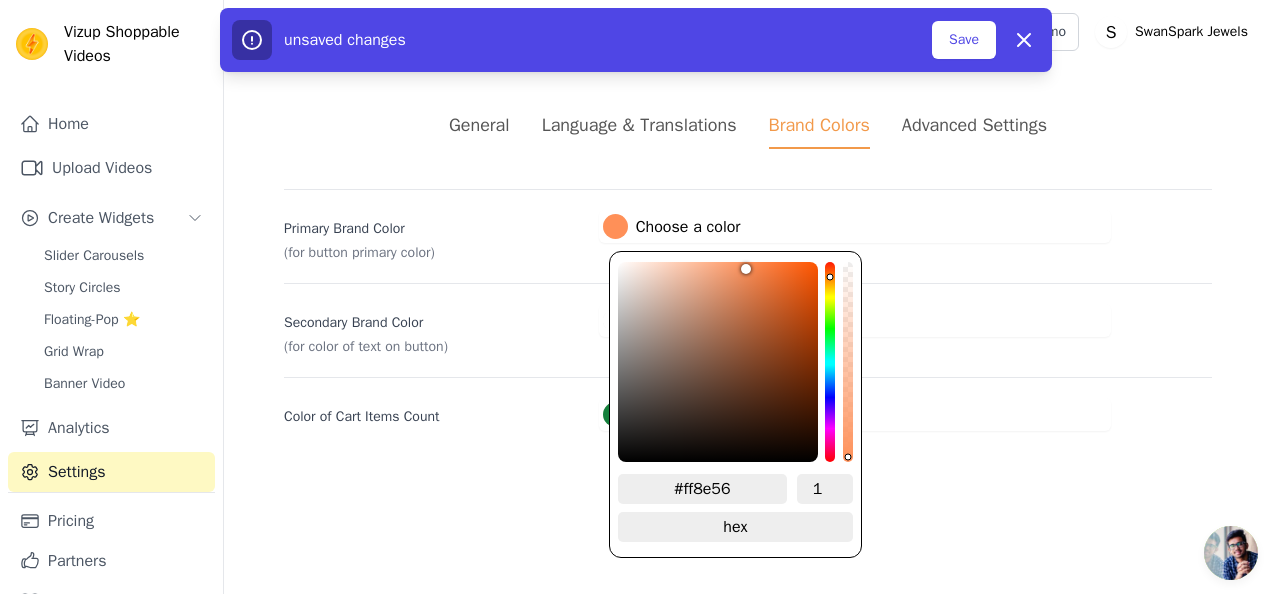 type on "#ff8d55" 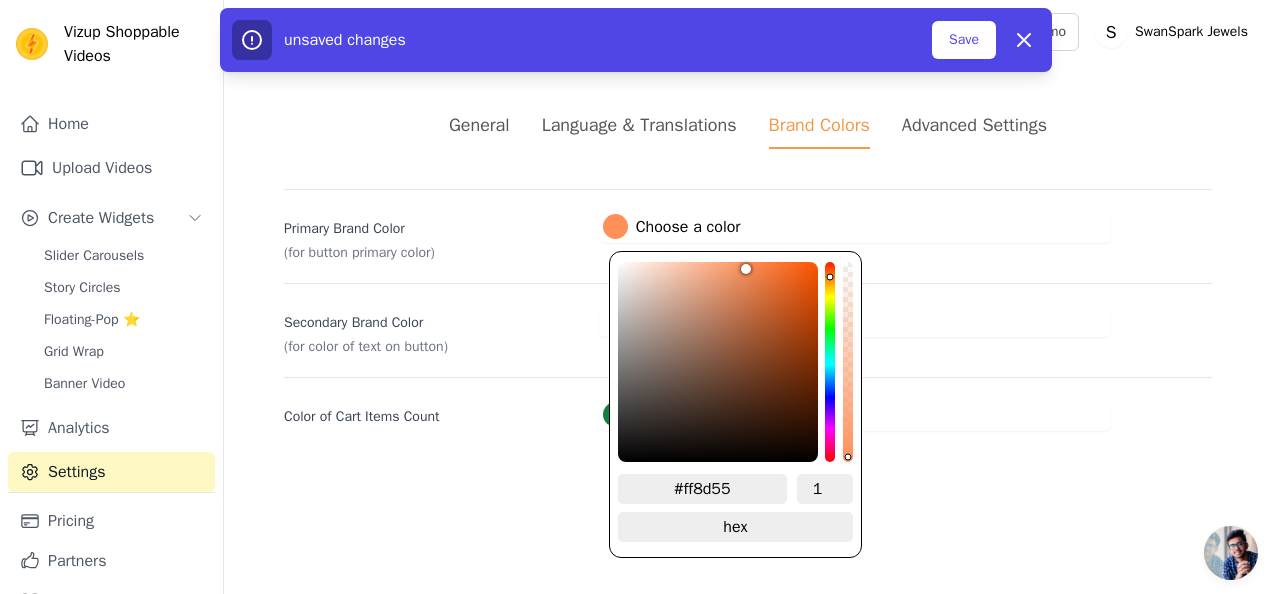 type on "#ff8d53" 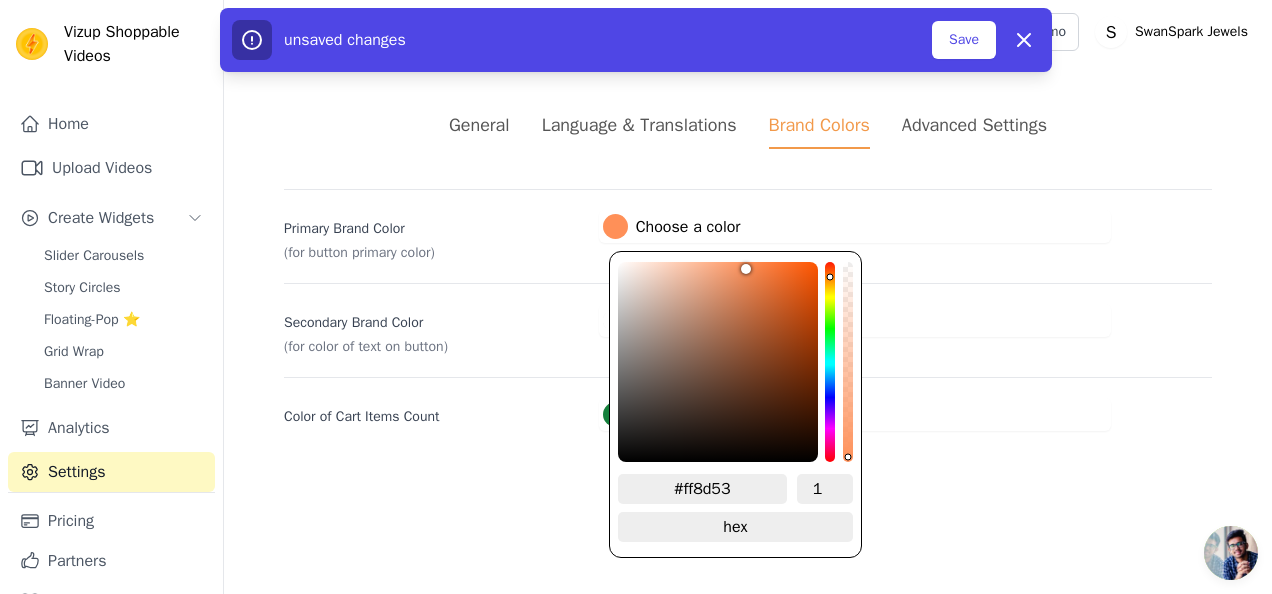 type on "#ff8c52" 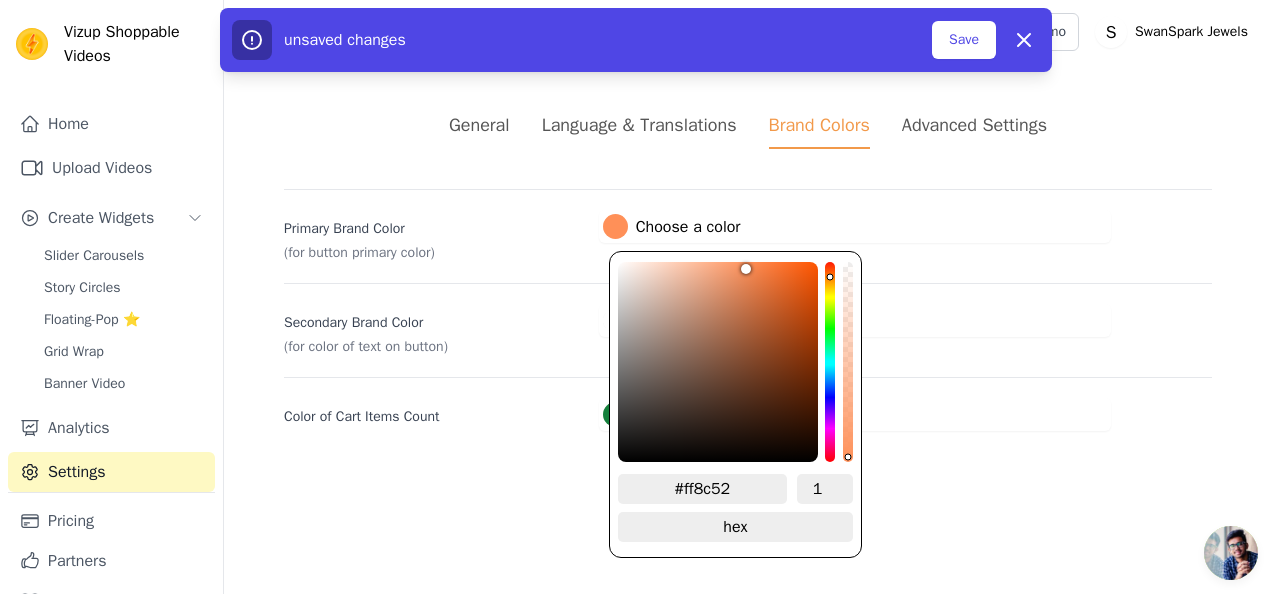 type on "#ff8b51" 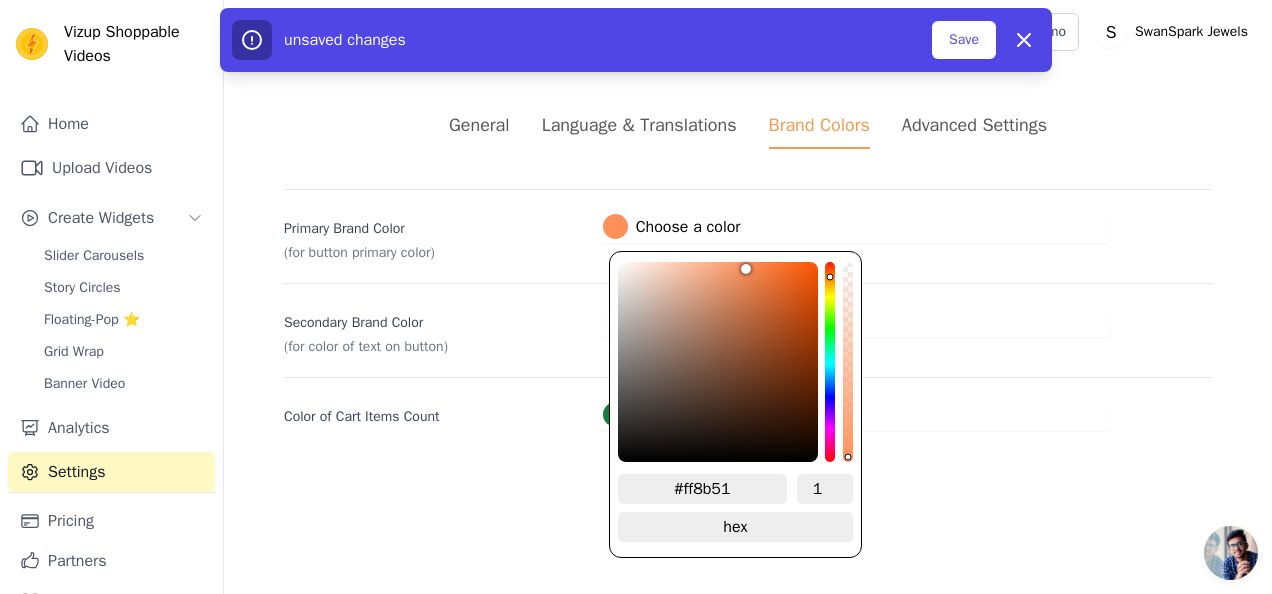 type on "#fd894f" 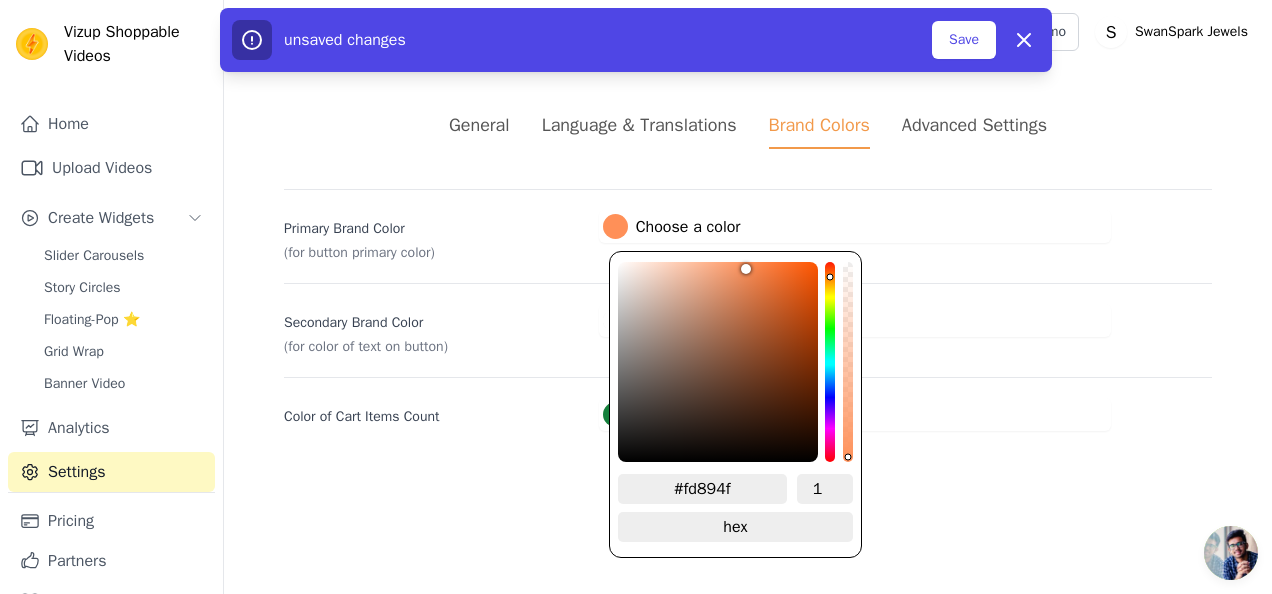 type on "#fd884e" 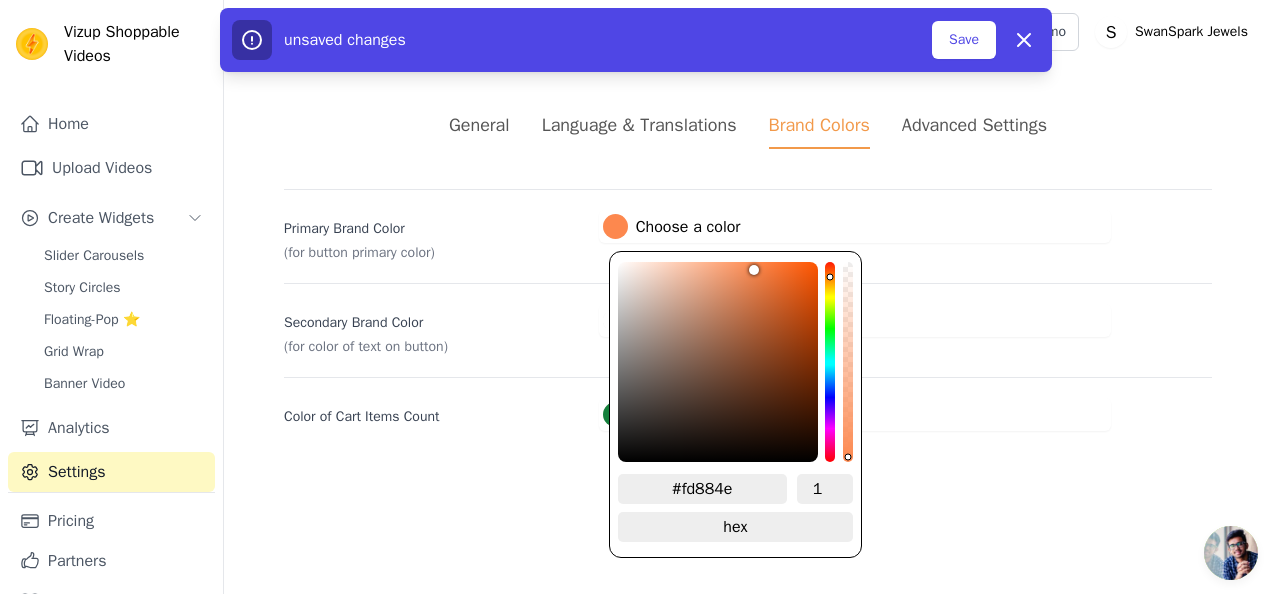 type on "#fc884d" 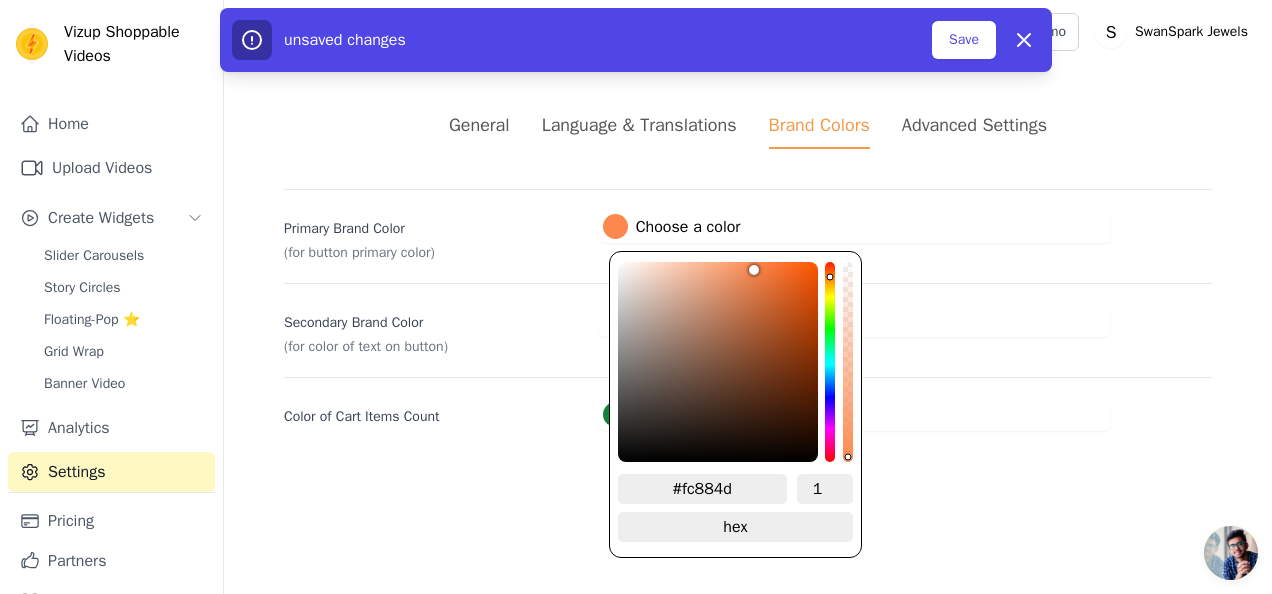 type on "#fb874d" 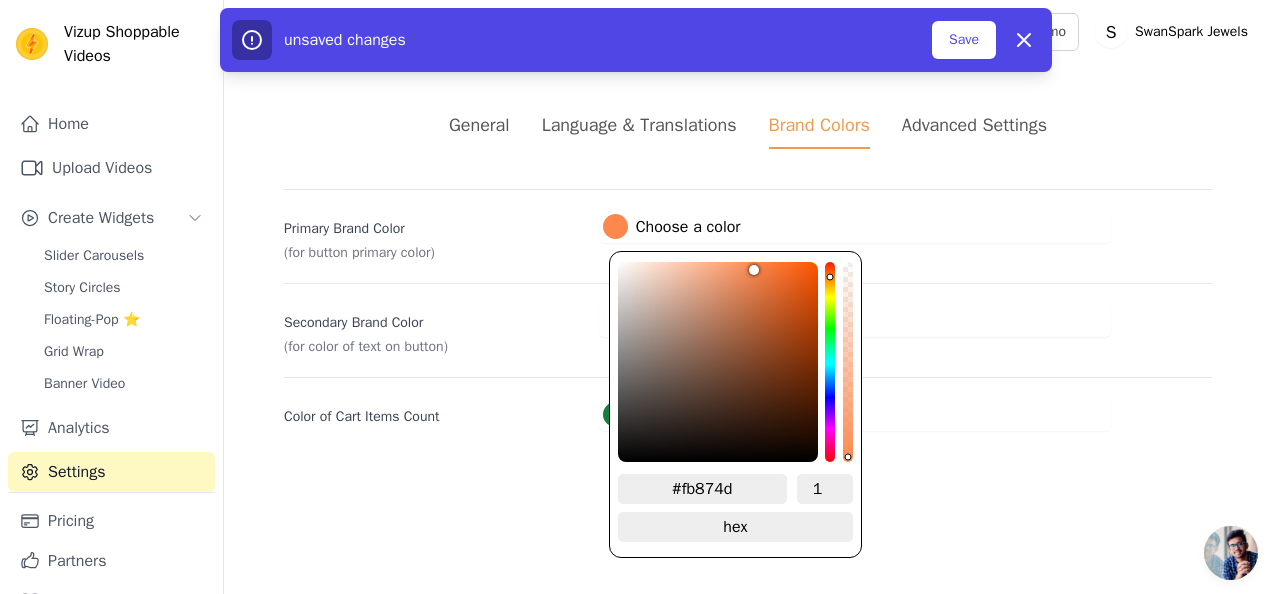type on "#fb864c" 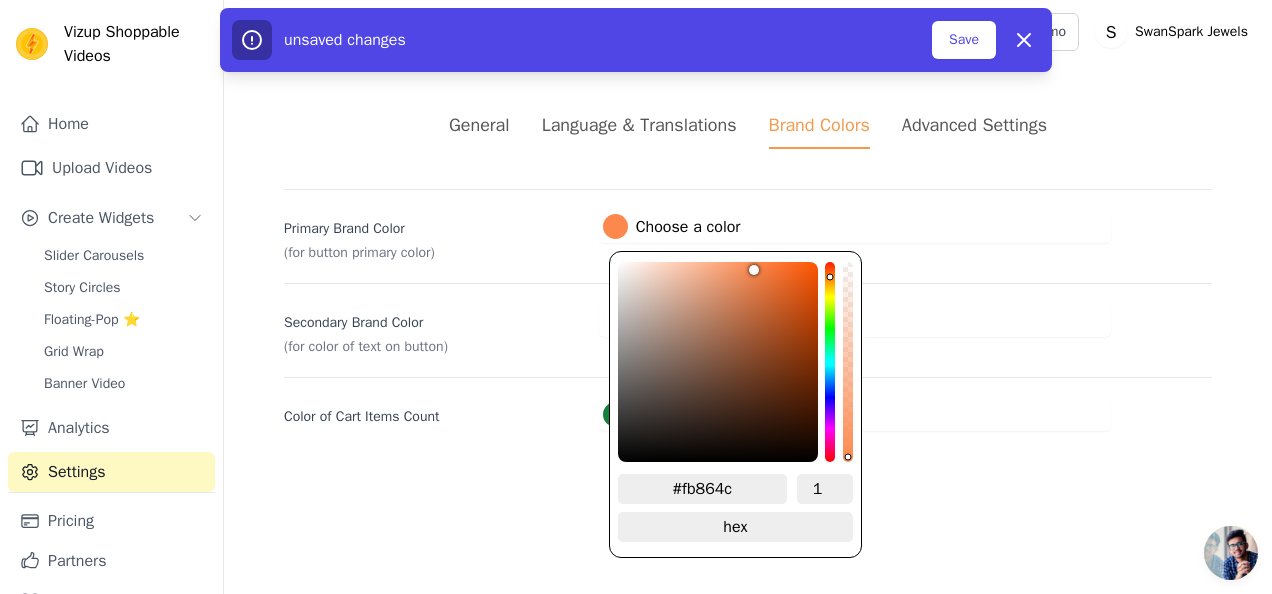 type on "#f9844a" 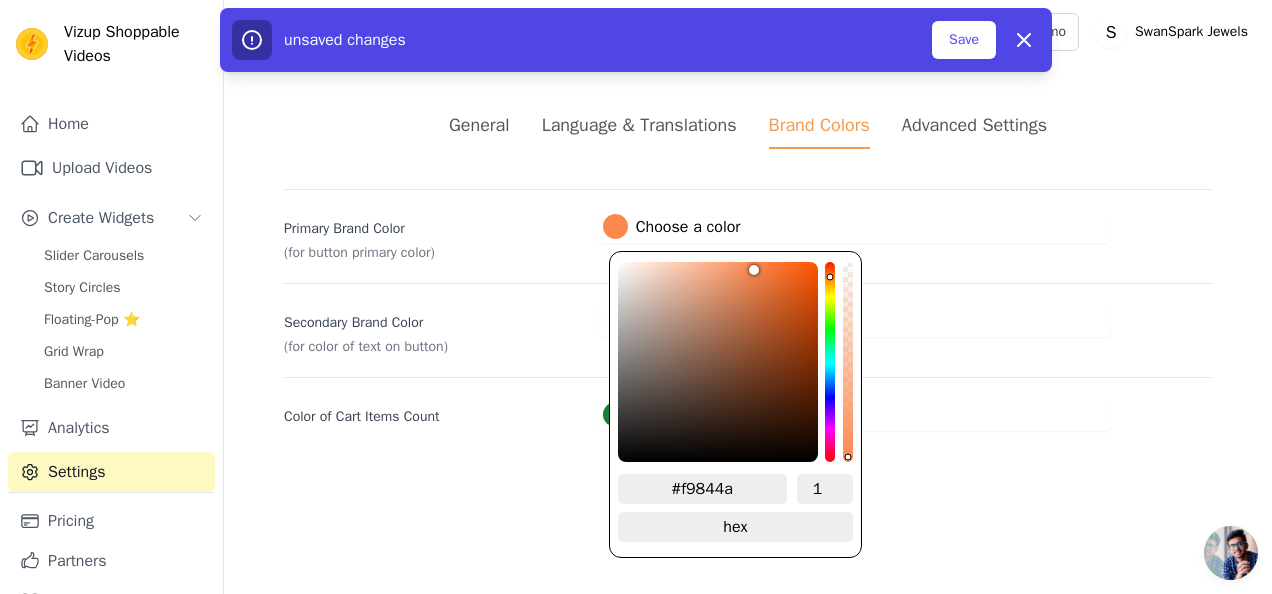 type on "#f88348" 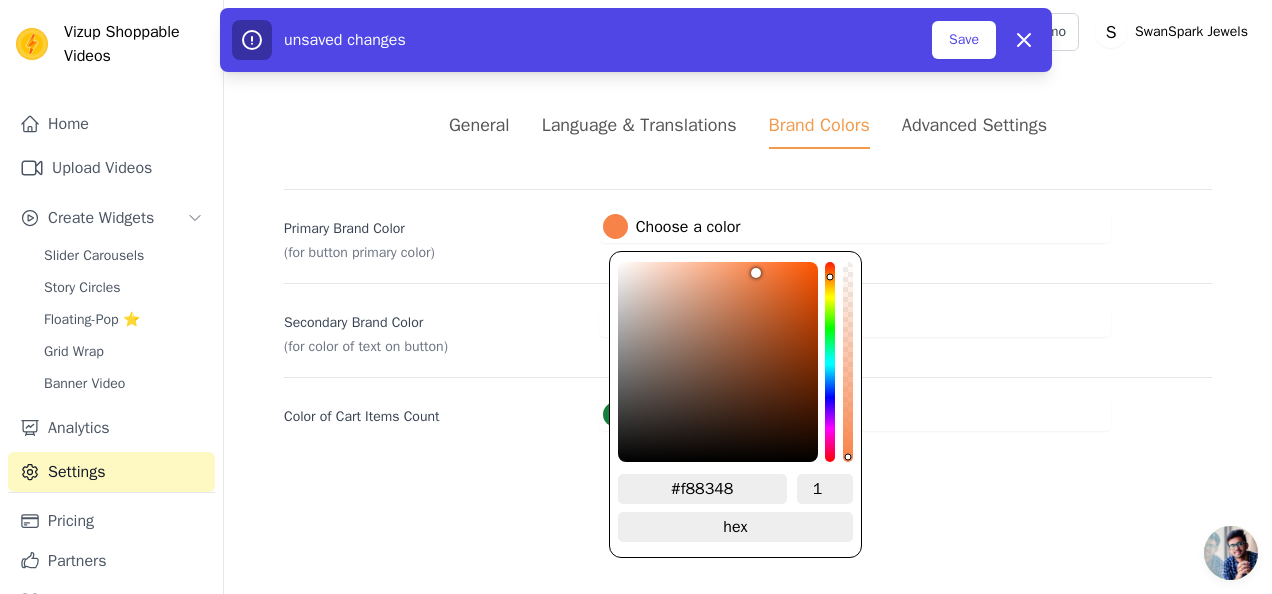 type on "#f78248" 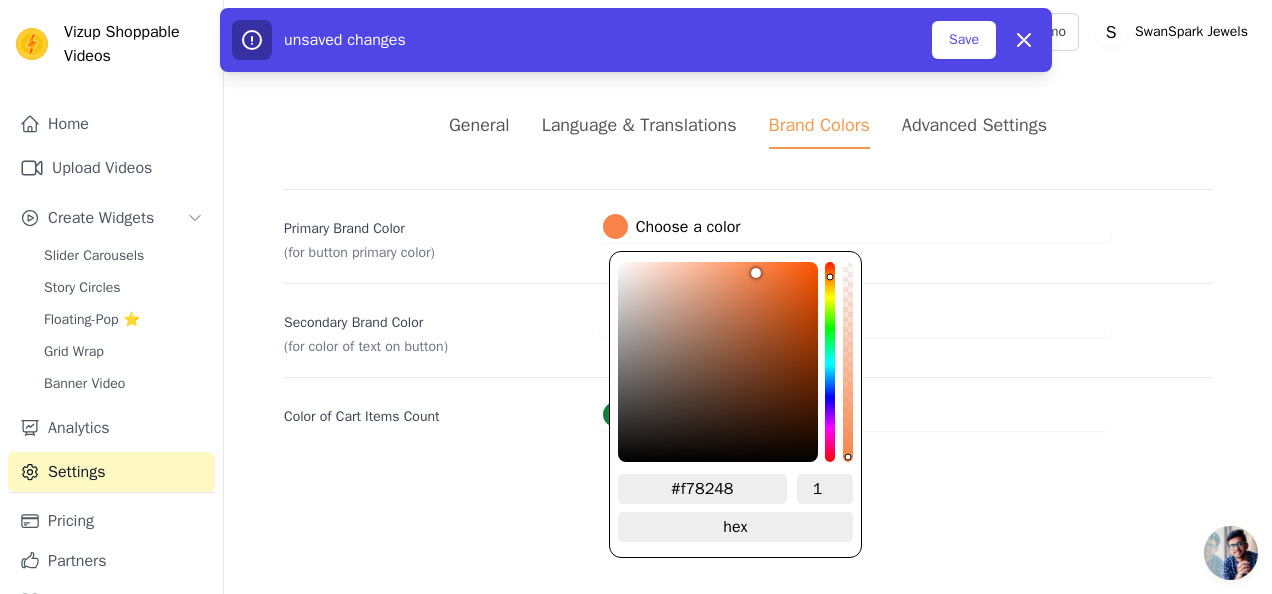 type on "#f68248" 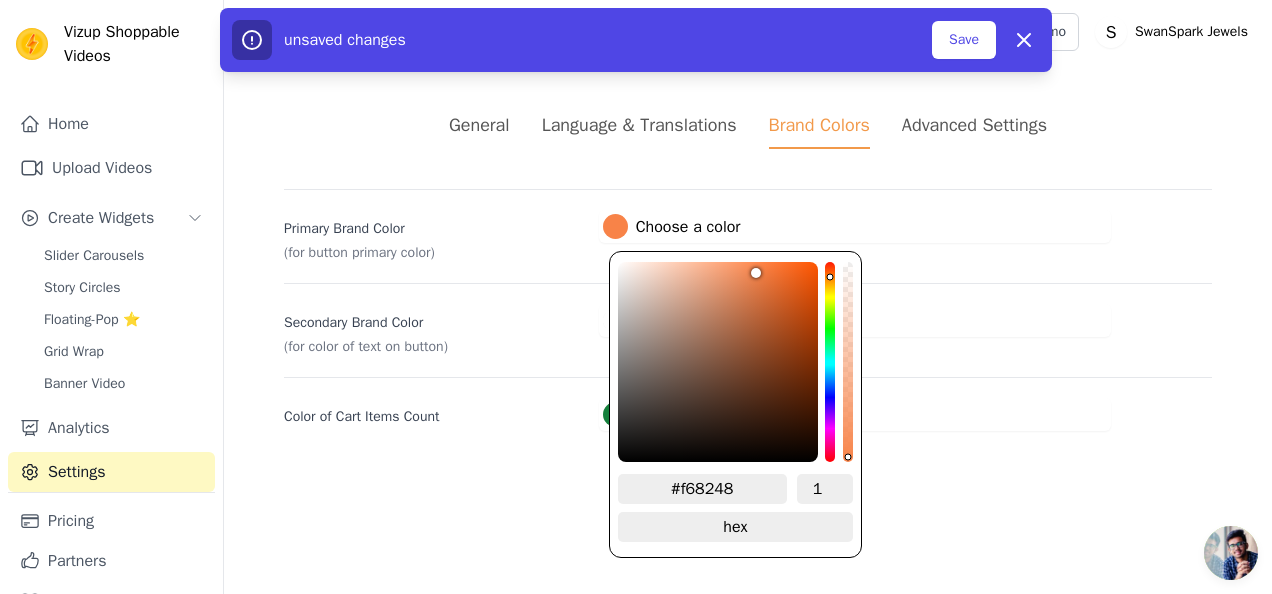 type on "#f48147" 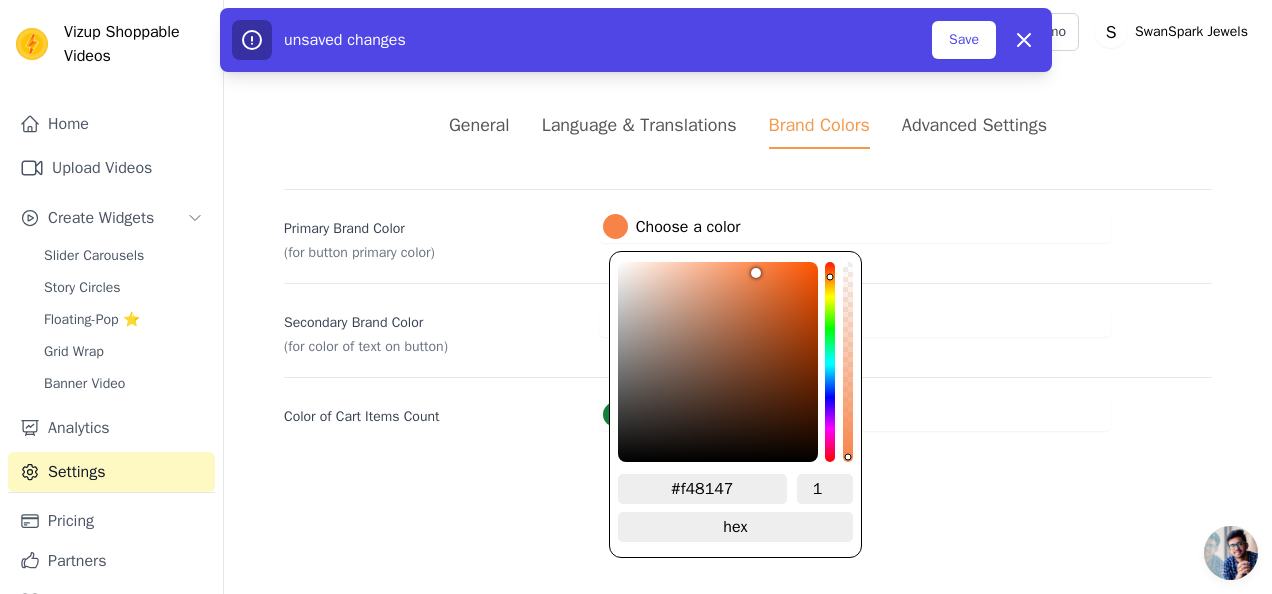 type on "#f38047" 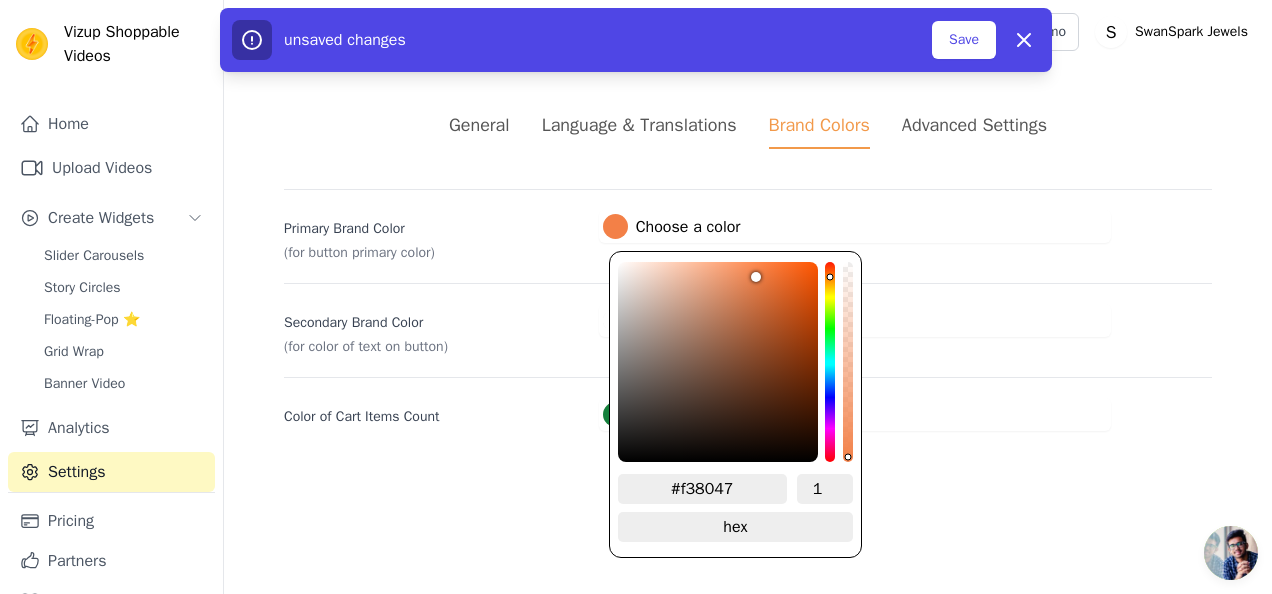 type on "#f28047" 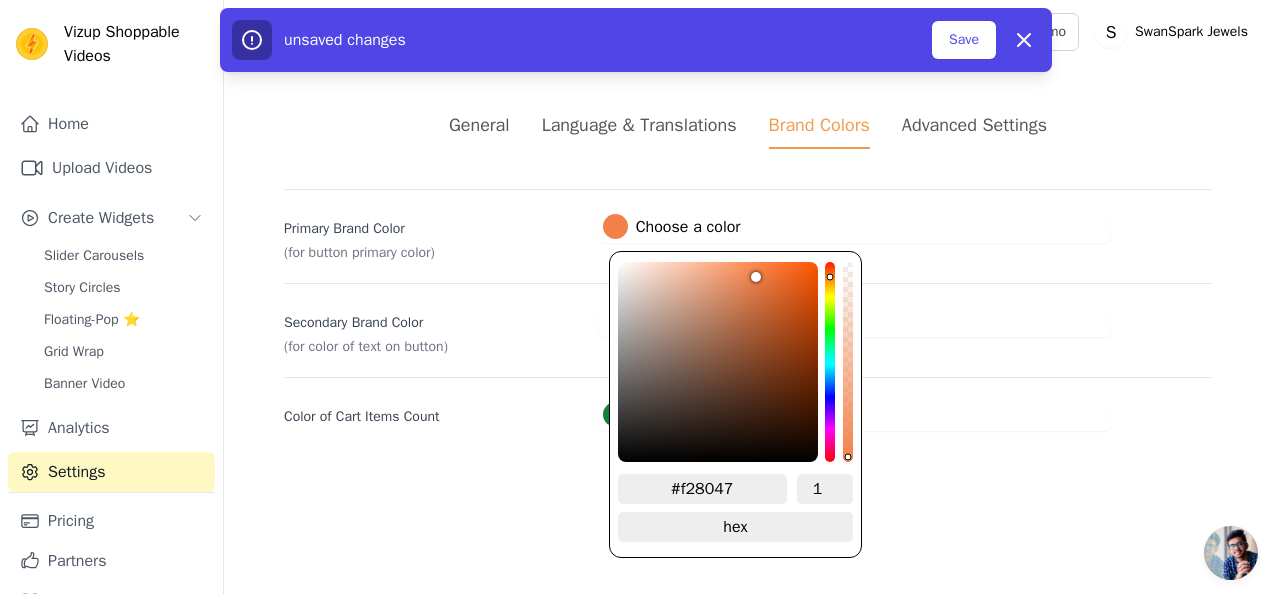 type on "#f17f46" 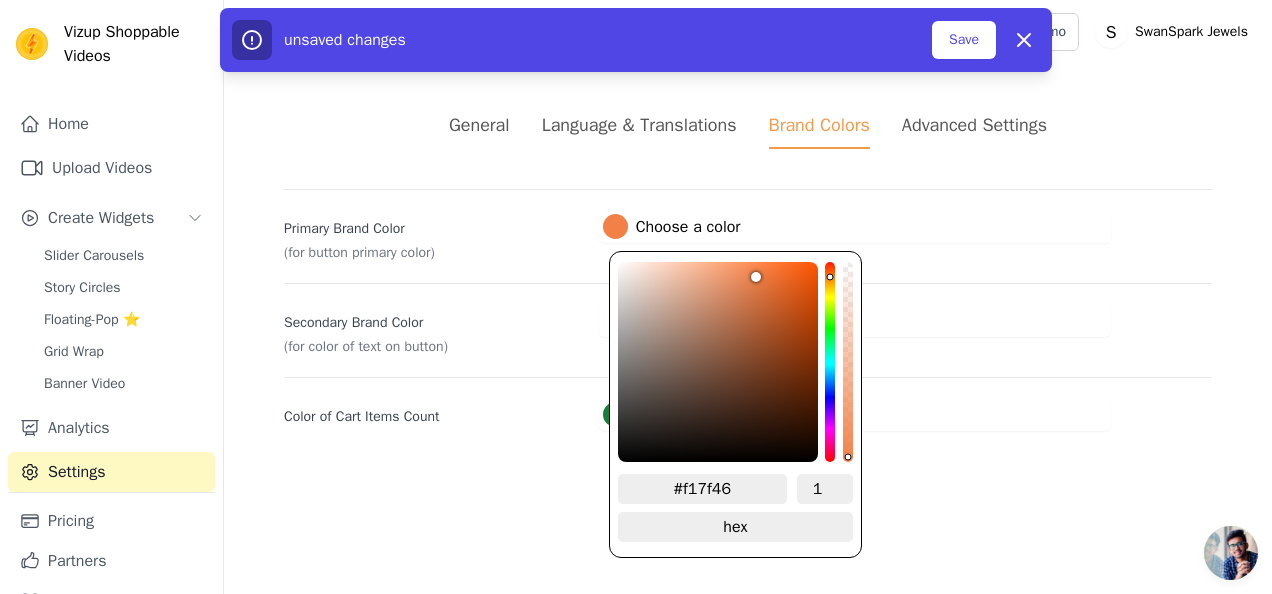 type on "#f17e45" 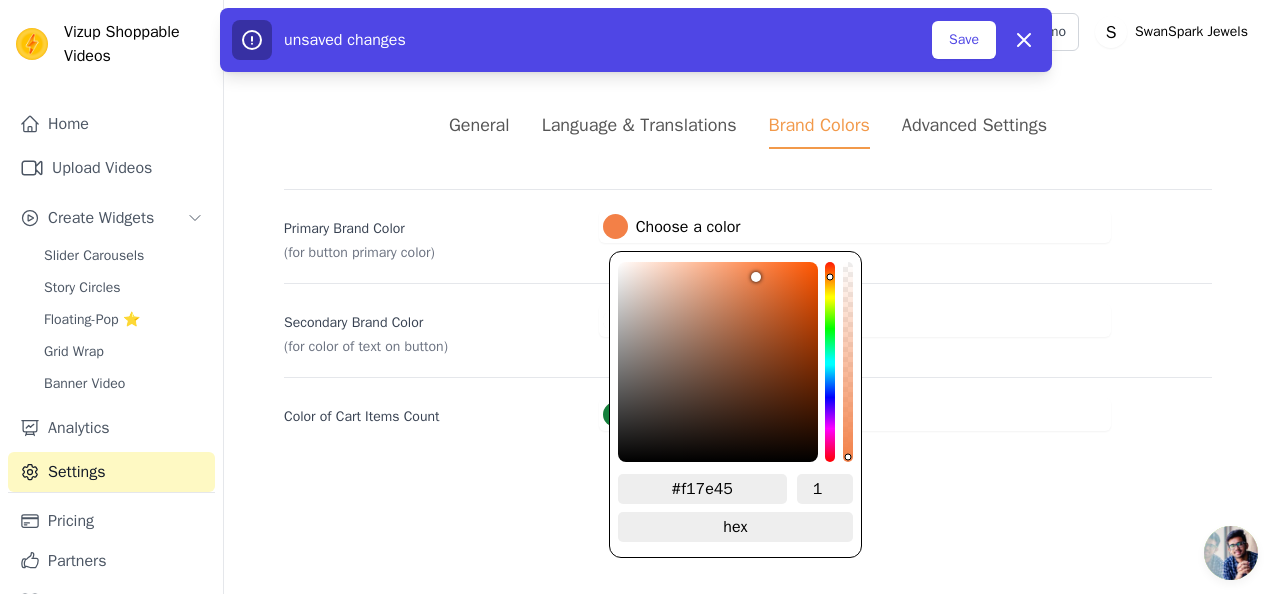 type on "#f17d44" 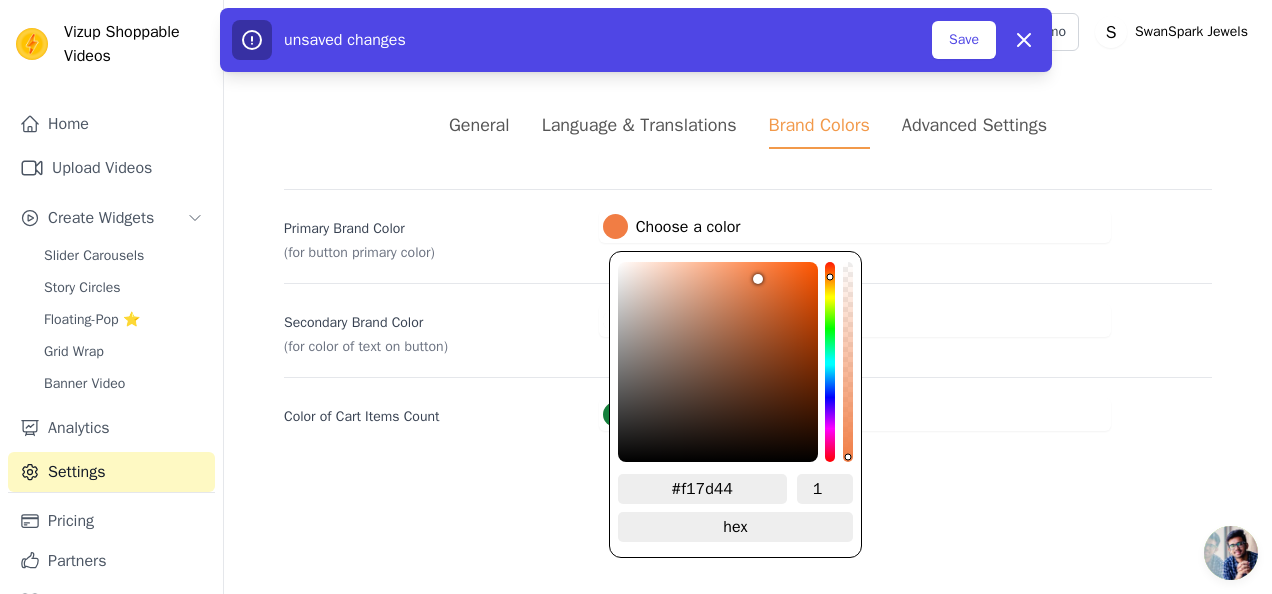 type on "#f17d43" 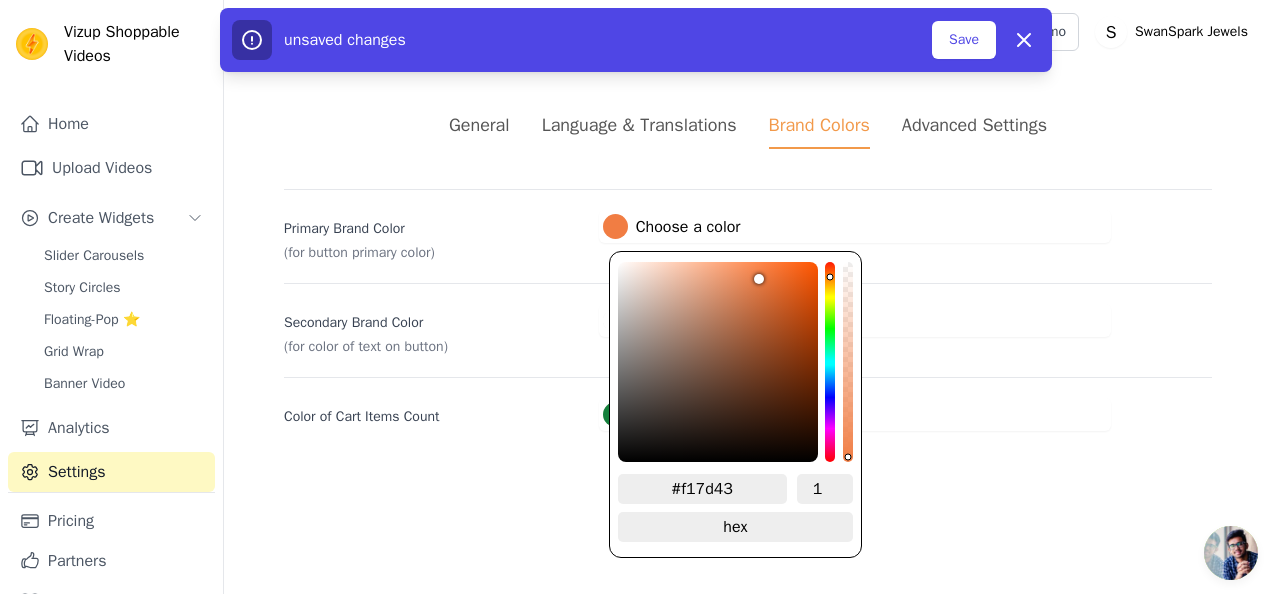 type on "#f27d43" 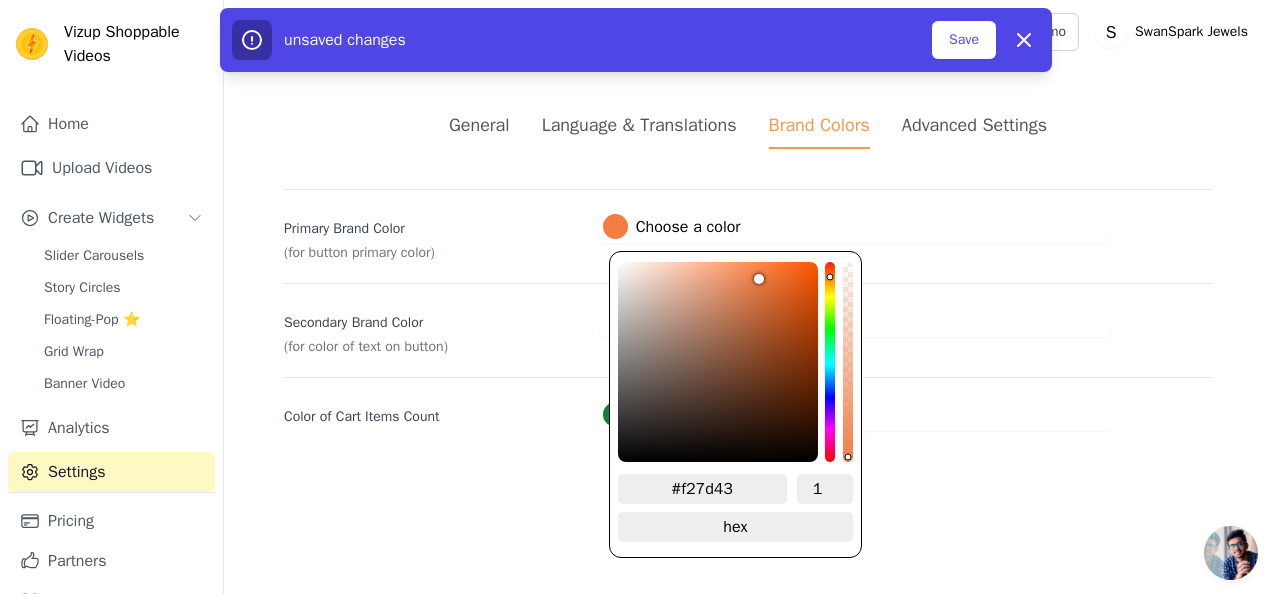 type on "#f37e43" 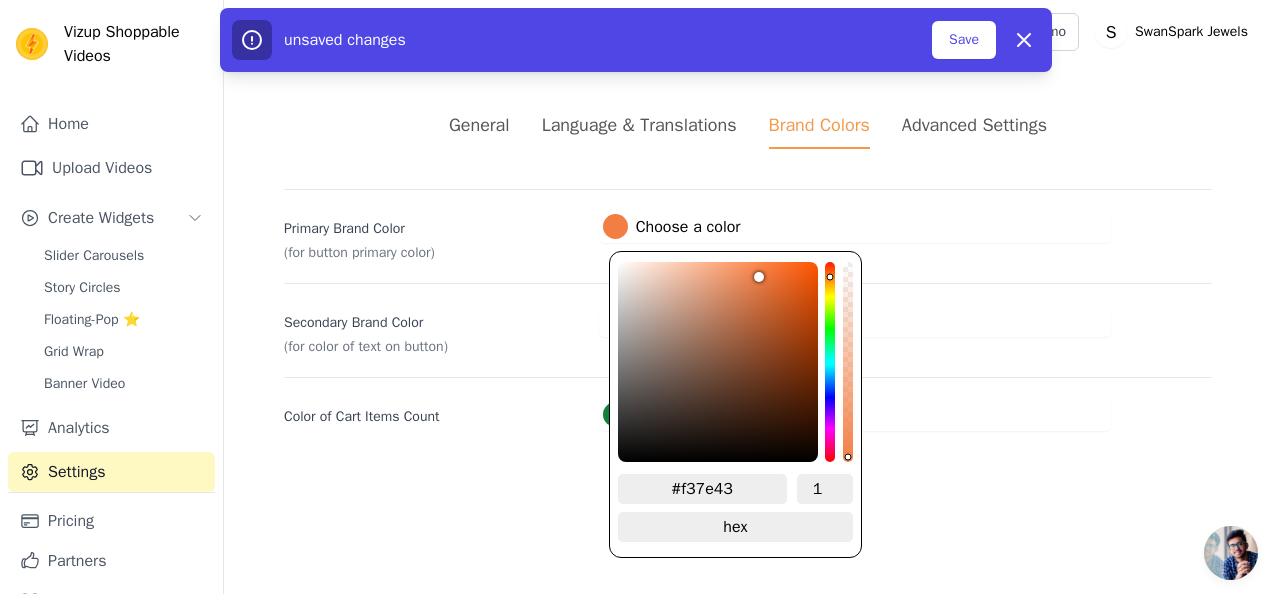 drag, startPoint x: 702, startPoint y: 285, endPoint x: 762, endPoint y: 268, distance: 62.361847 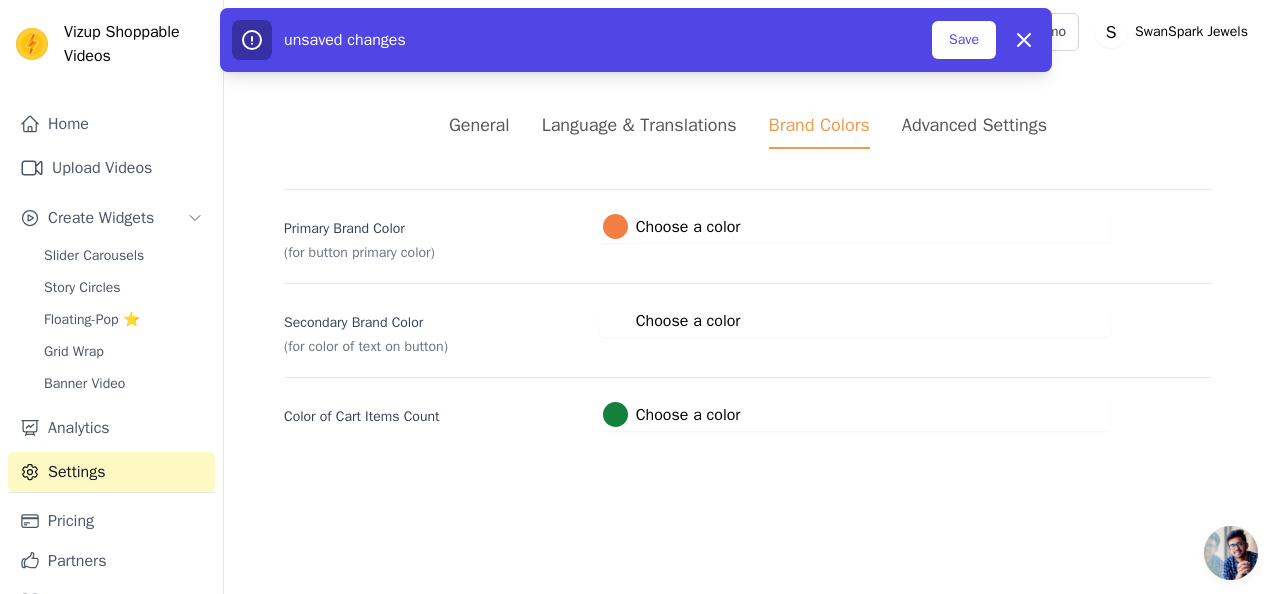 click on "Secondary Brand Color" at bounding box center (433, 319) 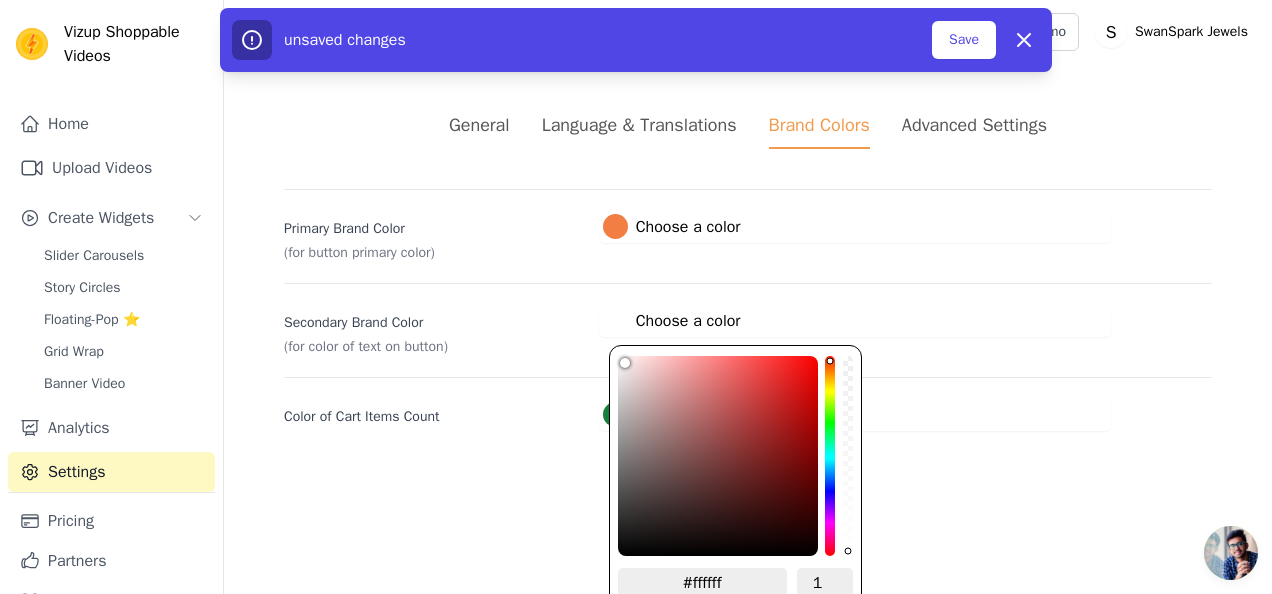 click on "#ffffff       Choose a color" at bounding box center (672, 320) 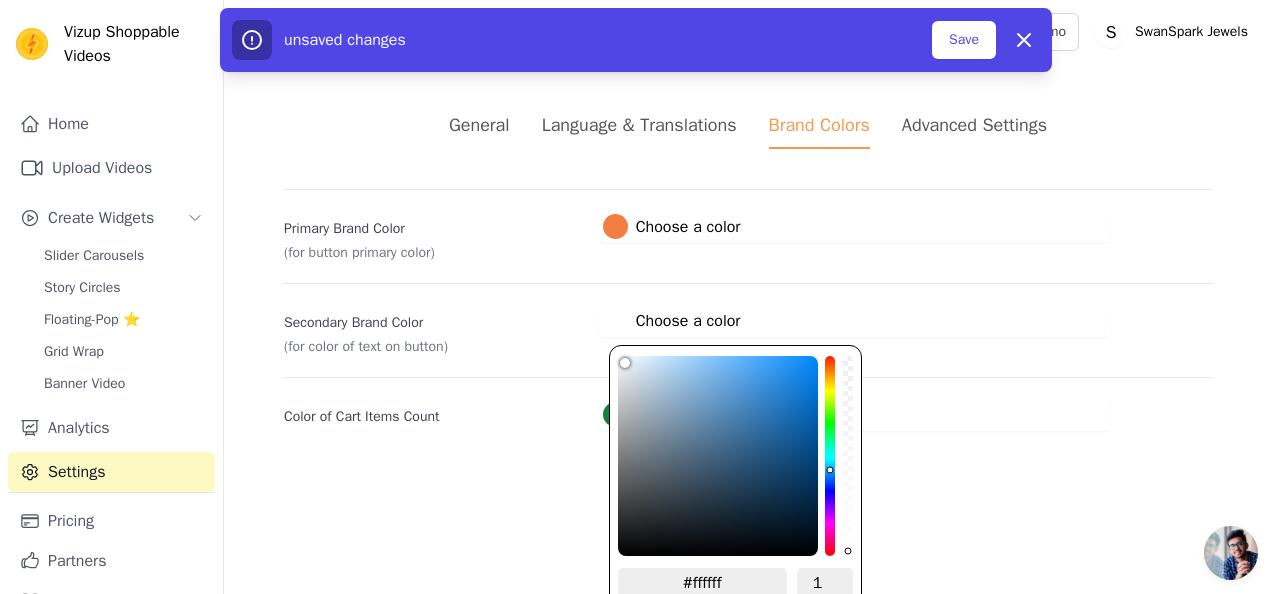 click at bounding box center [830, 456] 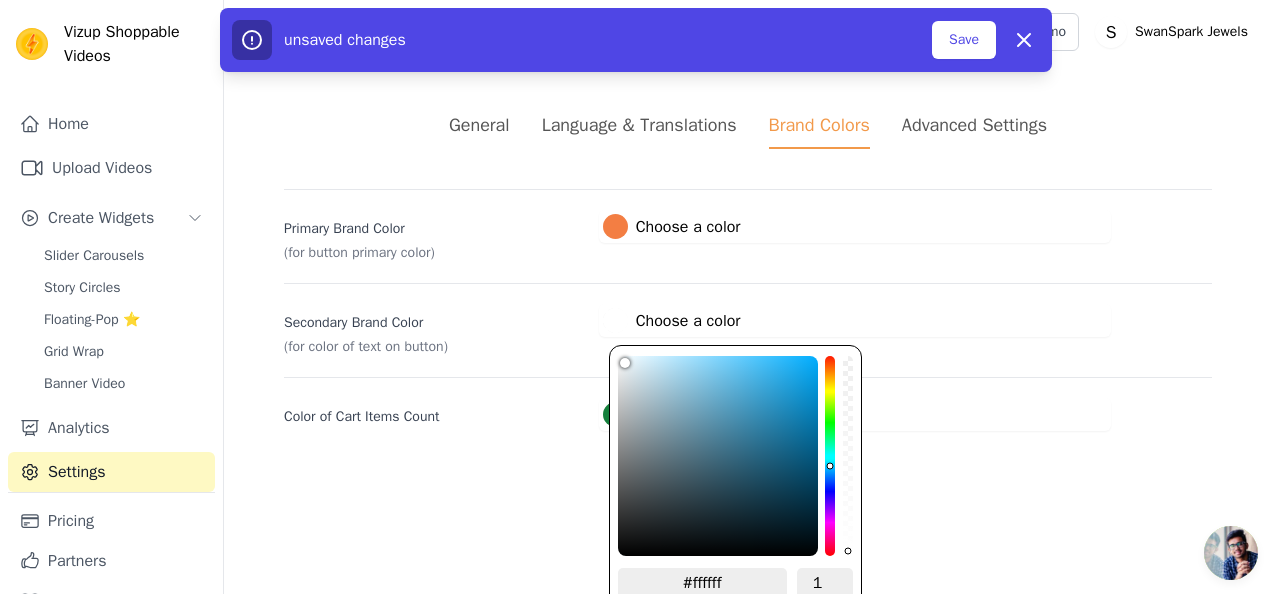 click at bounding box center [830, 456] 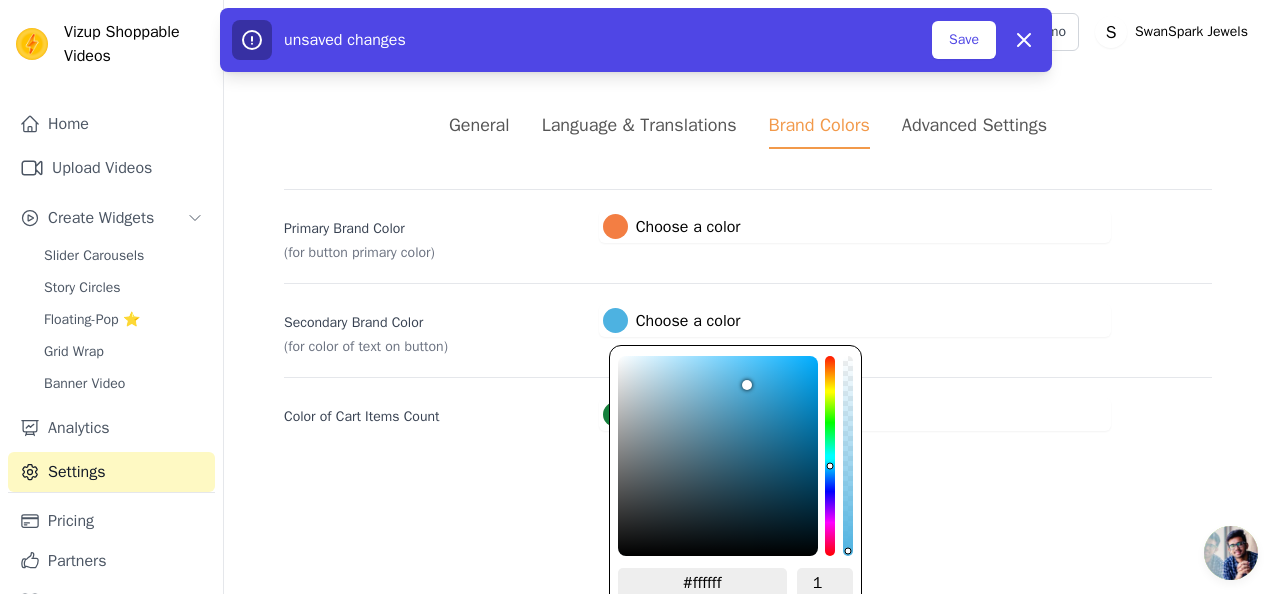 type on "#4db2e1" 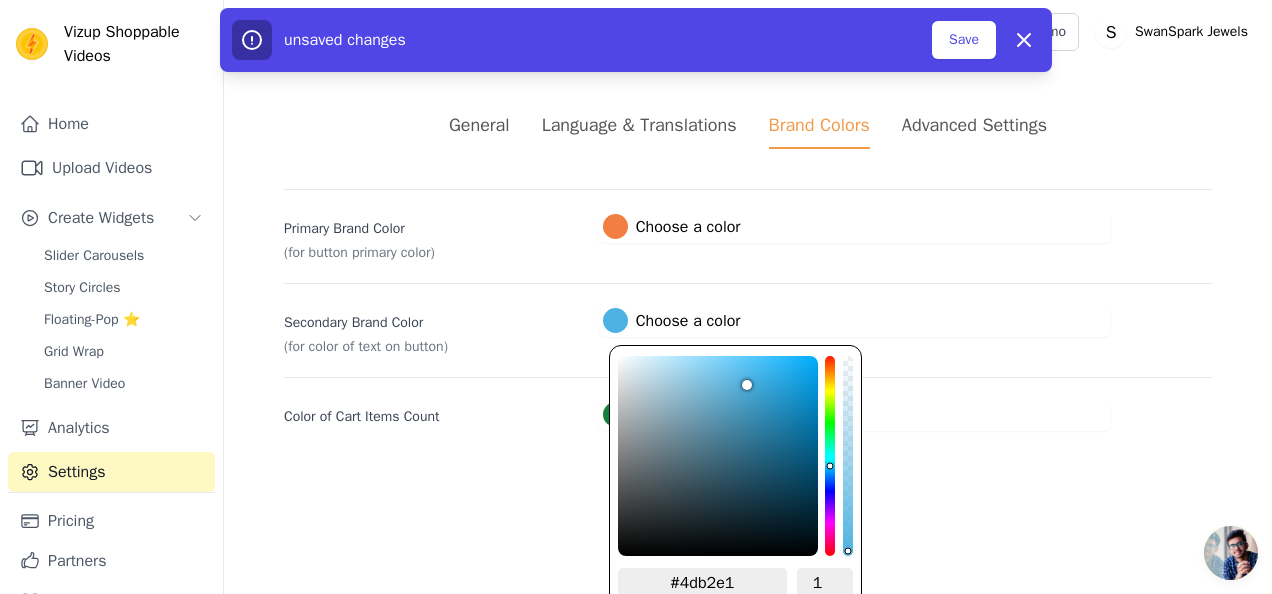 type on "#4db3e2" 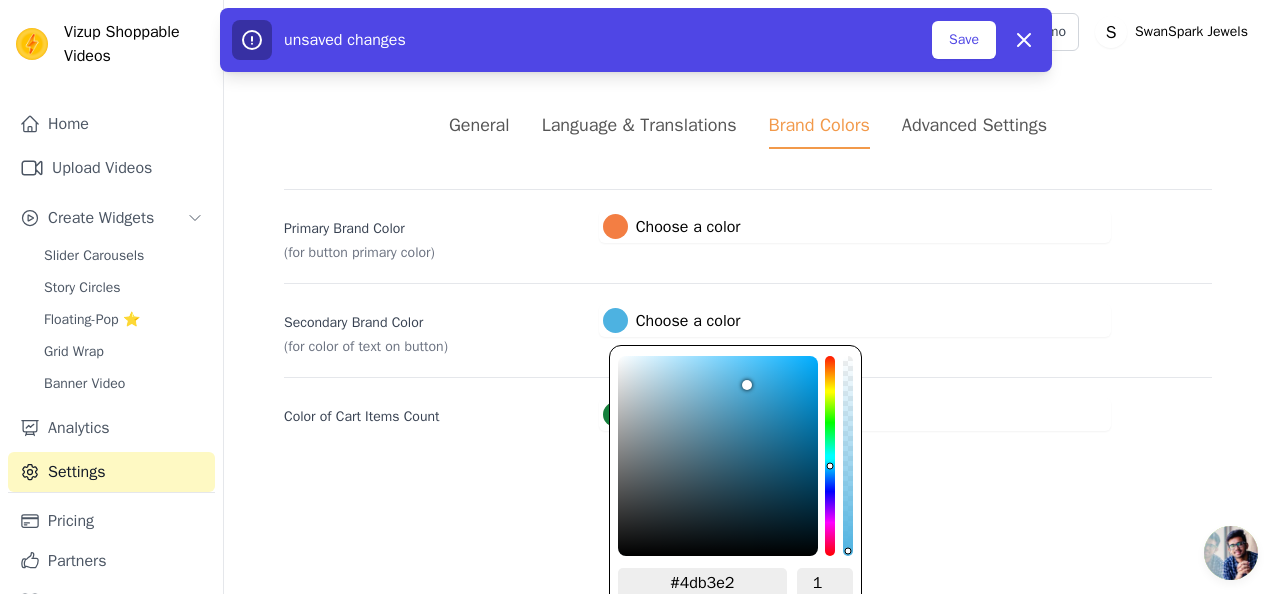 type on "#4eb5e5" 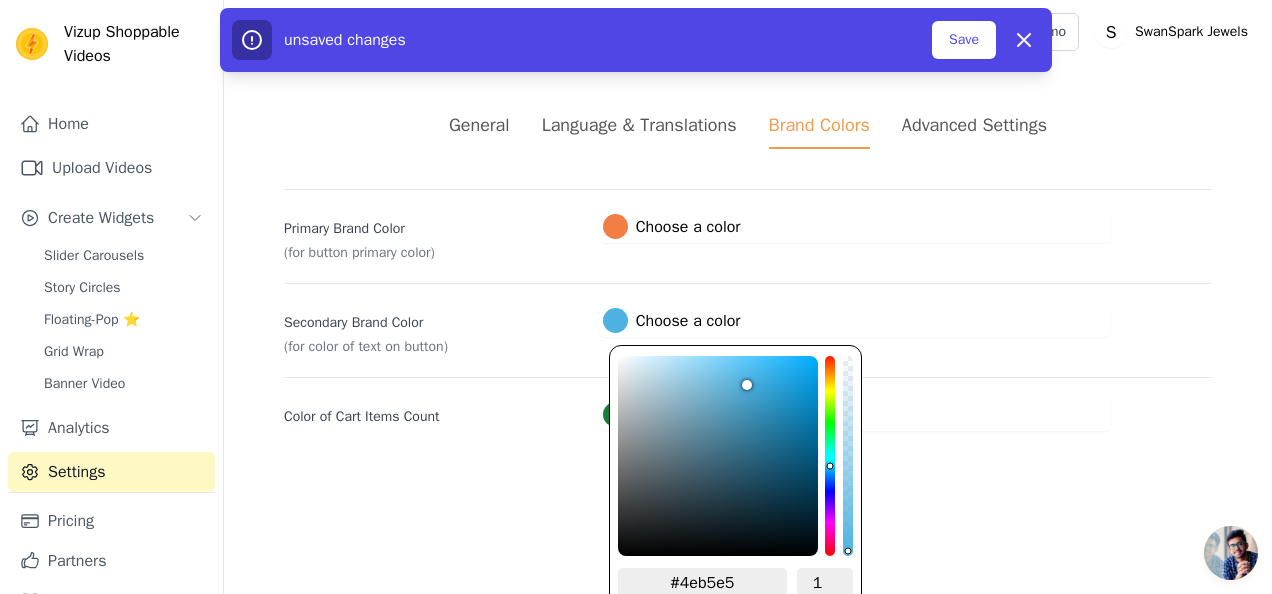 type on "#4db6e6" 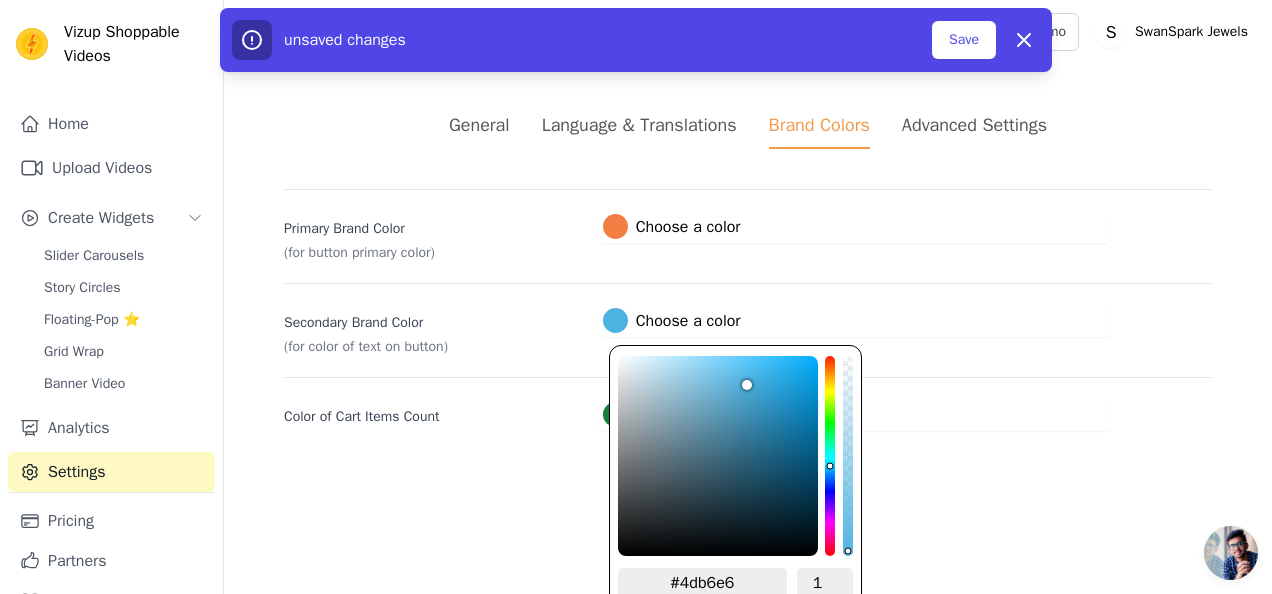 type on "#4eb8e8" 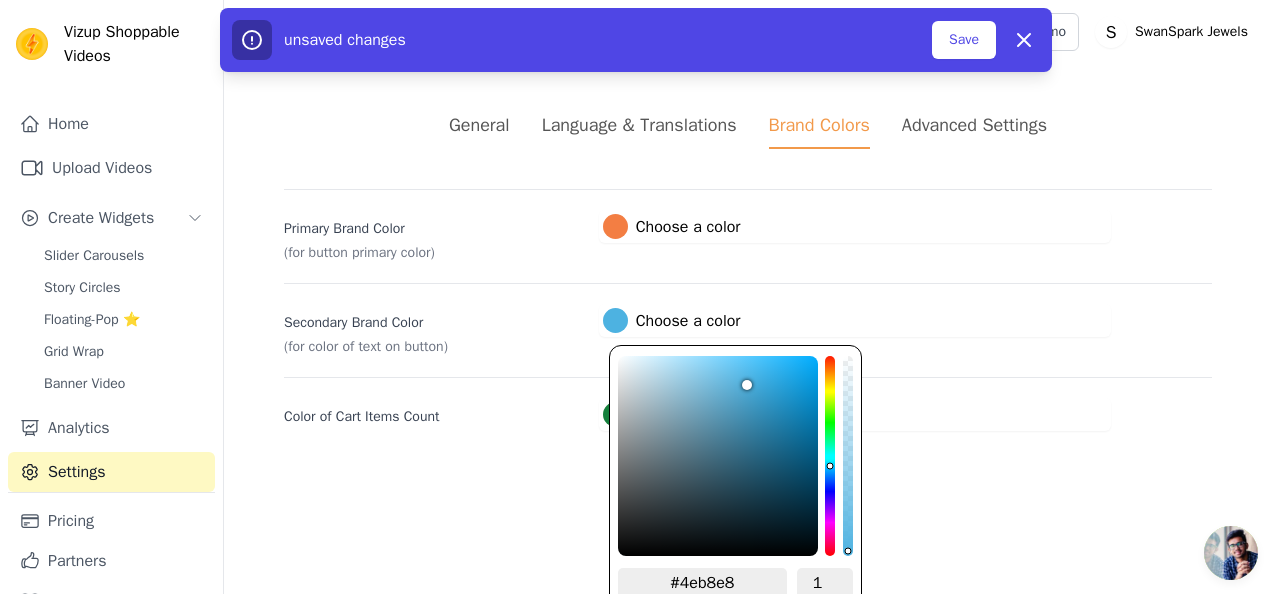 type on "#4eb9eb" 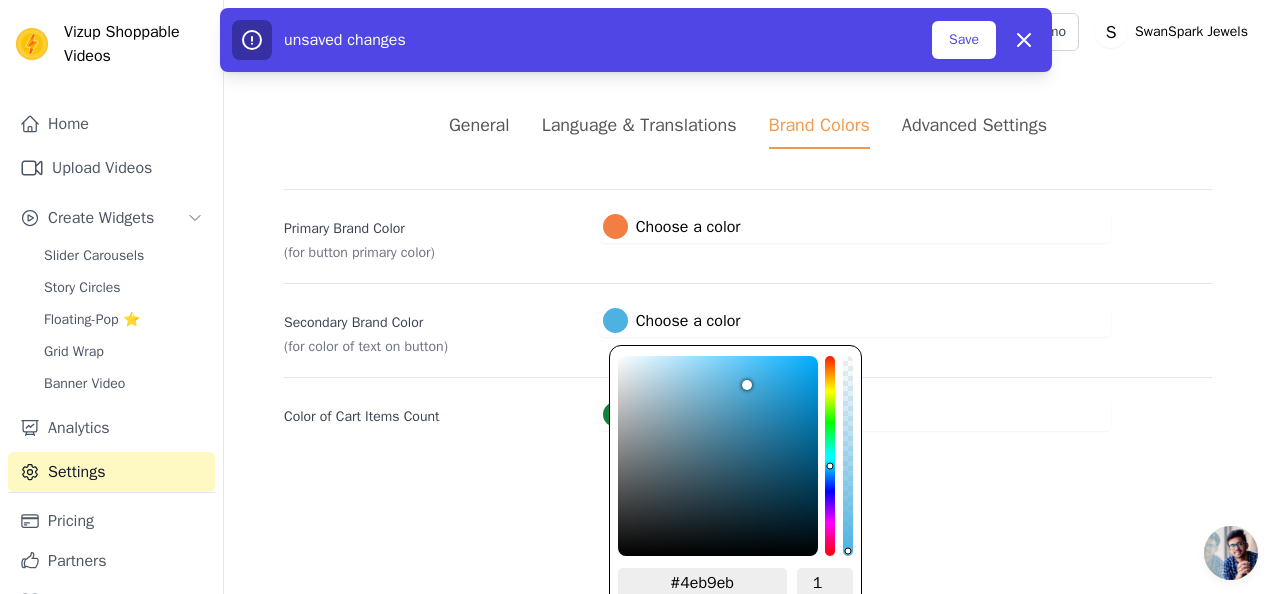 type on "#4dbaec" 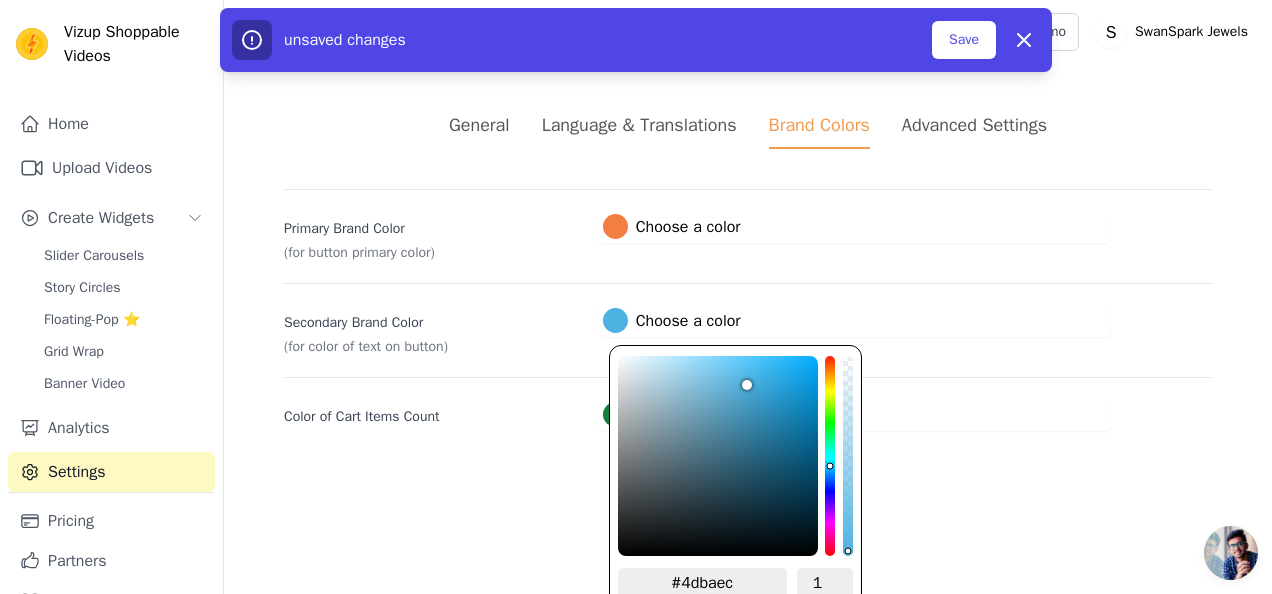 type on "#4ebbee" 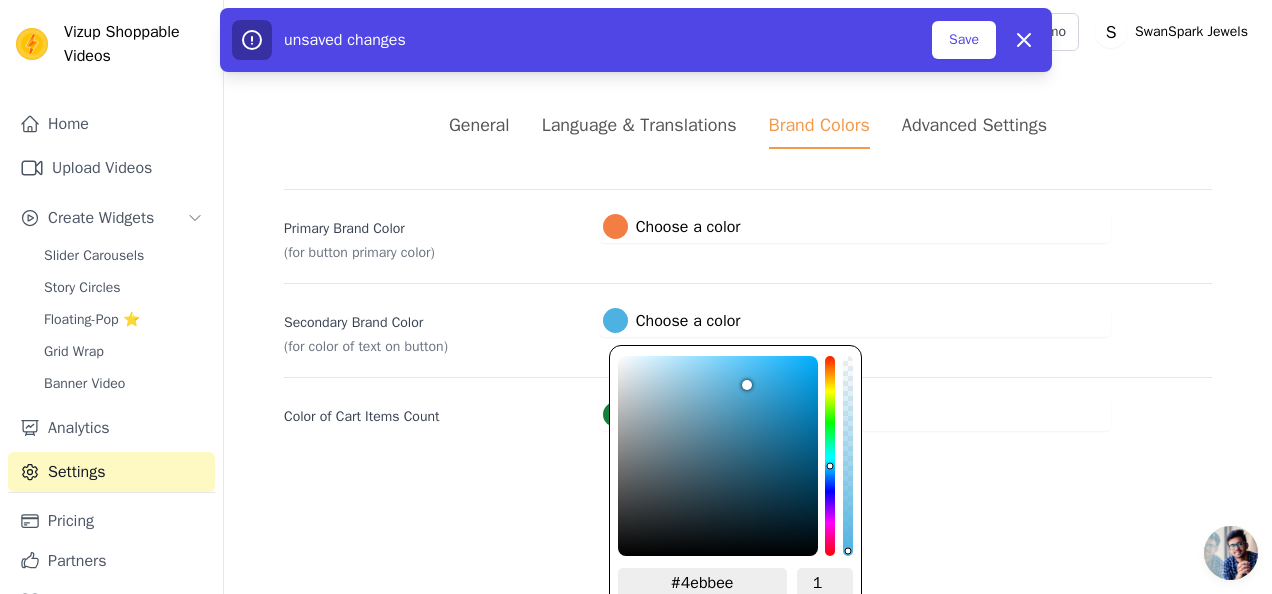type on "#4ebdf0" 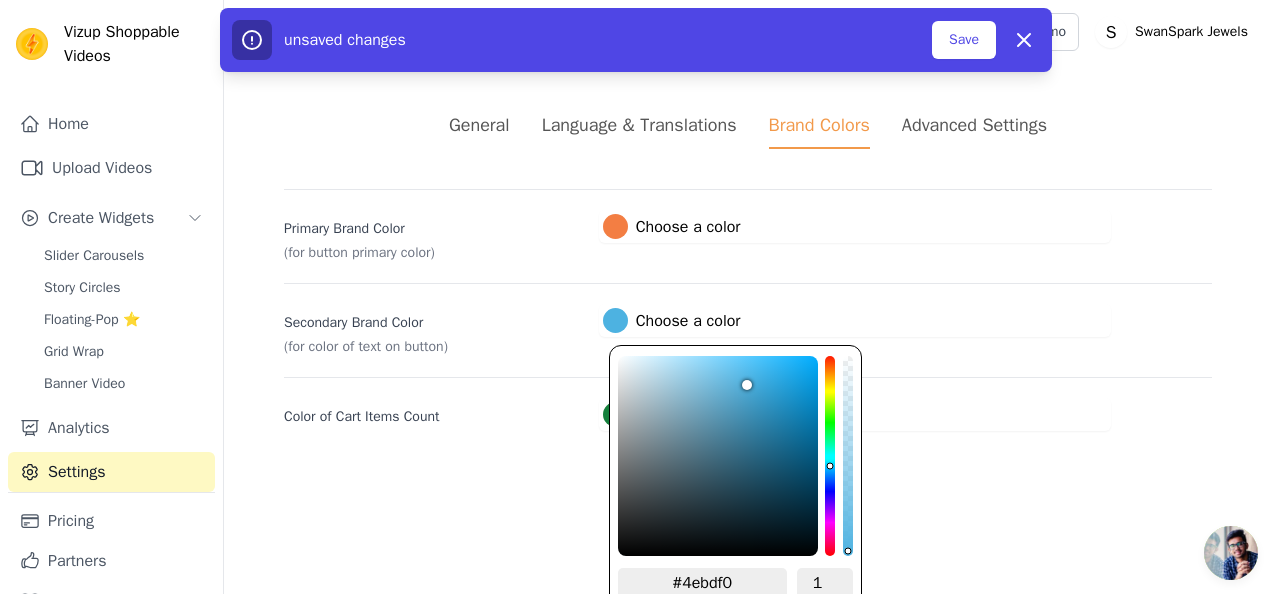type on "#4fbef1" 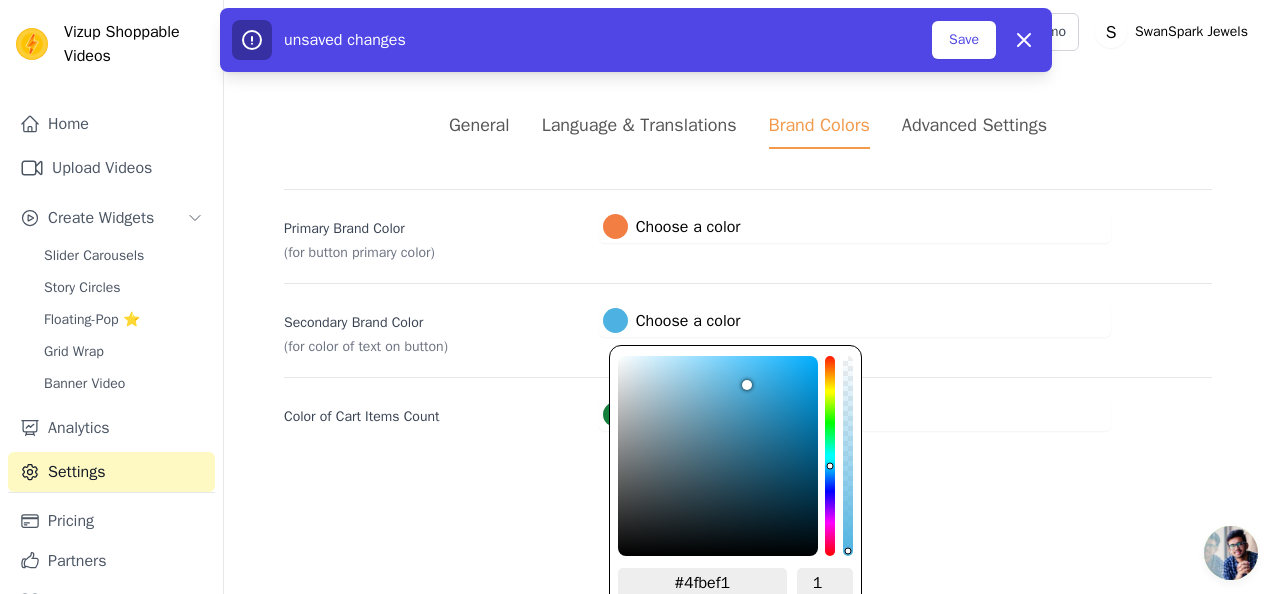 type on "#4fbff3" 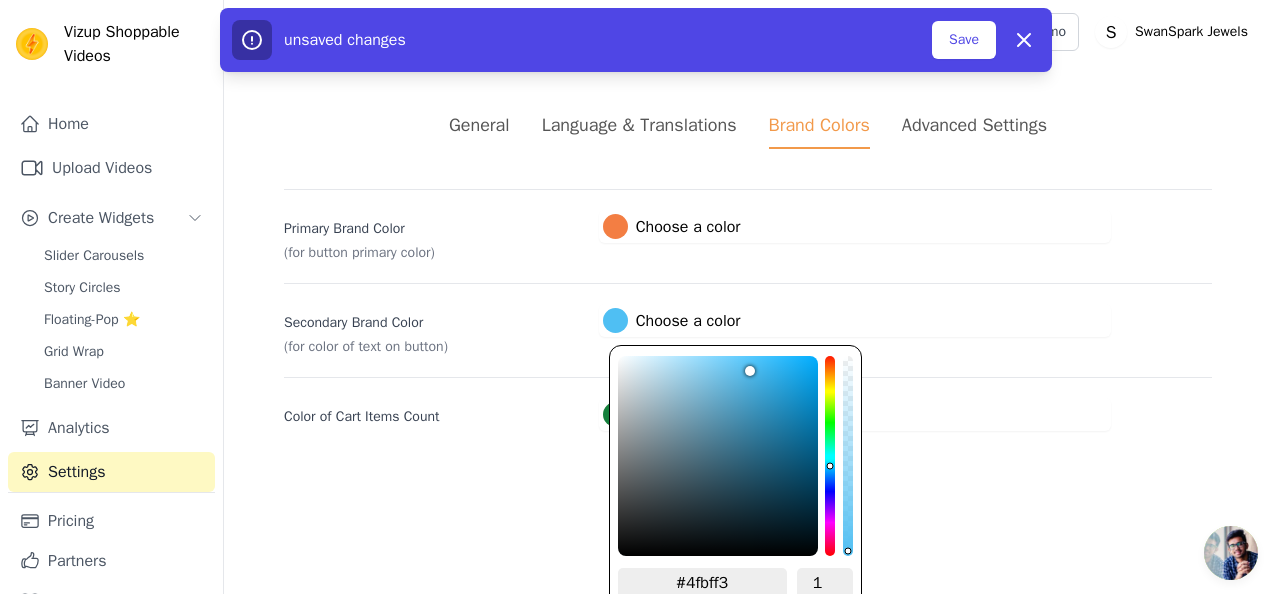 type on "#50c0f4" 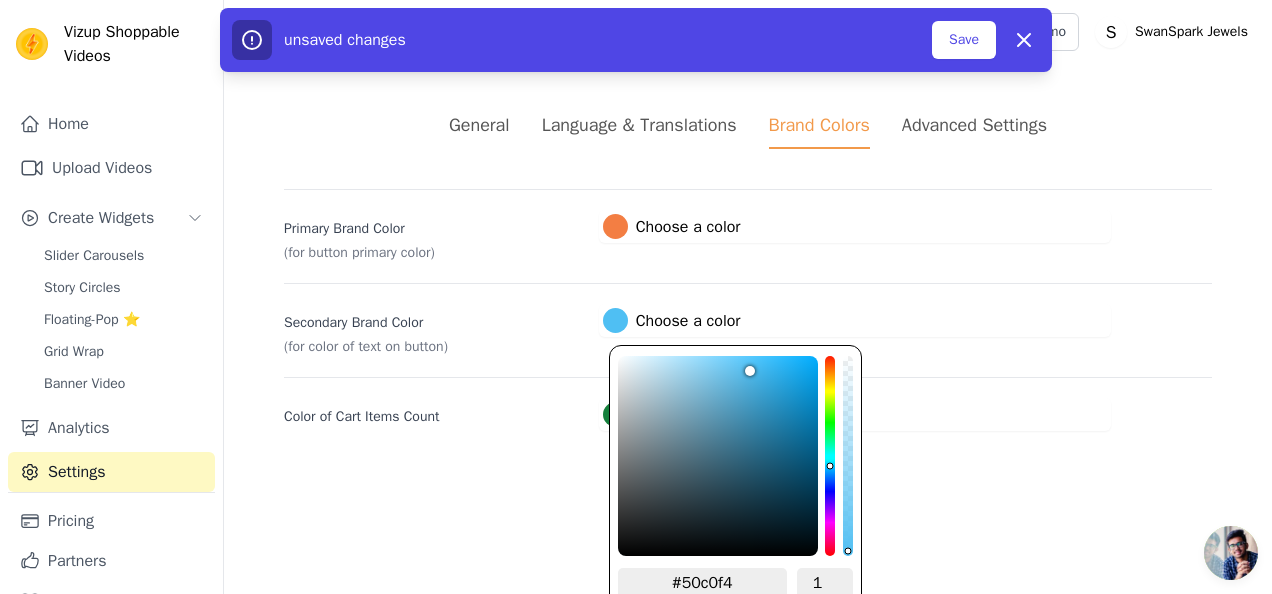 type on "#4ec0f4" 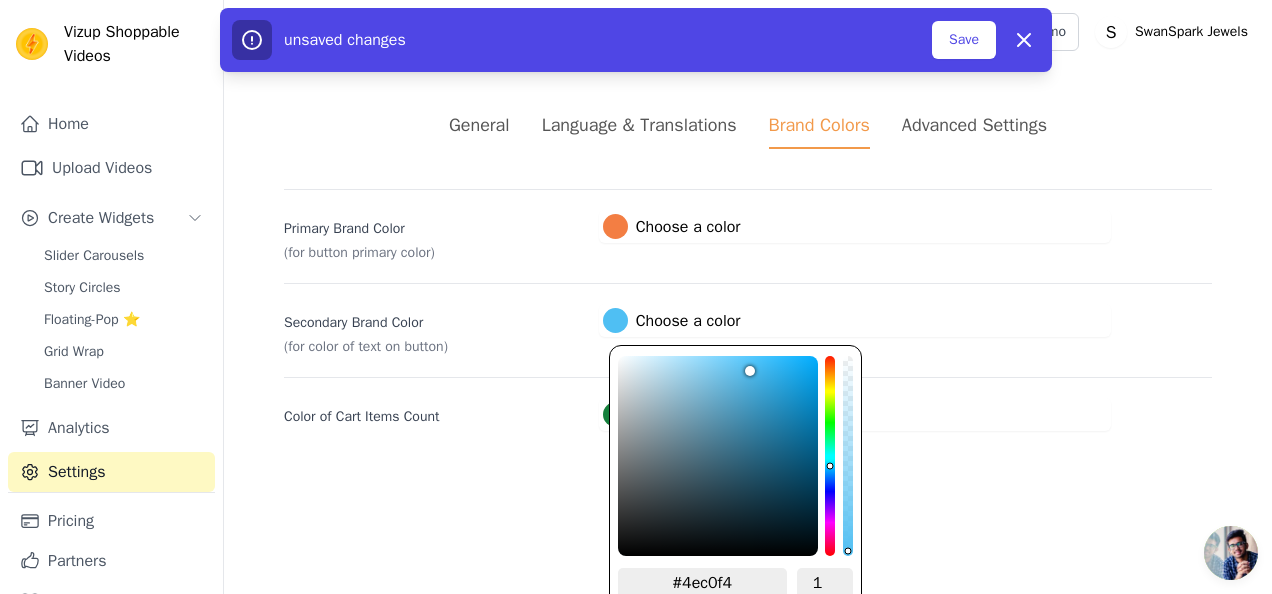type on "#4ec0f5" 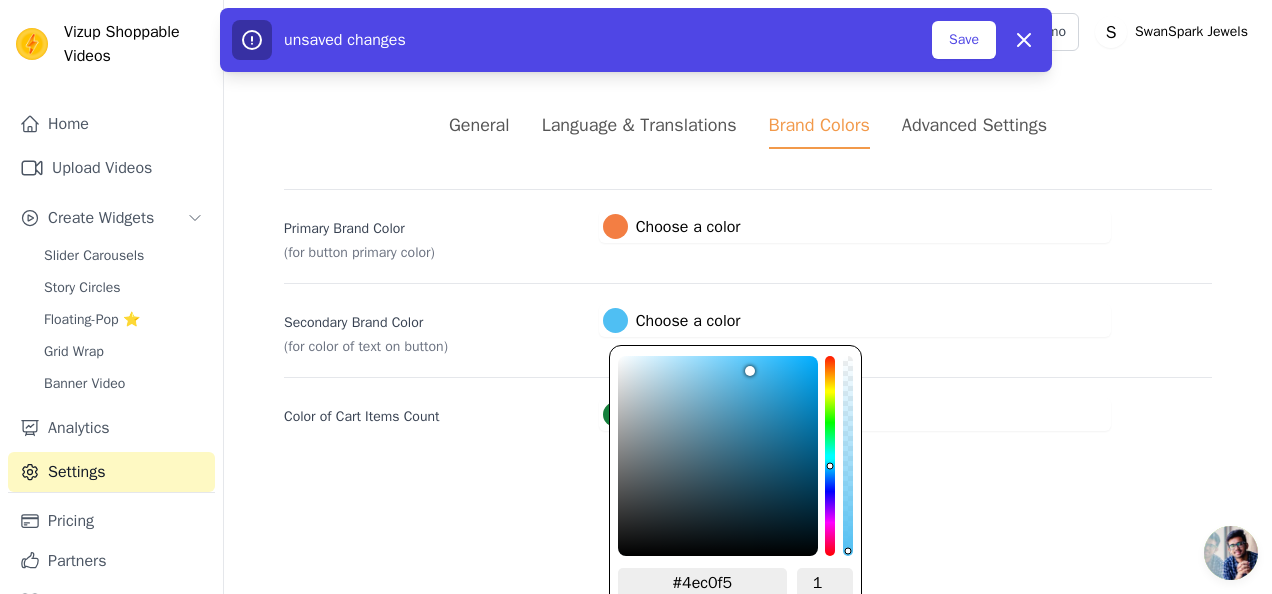 type on "#4ec1f7" 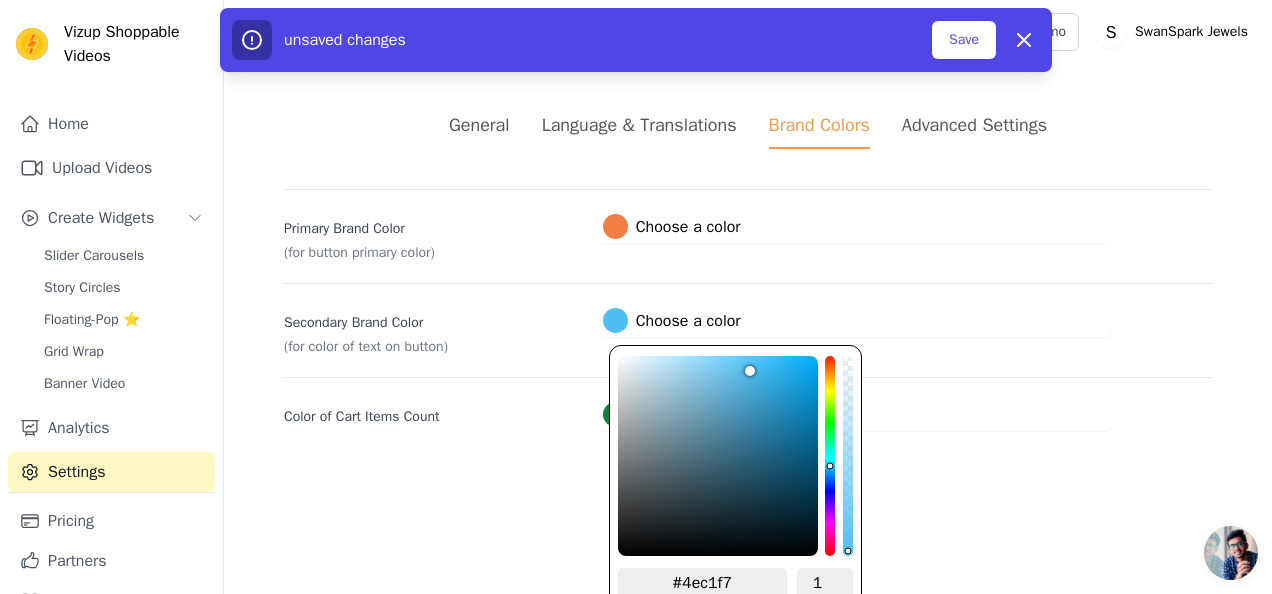 type on "#4dc2f8" 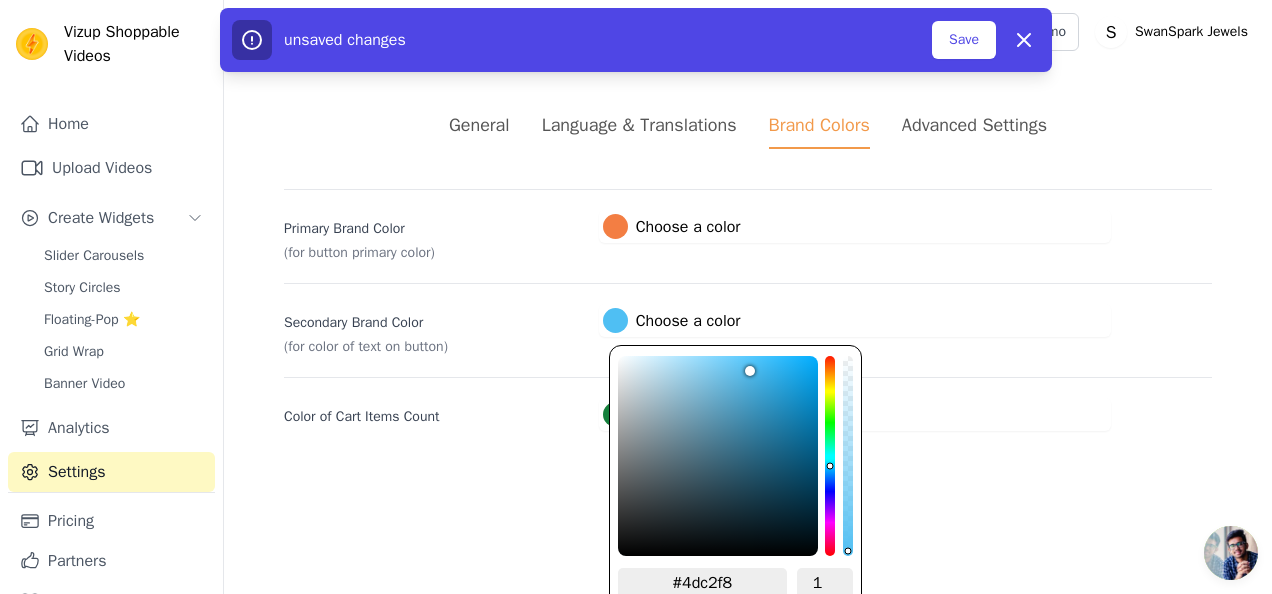 type on "#4cc1f8" 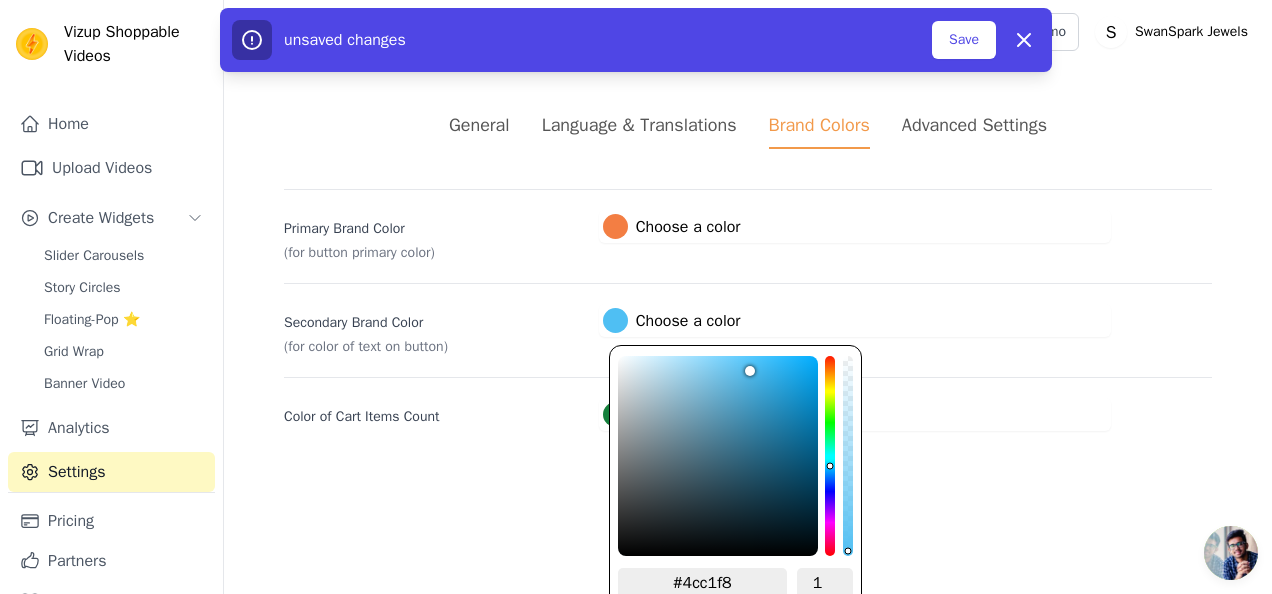 type on "#4cc2f9" 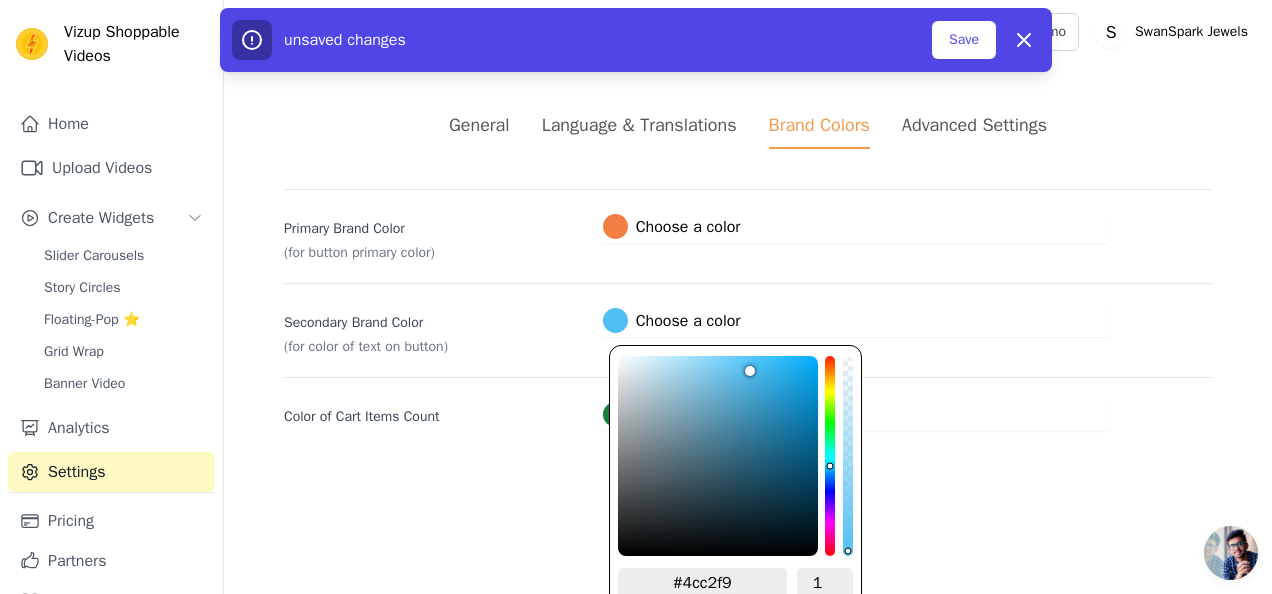 type on "#4dc3fa" 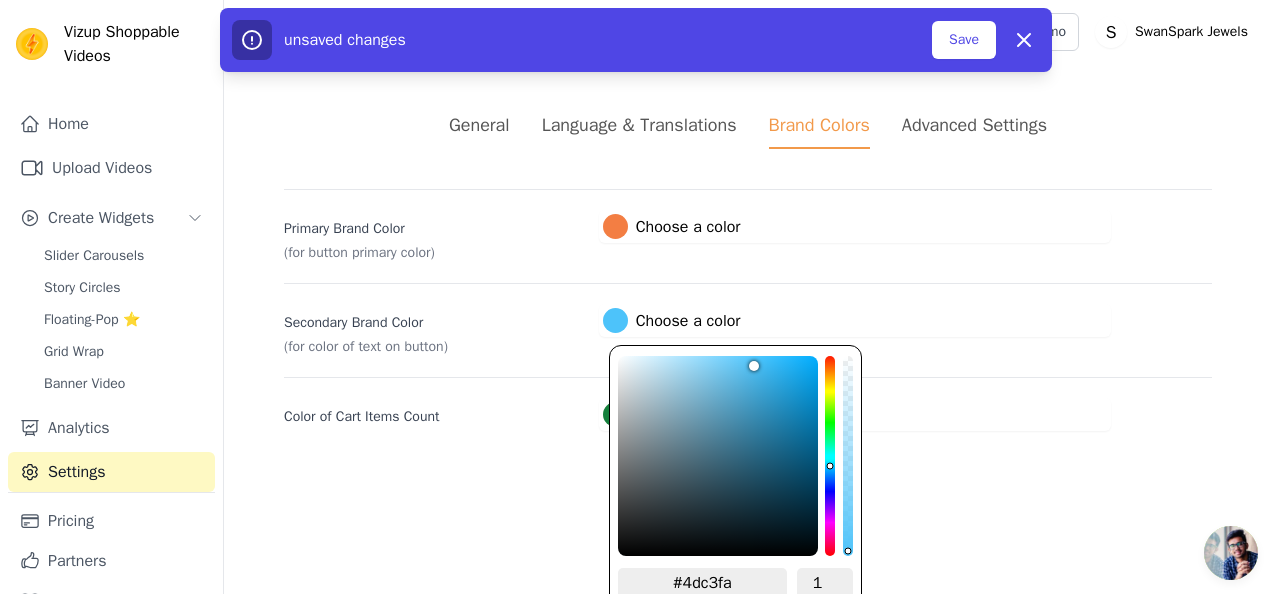 type on "#4dc4fc" 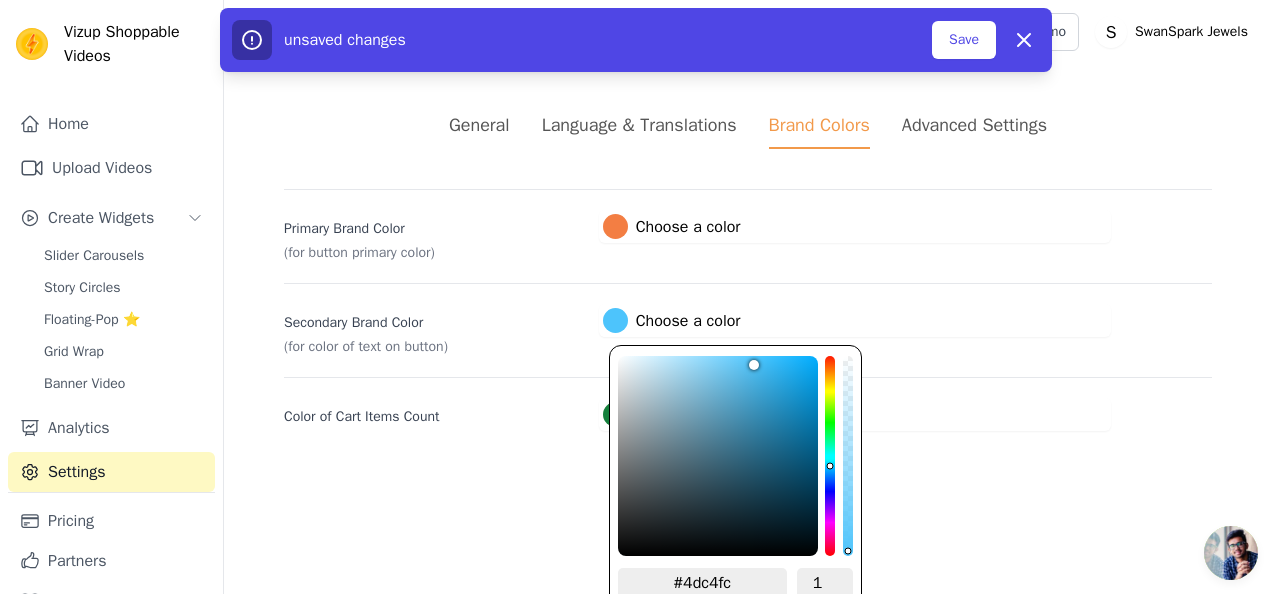 type on "#4cc4fc" 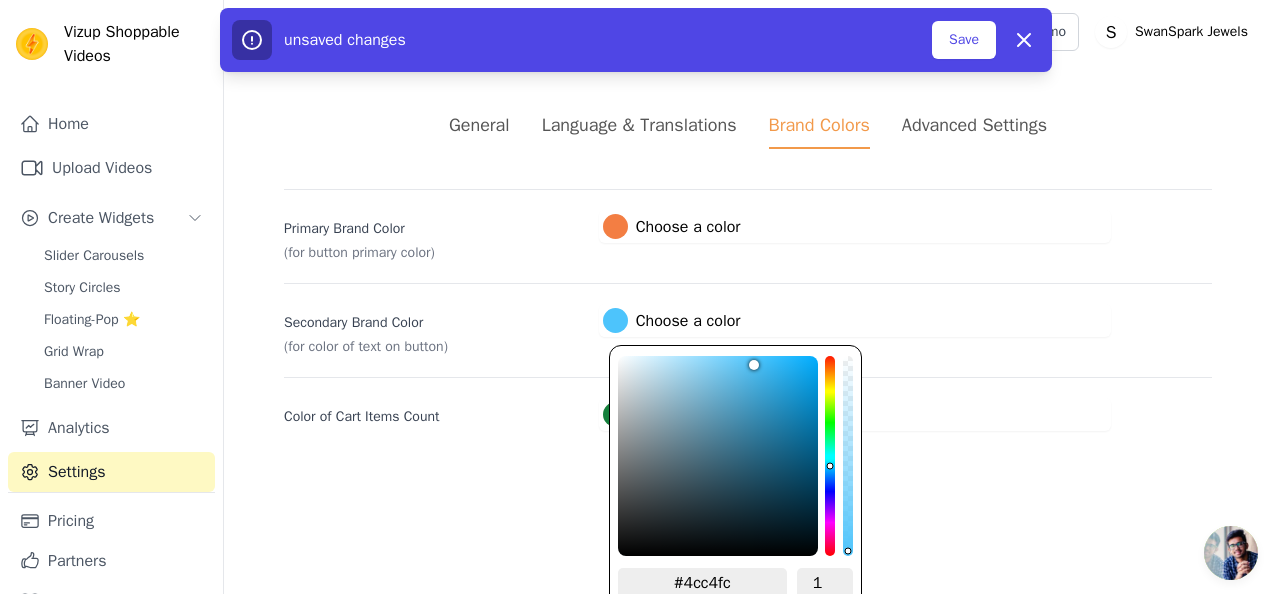 type on "#4bc5fd" 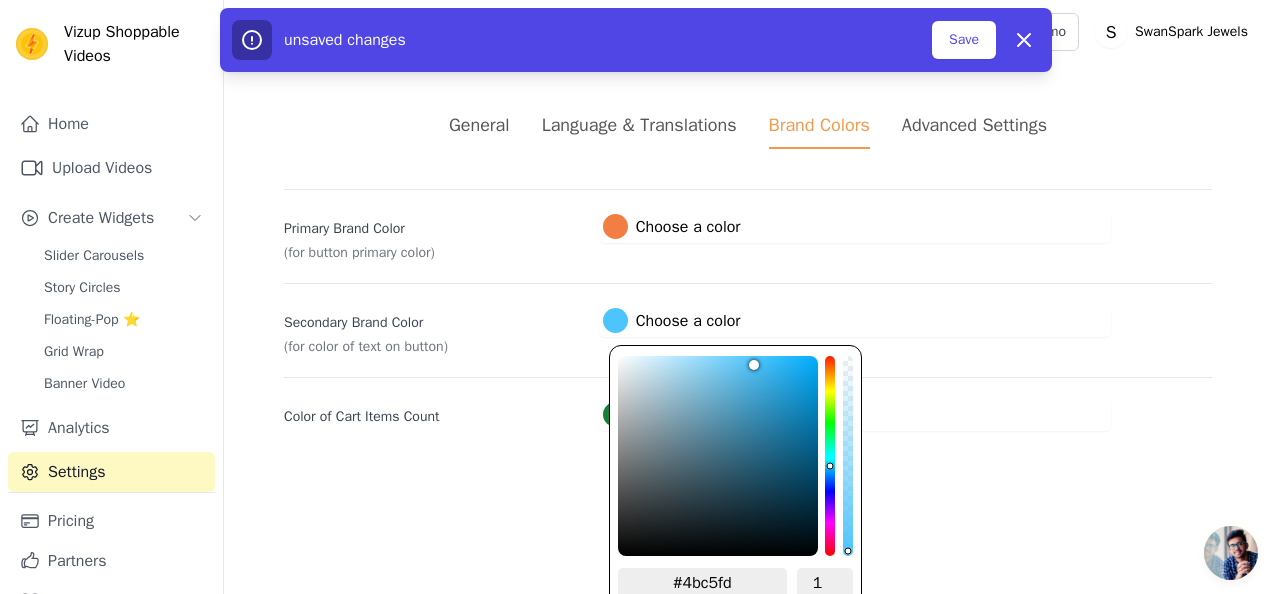 type on "#4bc6fe" 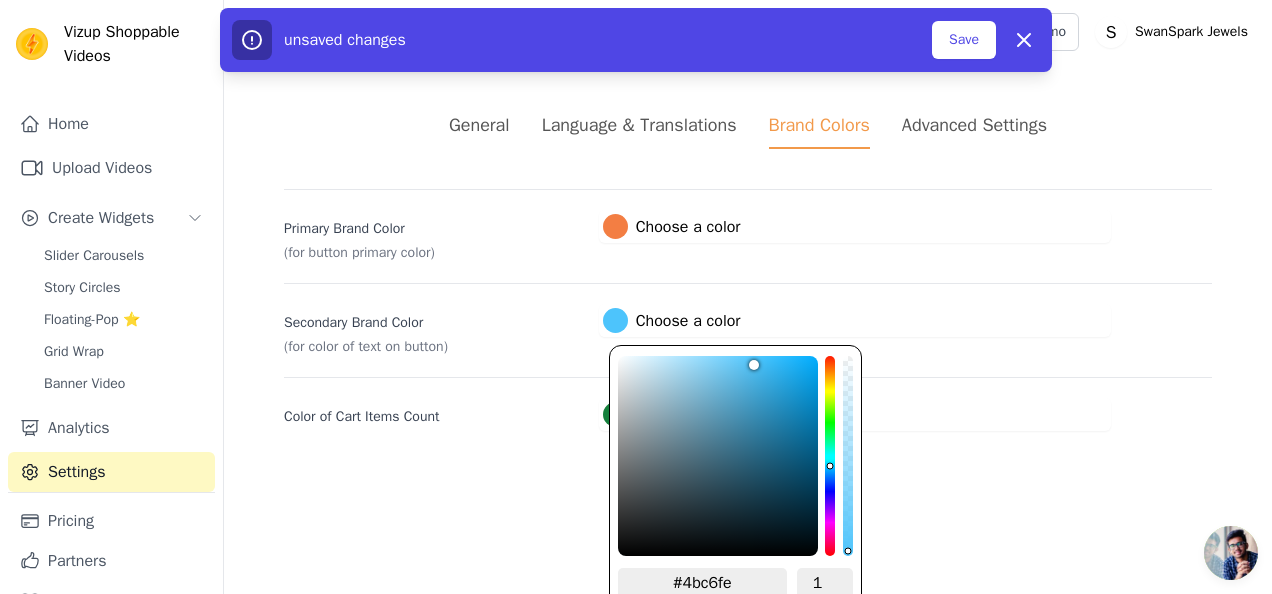 type on "#4ac5fe" 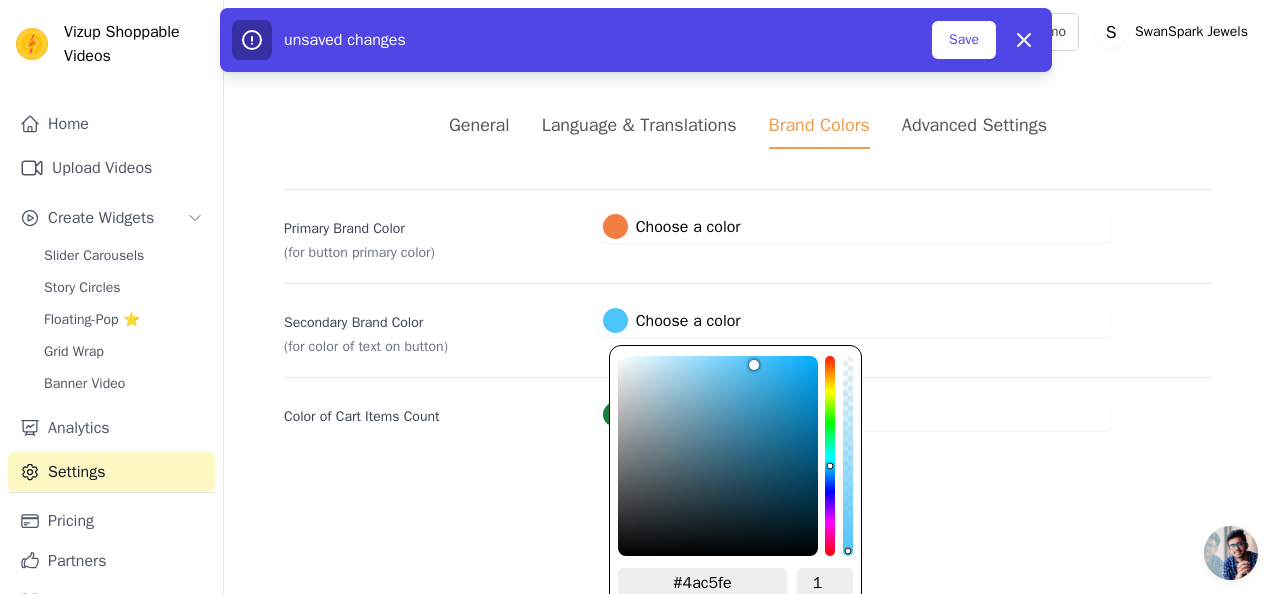 type on "#4ac6ff" 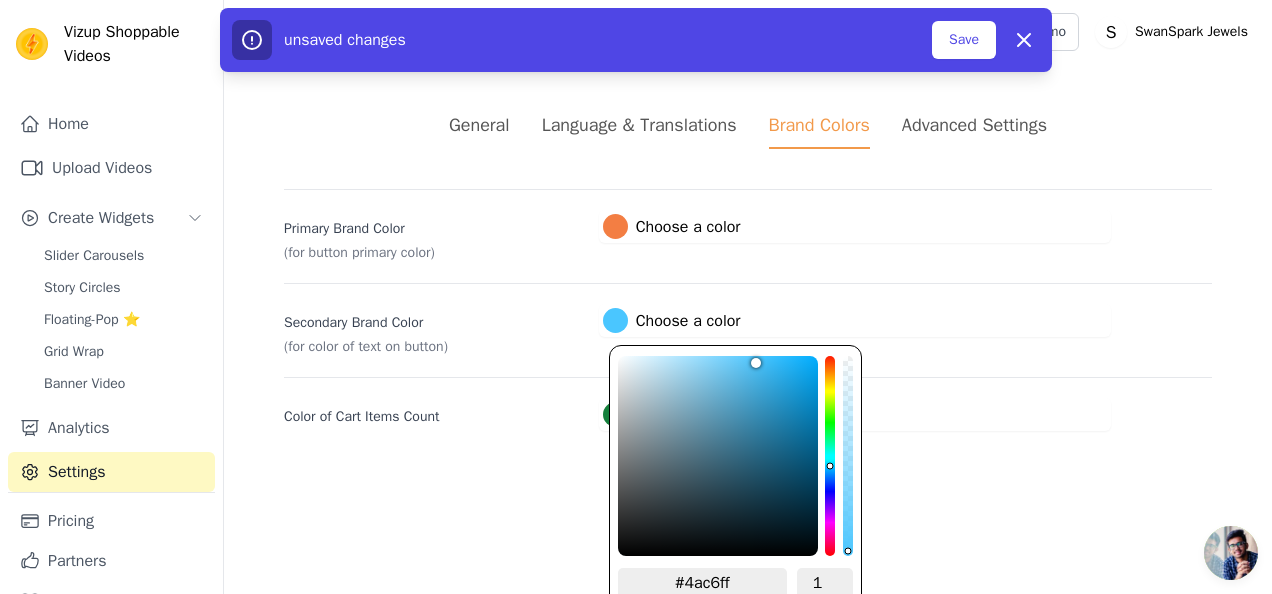 type on "#49c5ff" 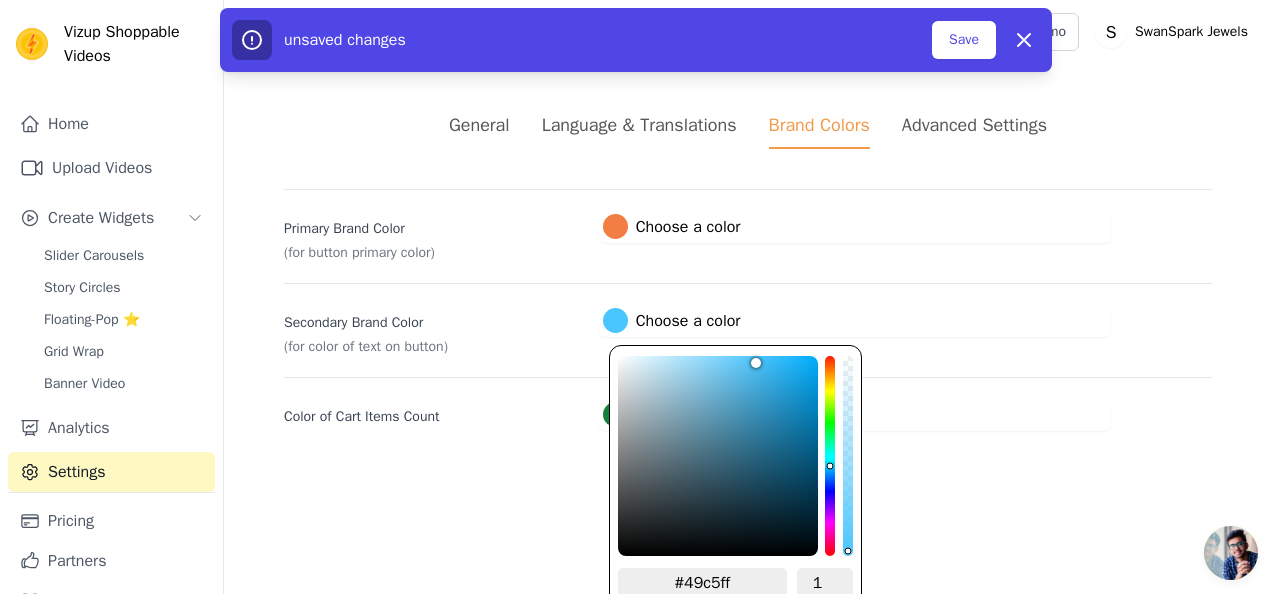 type on "#48c4fd" 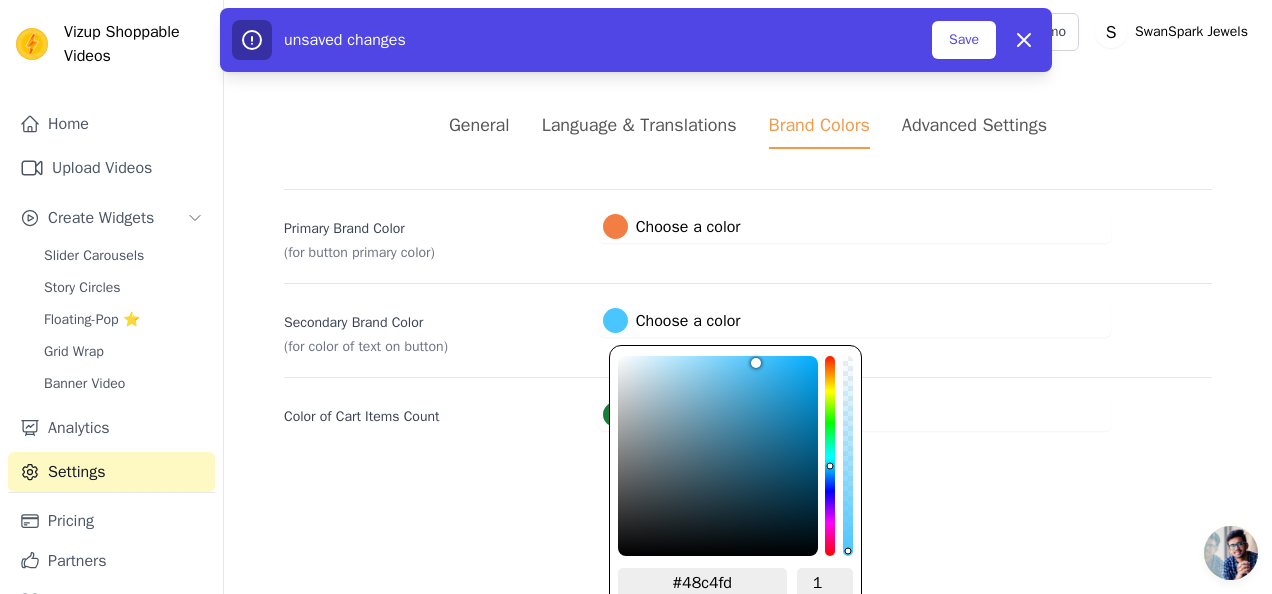 type on "#47c3fd" 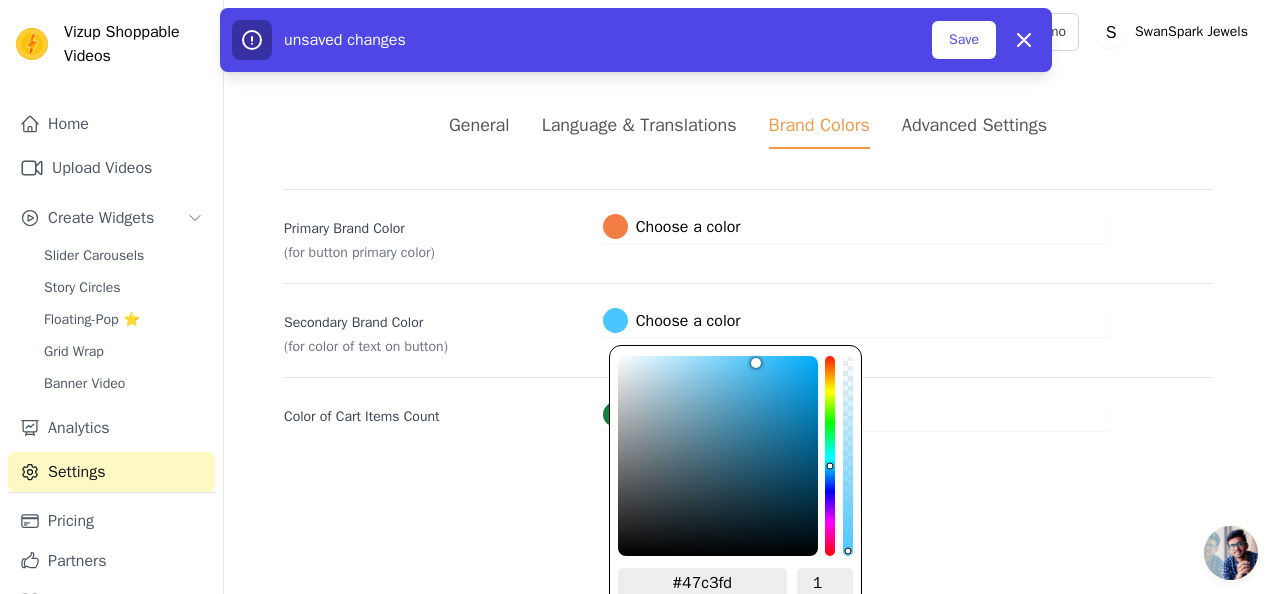 type on "#46c2fc" 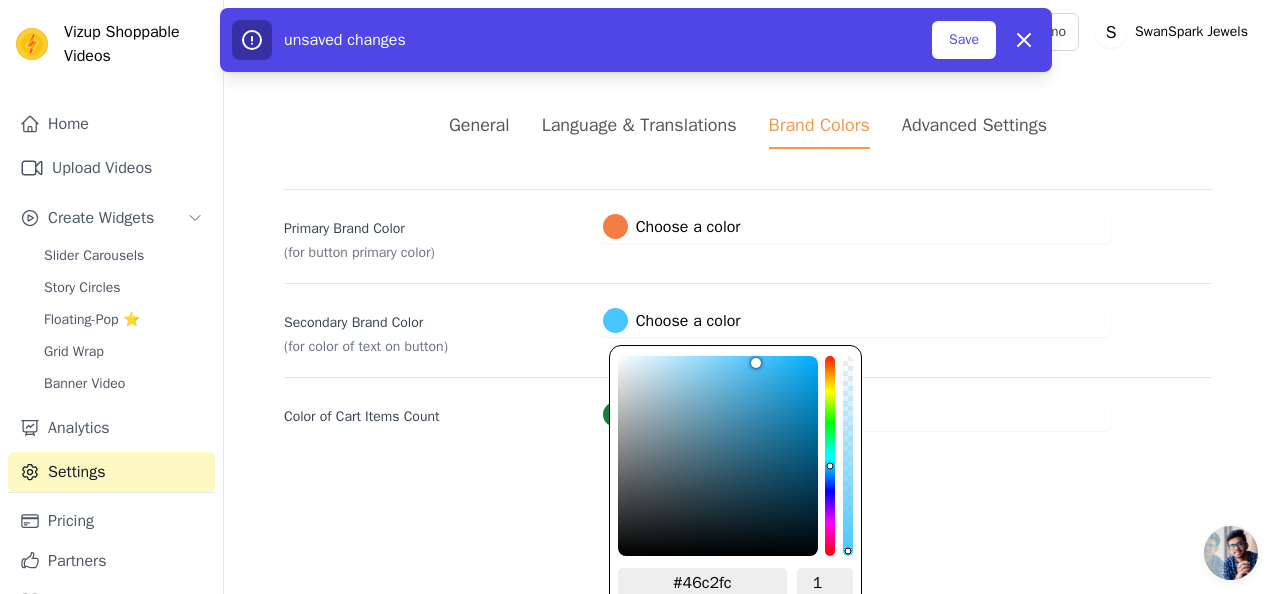 type on "#45c1fa" 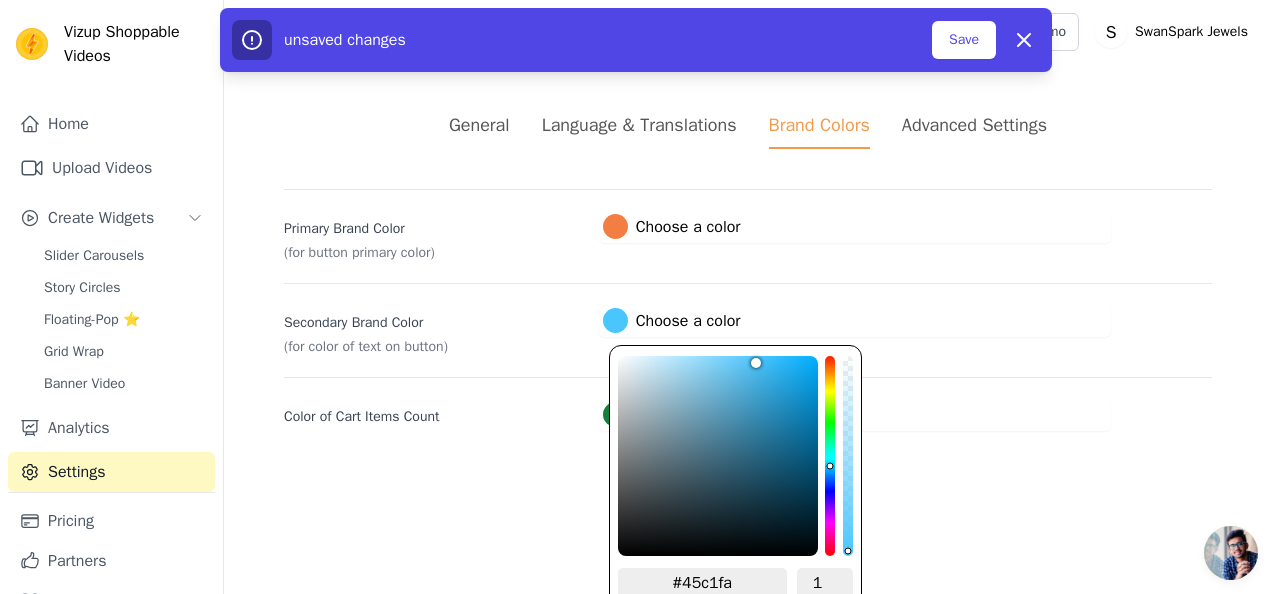 type on "#44c1fa" 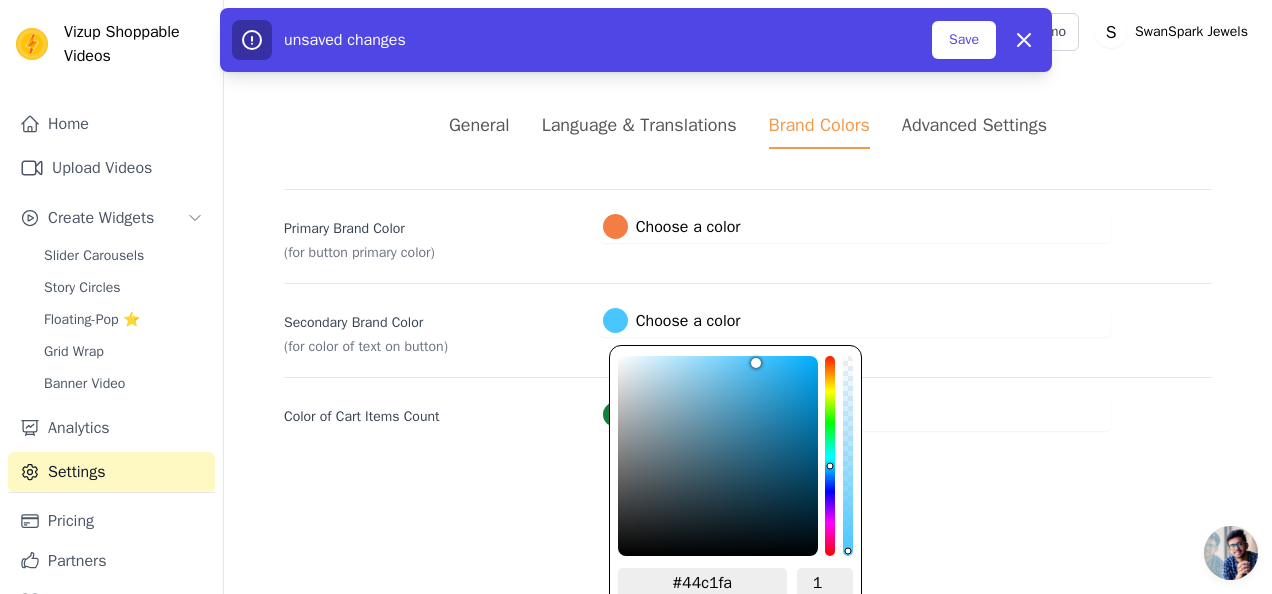 type on "#42bff9" 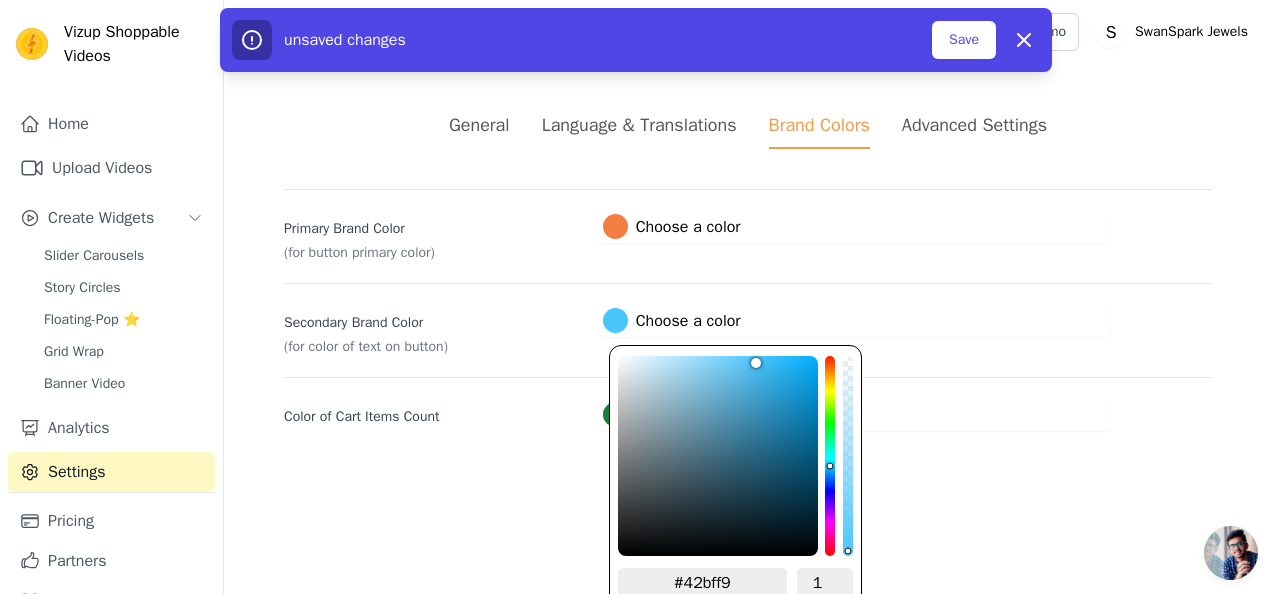 type on "#42bef8" 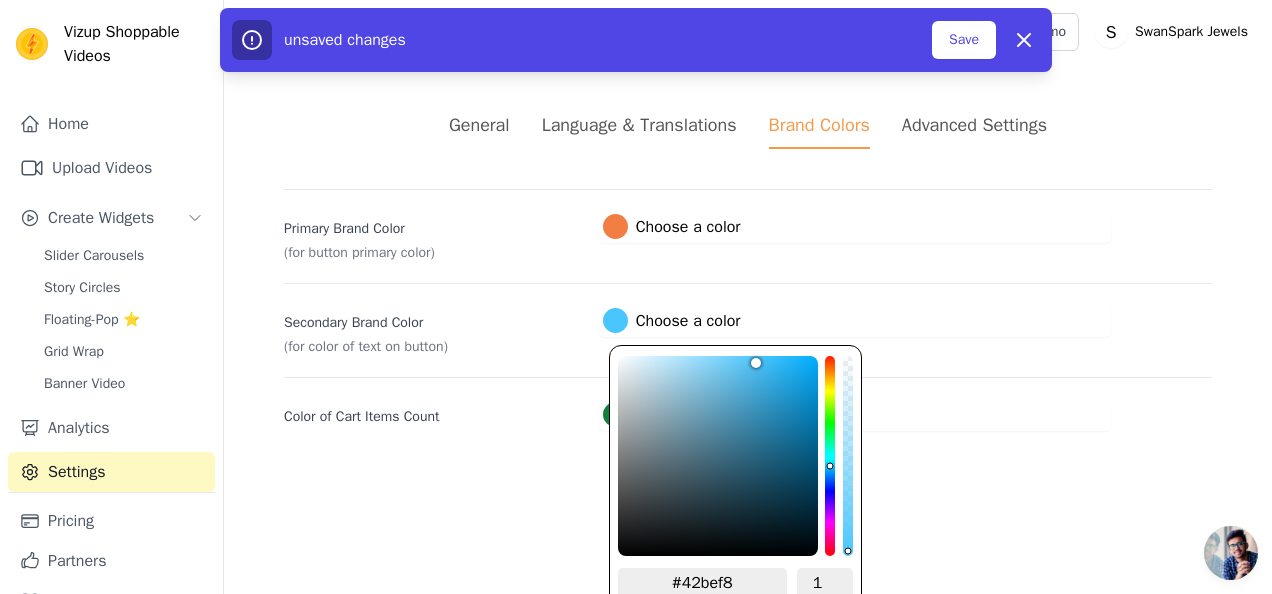 type 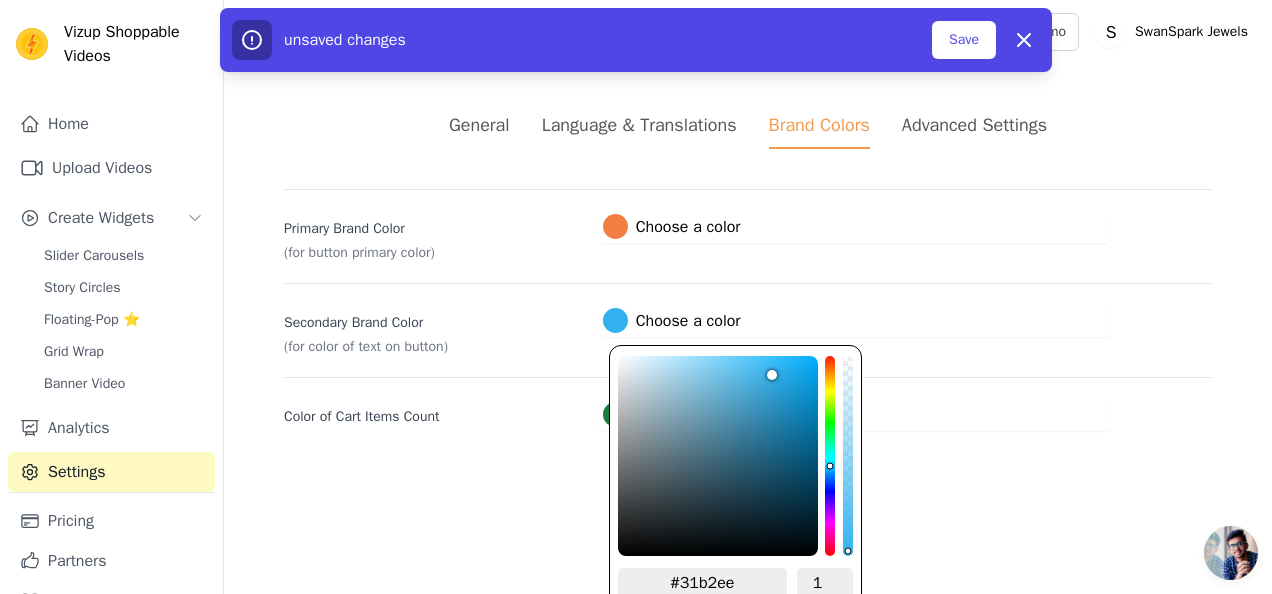 drag, startPoint x: 749, startPoint y: 376, endPoint x: 776, endPoint y: 366, distance: 28.79236 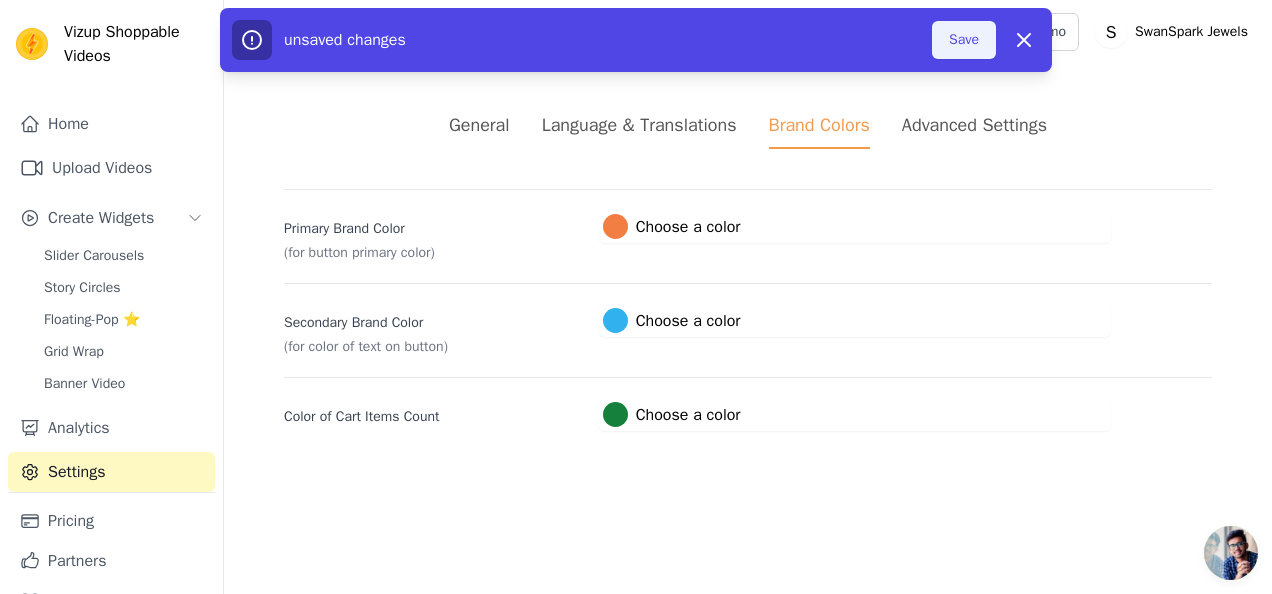click on "Save" at bounding box center [964, 40] 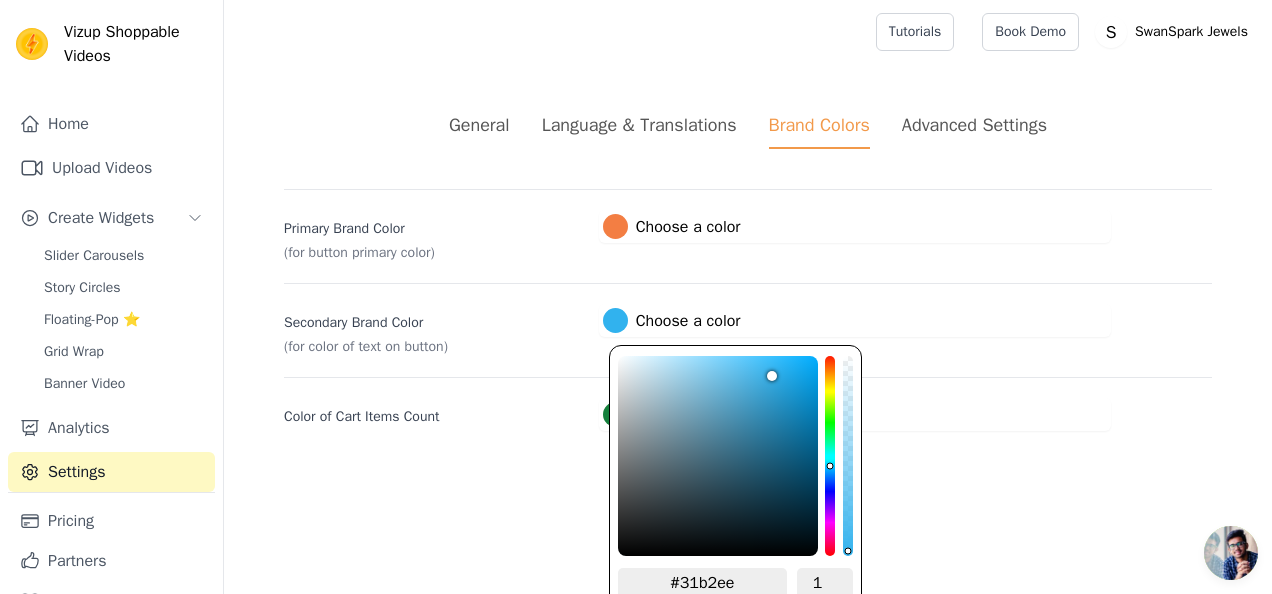 click at bounding box center (615, 320) 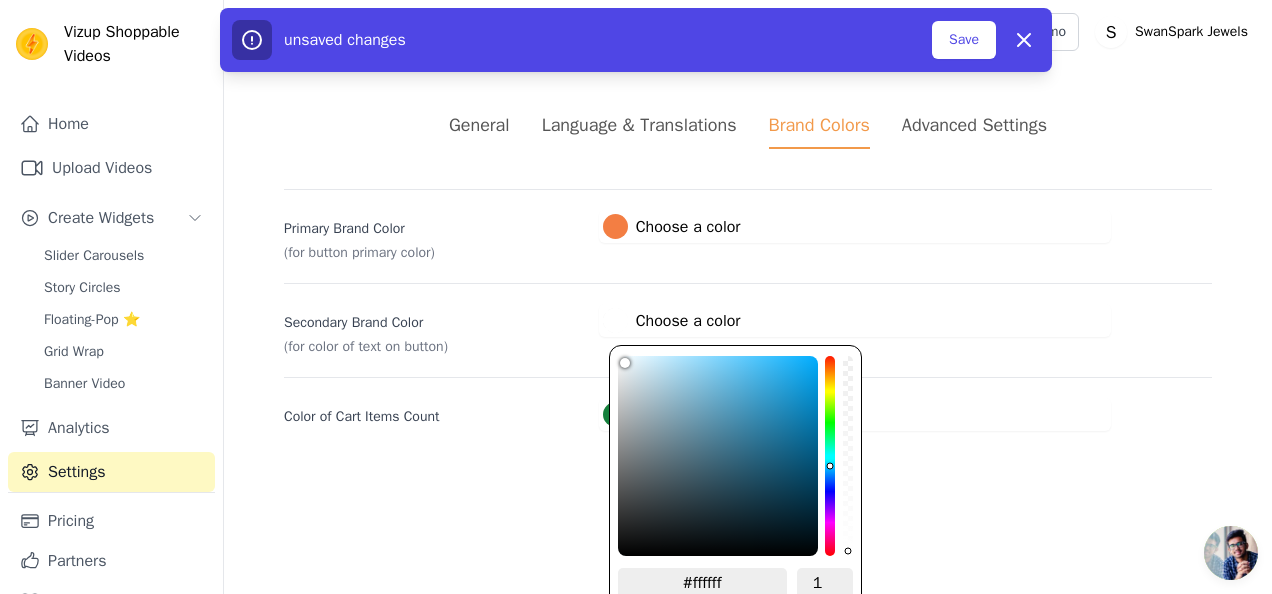 drag, startPoint x: 652, startPoint y: 367, endPoint x: 566, endPoint y: 314, distance: 101.0198 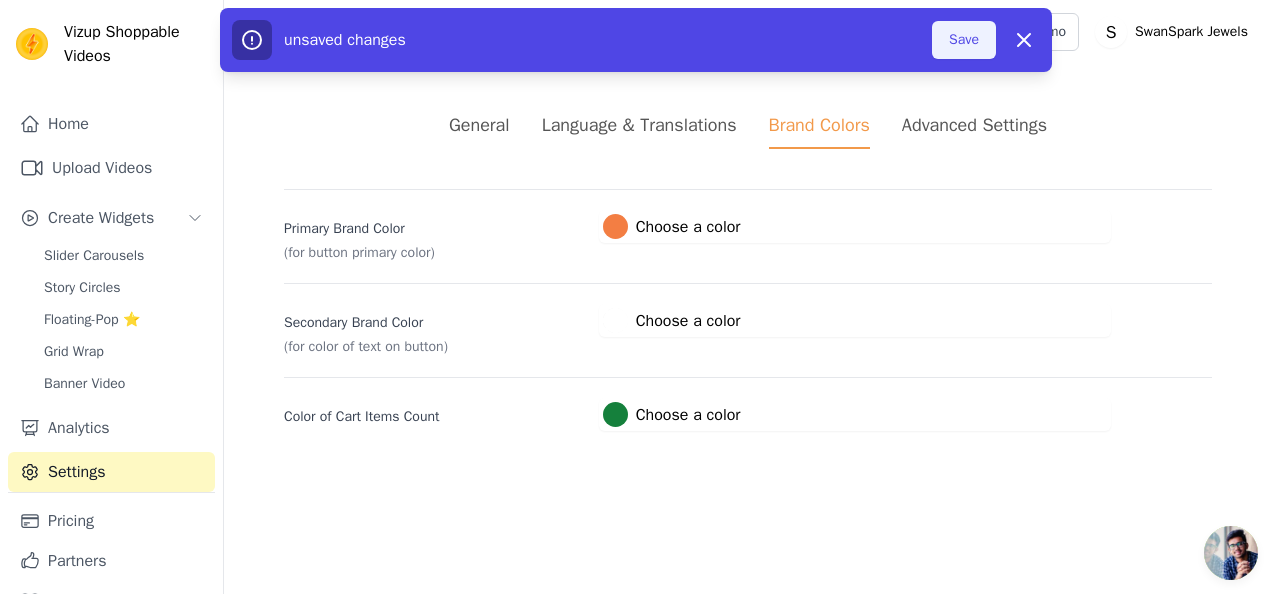 click on "Save" at bounding box center [964, 40] 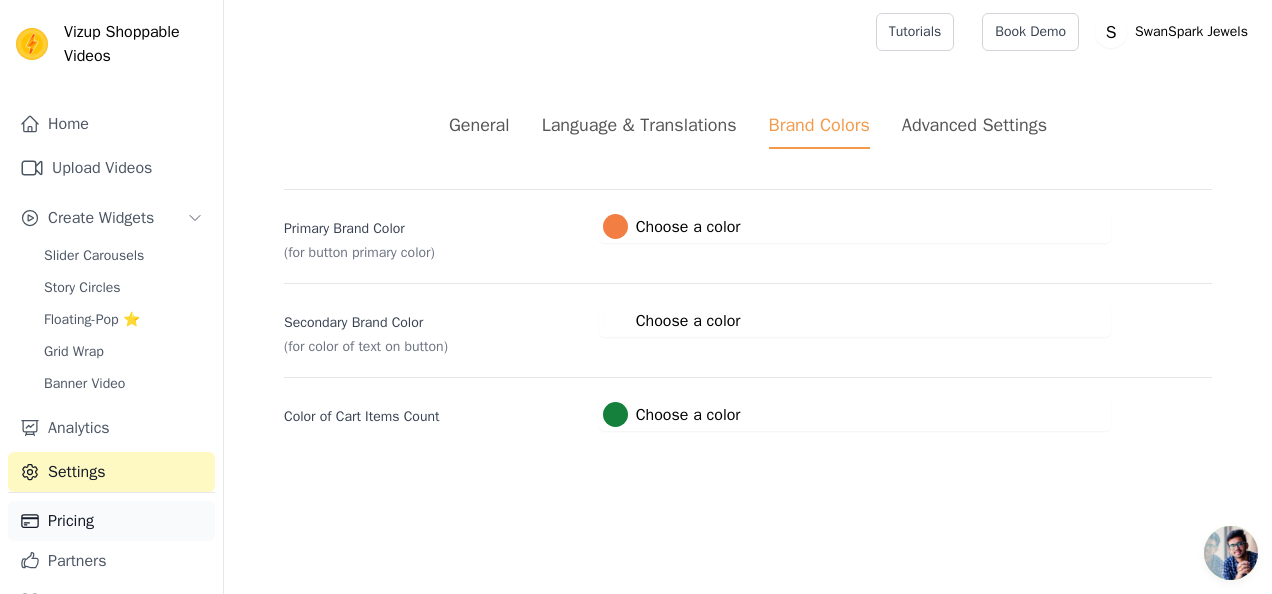 drag, startPoint x: 108, startPoint y: 502, endPoint x: 75, endPoint y: 508, distance: 33.54102 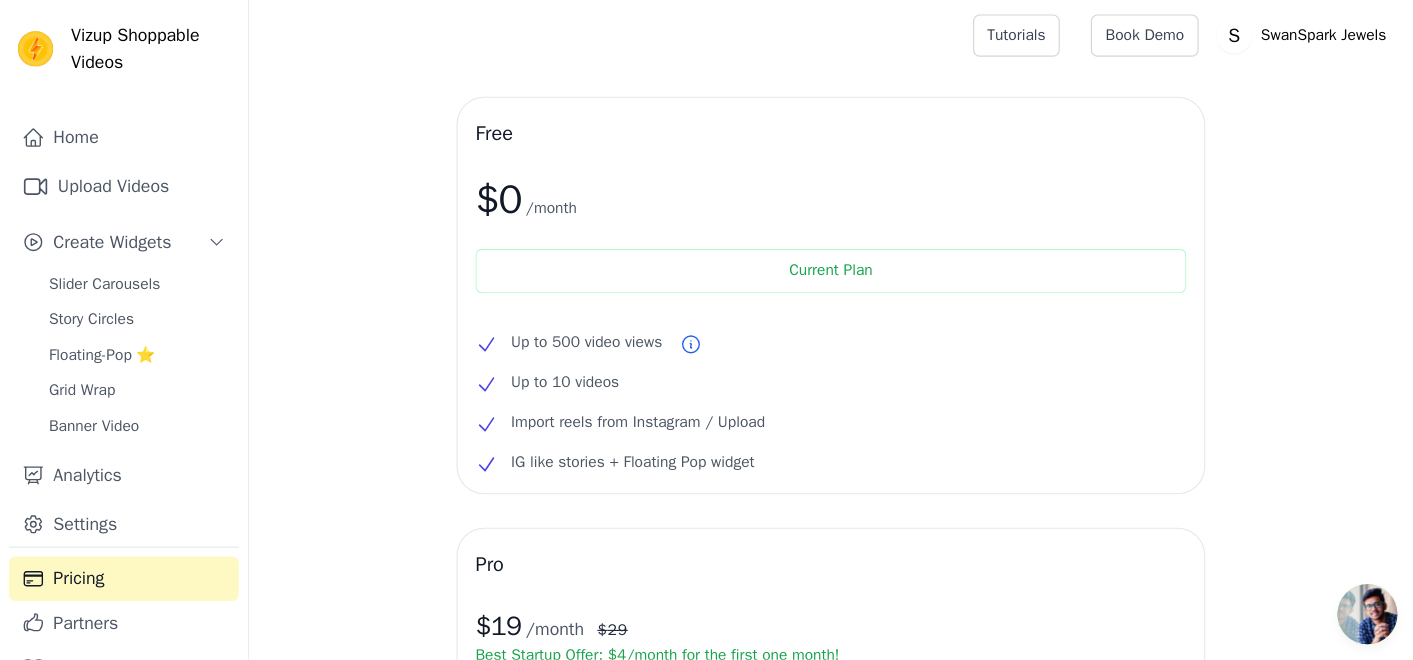 scroll, scrollTop: 42, scrollLeft: 0, axis: vertical 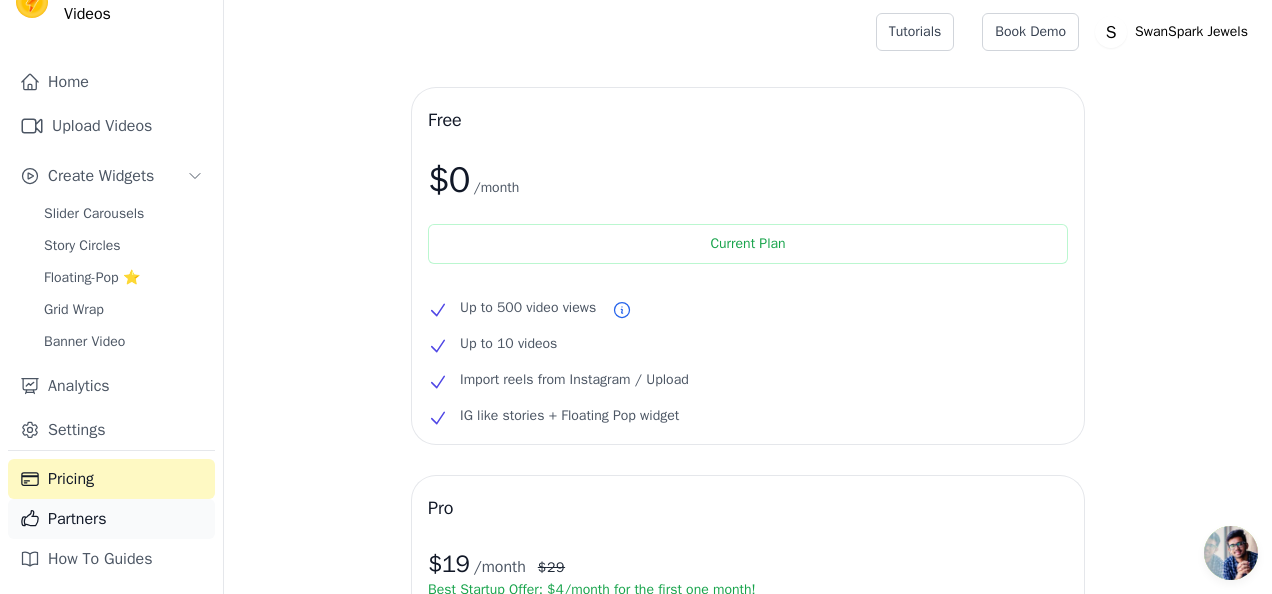 click on "Partners" at bounding box center [111, 519] 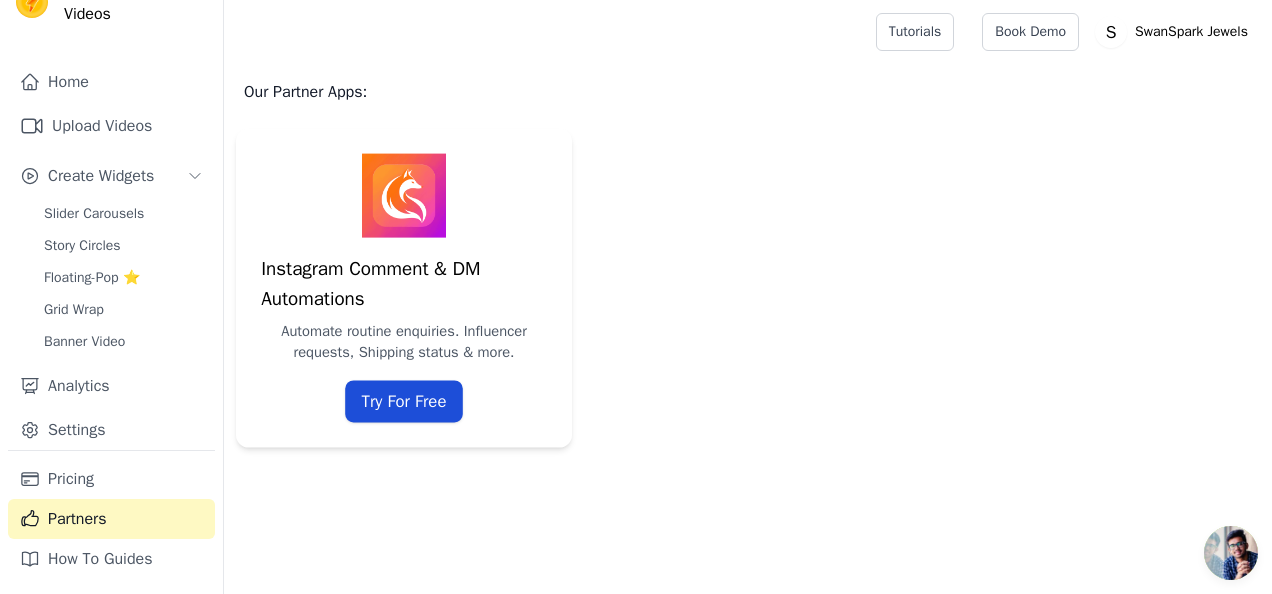 click on "Try For Free" at bounding box center [404, 401] 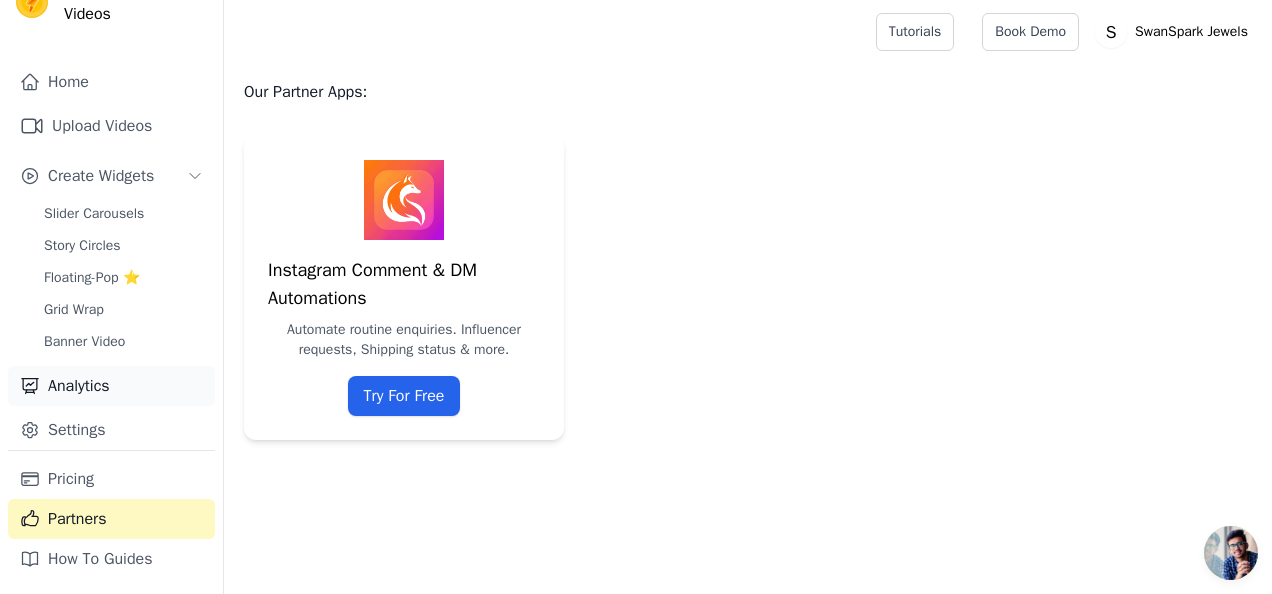 click on "Analytics" at bounding box center [111, 386] 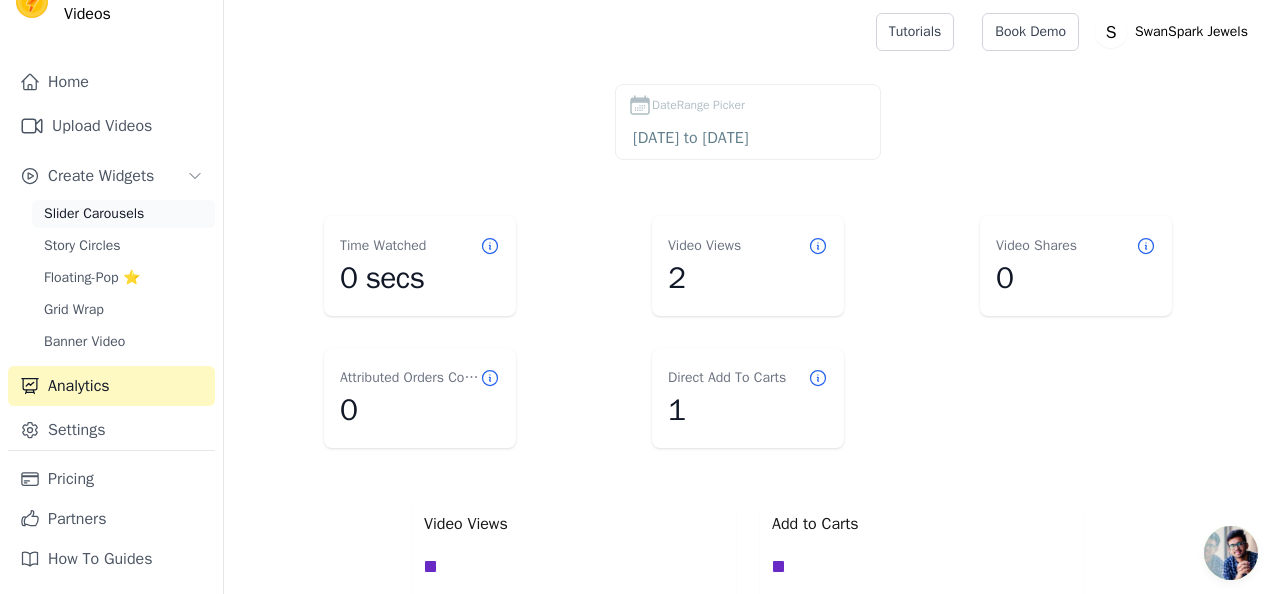 click on "Slider Carousels" at bounding box center (94, 214) 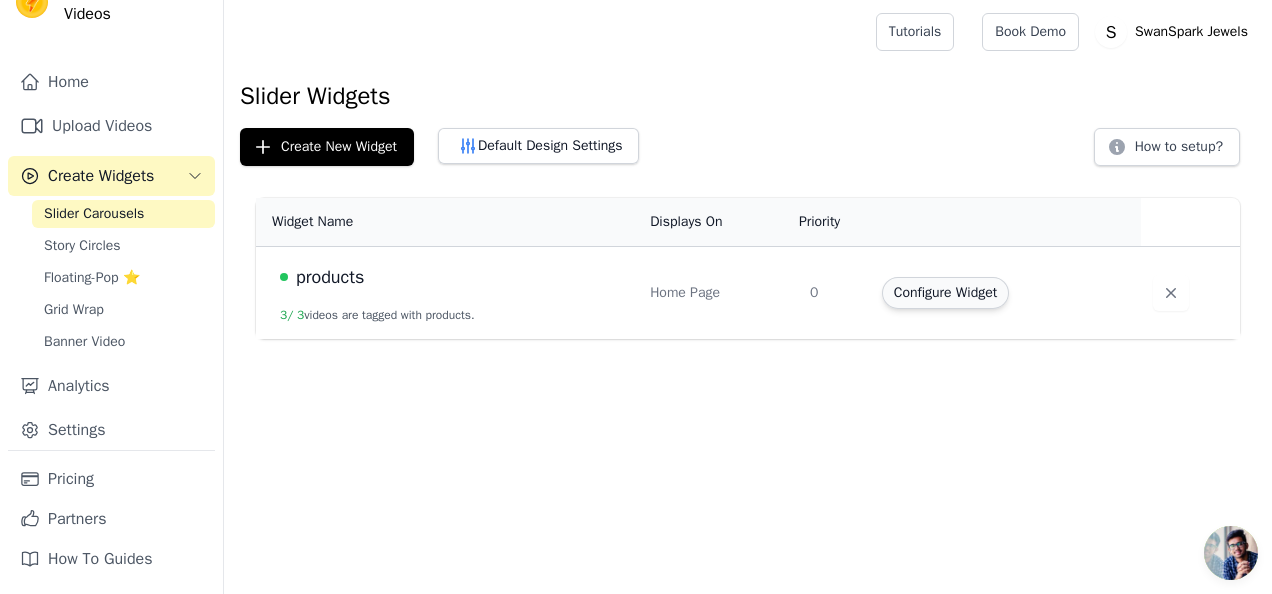 click on "Configure Widget" at bounding box center (945, 293) 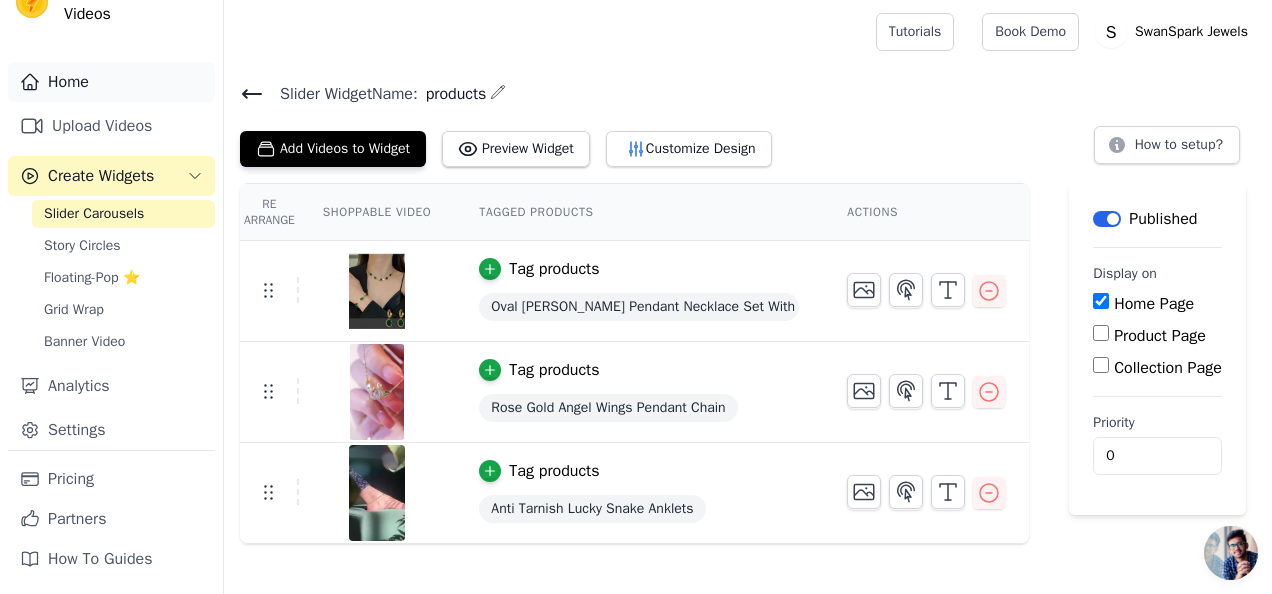 click on "Home" at bounding box center (111, 82) 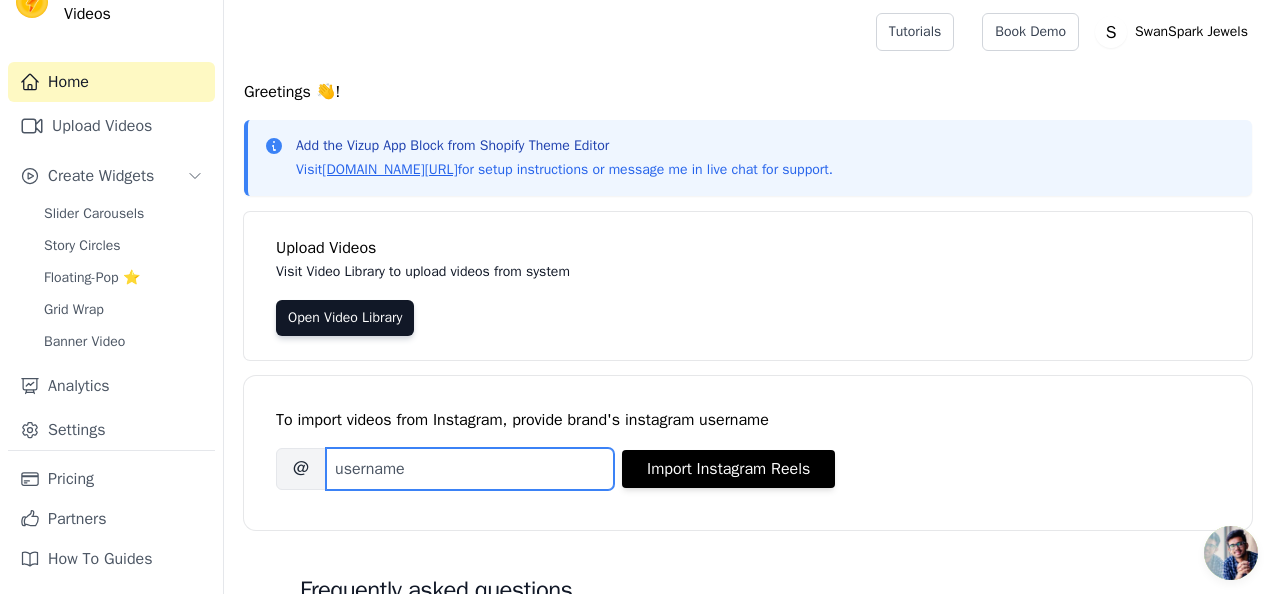 click on "Brand's Instagram Username" at bounding box center (470, 469) 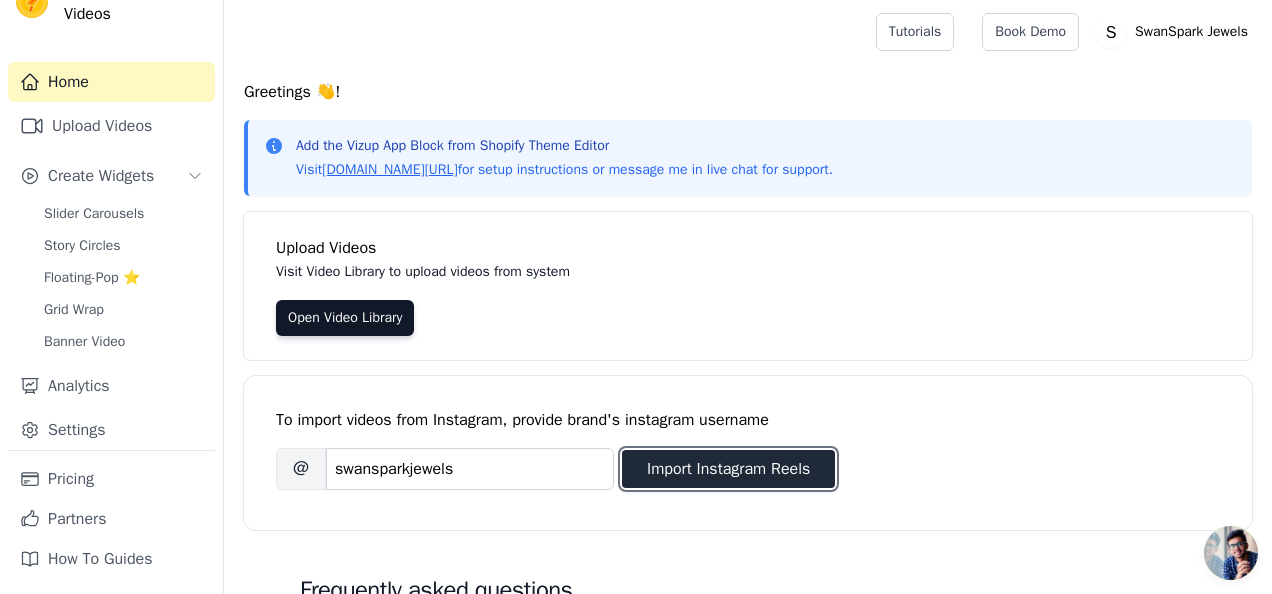 click on "Import Instagram Reels" at bounding box center [728, 469] 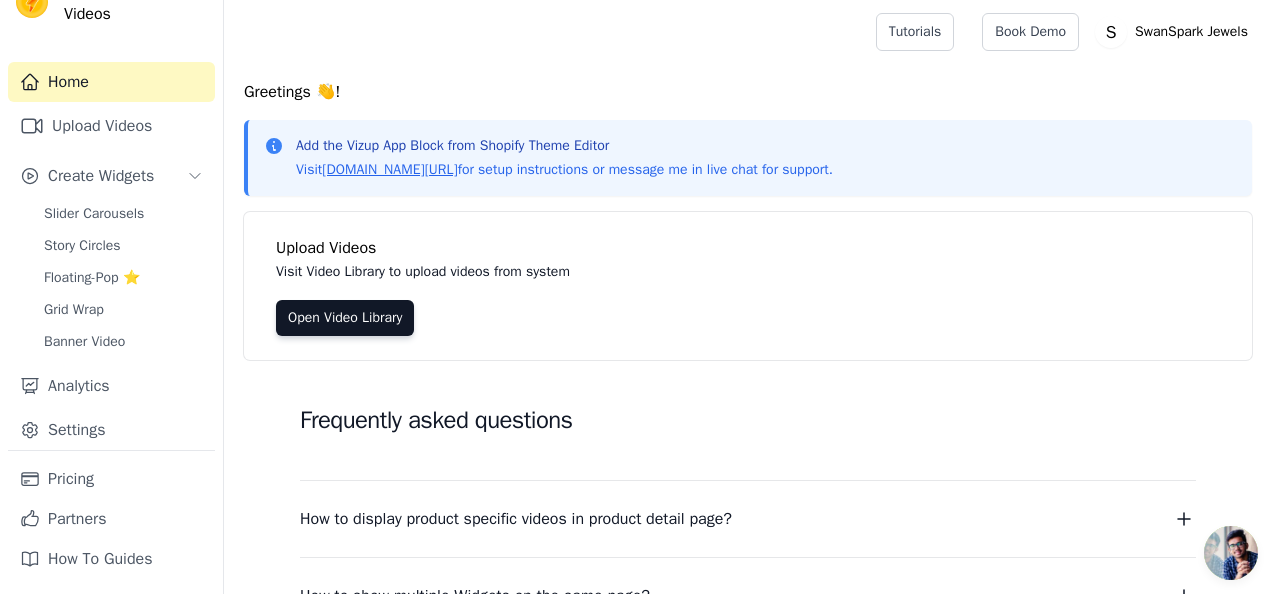 click on "Frequently asked questions" at bounding box center (748, 420) 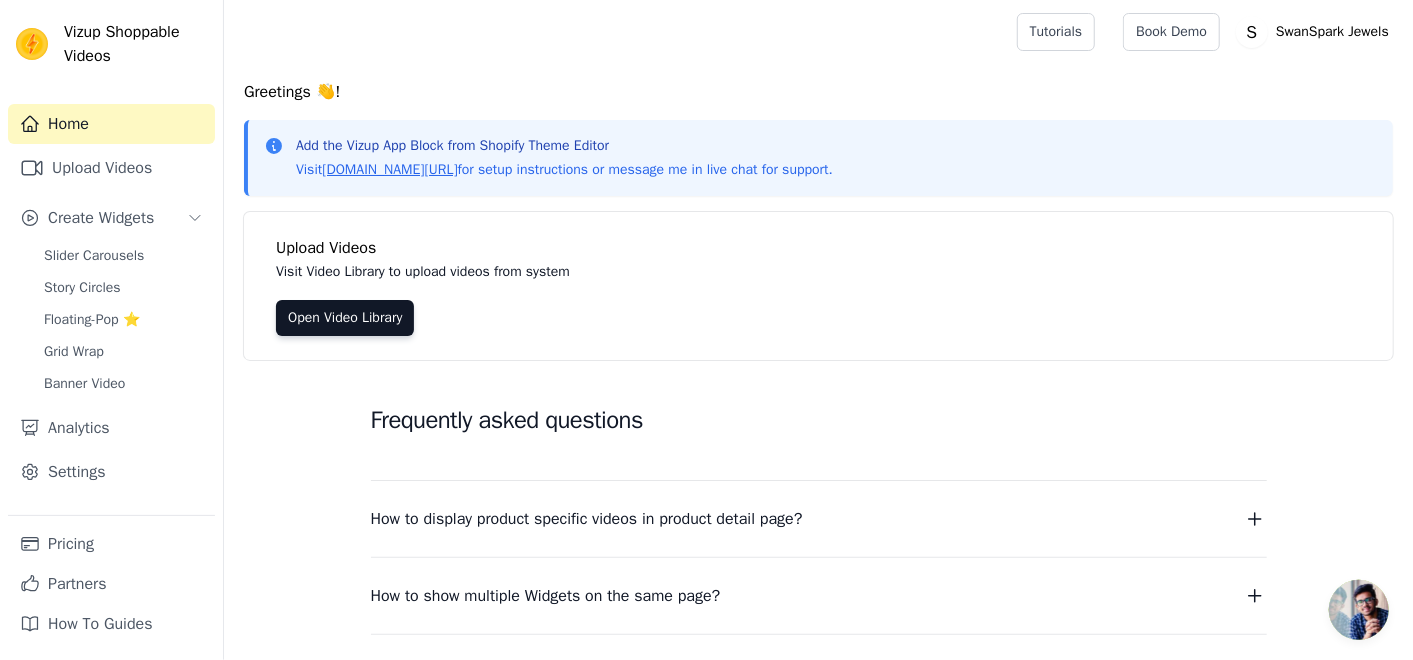scroll, scrollTop: 0, scrollLeft: 0, axis: both 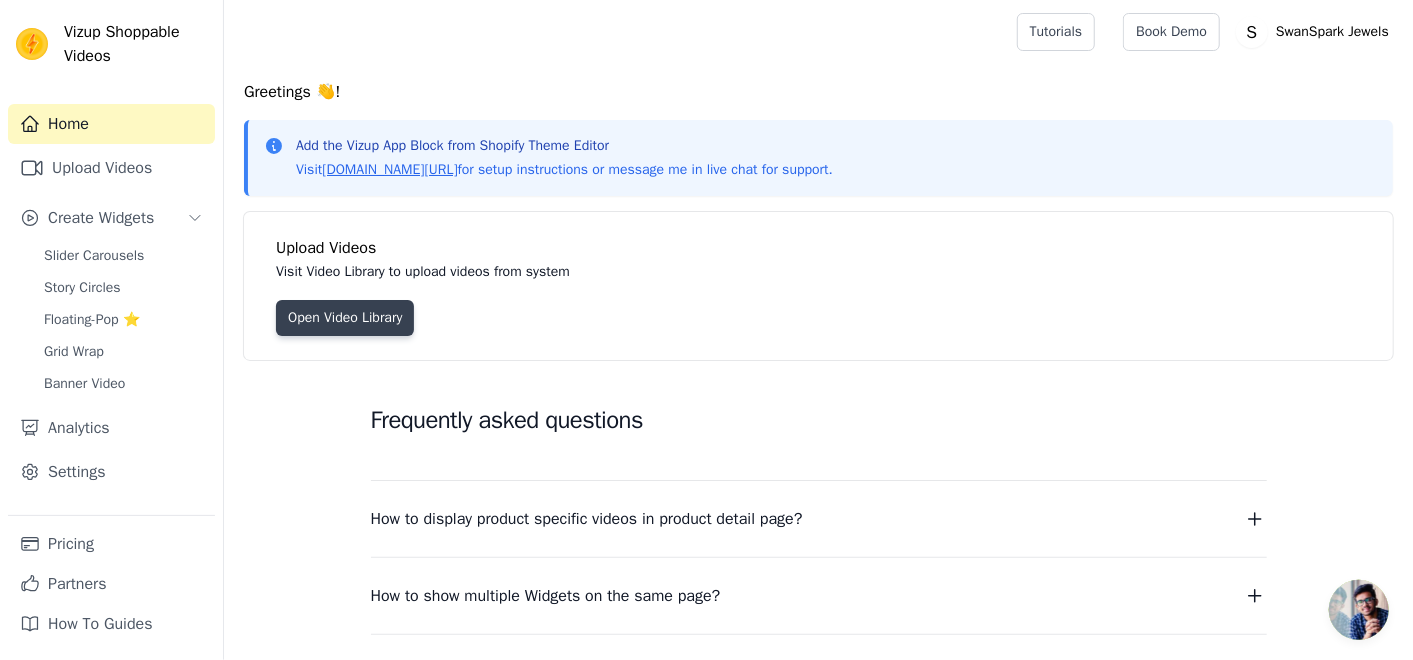 click on "Open Video Library" at bounding box center (345, 318) 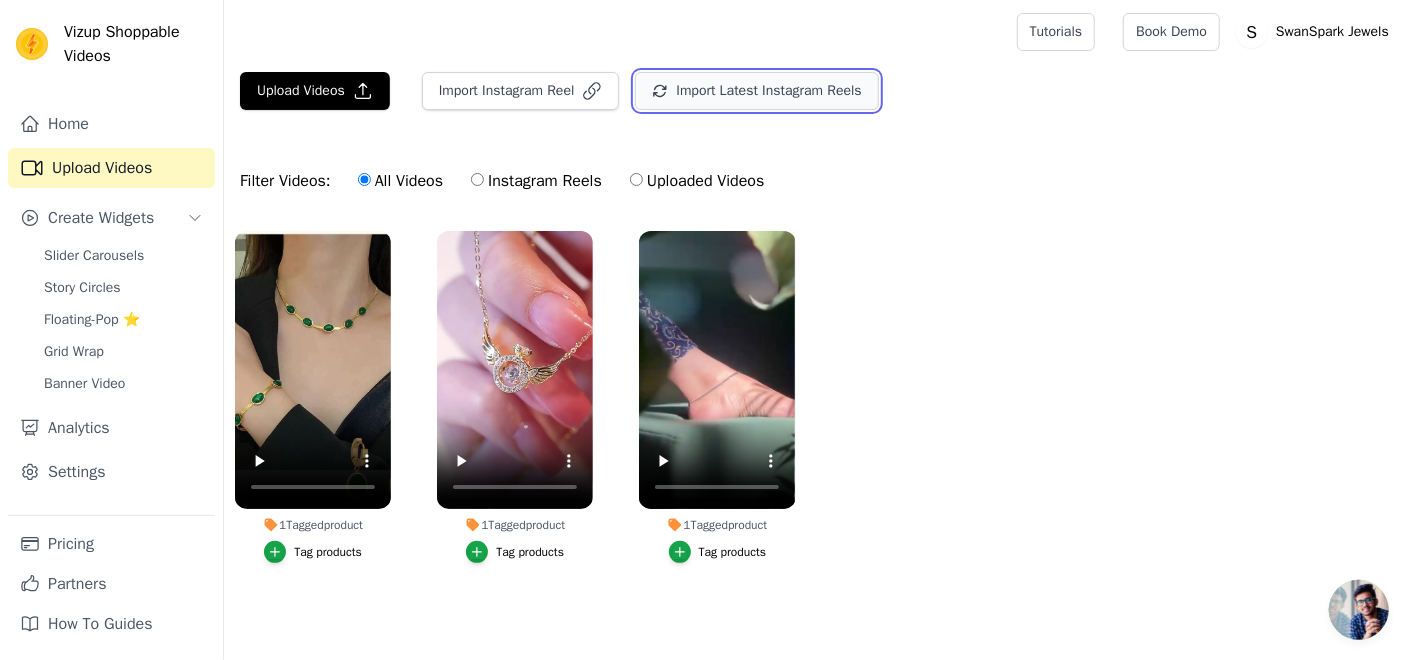 click on "Import Latest Instagram Reels" at bounding box center [756, 91] 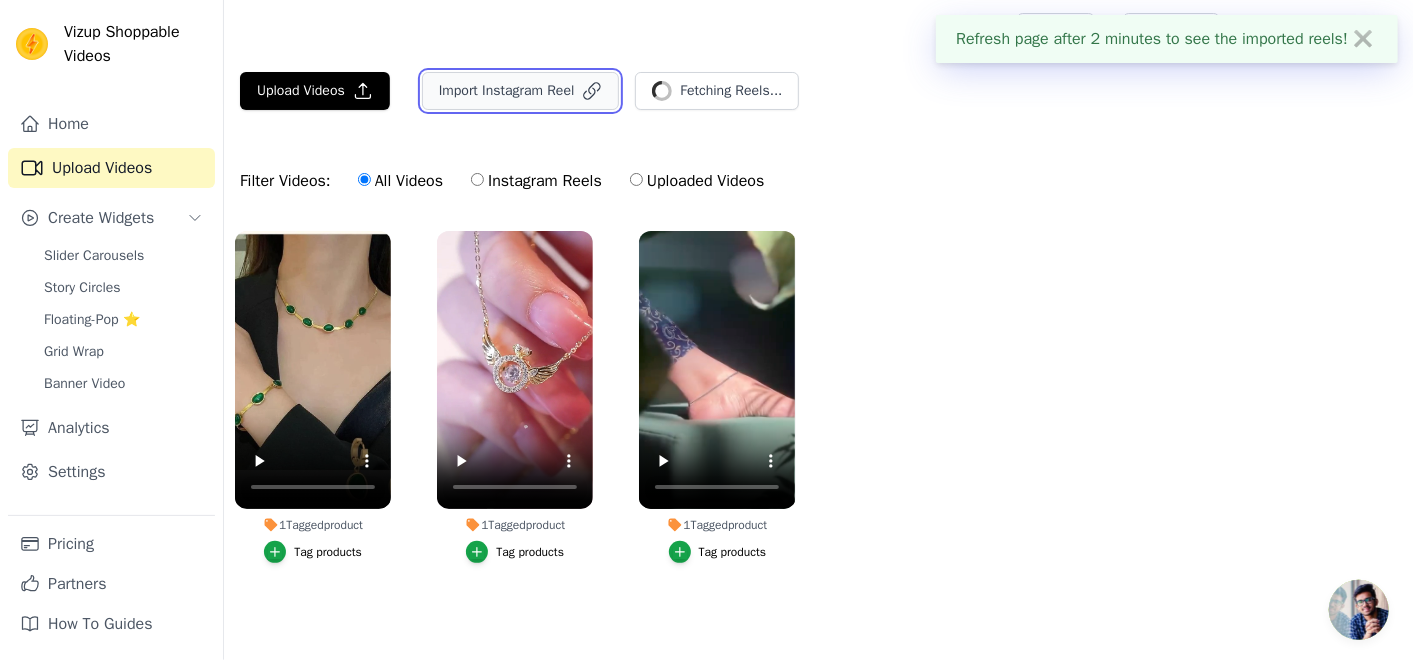 click on "Import Instagram Reel" at bounding box center [521, 91] 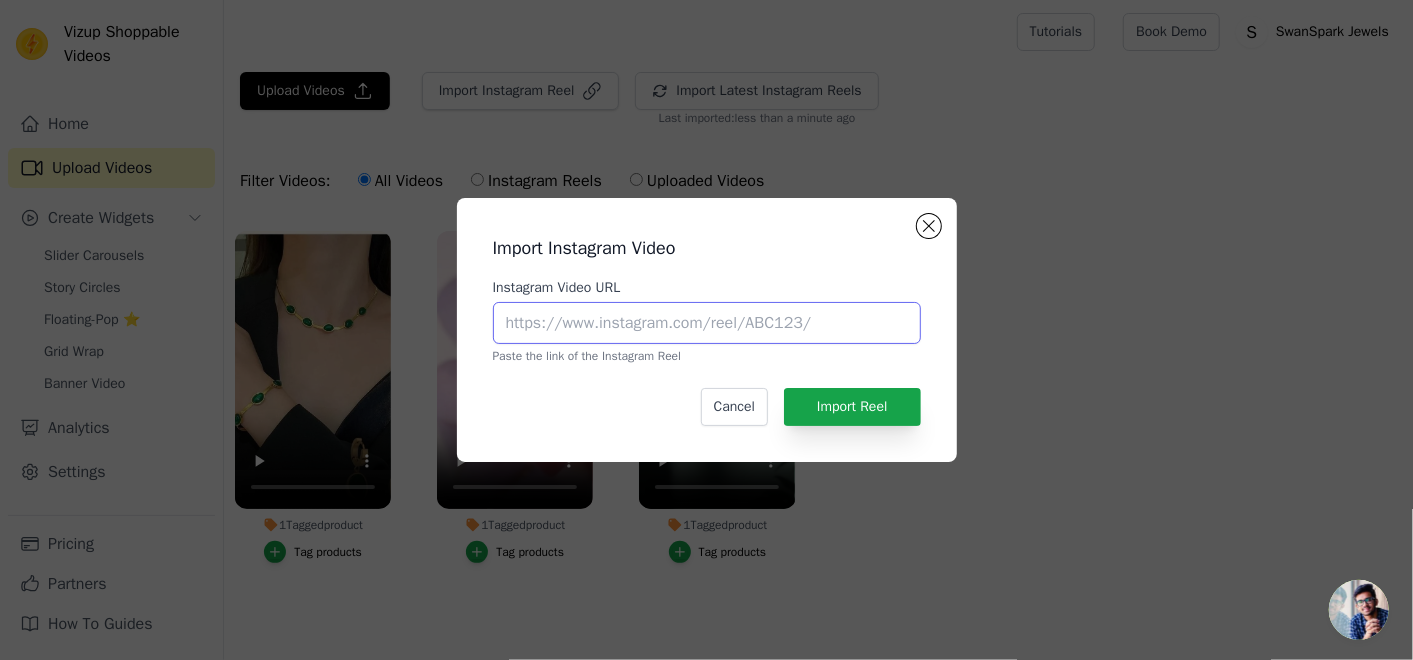 click on "Instagram Video URL" at bounding box center [707, 323] 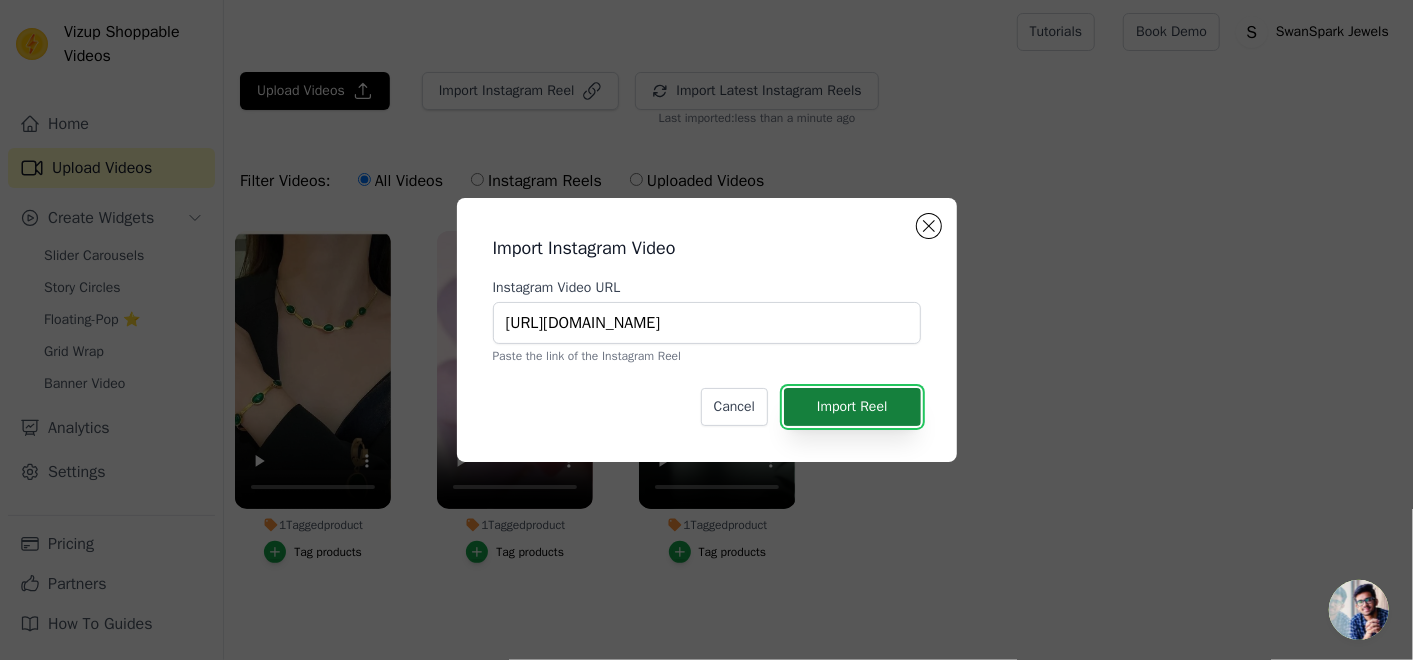 click on "Import Reel" at bounding box center (852, 407) 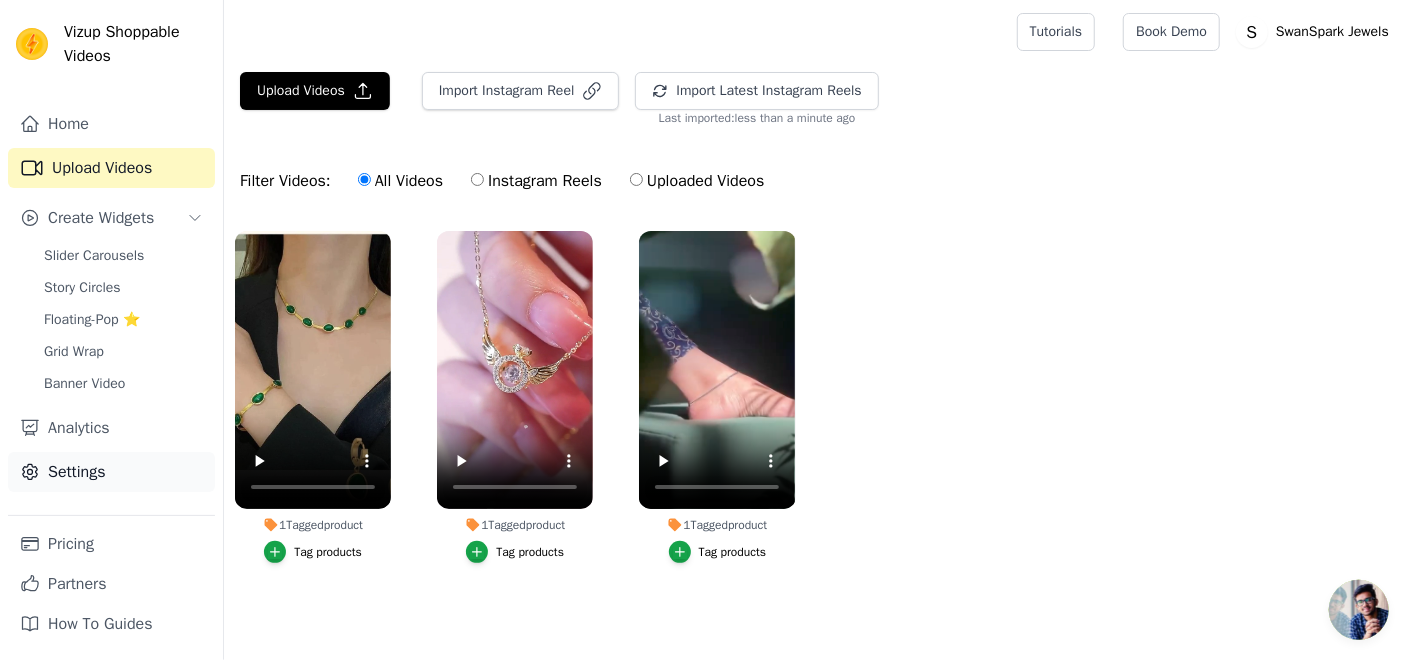 click on "Settings" at bounding box center (111, 472) 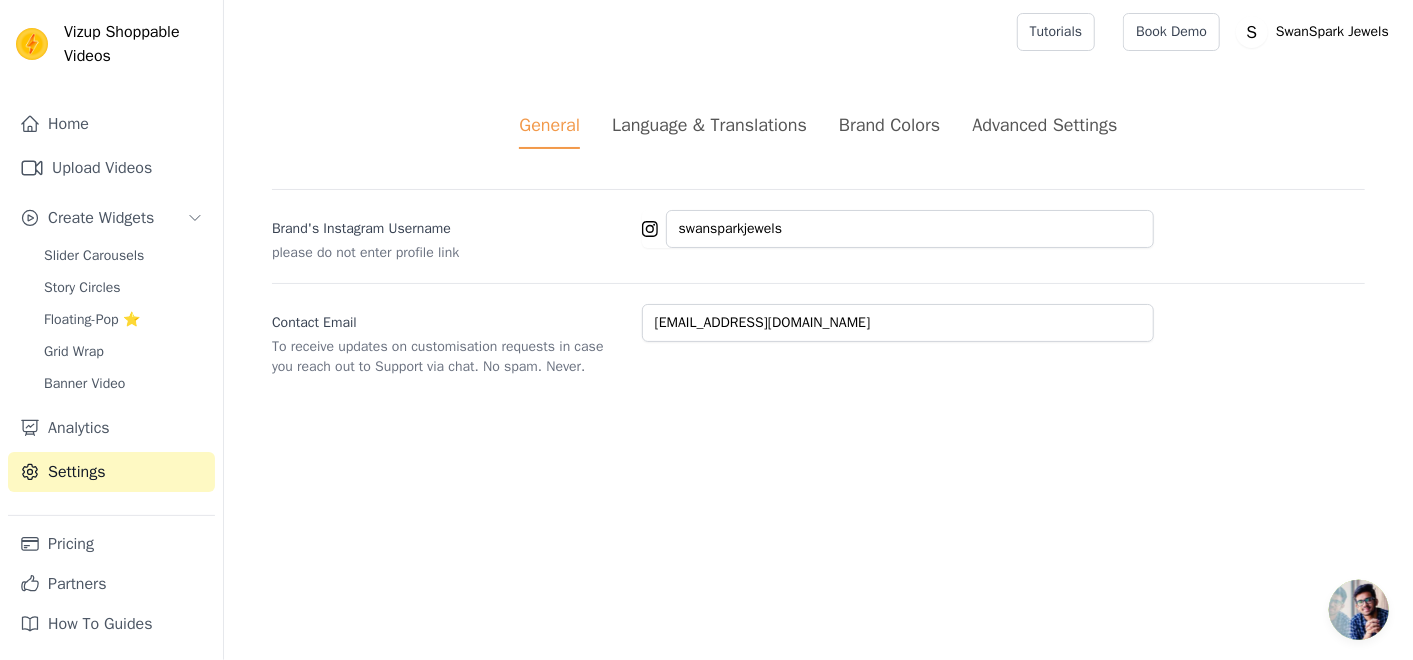 click on "Language & Translations" at bounding box center (709, 130) 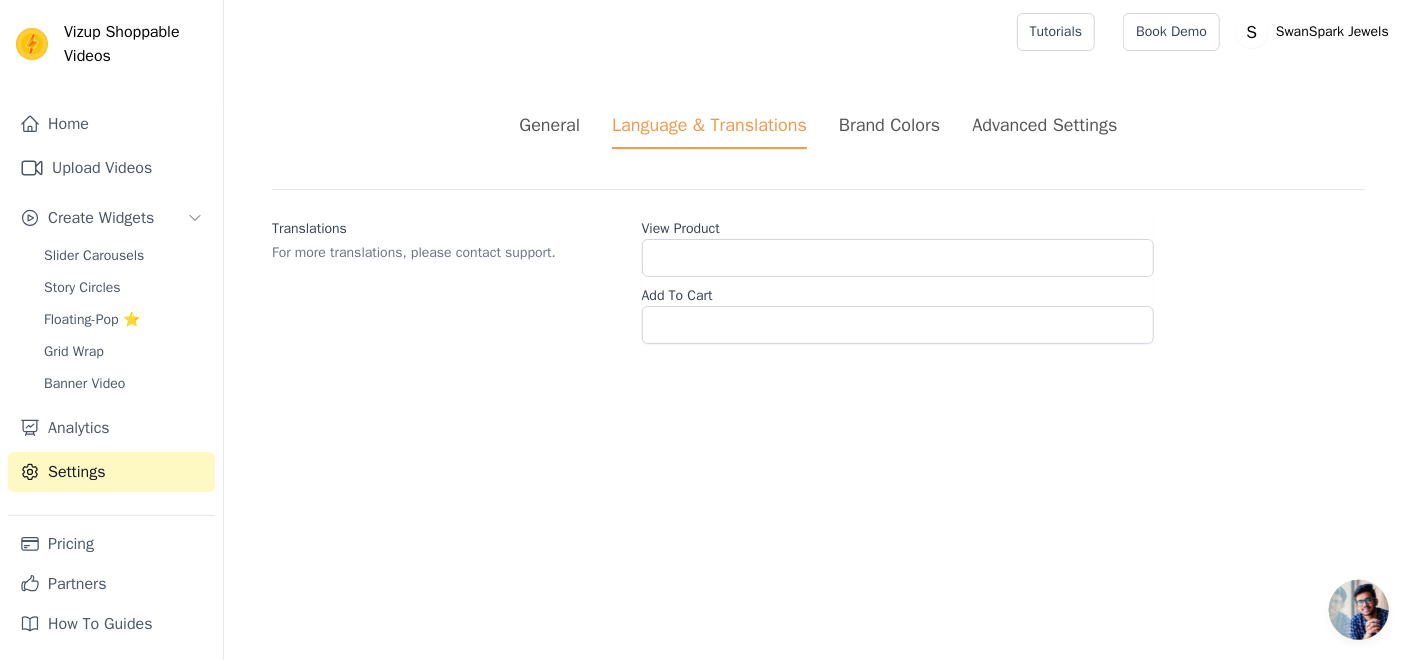 click on "Brand Colors" at bounding box center (889, 125) 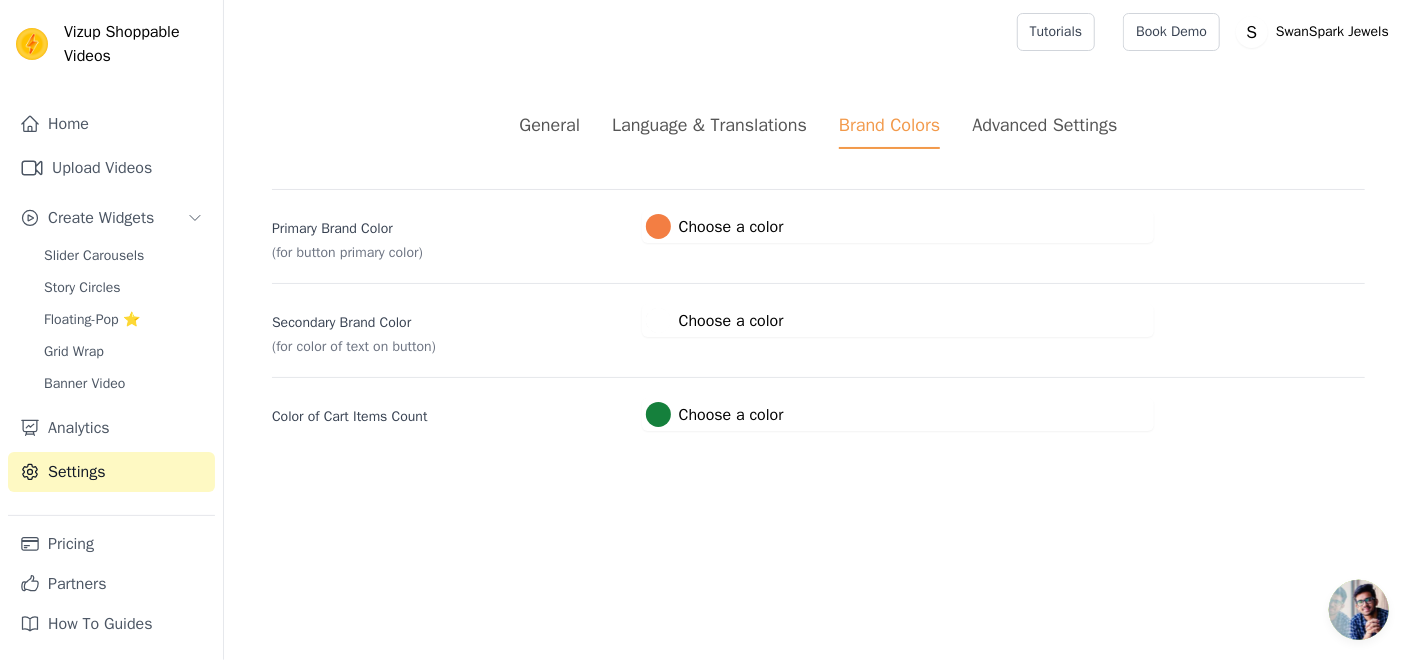 click on "Advanced Settings" at bounding box center [1044, 125] 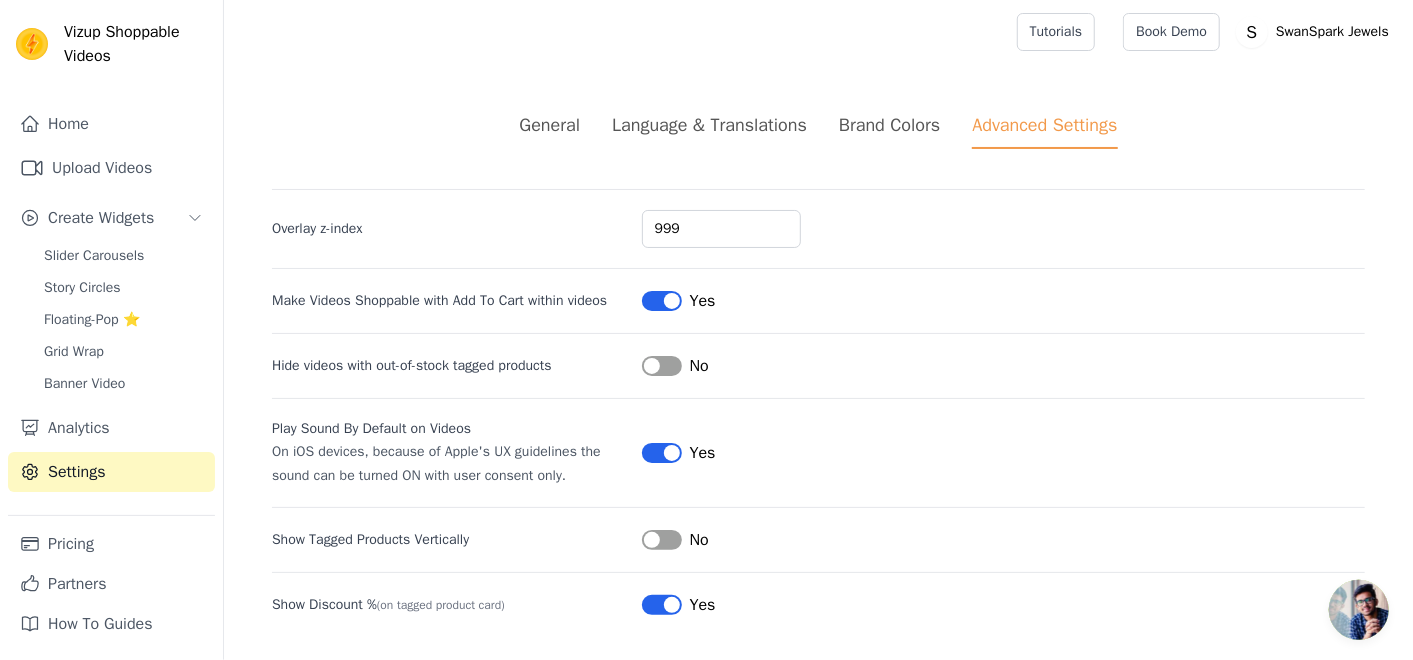 click on "Label" at bounding box center (662, 366) 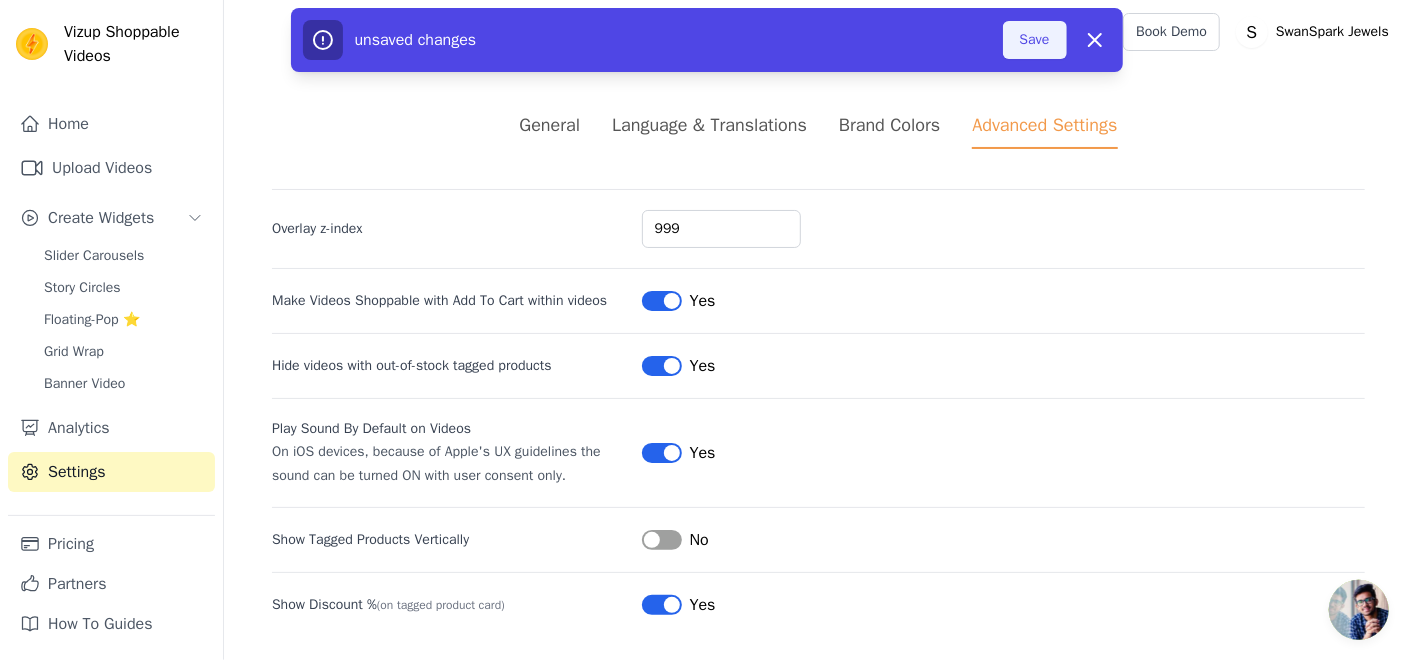 click on "Save" at bounding box center (1035, 40) 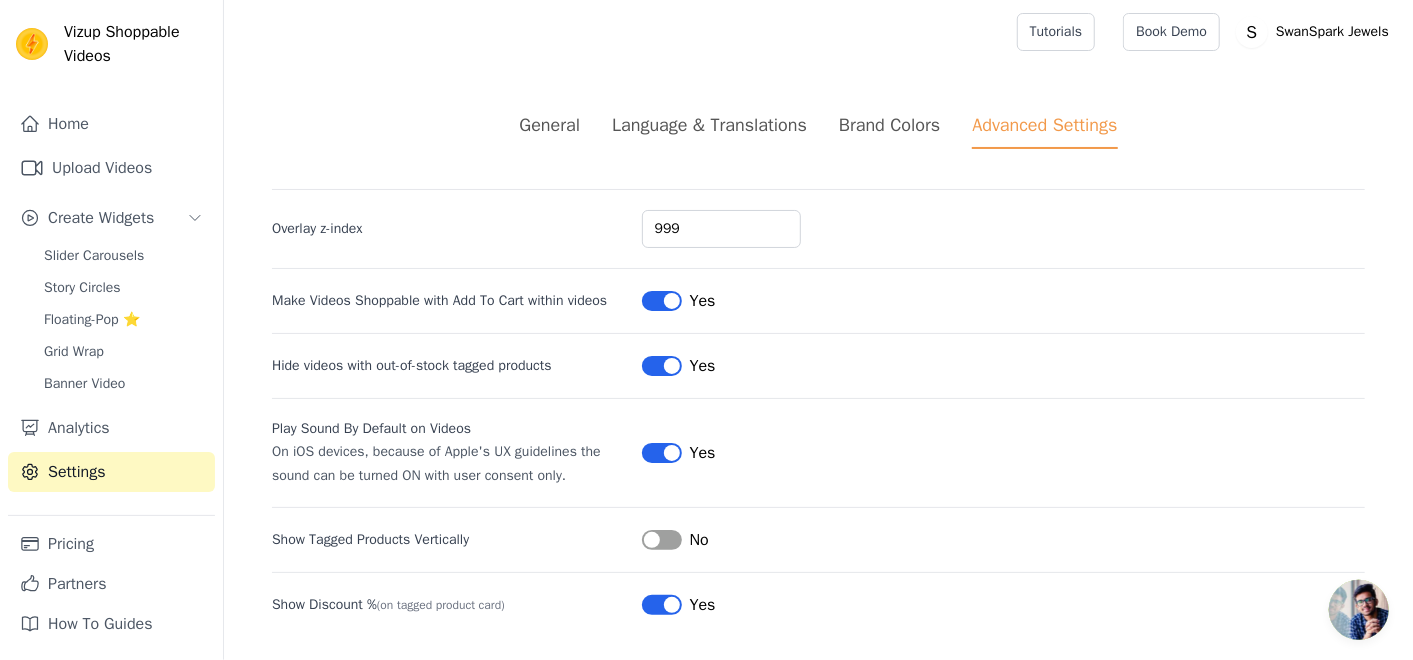click on "Label" at bounding box center (662, 453) 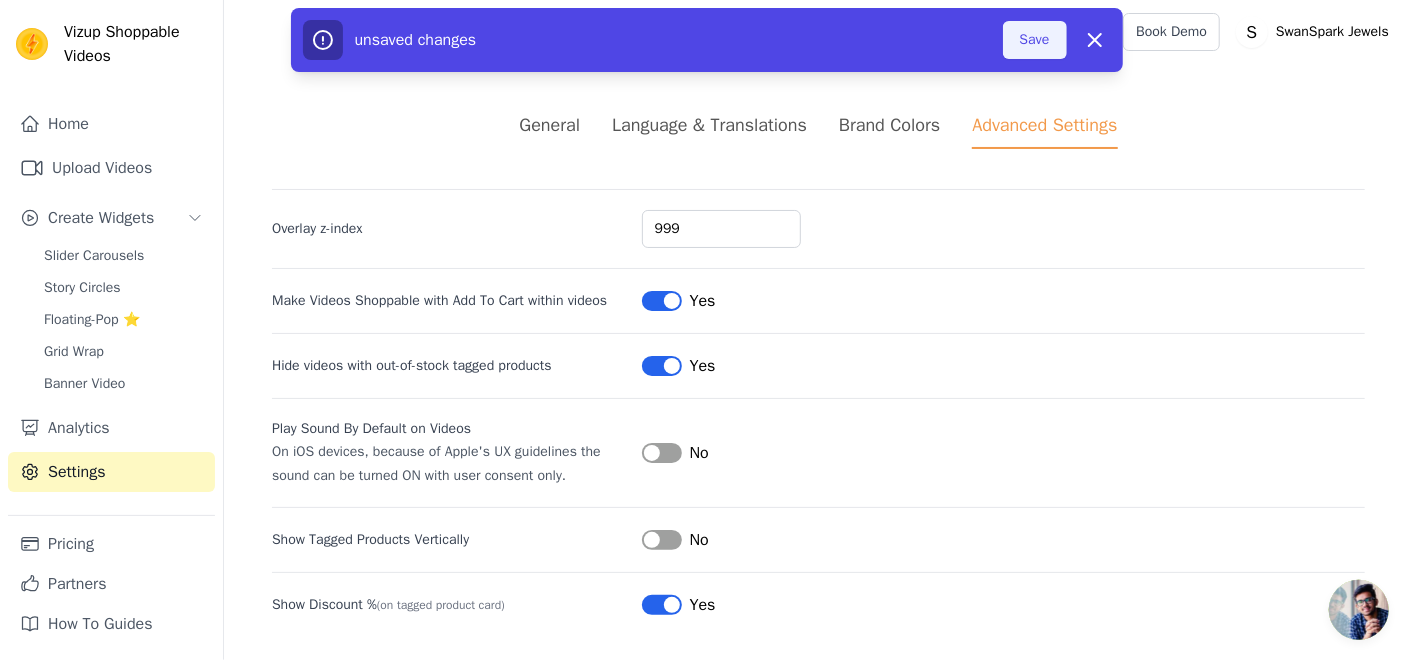 click on "Save" at bounding box center [1035, 40] 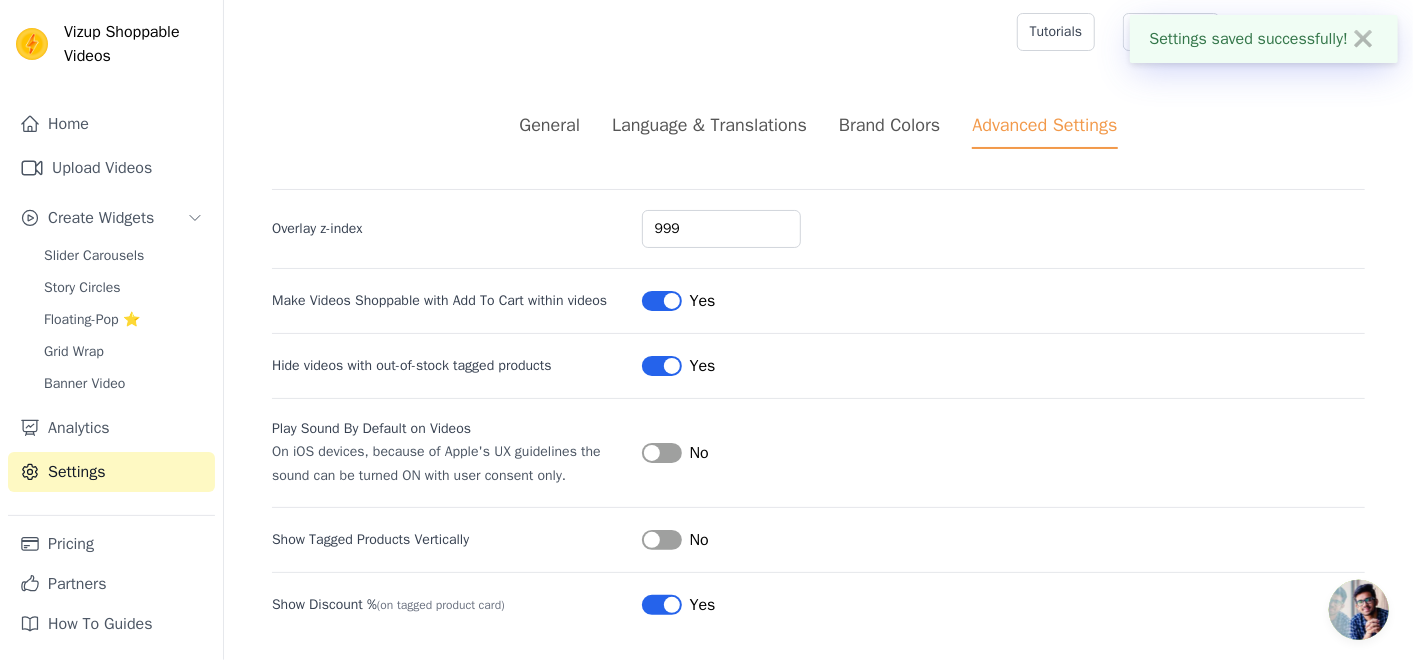 click on "Label" at bounding box center (662, 453) 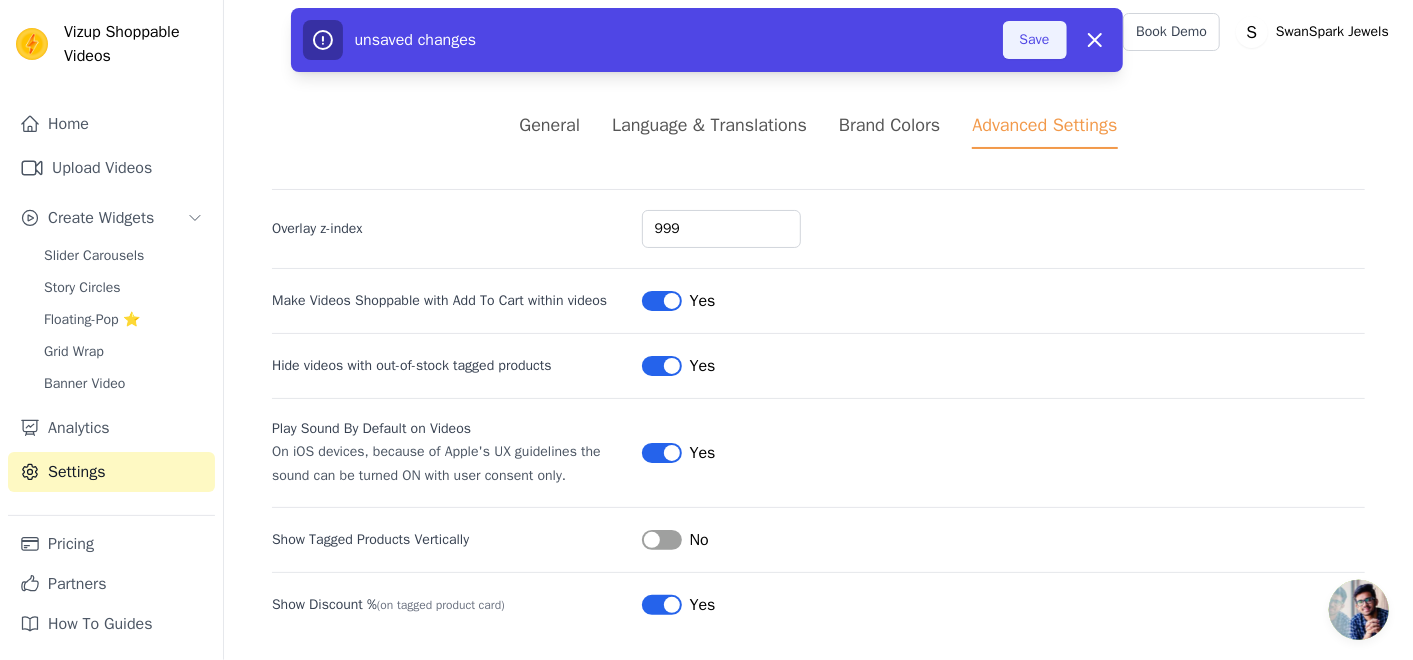 click on "Save" at bounding box center (1035, 40) 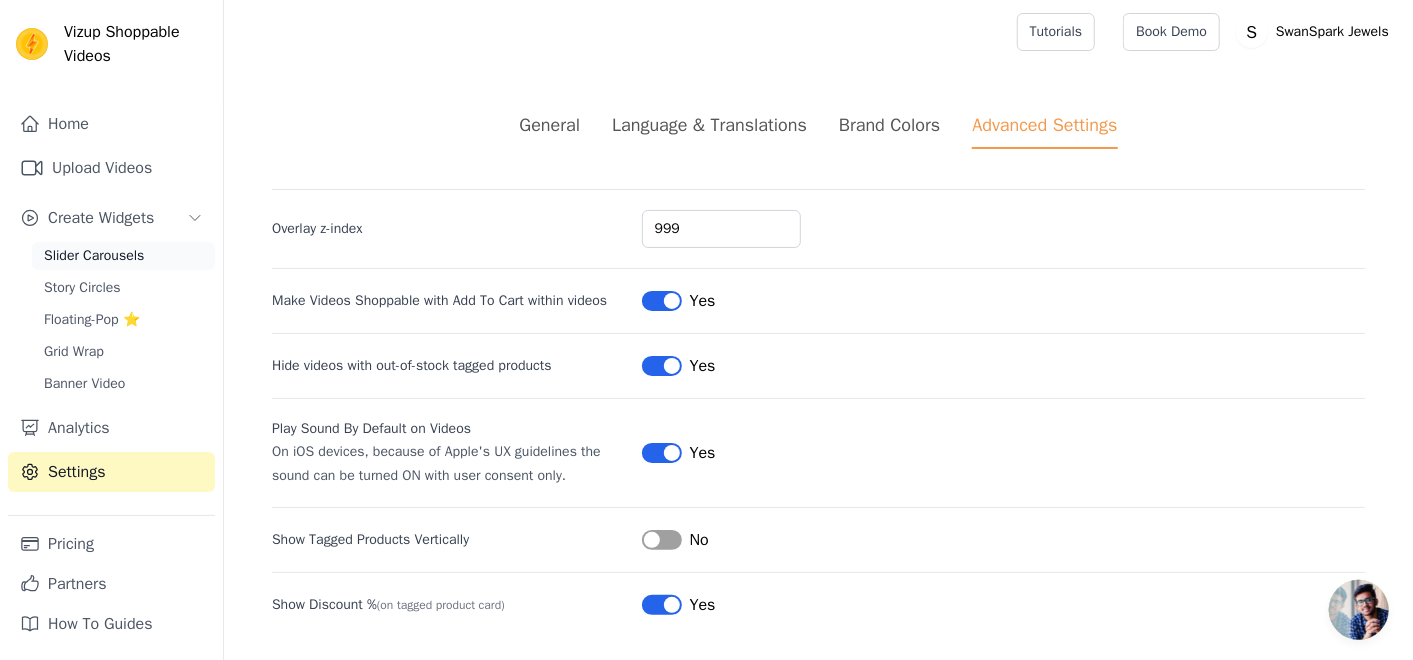 click on "Slider Carousels" at bounding box center [94, 256] 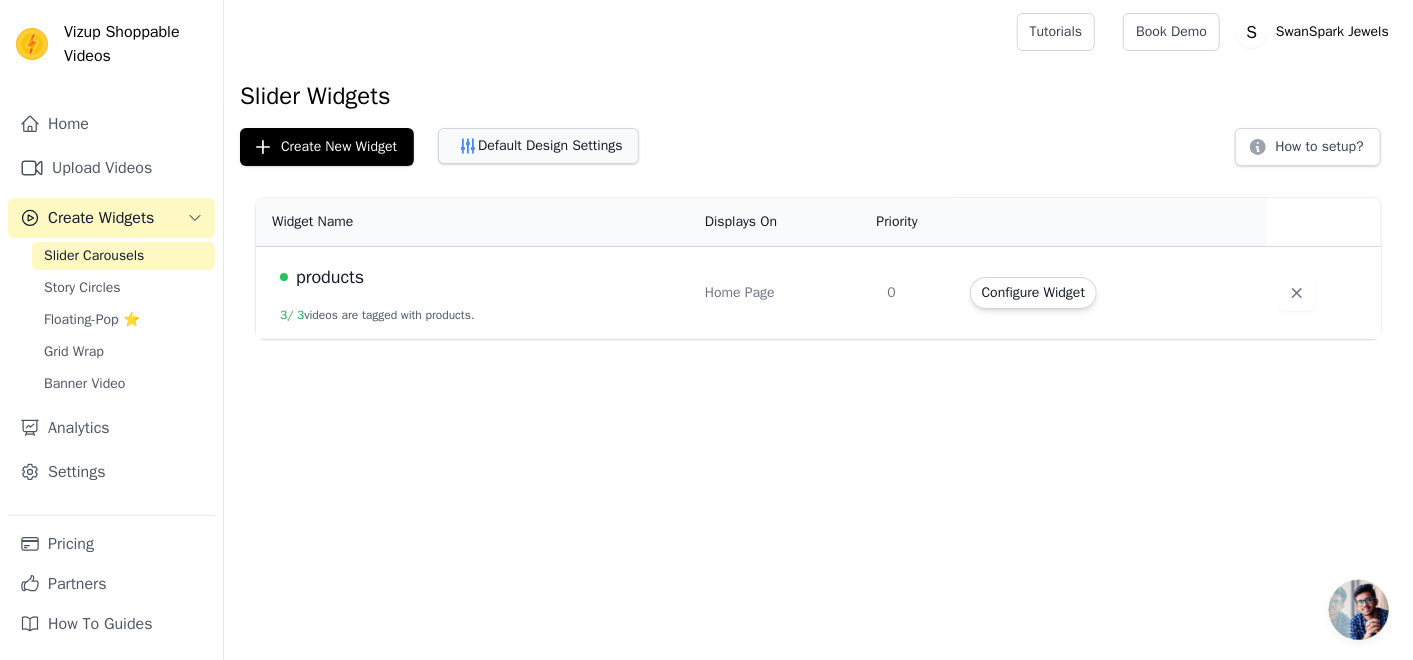 click on "Default Design Settings" at bounding box center [538, 146] 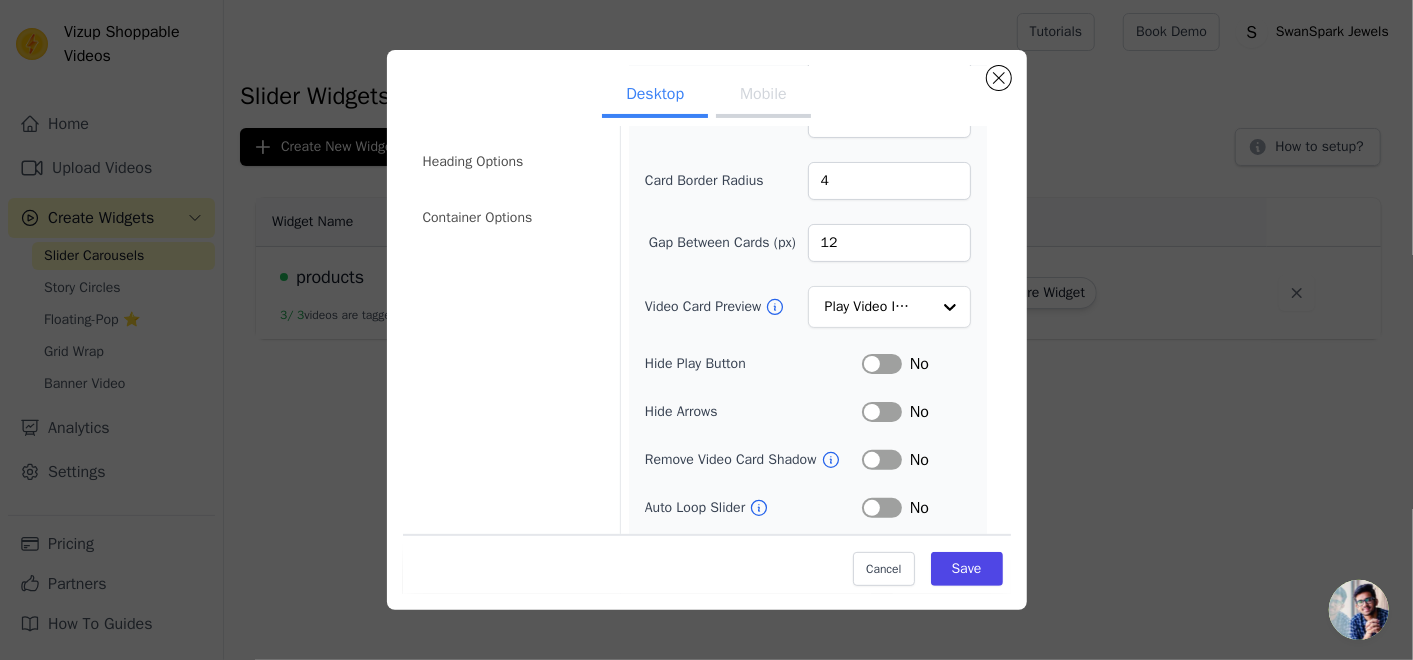 scroll, scrollTop: 251, scrollLeft: 0, axis: vertical 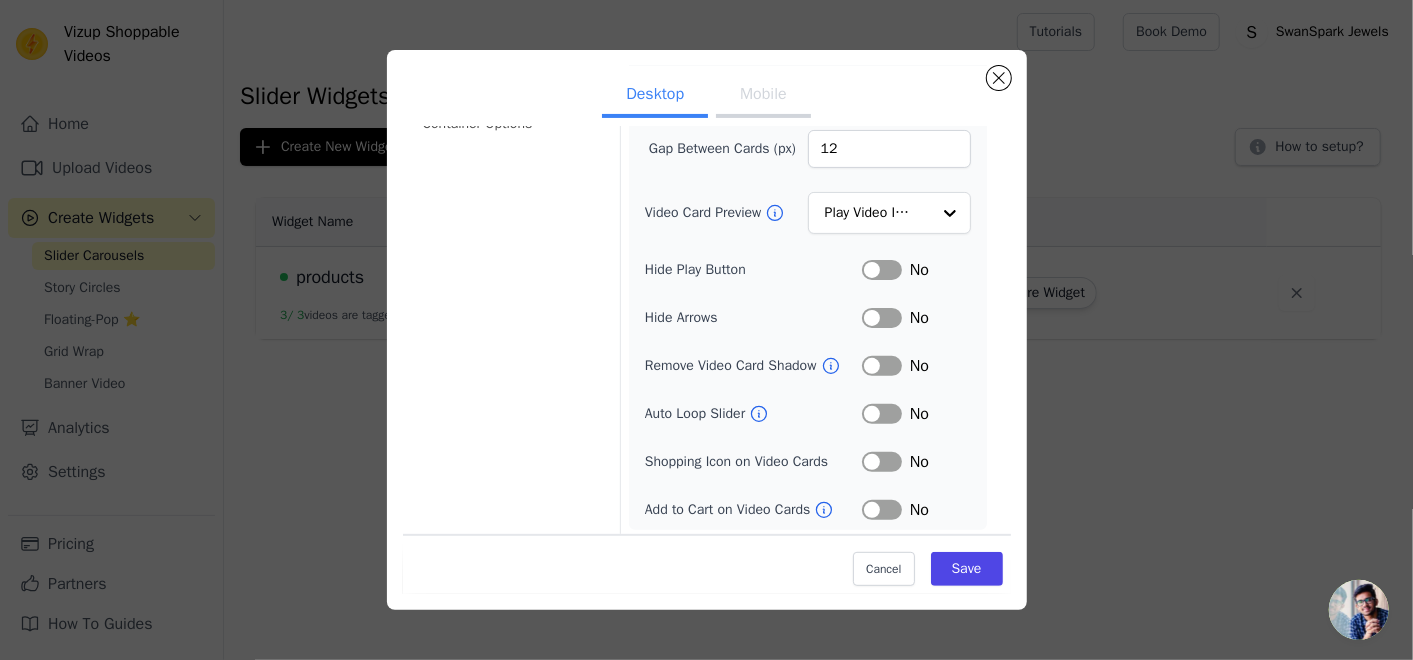 click on "Label" at bounding box center [882, 270] 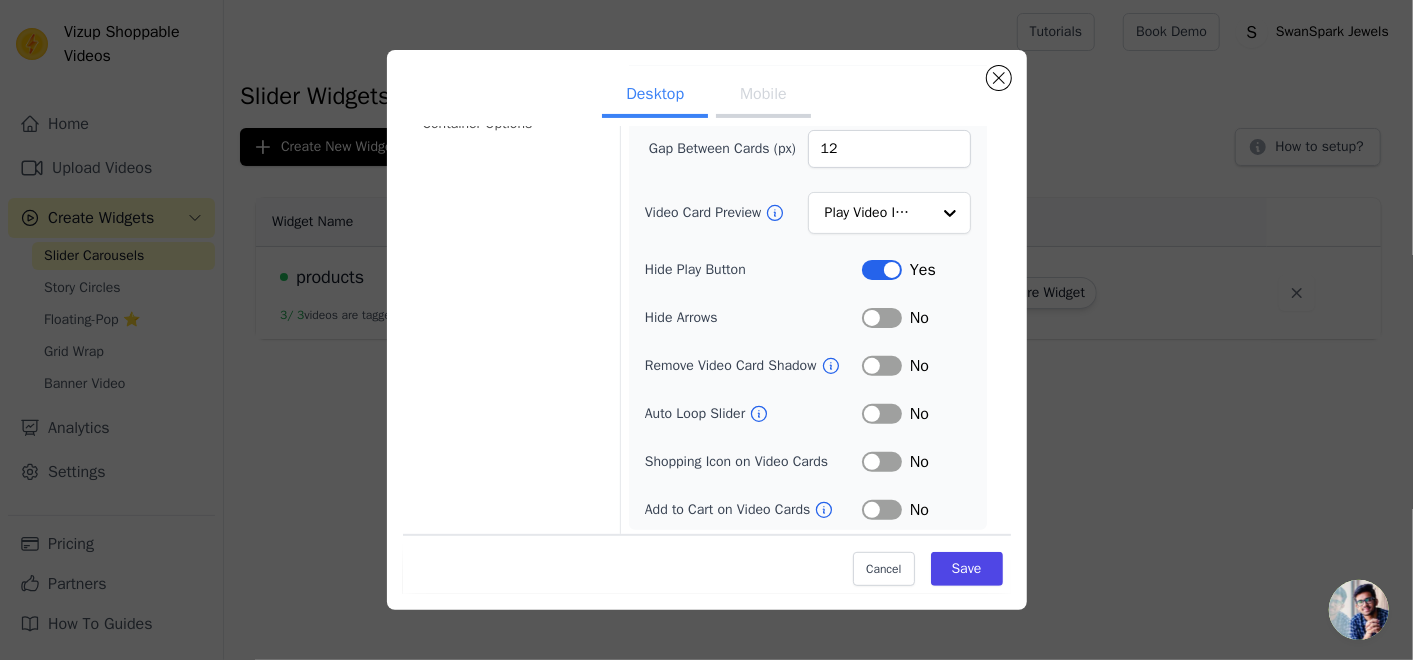 click on "Label" at bounding box center [882, 318] 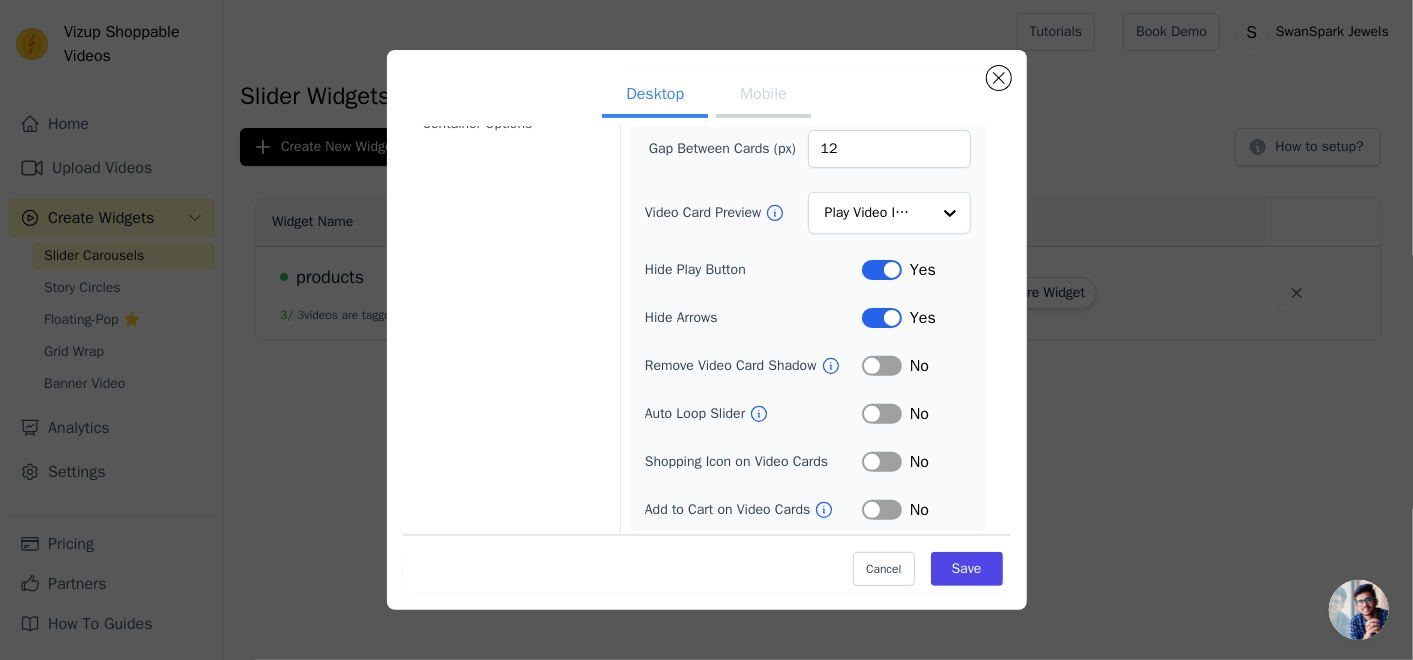 click on "Label" at bounding box center (882, 366) 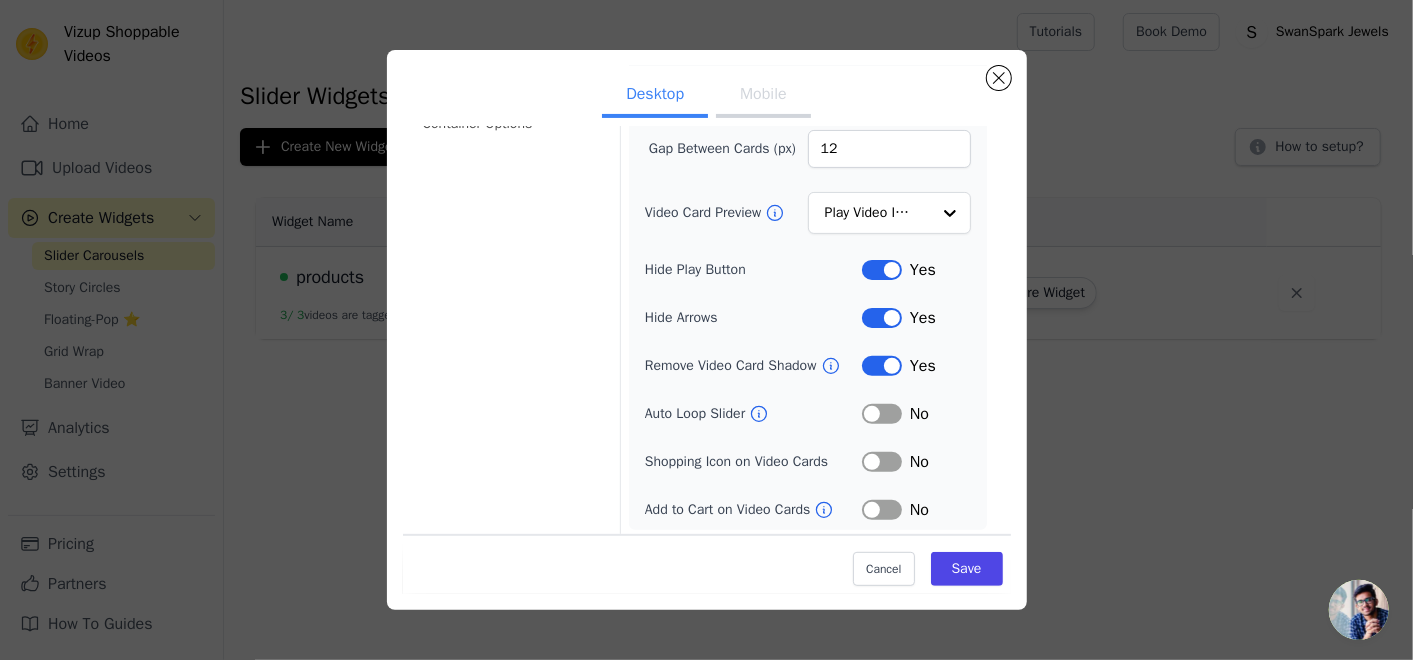 click on "Label" at bounding box center (882, 414) 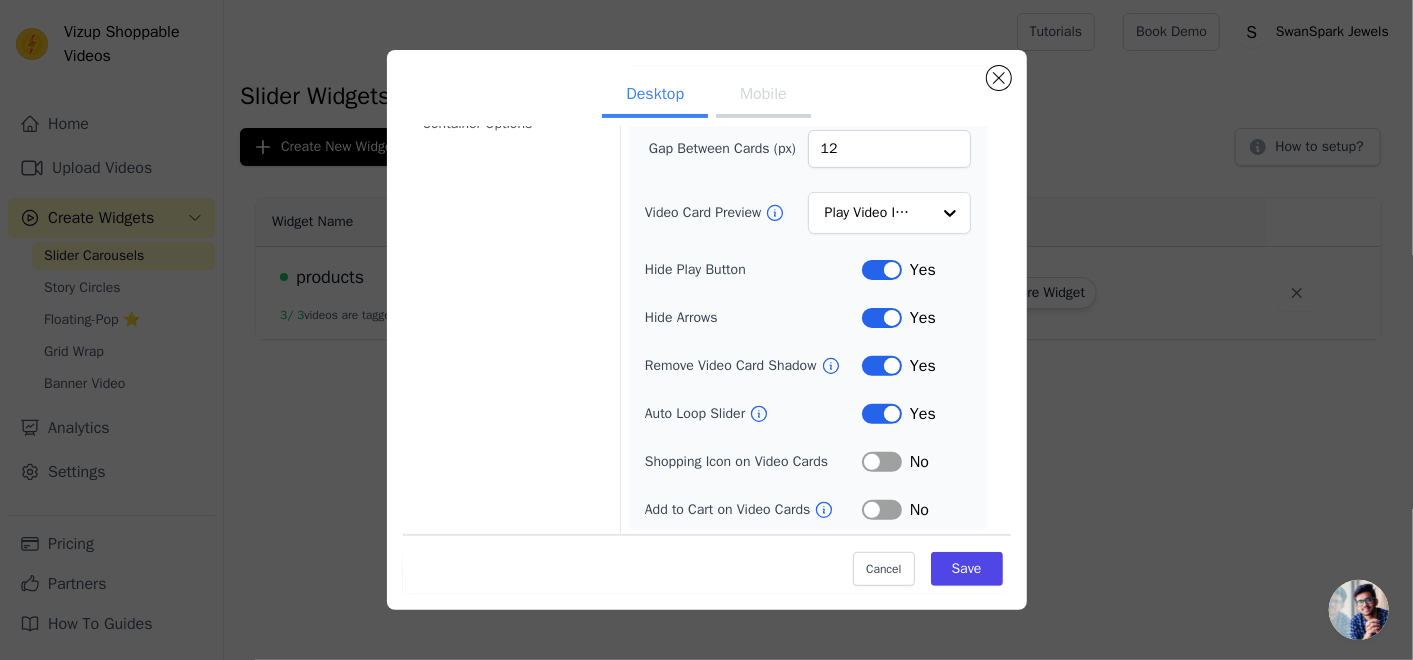 click on "Label" at bounding box center [882, 462] 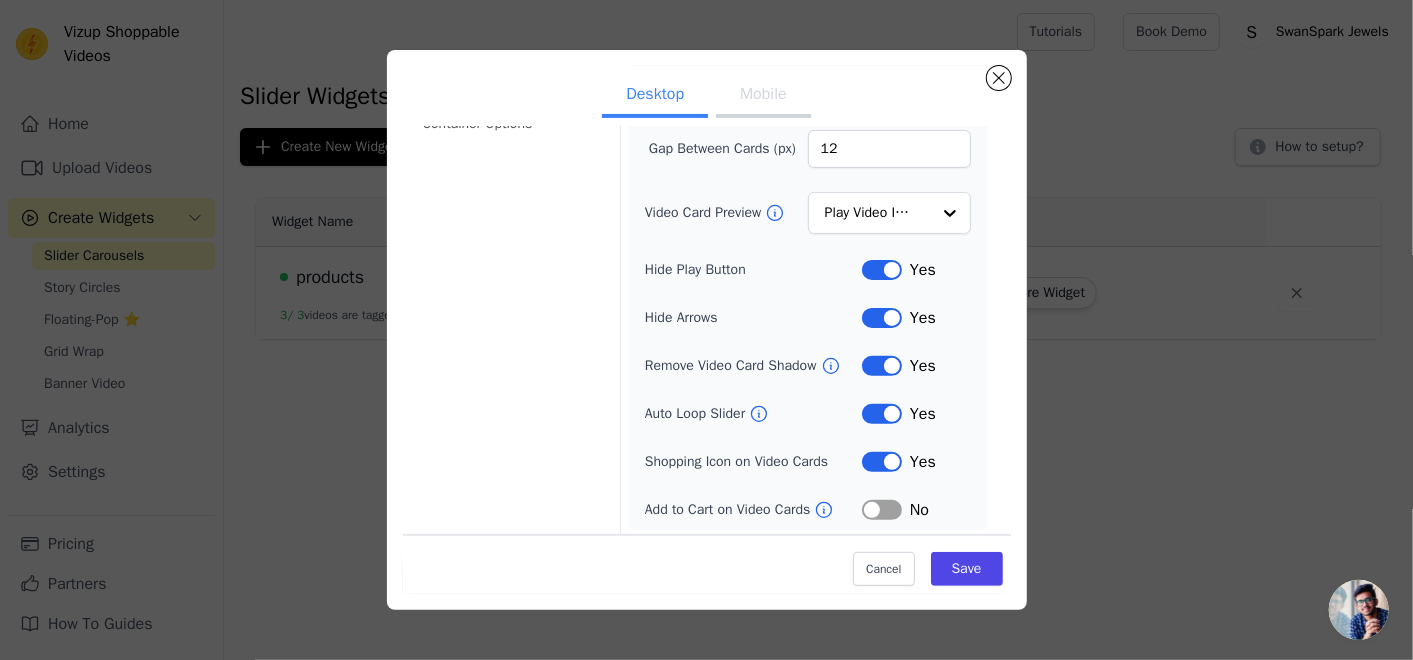click on "Label" at bounding box center (882, 510) 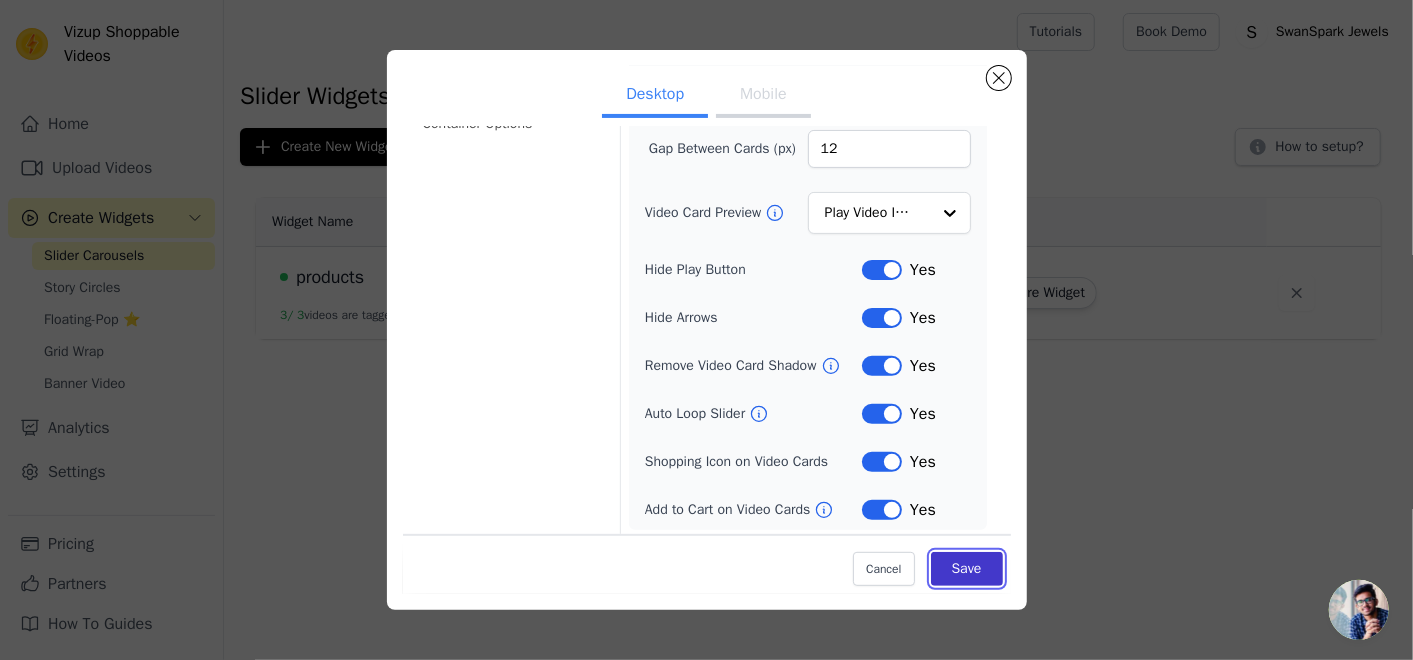 click on "Save" at bounding box center [967, 569] 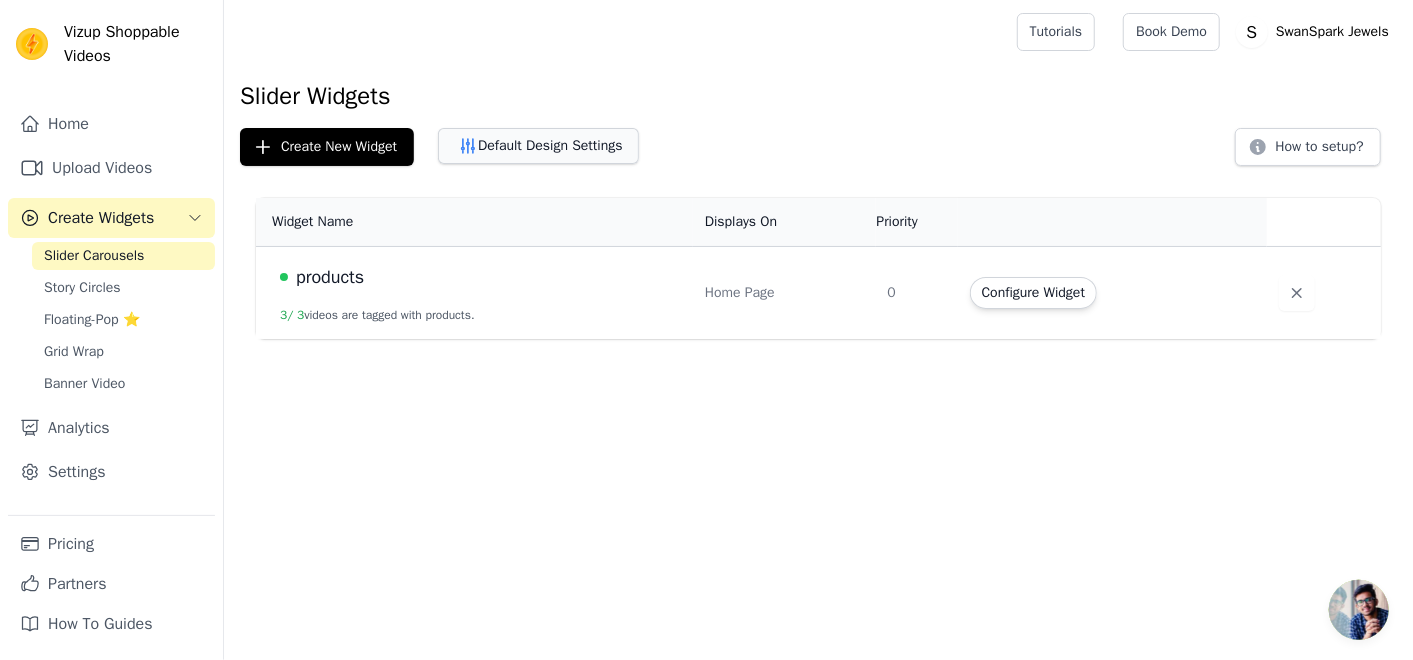click on "Default Design Settings" at bounding box center (538, 146) 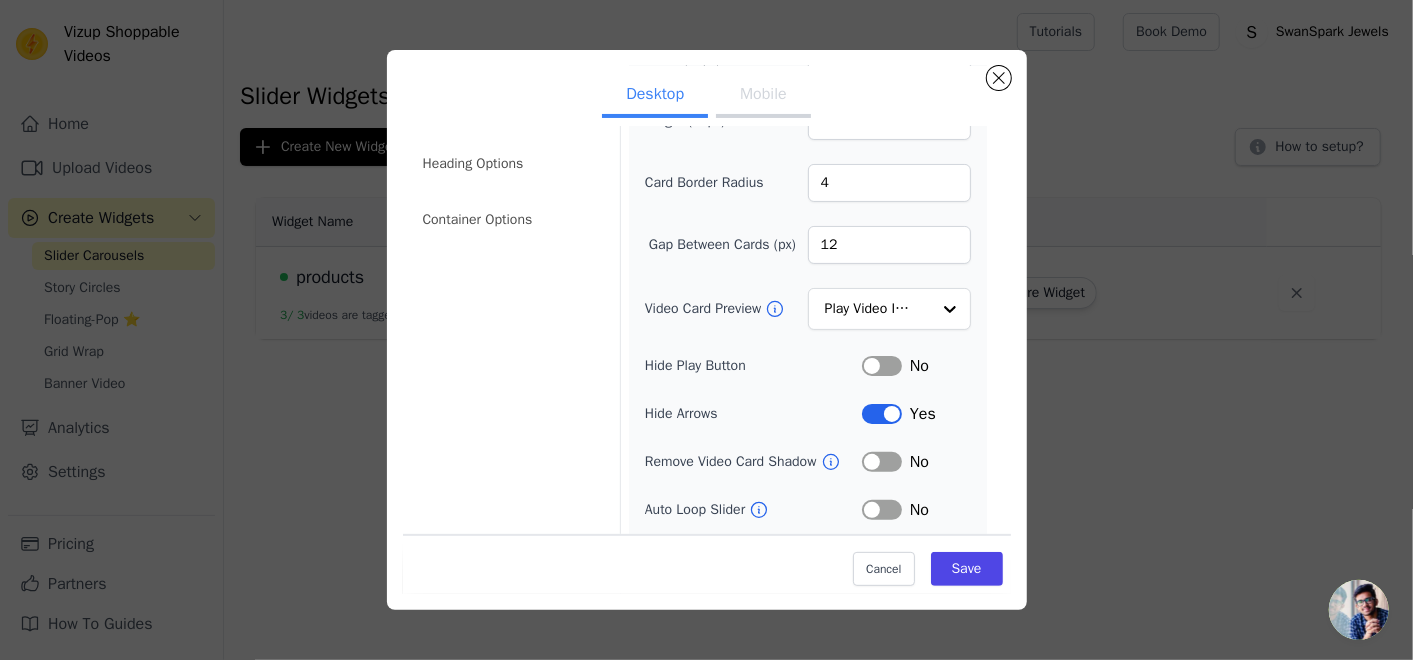 scroll, scrollTop: 162, scrollLeft: 0, axis: vertical 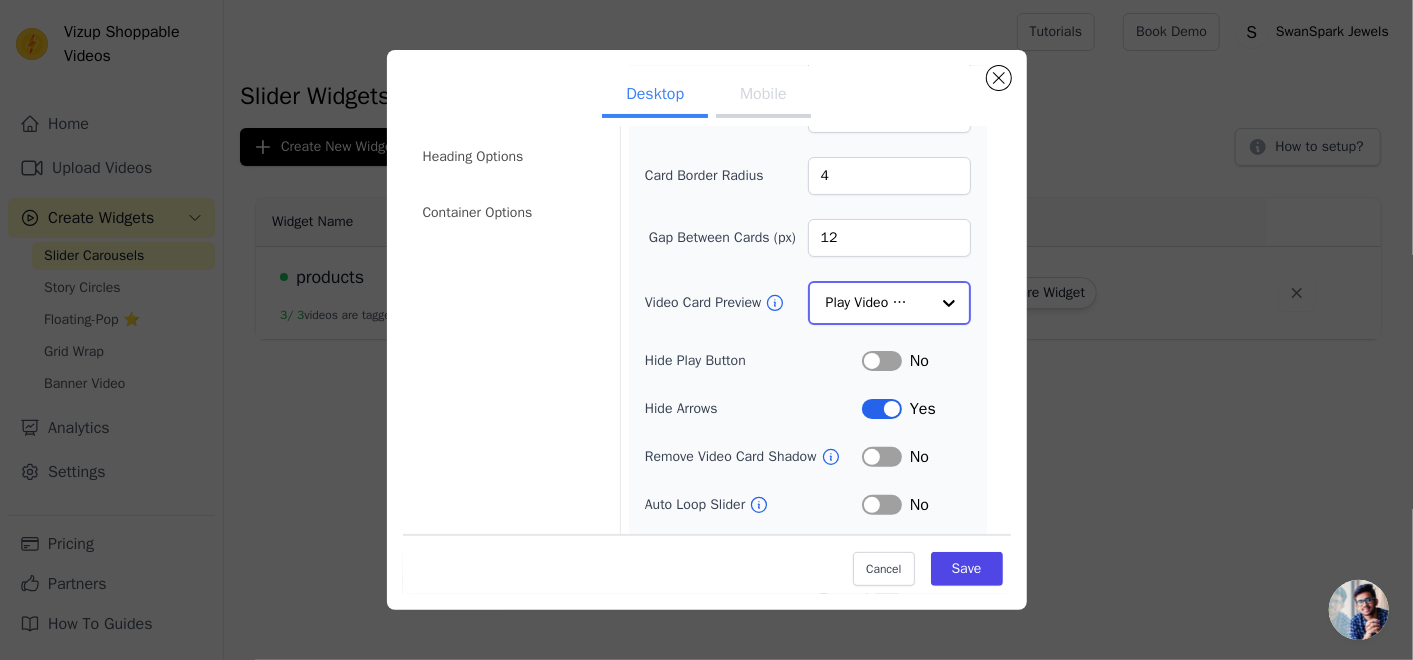 click on "Video Card Preview" 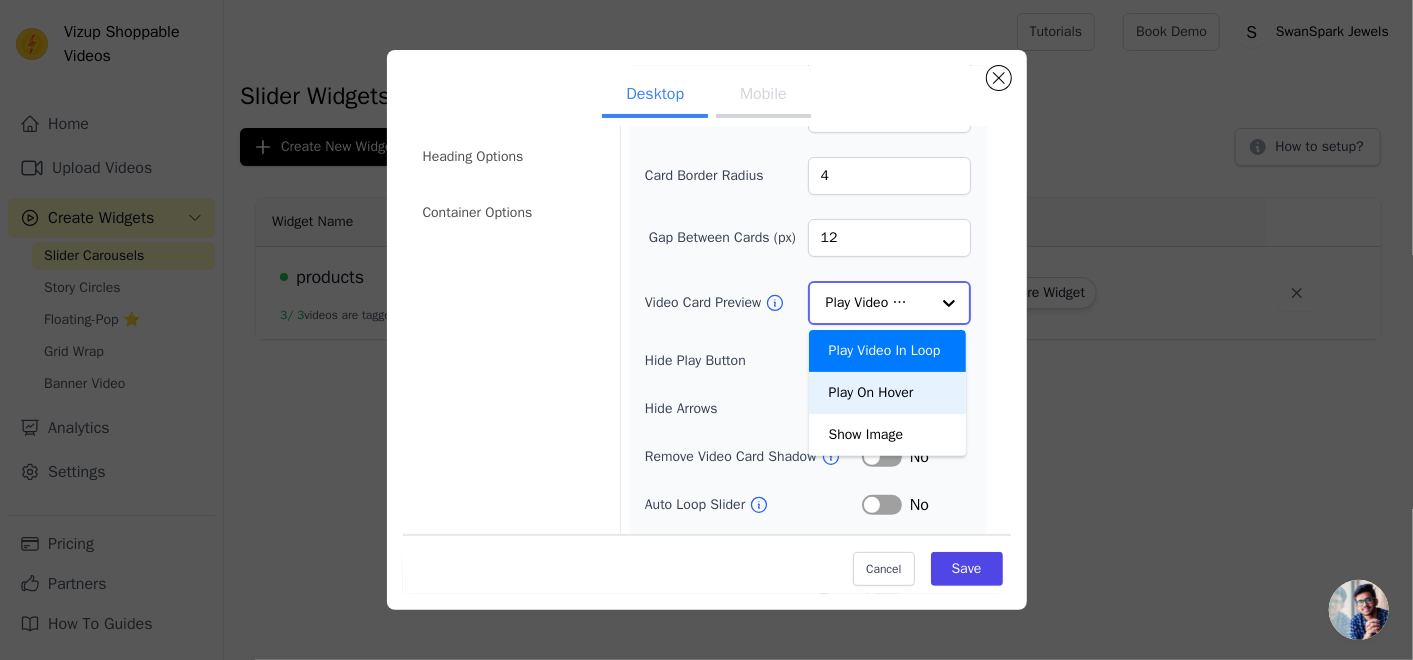 click on "Play On Hover" at bounding box center [887, 393] 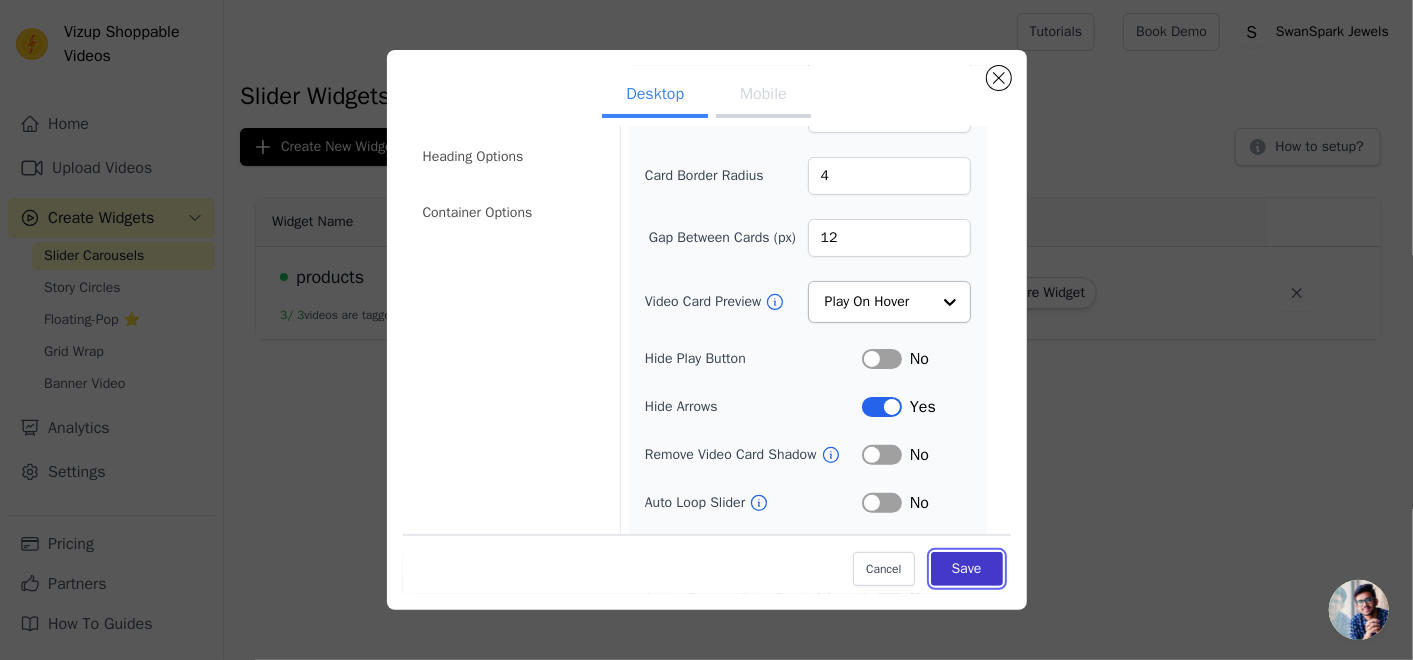 click on "Save" at bounding box center [967, 569] 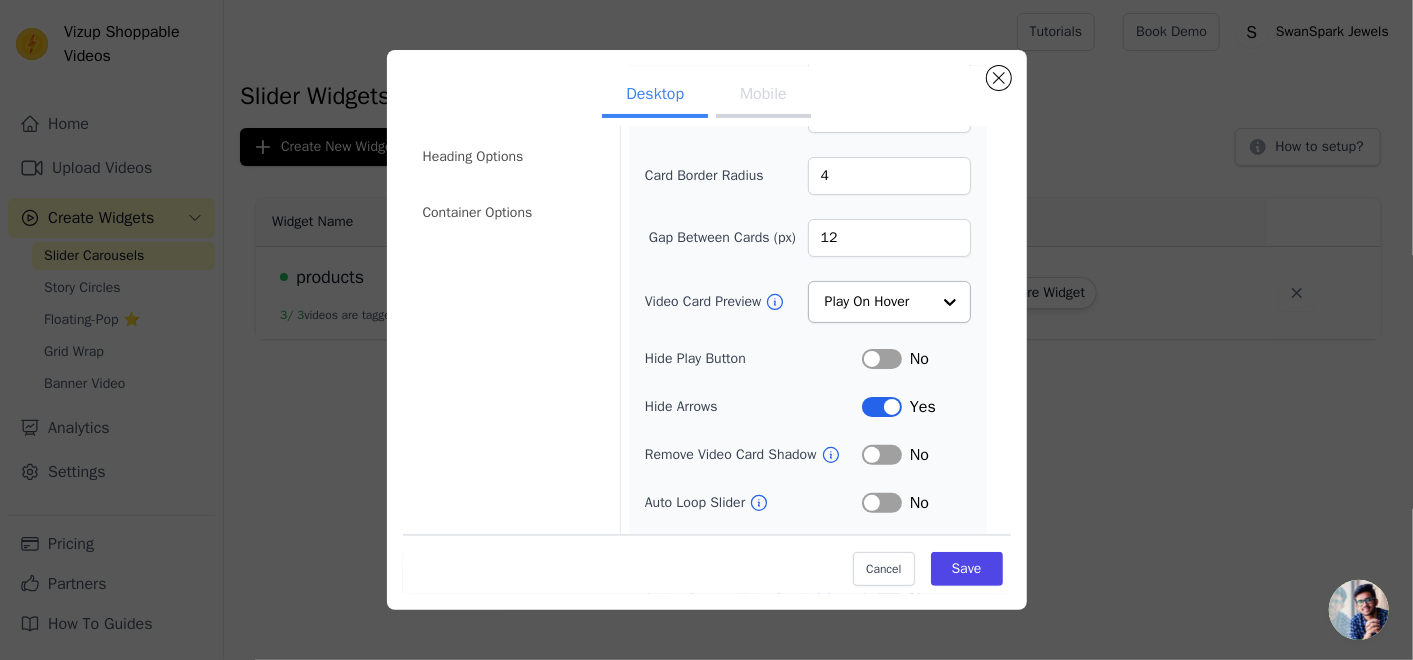 click on "Label" at bounding box center [882, 359] 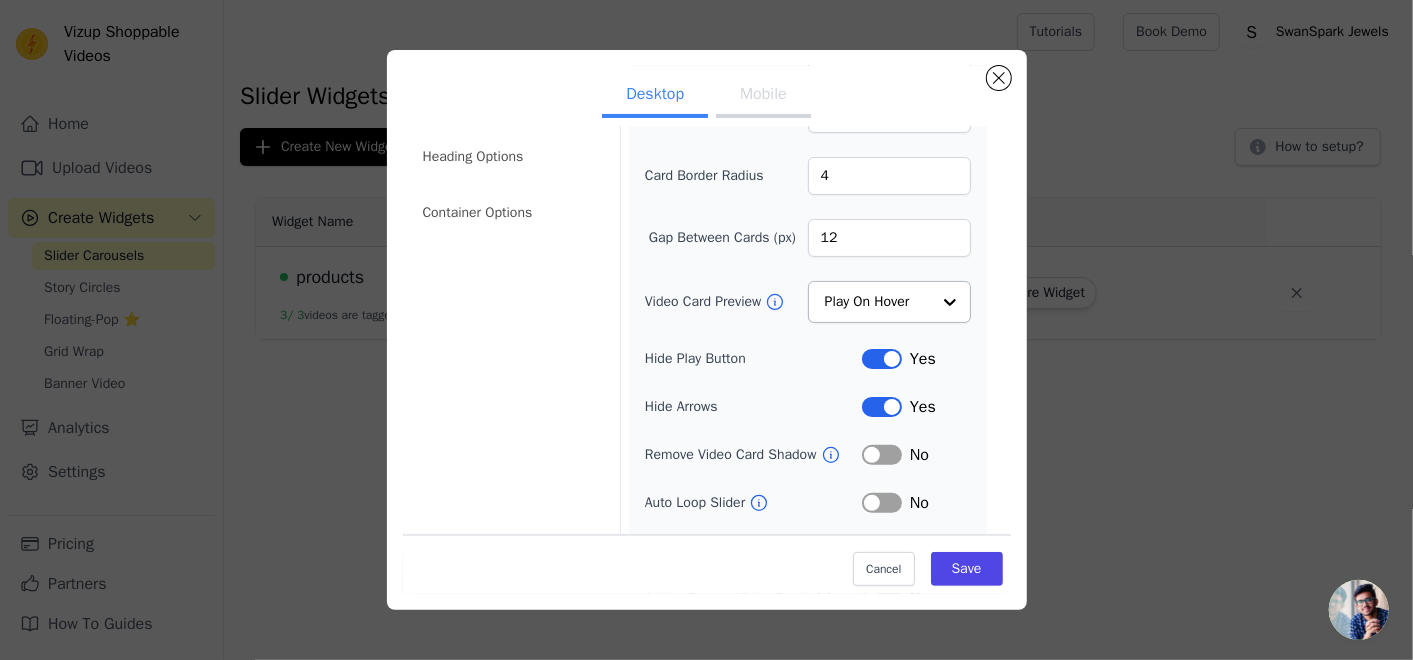 click on "Label" at bounding box center [882, 455] 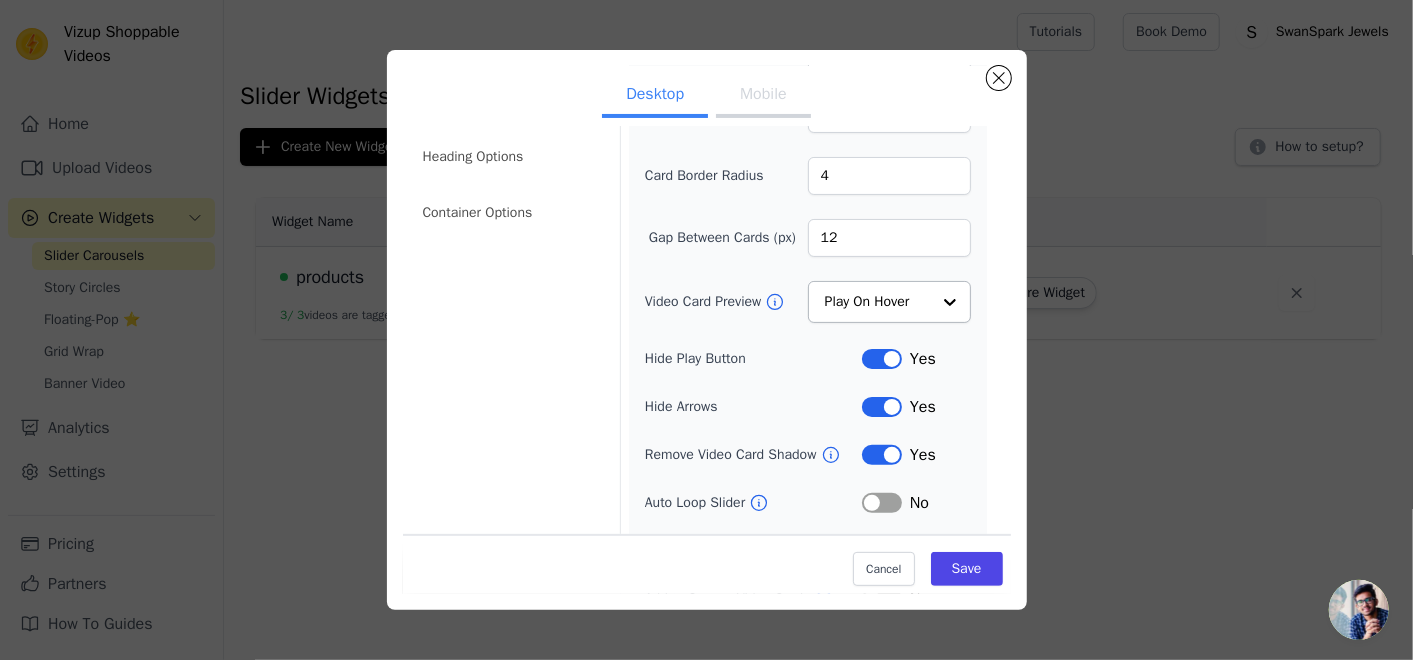 click on "Label" at bounding box center (882, 503) 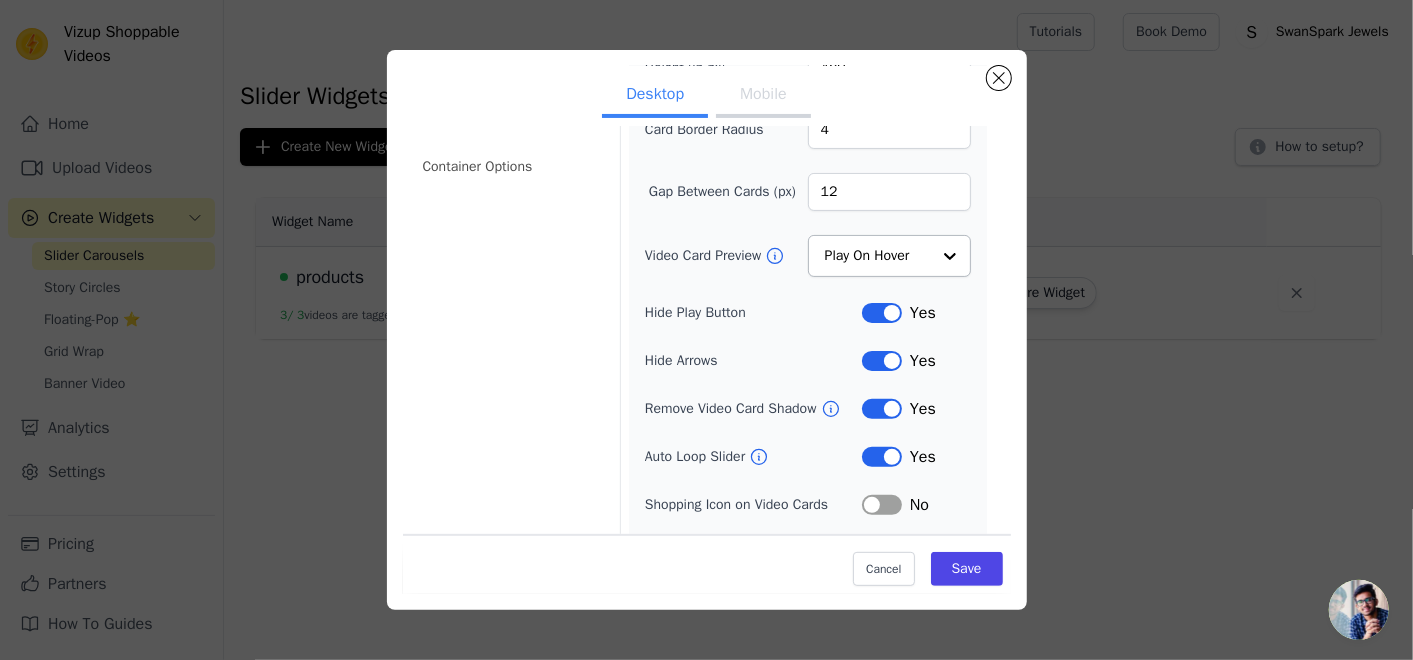 scroll, scrollTop: 251, scrollLeft: 0, axis: vertical 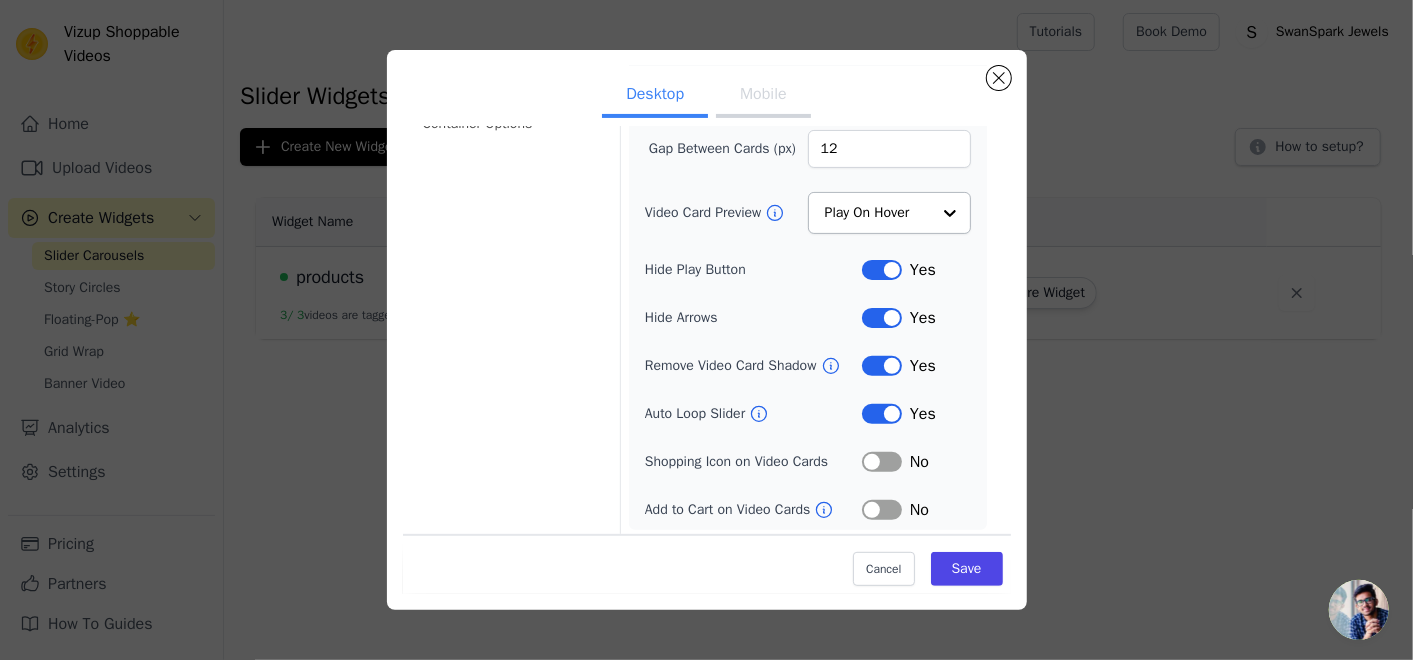 click on "Label" at bounding box center [882, 462] 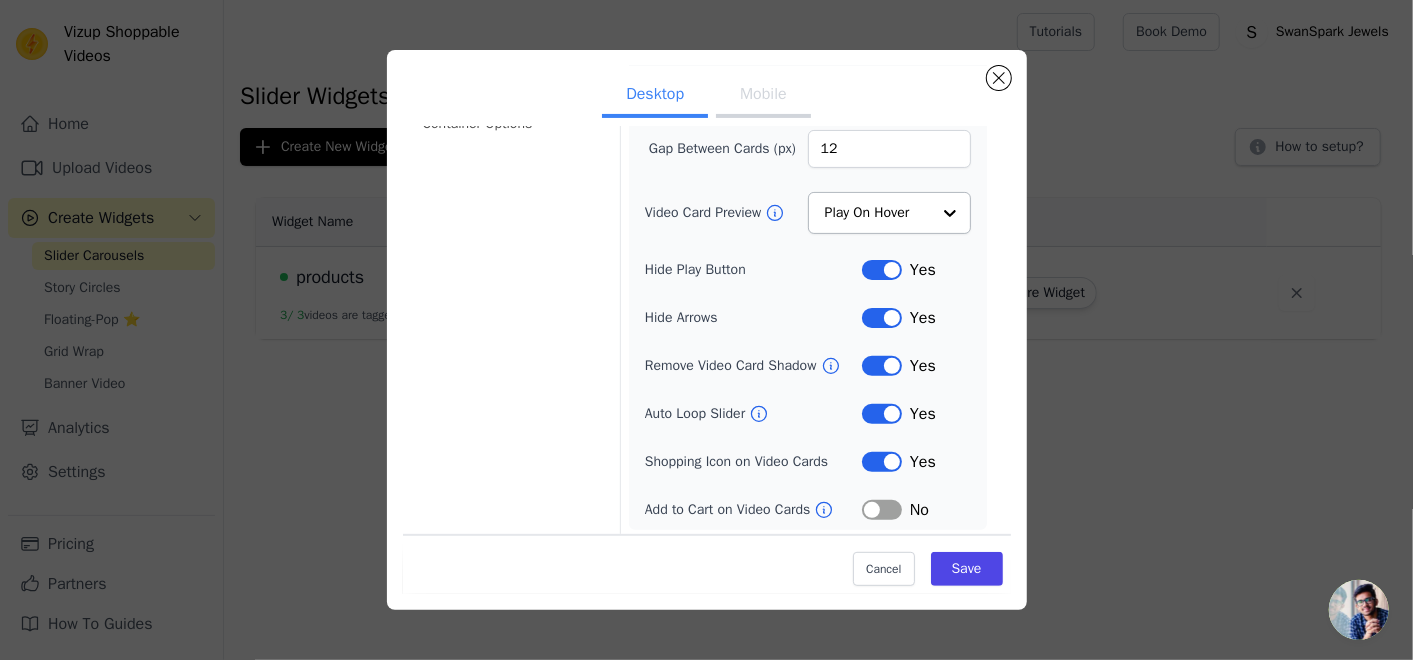 click on "Label" at bounding box center [882, 414] 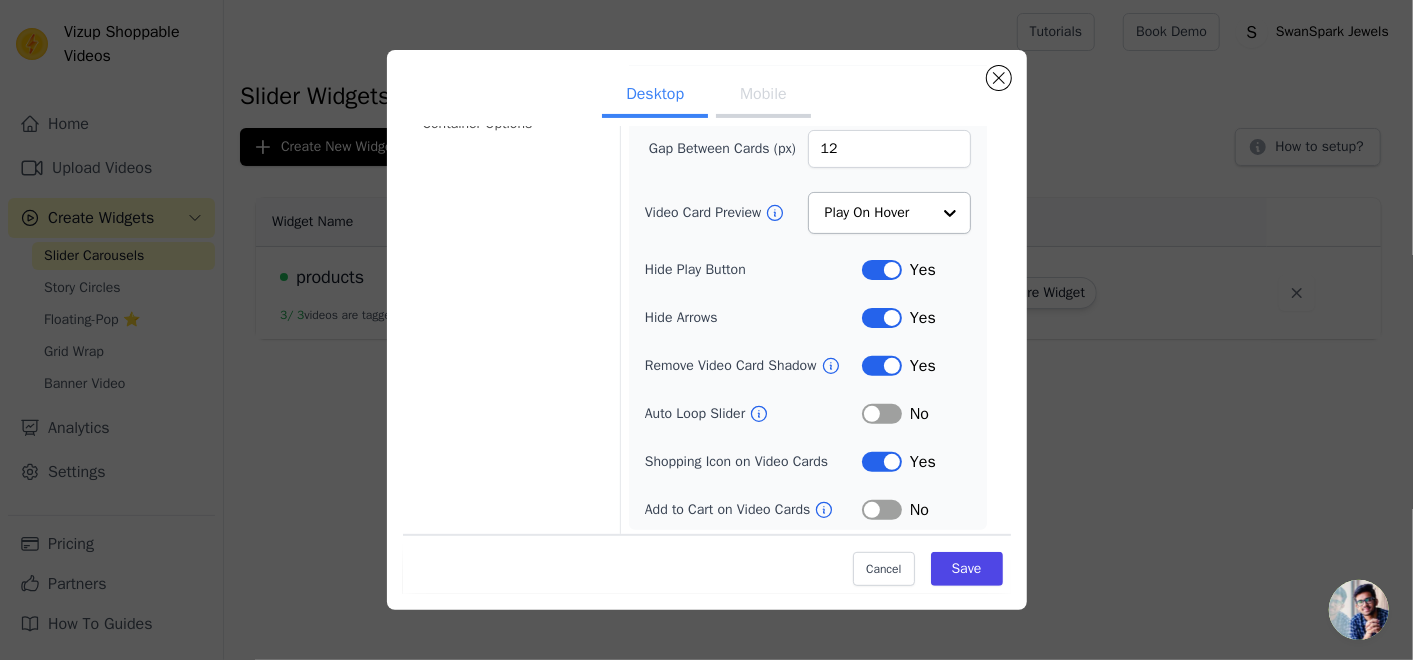 click on "Label" at bounding box center [882, 510] 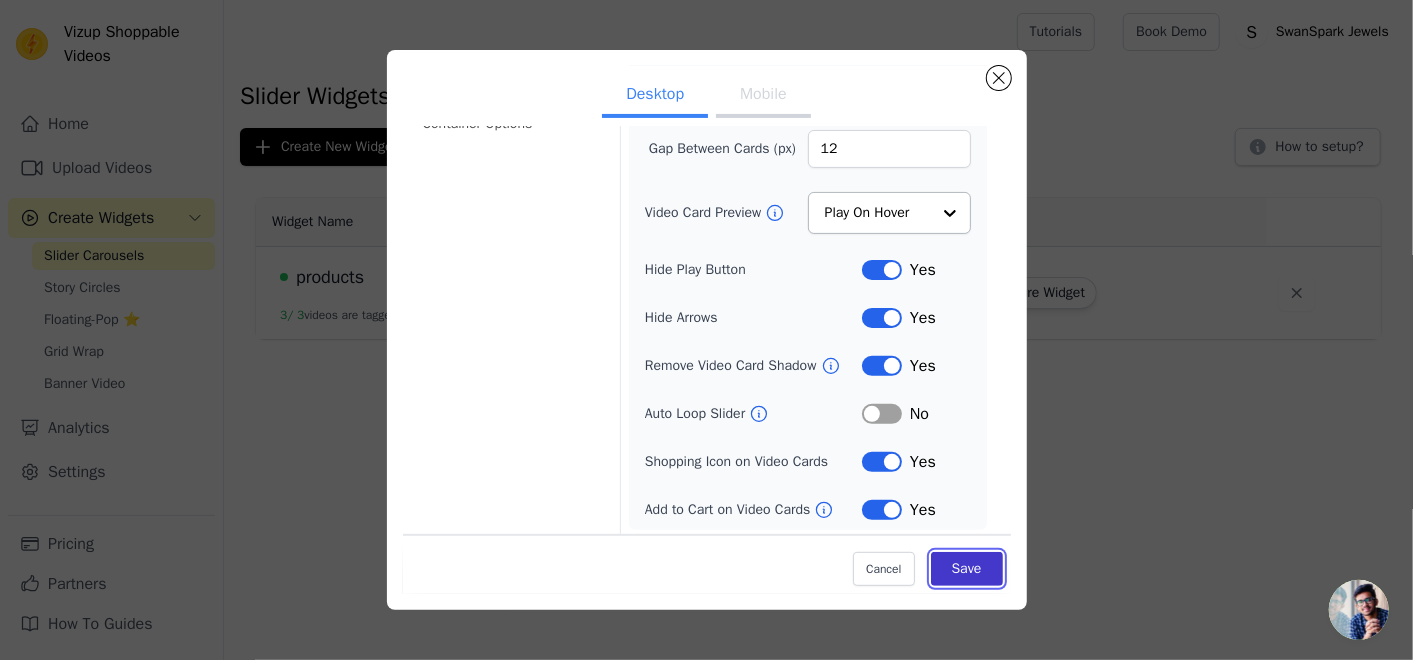click on "Save" at bounding box center [967, 569] 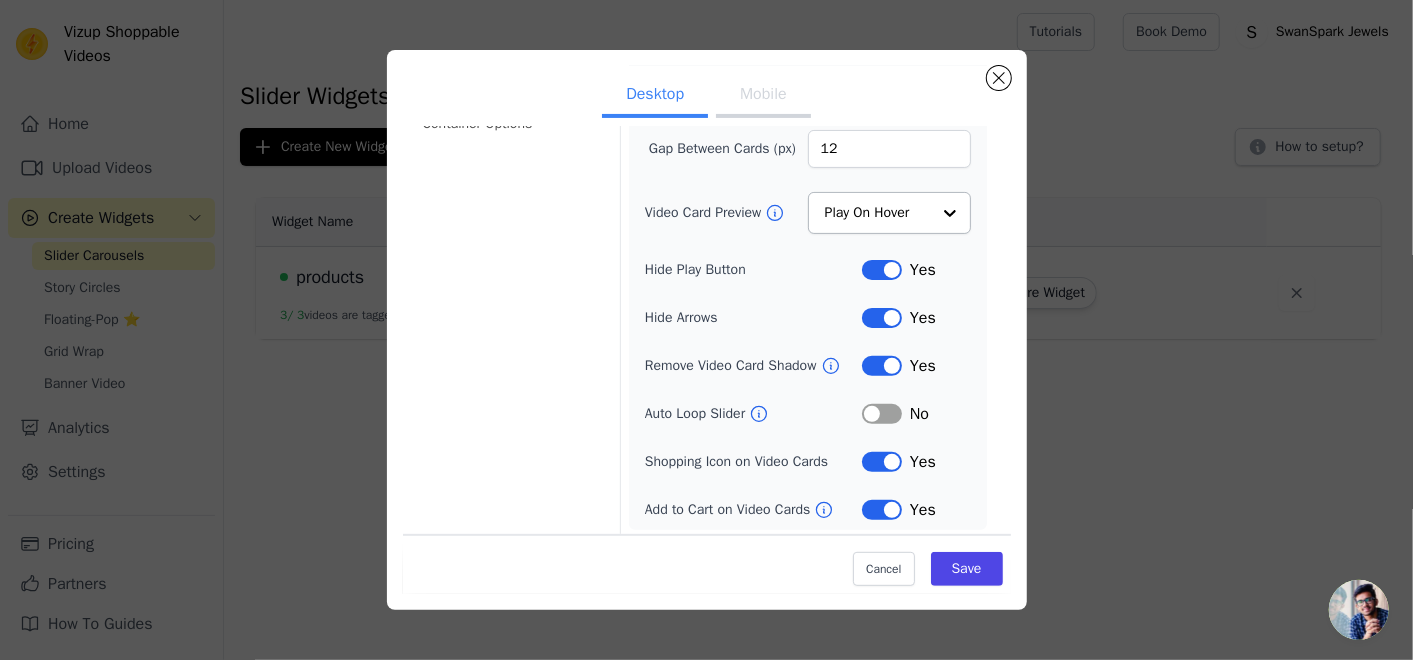 click on "Mobile" at bounding box center (763, 96) 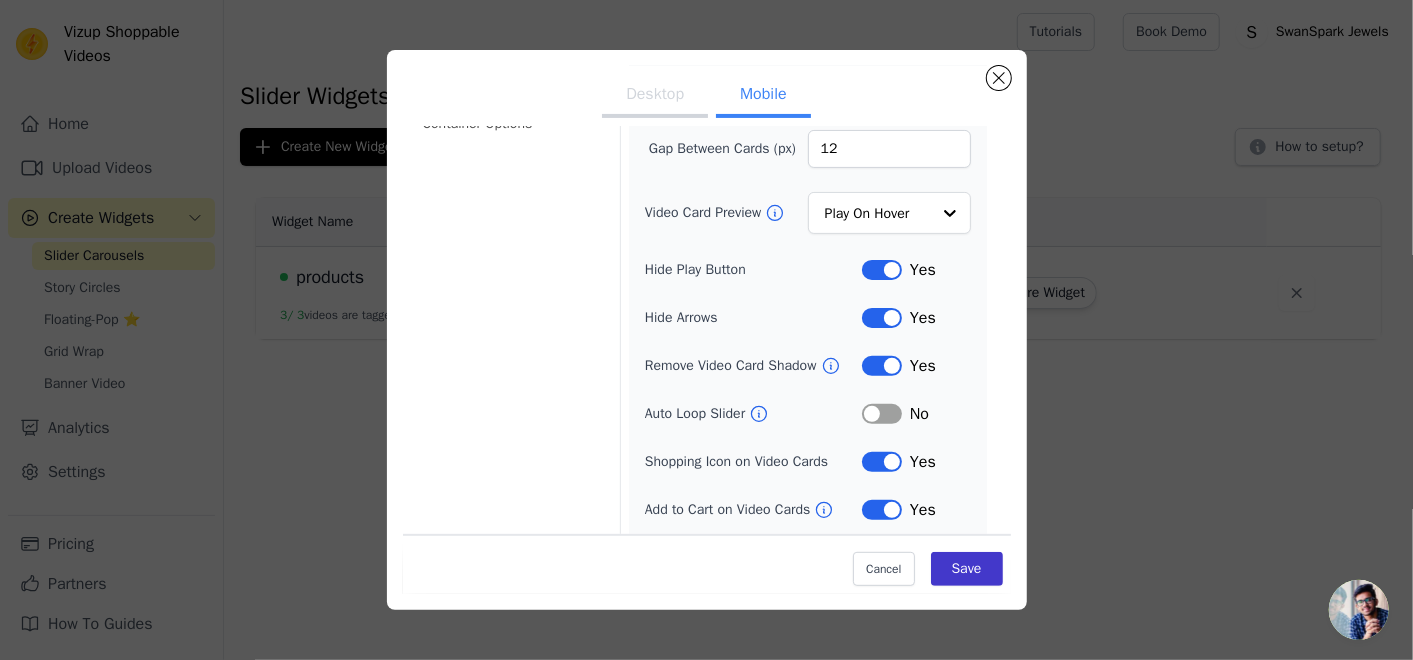 drag, startPoint x: 650, startPoint y: 91, endPoint x: 947, endPoint y: 558, distance: 553.44196 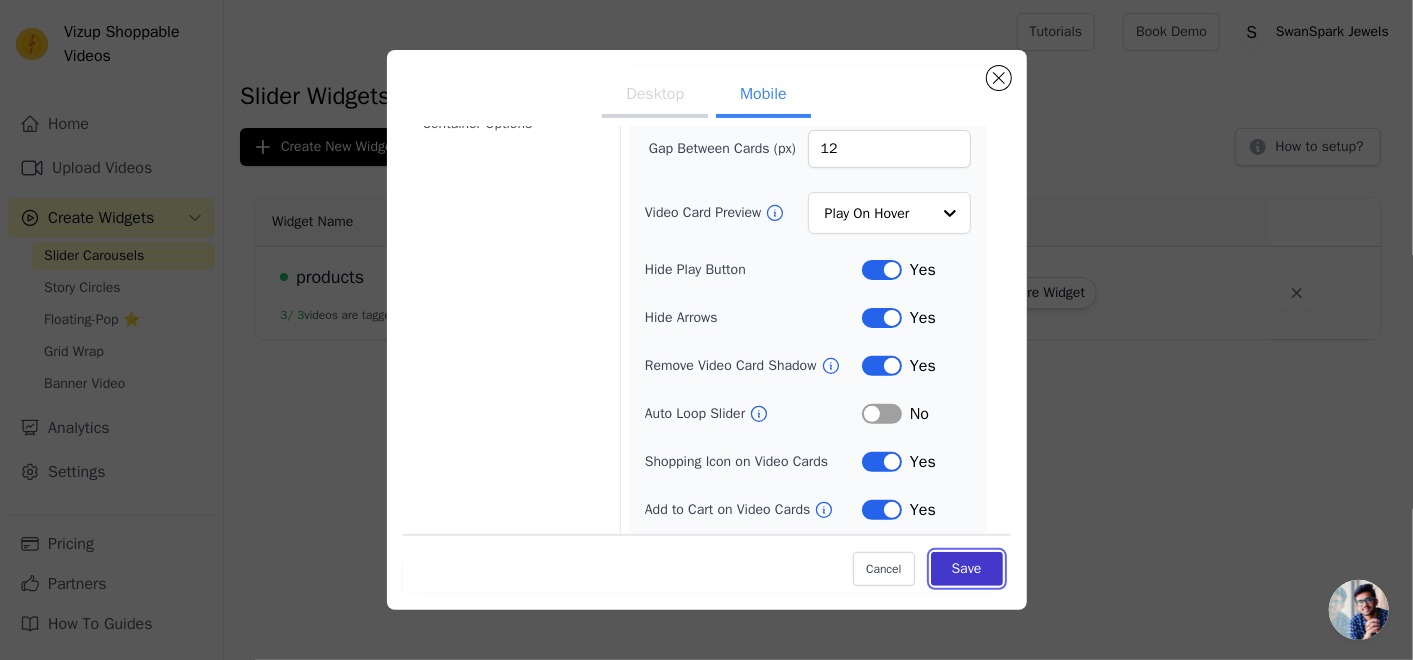 click on "Save" at bounding box center (967, 569) 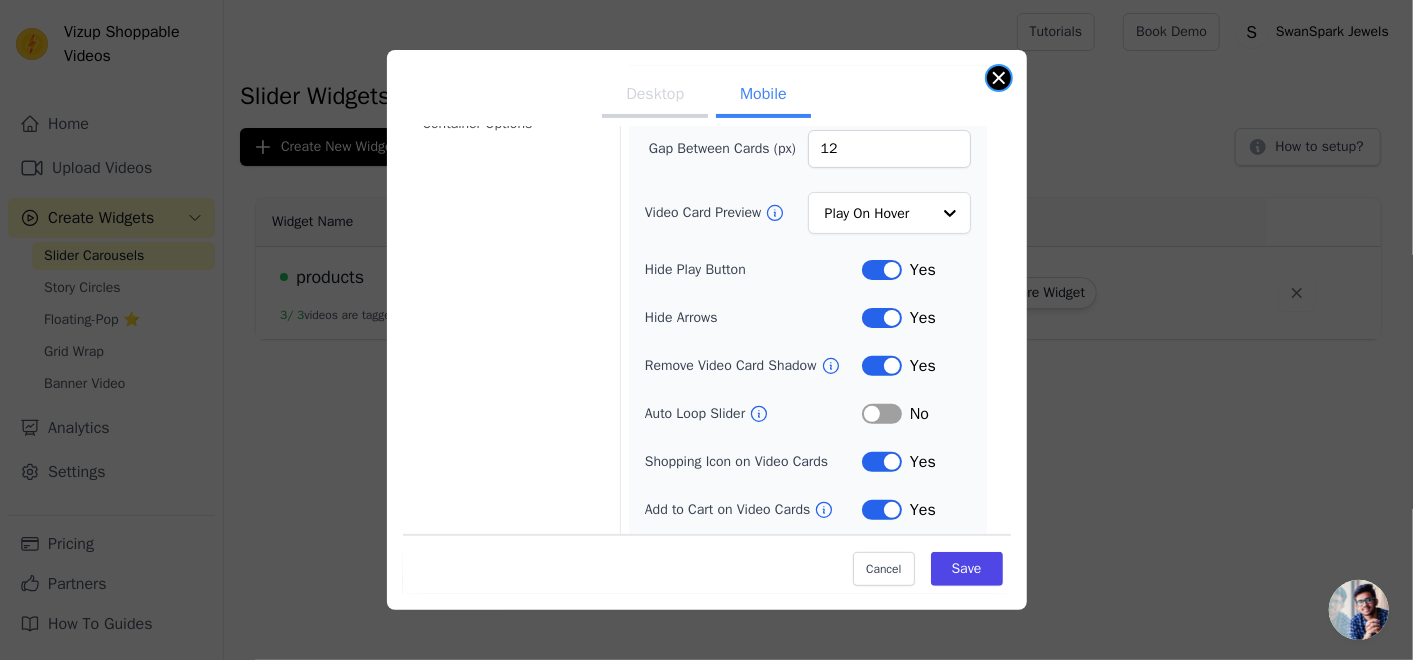 click at bounding box center (999, 78) 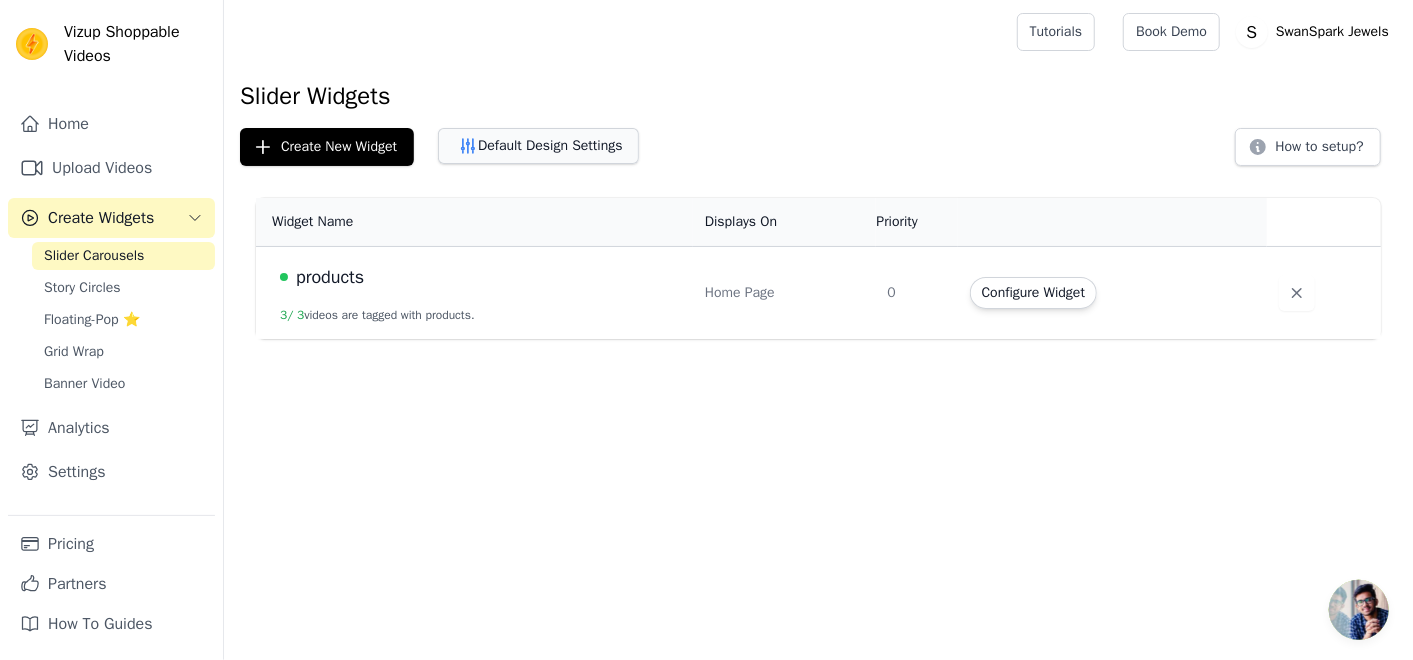 click on "Default Design Settings" at bounding box center [538, 146] 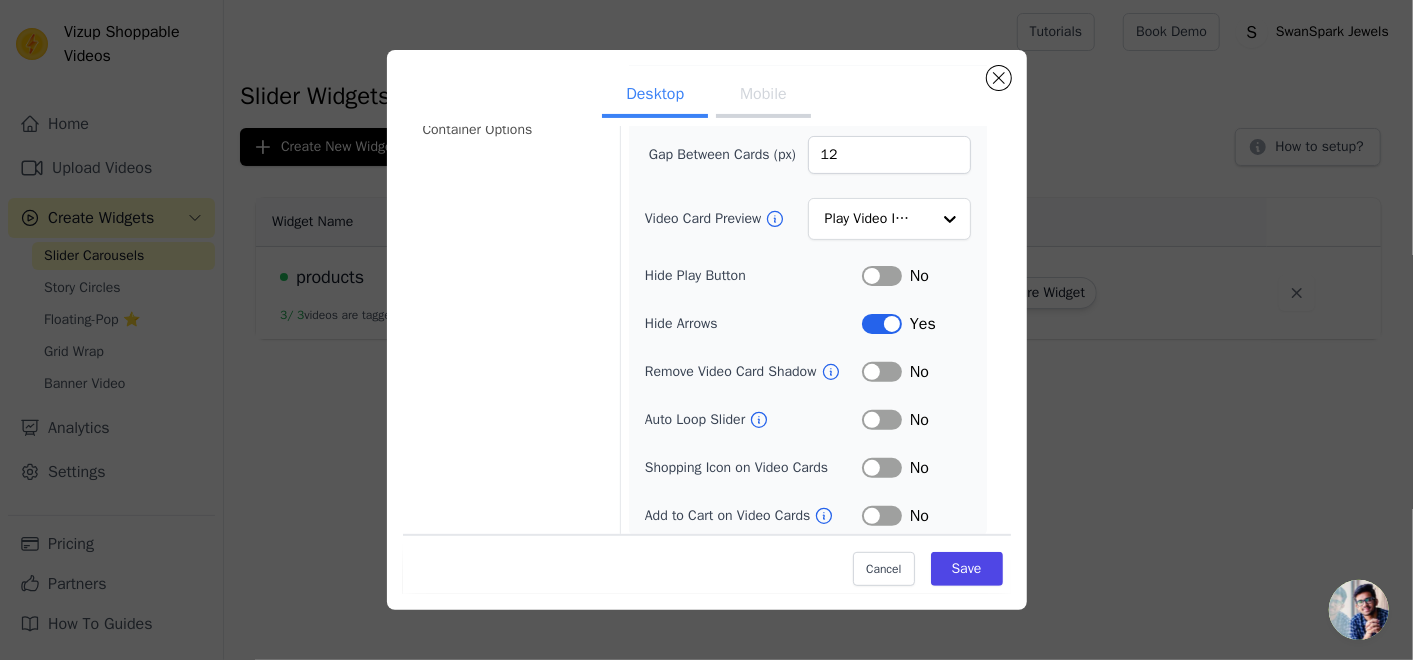 scroll, scrollTop: 251, scrollLeft: 0, axis: vertical 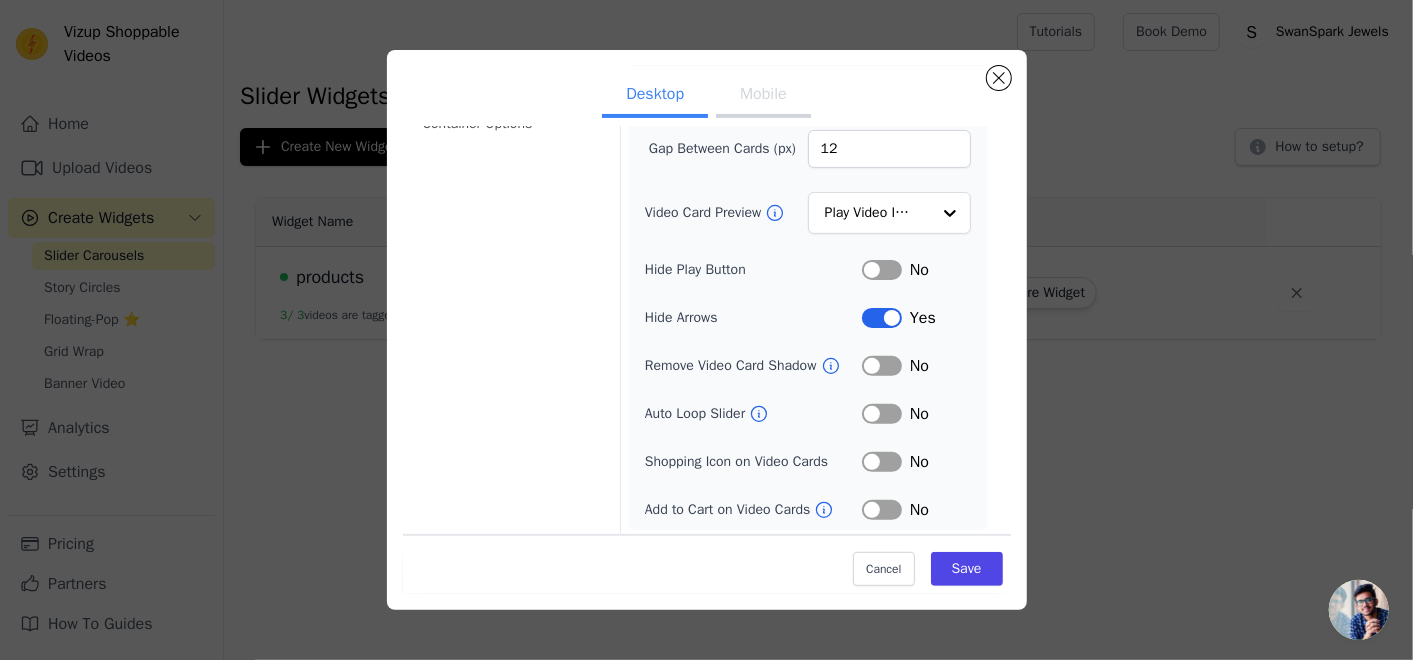 click on "Label" at bounding box center (882, 270) 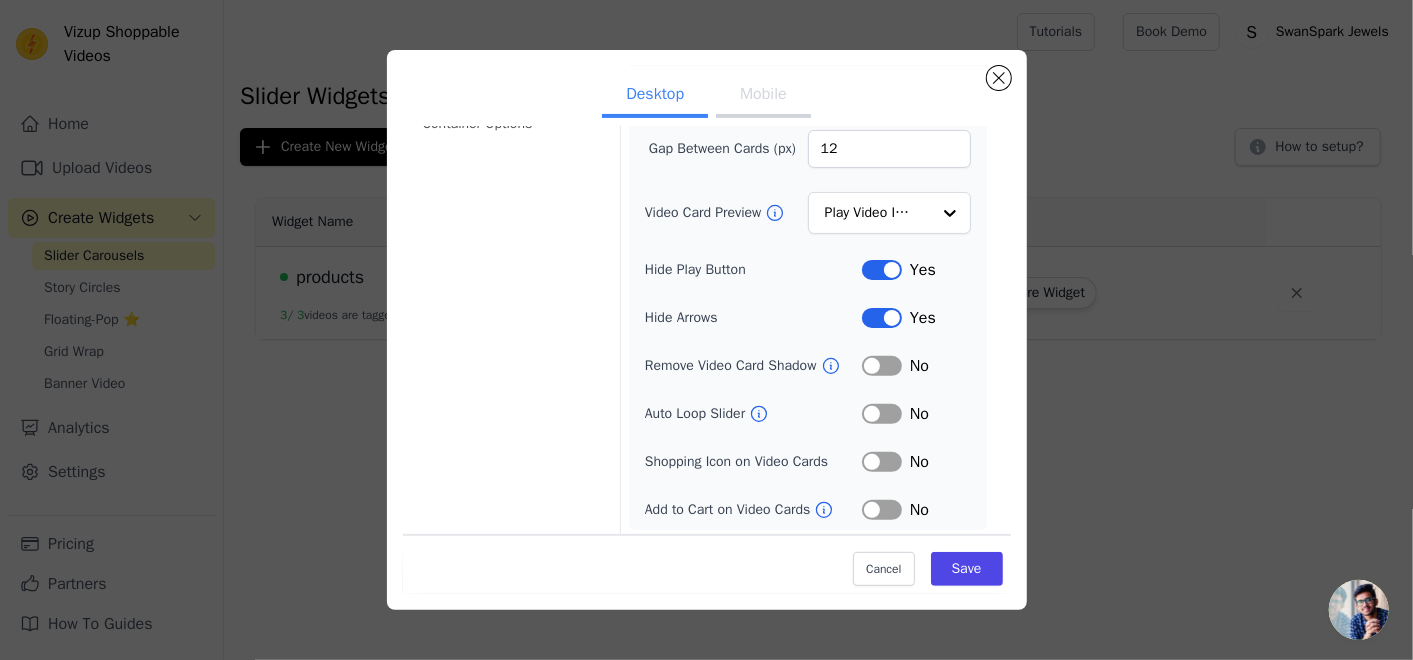 click on "No" at bounding box center [916, 366] 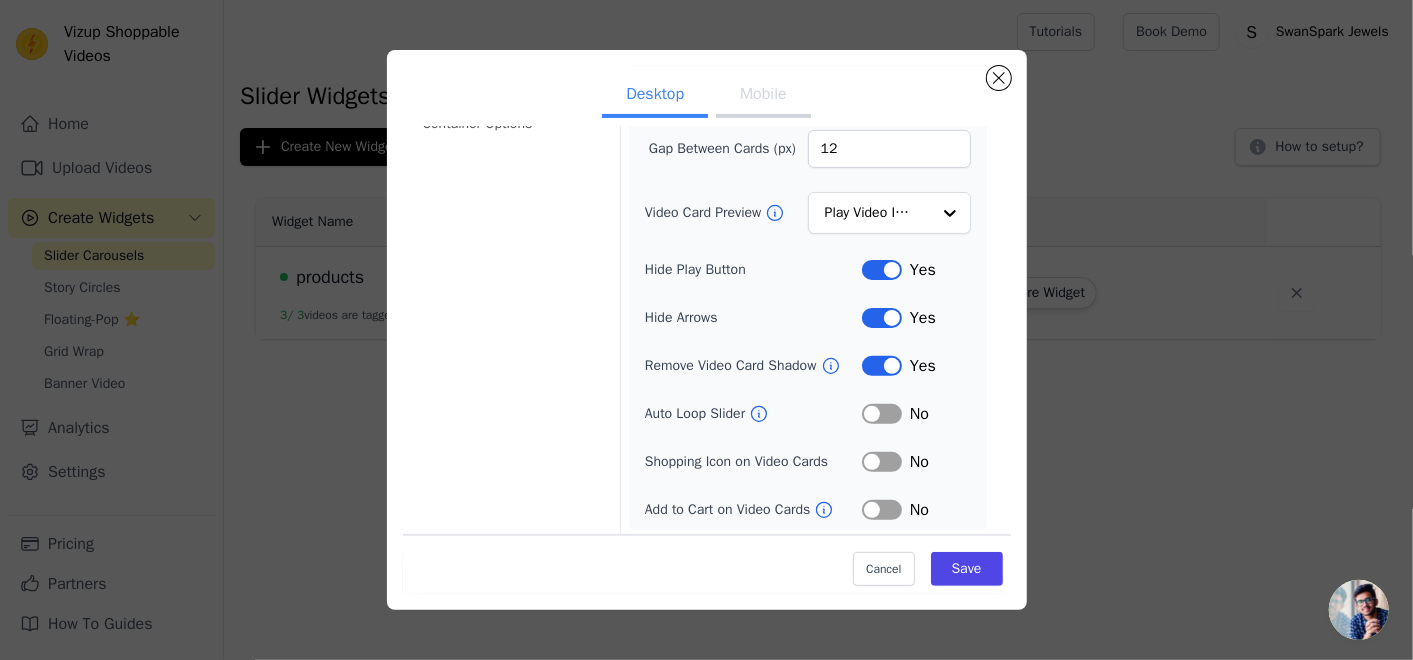 click on "Label" at bounding box center (882, 462) 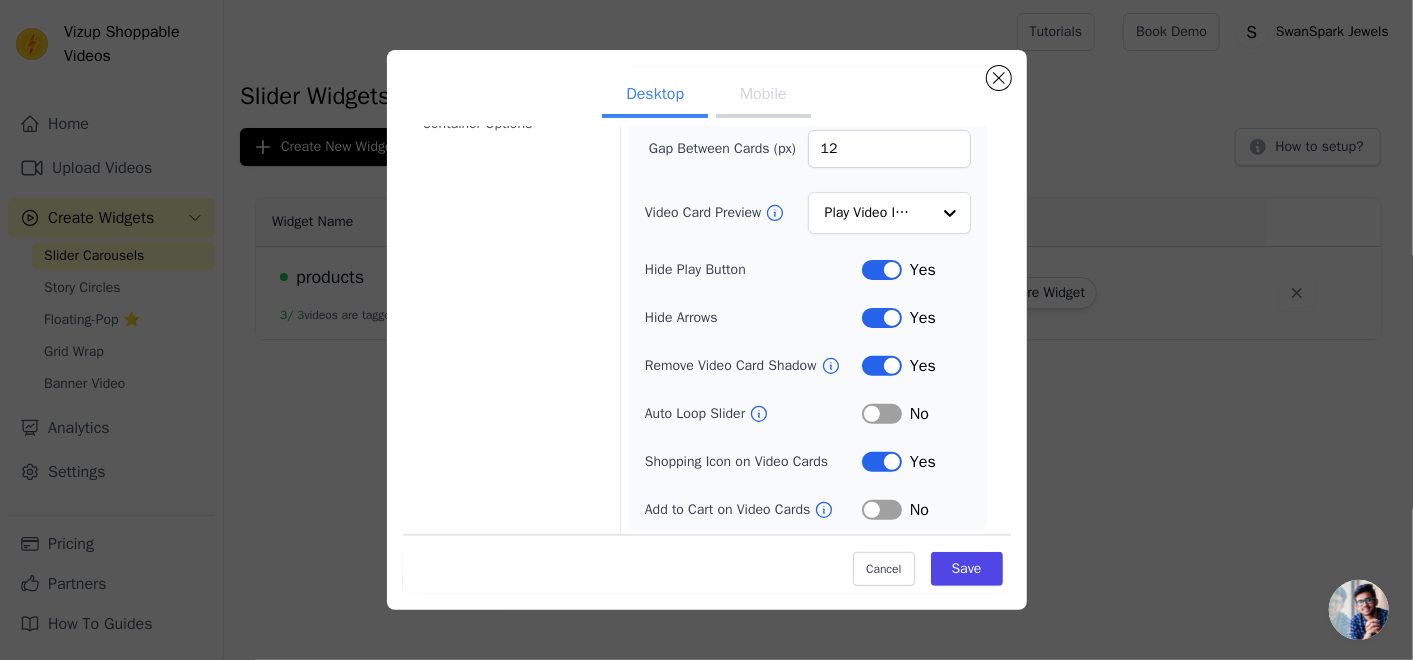 click on "Label" at bounding box center [882, 510] 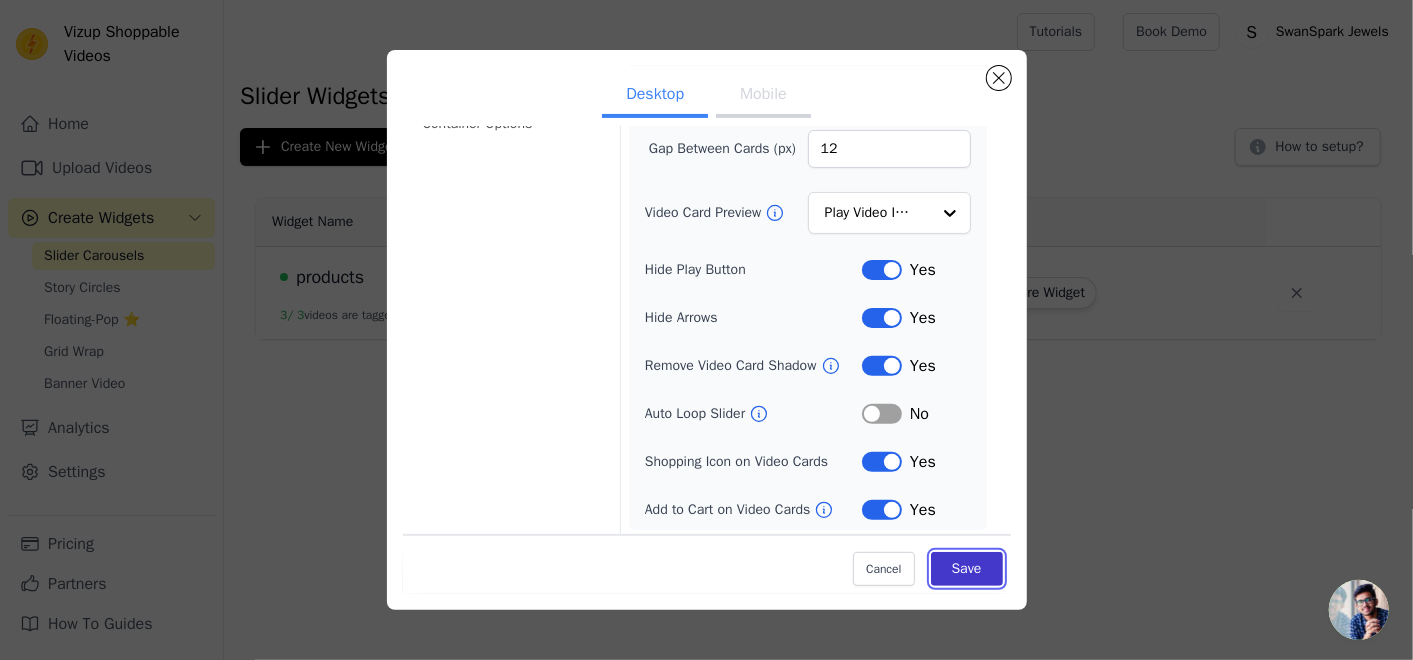 click on "Save" at bounding box center (967, 569) 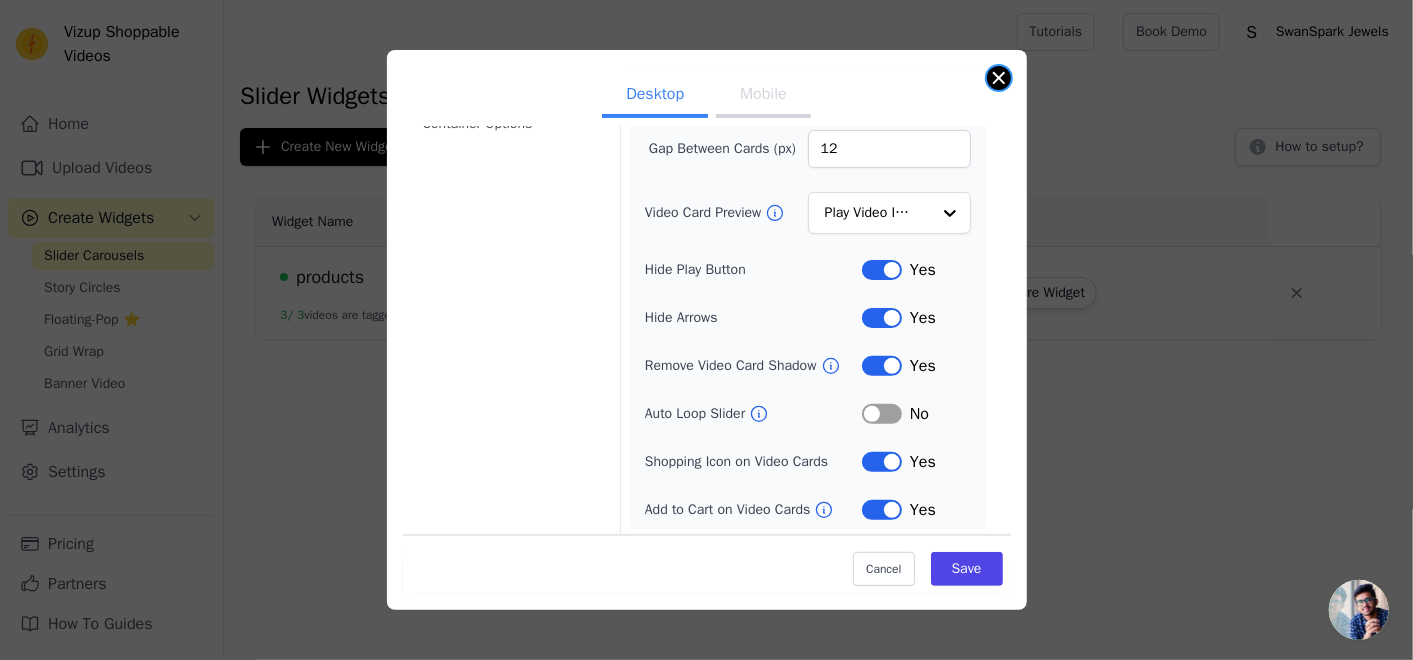 click at bounding box center (999, 78) 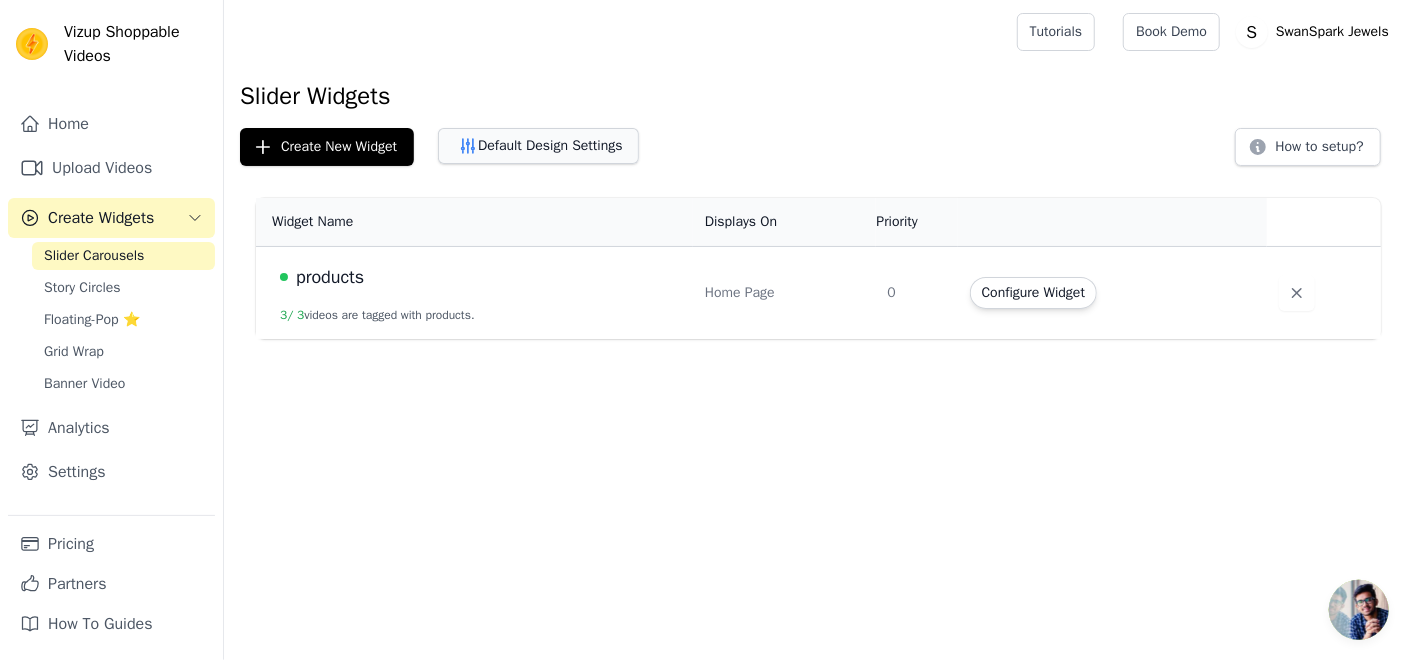click on "Default Design Settings" at bounding box center [538, 146] 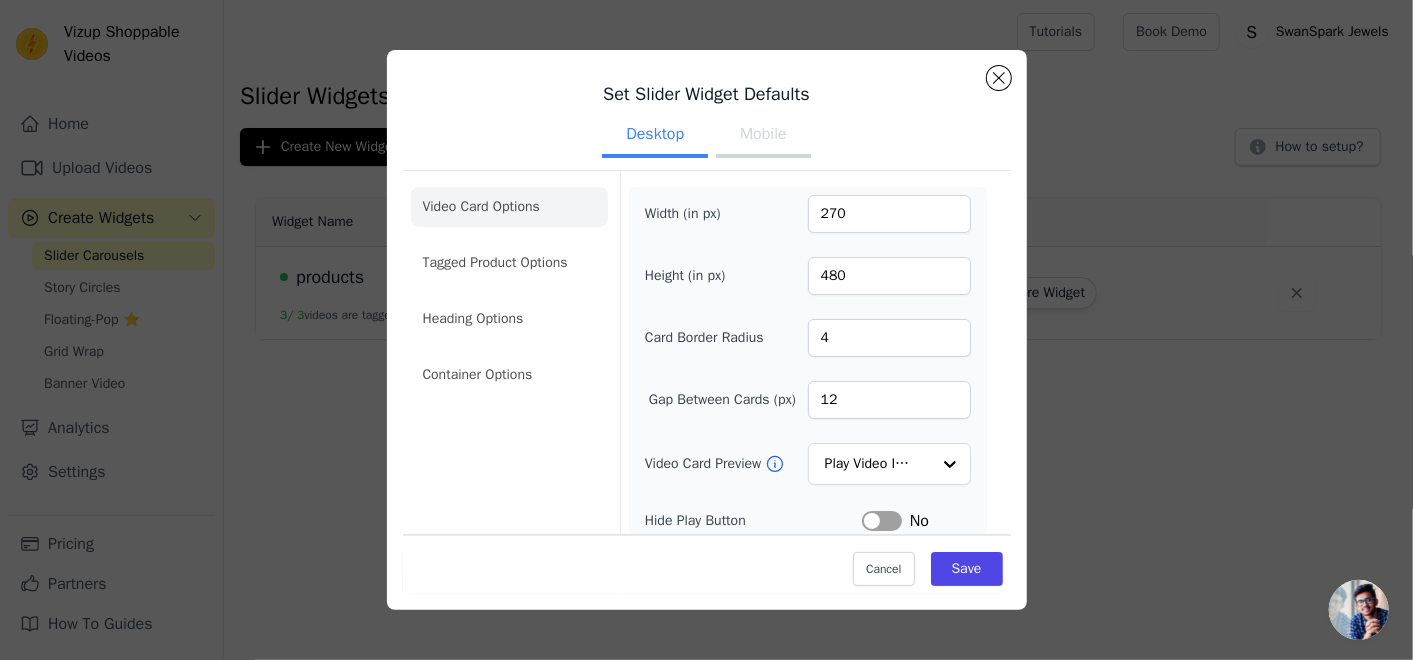 scroll, scrollTop: 251, scrollLeft: 0, axis: vertical 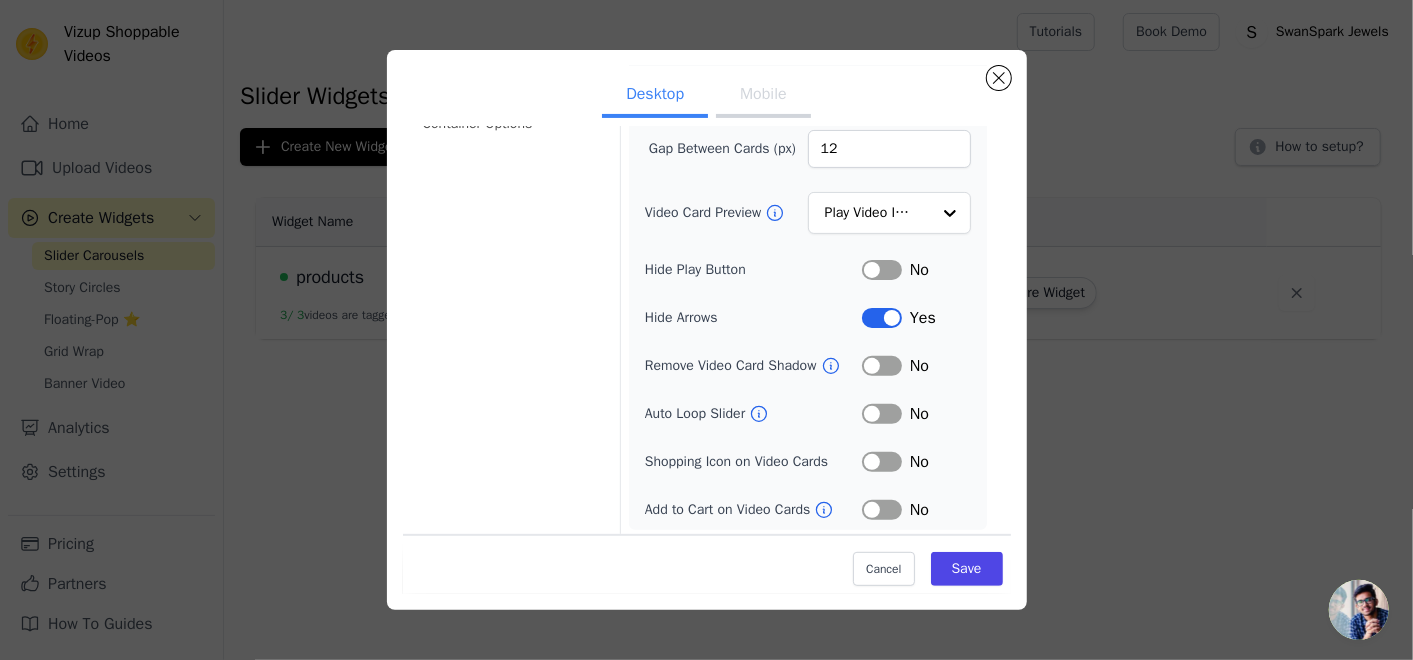 click on "Label" at bounding box center (882, 270) 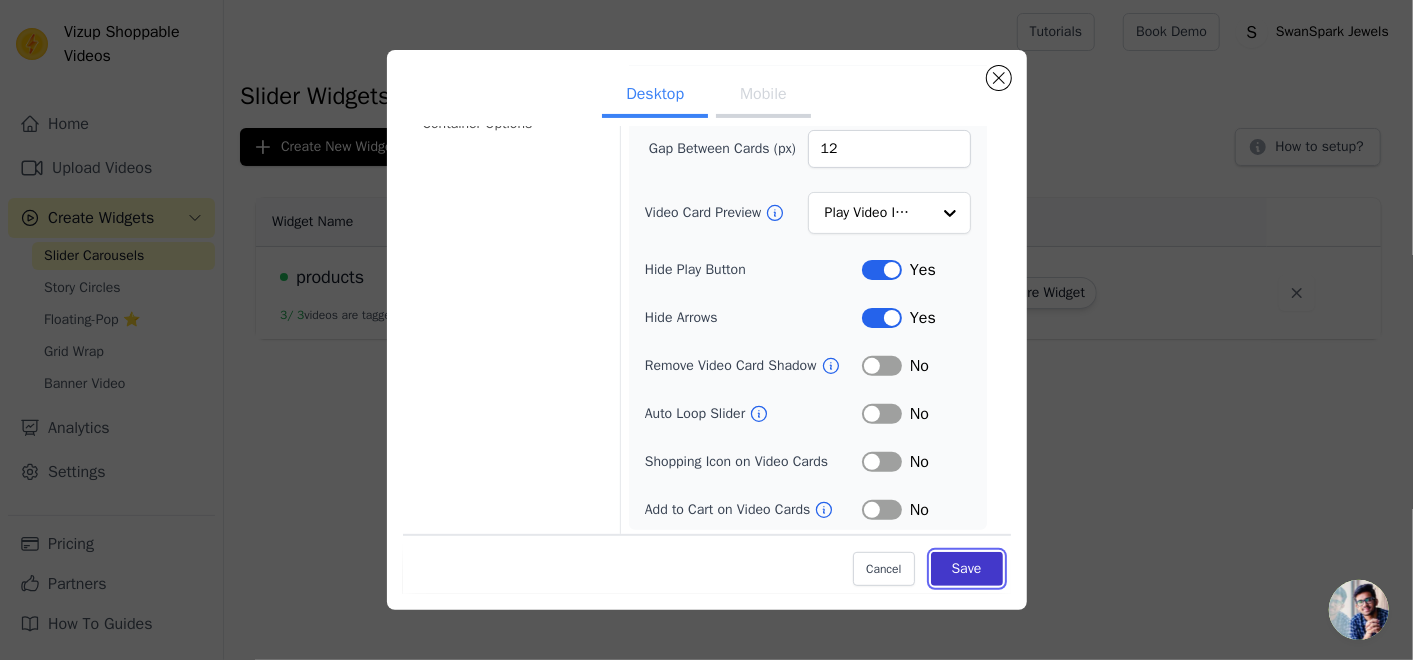 click on "Save" at bounding box center (967, 569) 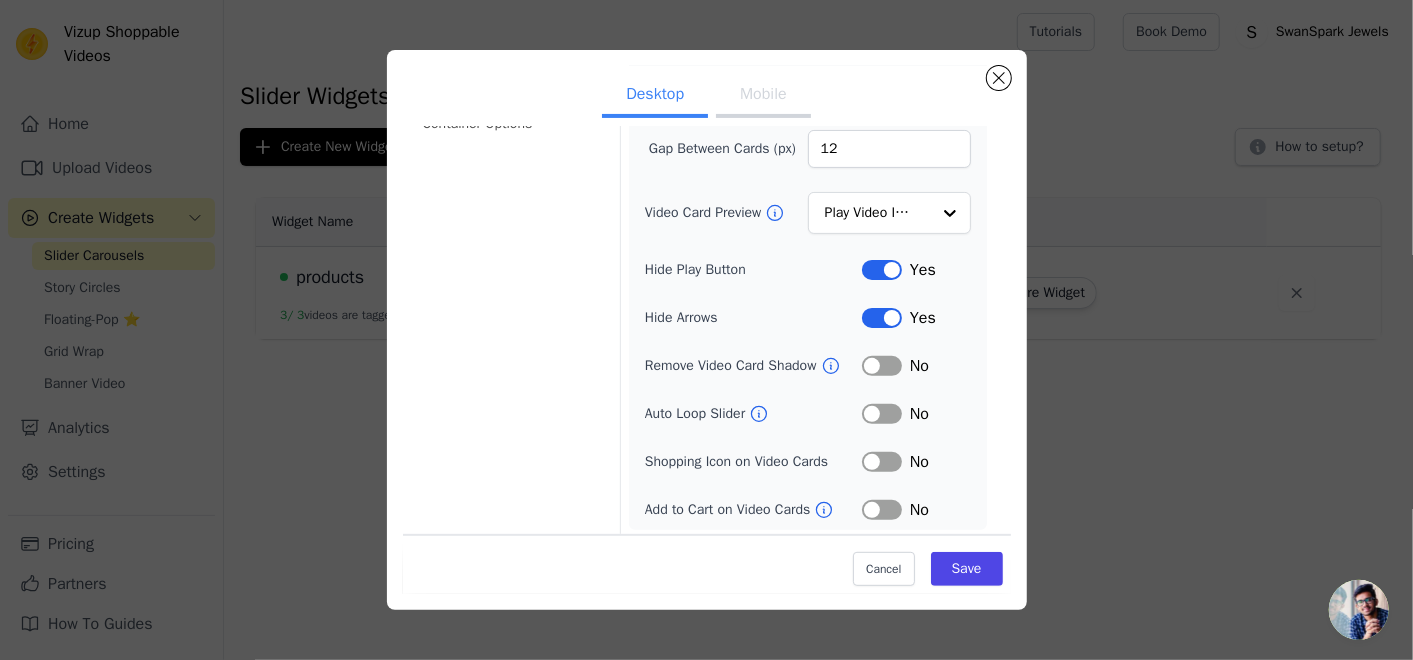 click on "Label" at bounding box center (882, 366) 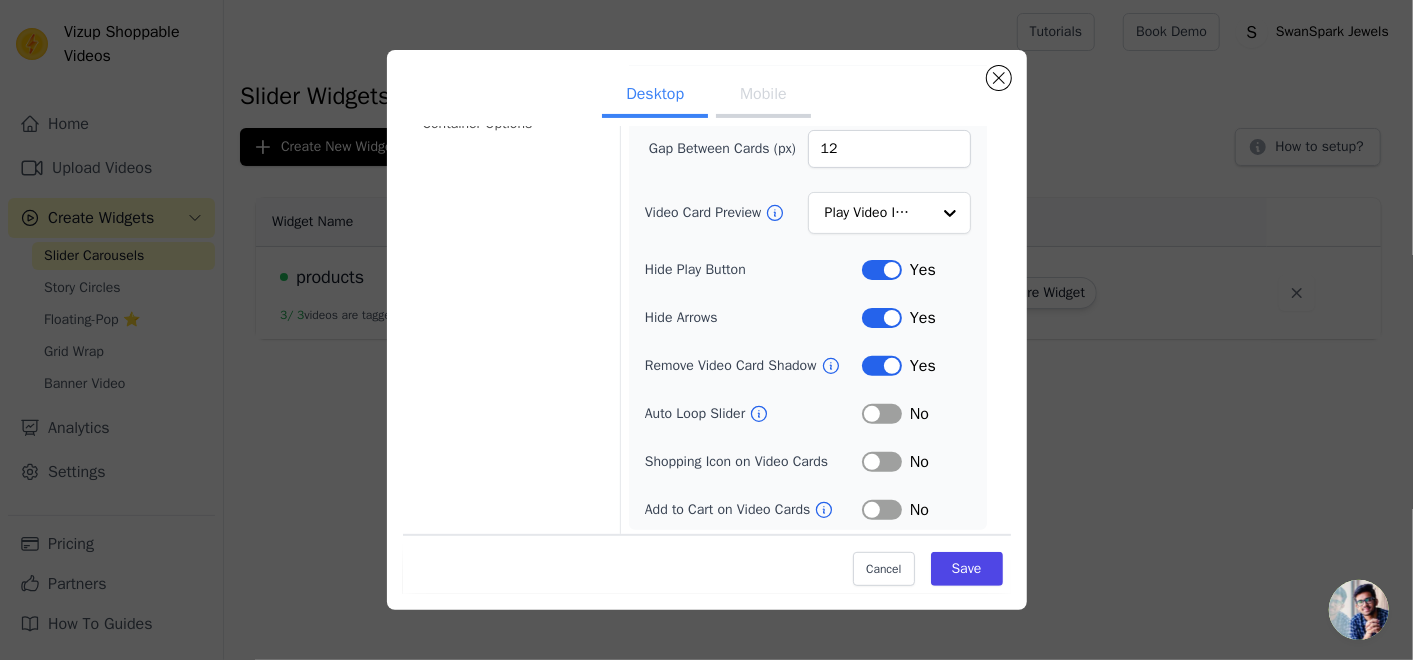 click 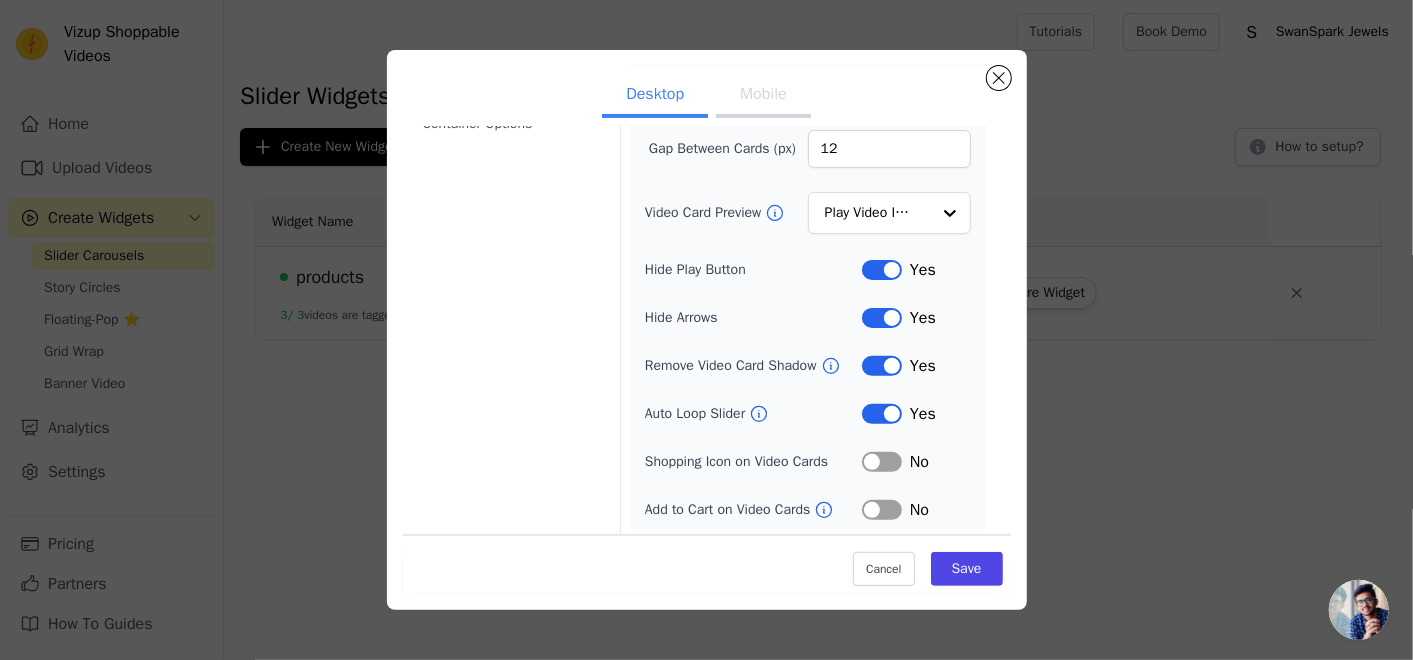 click on "Label" at bounding box center (882, 462) 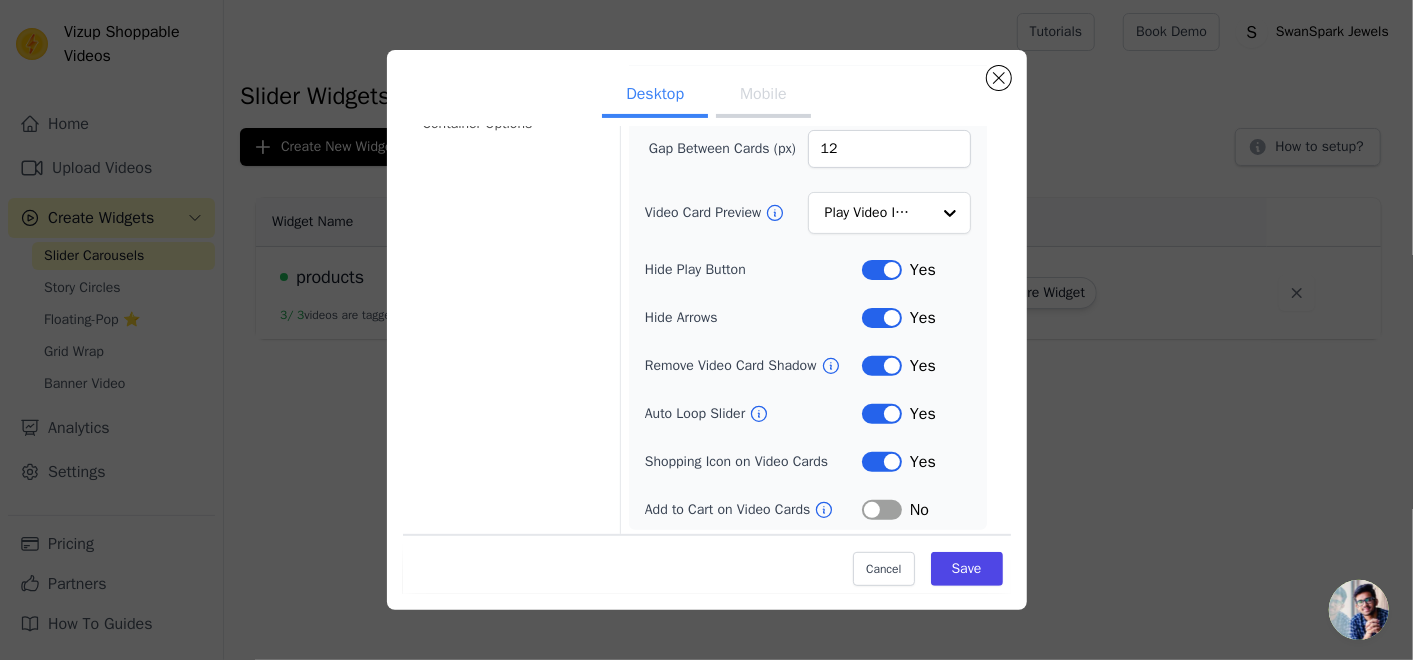 click on "Label" at bounding box center [882, 510] 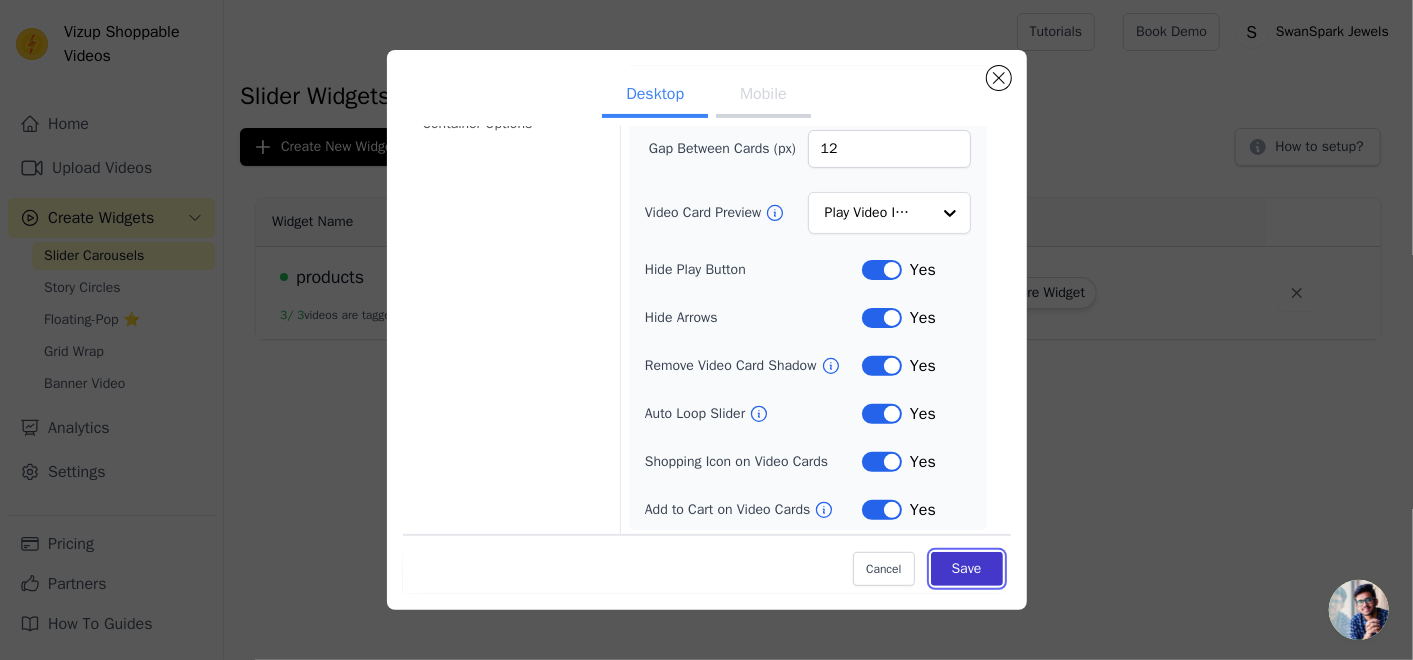 click on "Save" at bounding box center [967, 569] 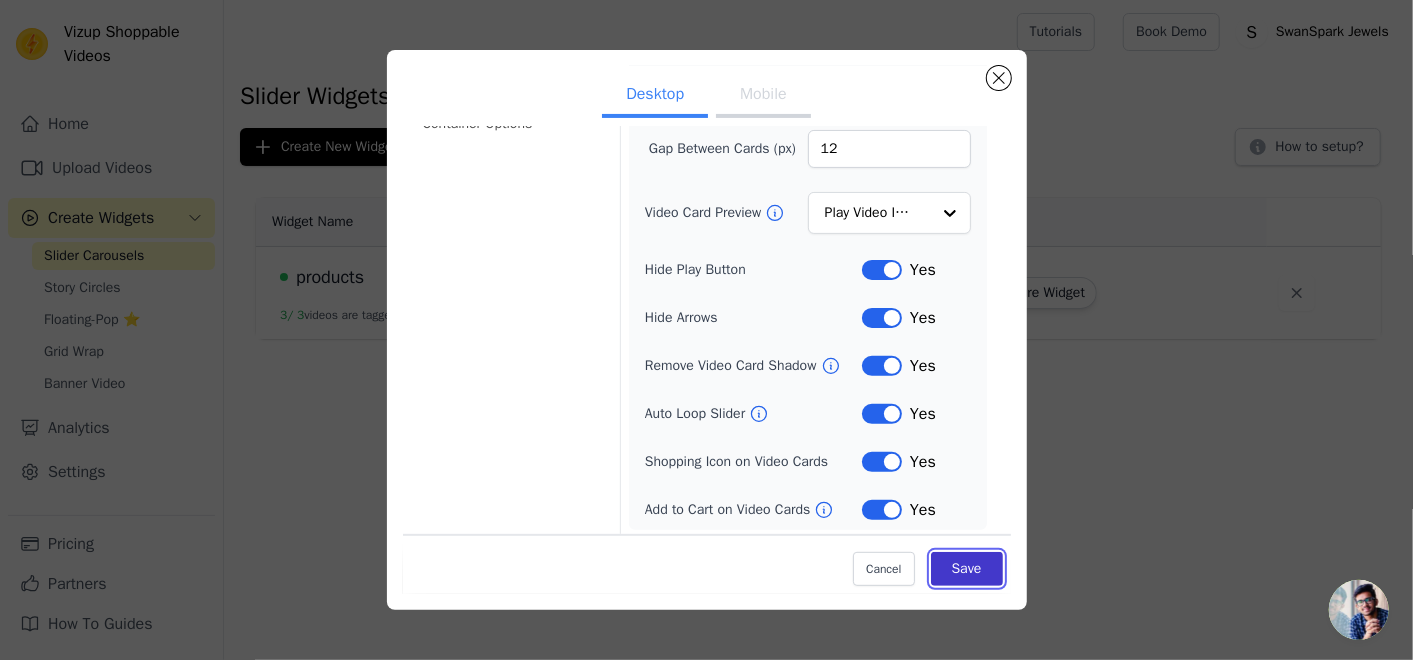 click on "Save" at bounding box center [967, 569] 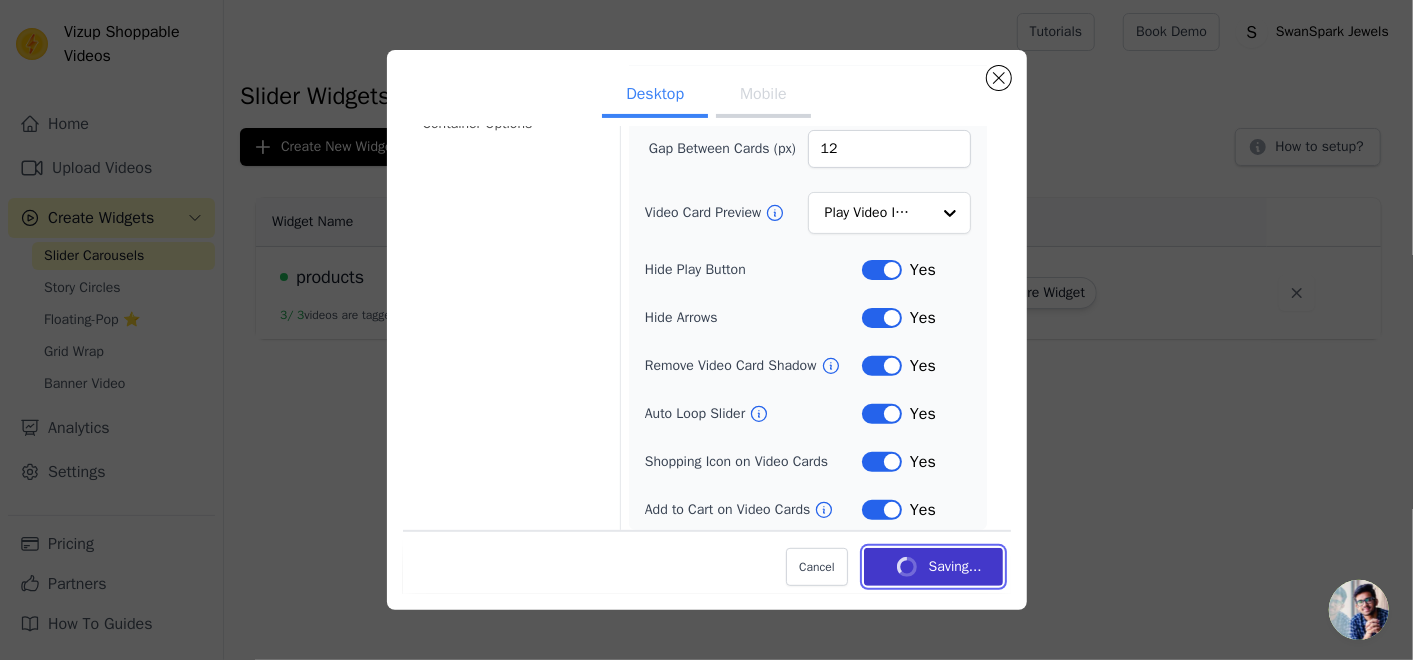 click on "Saving..." at bounding box center [933, 567] 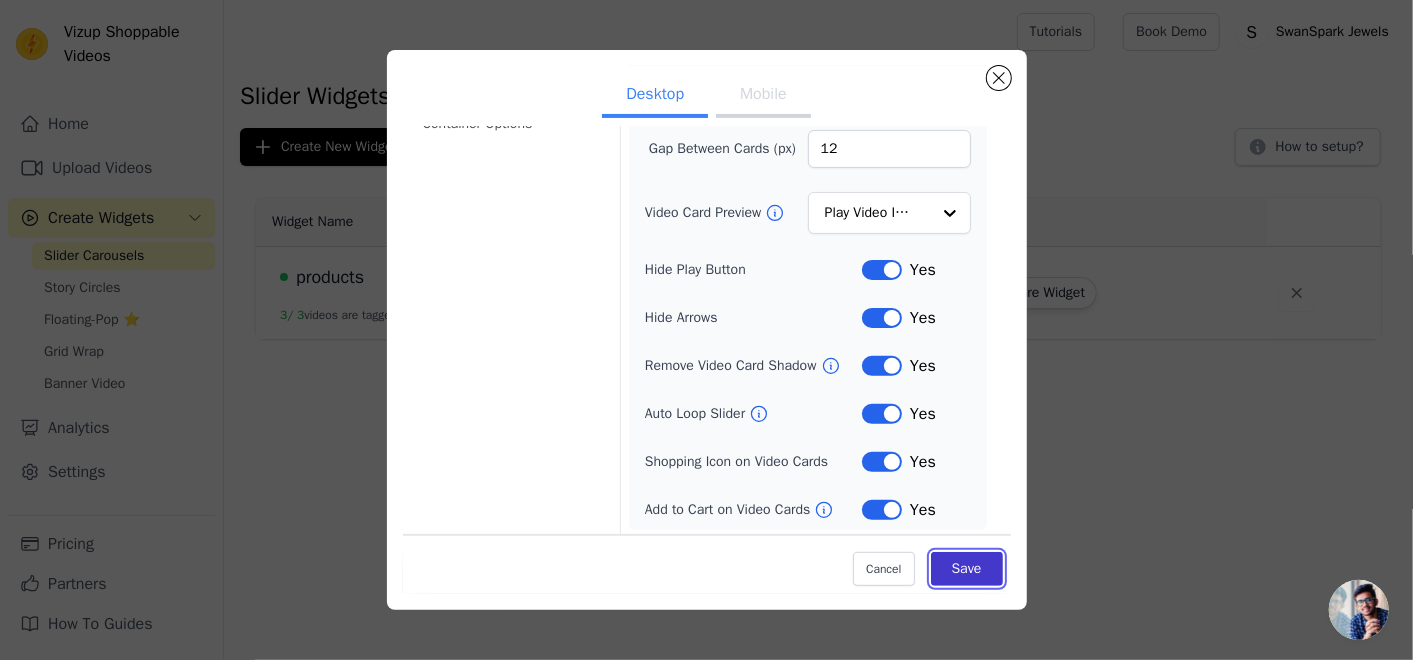 click on "Save" at bounding box center [967, 569] 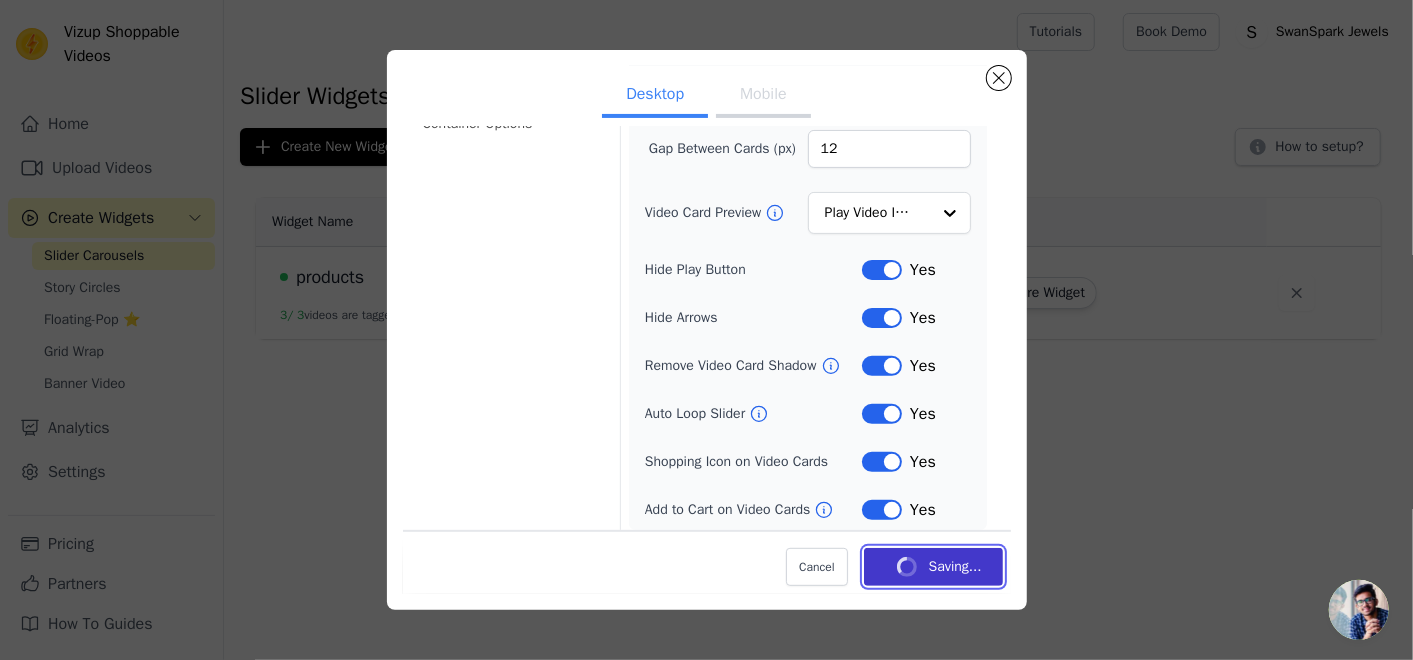click on "Saving..." at bounding box center [933, 567] 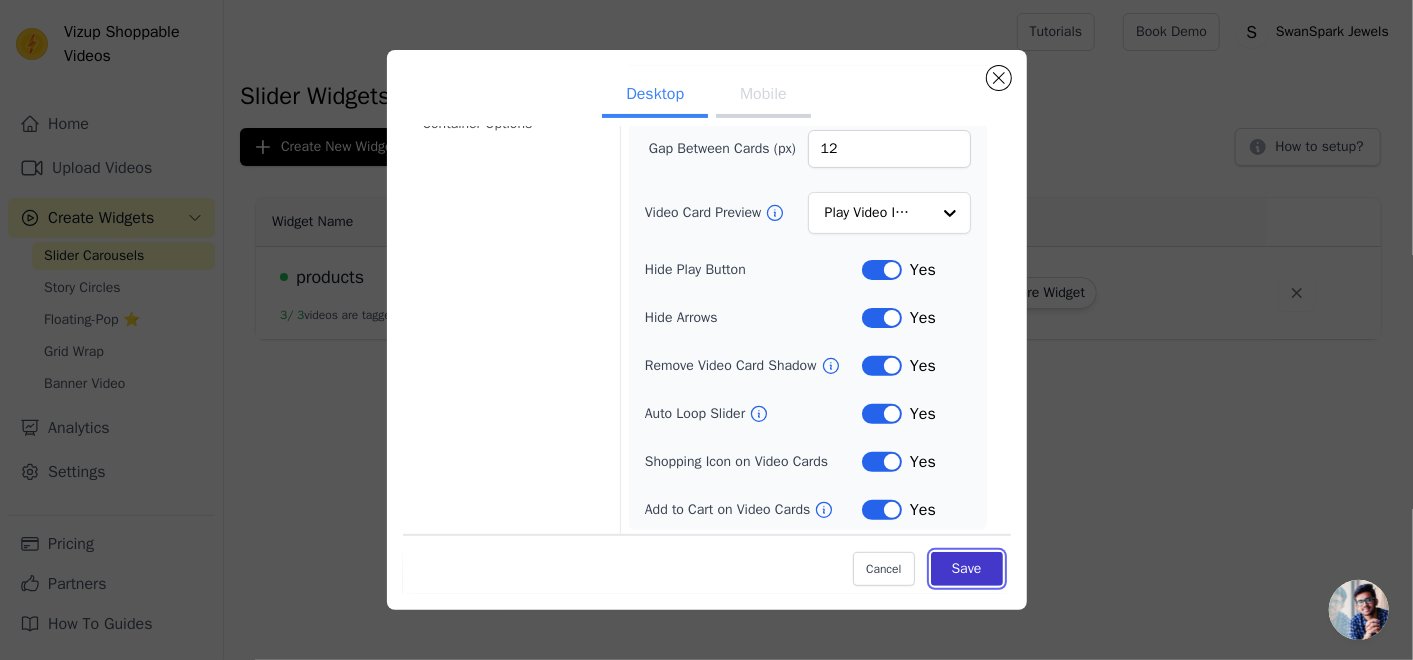click on "Save" at bounding box center (967, 569) 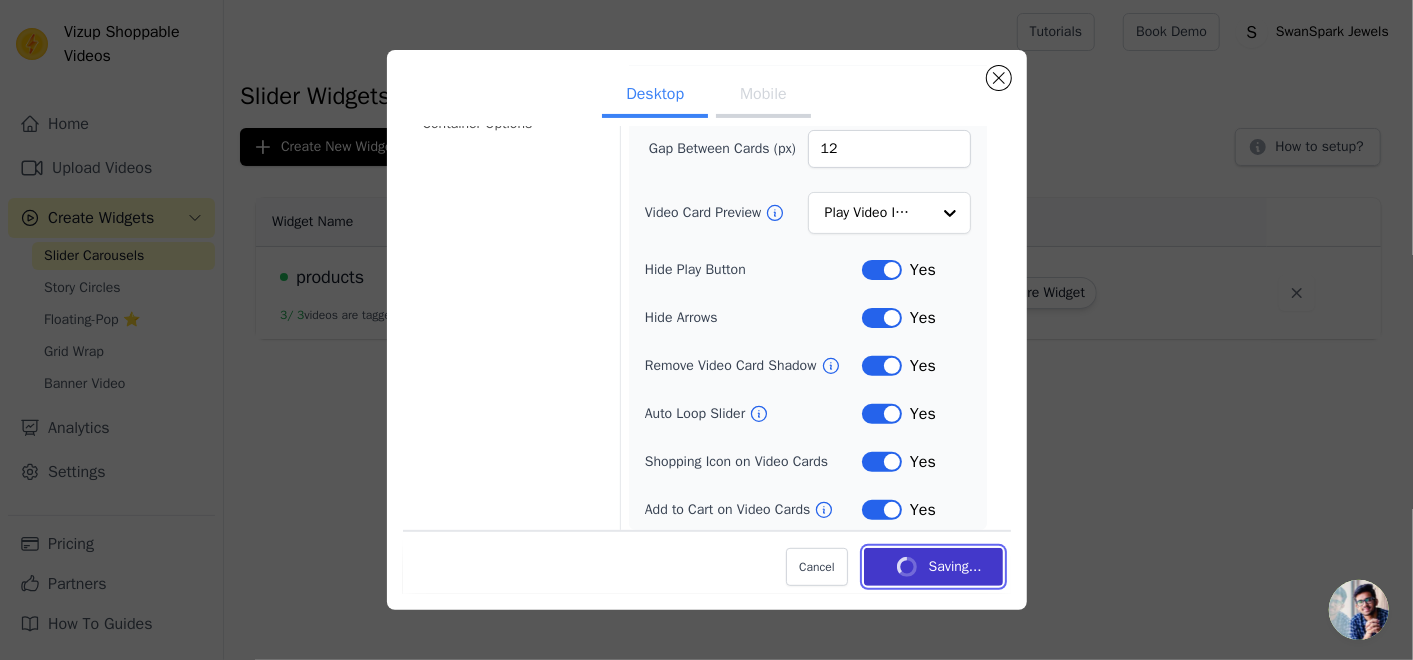 click on "Saving..." at bounding box center [933, 567] 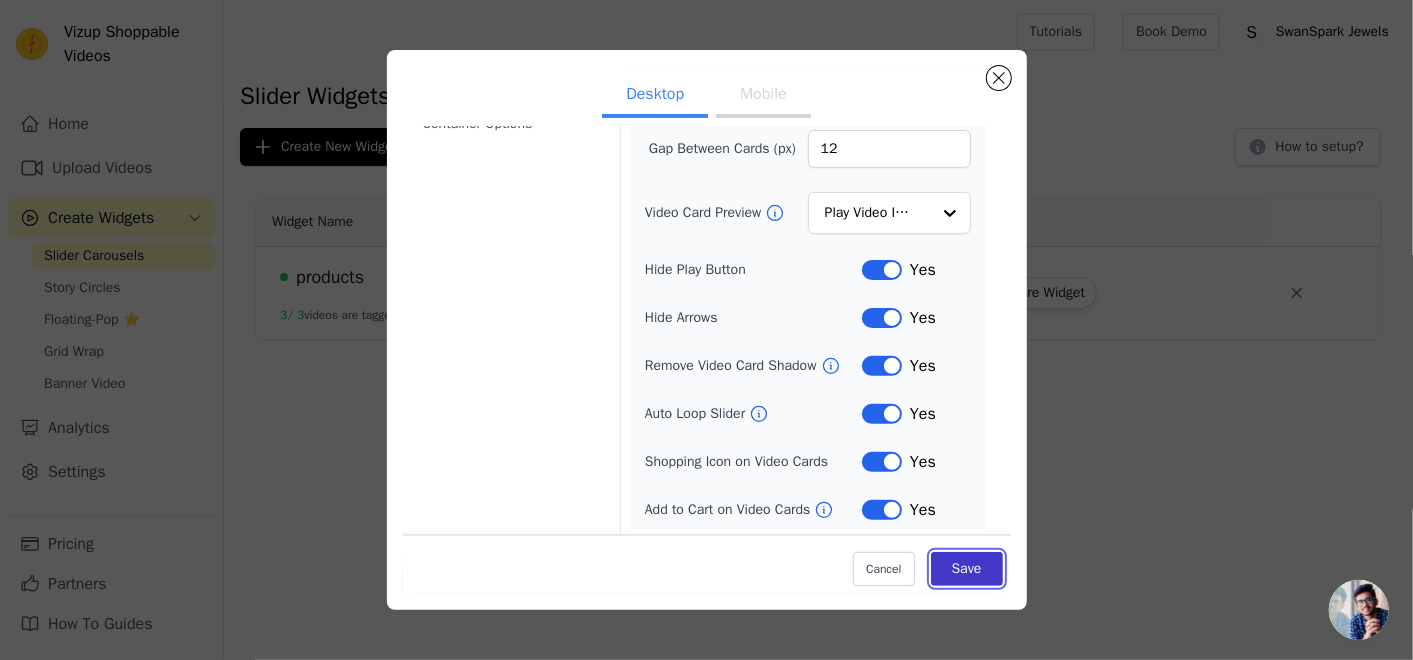 click on "Save" at bounding box center (967, 569) 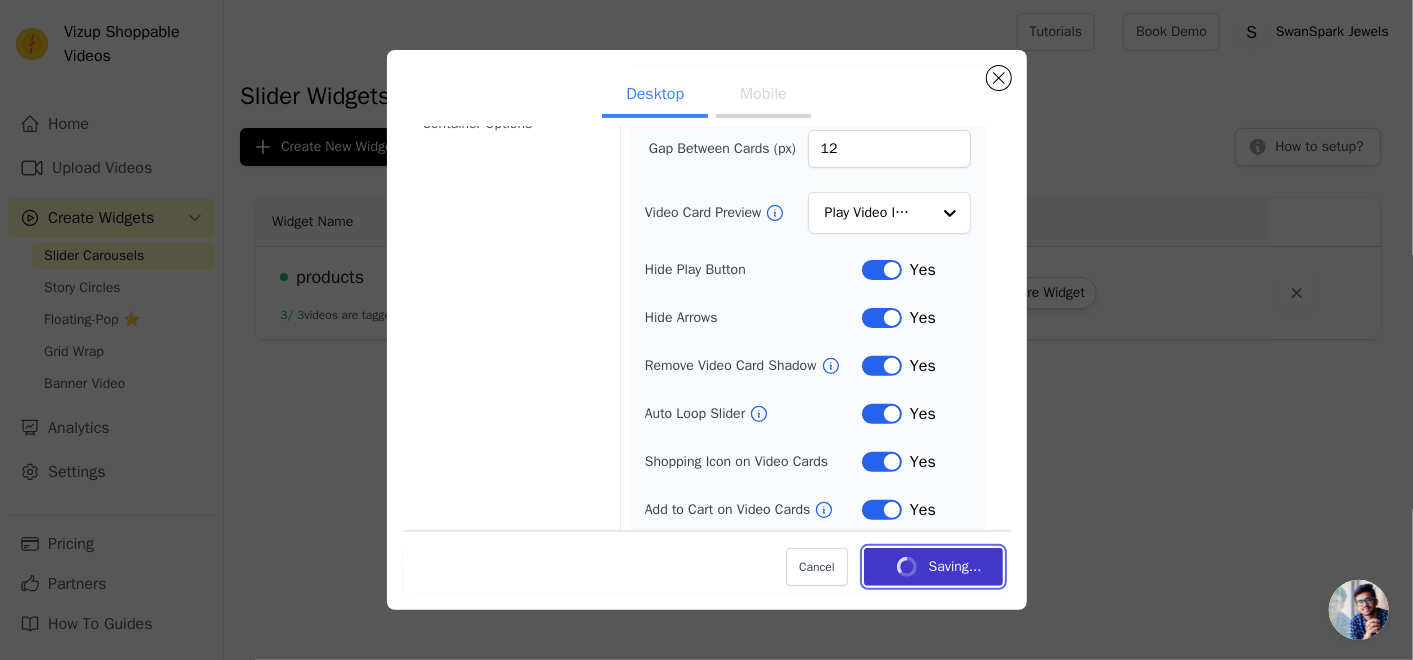 click on "Saving..." at bounding box center (933, 567) 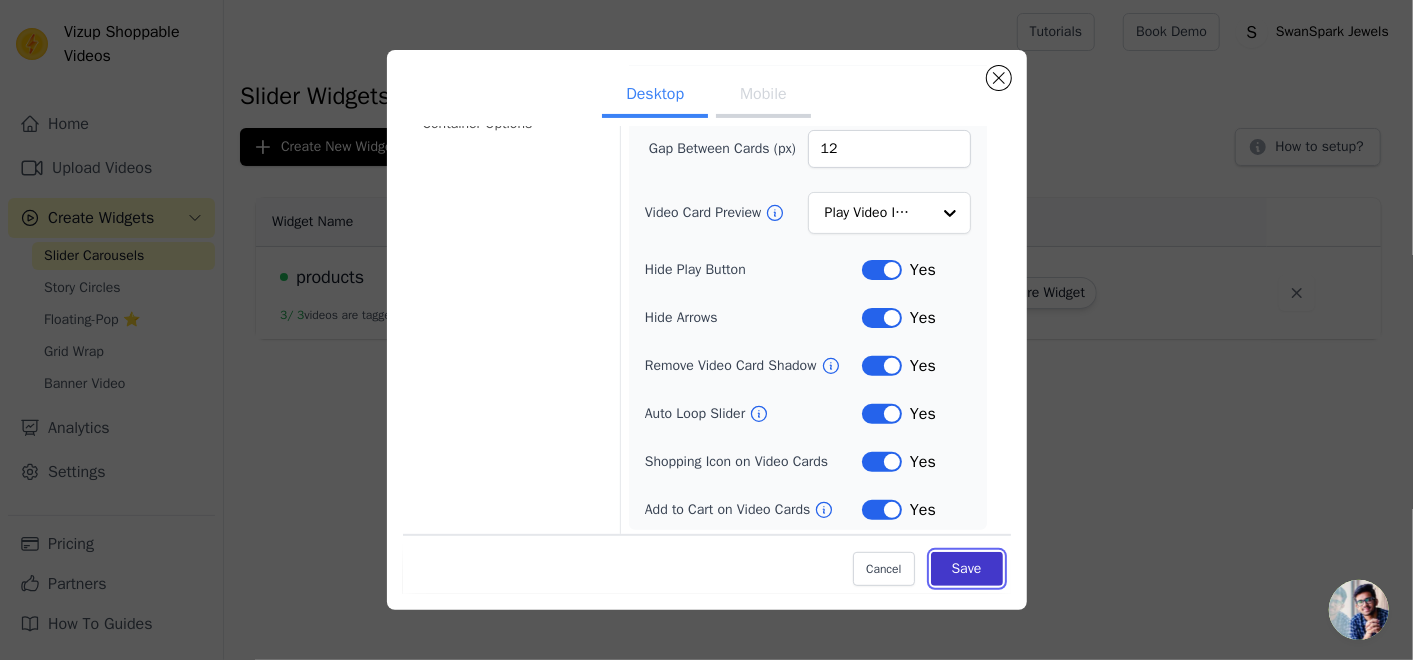 click on "Save" at bounding box center (967, 569) 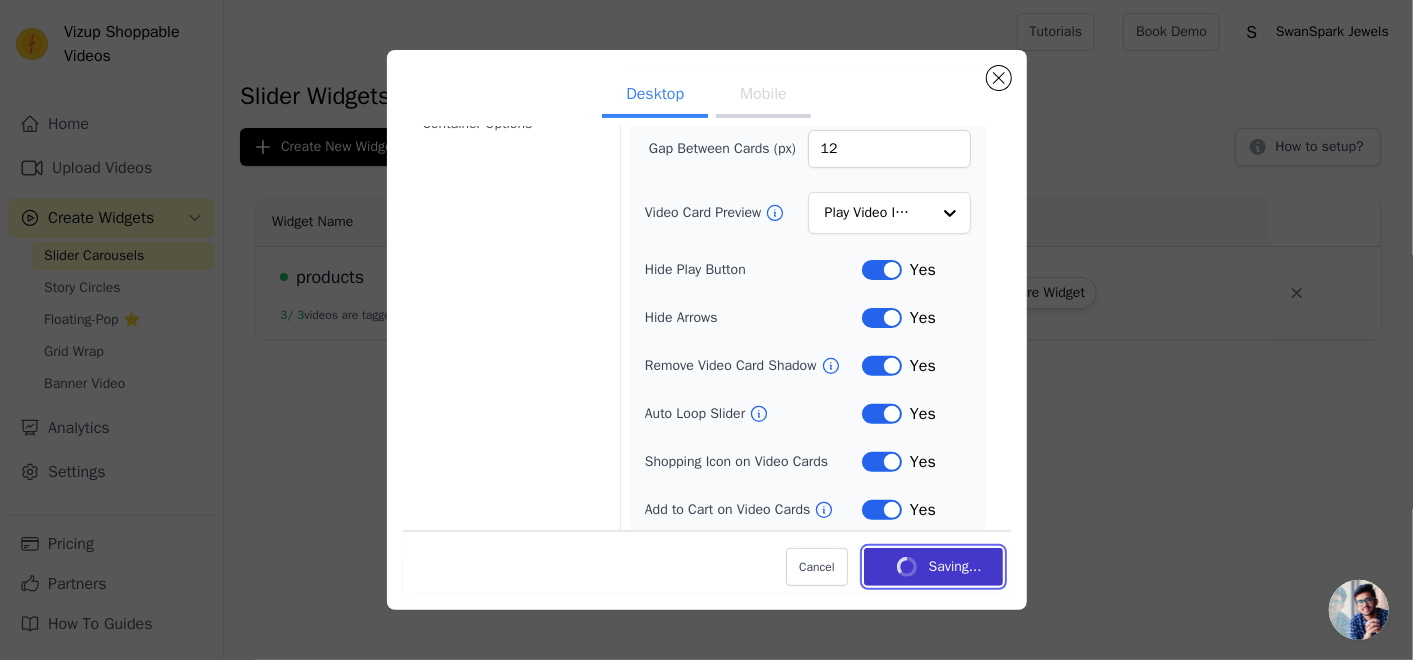 click on "Saving..." at bounding box center (933, 567) 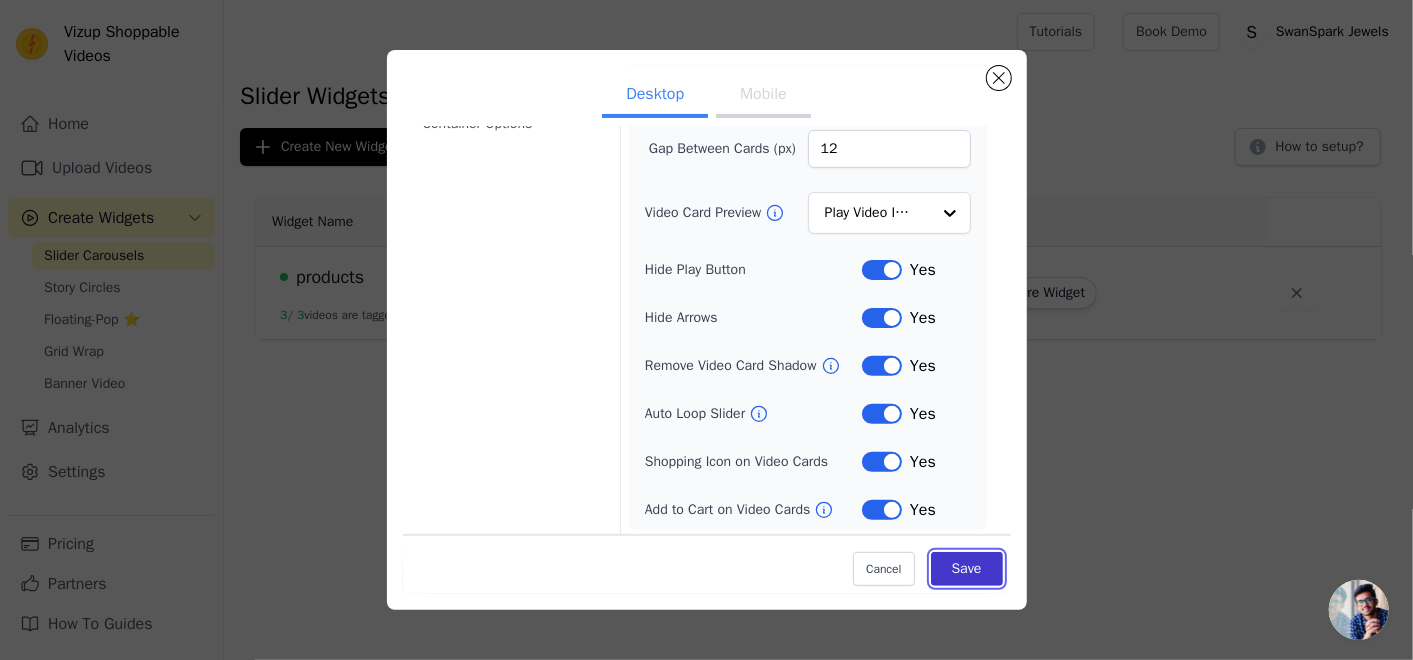 click on "Save" at bounding box center (967, 569) 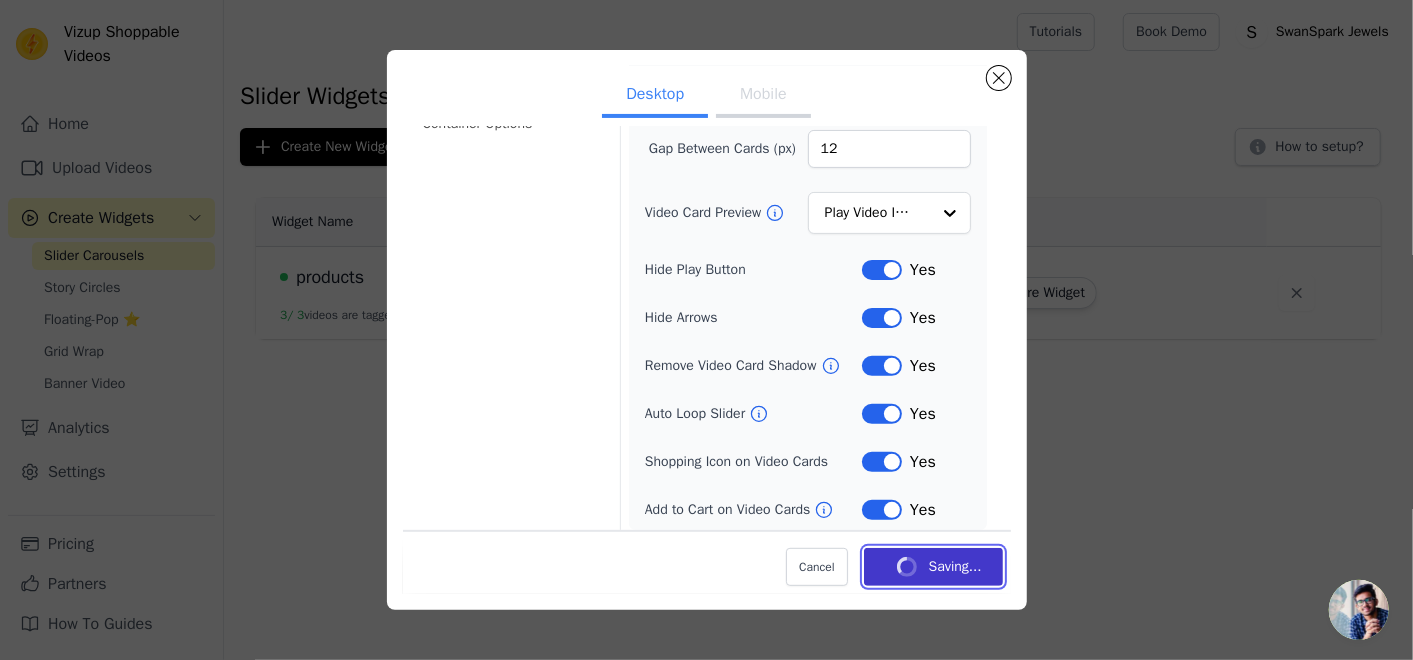 click on "Saving..." at bounding box center (933, 567) 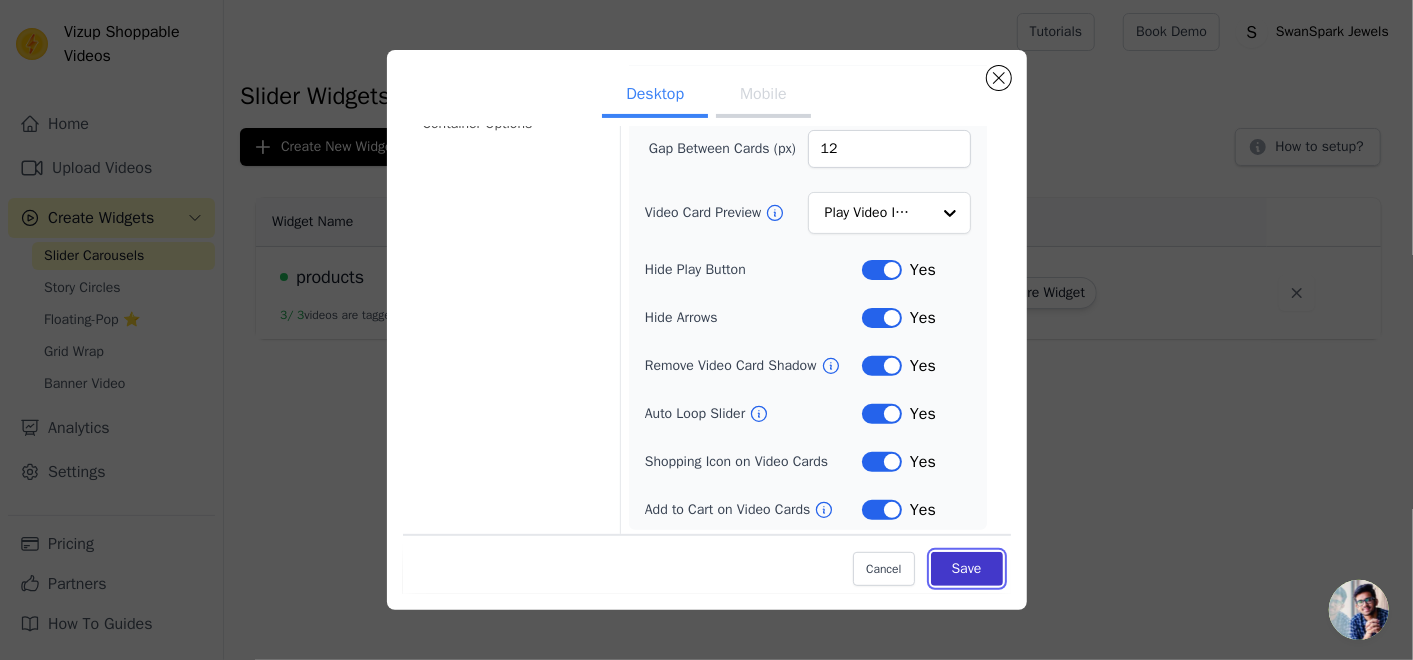 click on "Save" at bounding box center [967, 569] 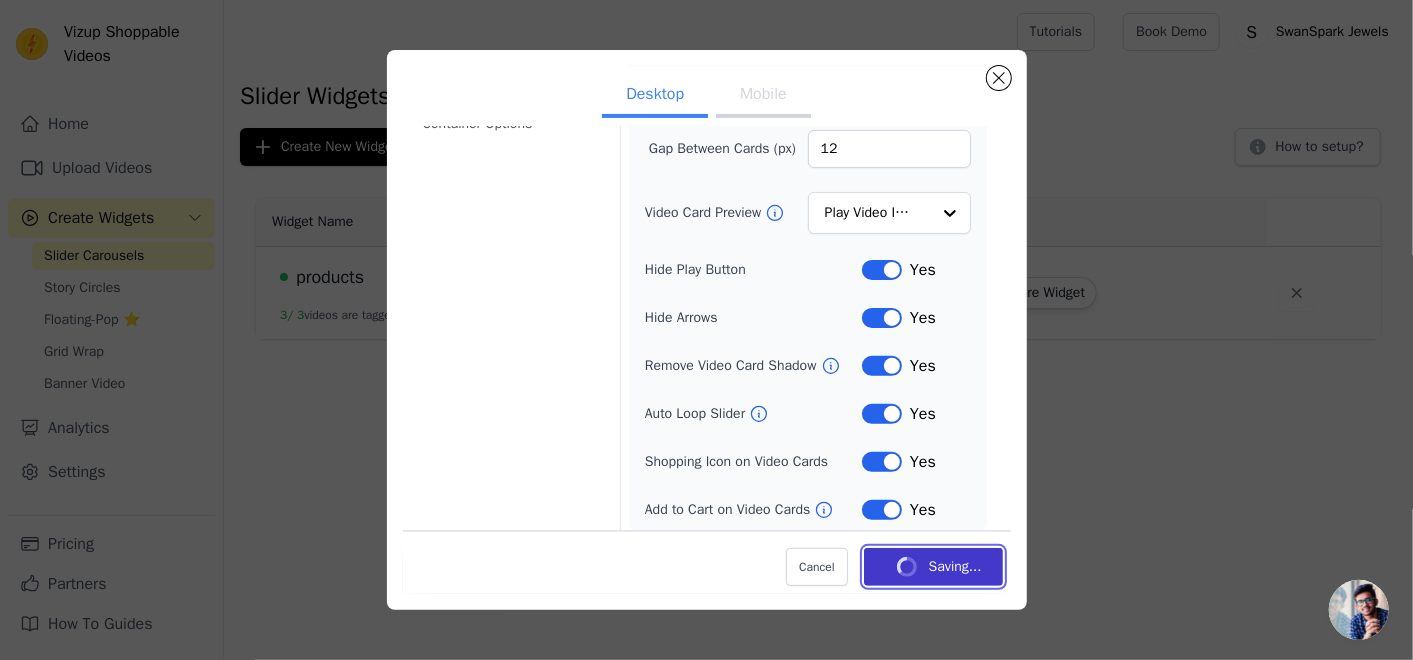click on "Saving..." at bounding box center (933, 567) 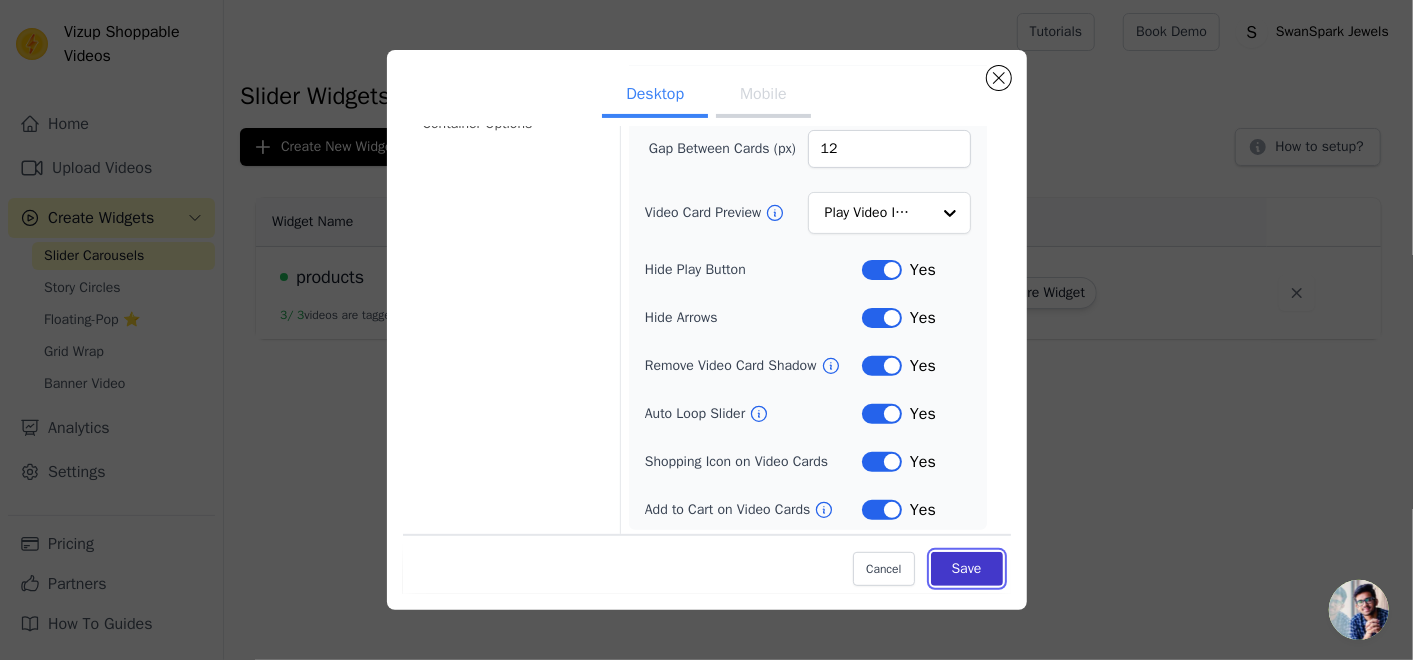 click on "Save" at bounding box center (967, 569) 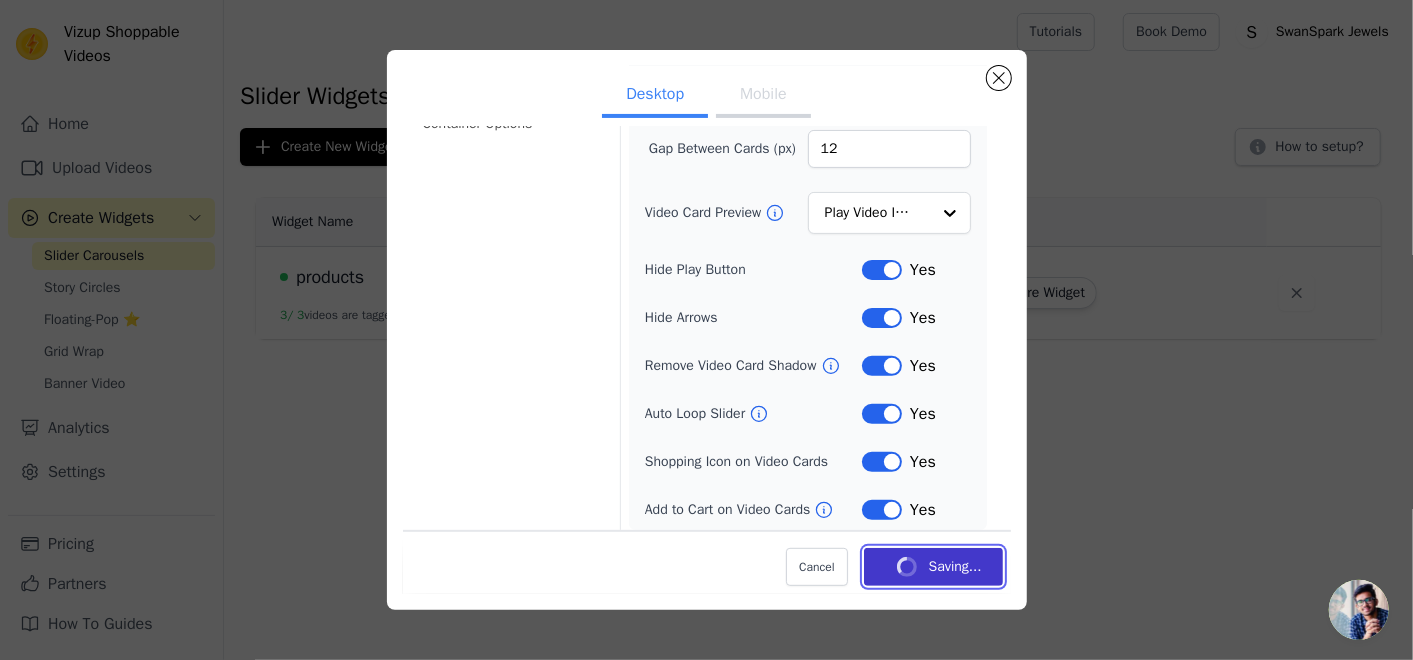 click on "Saving..." at bounding box center [933, 567] 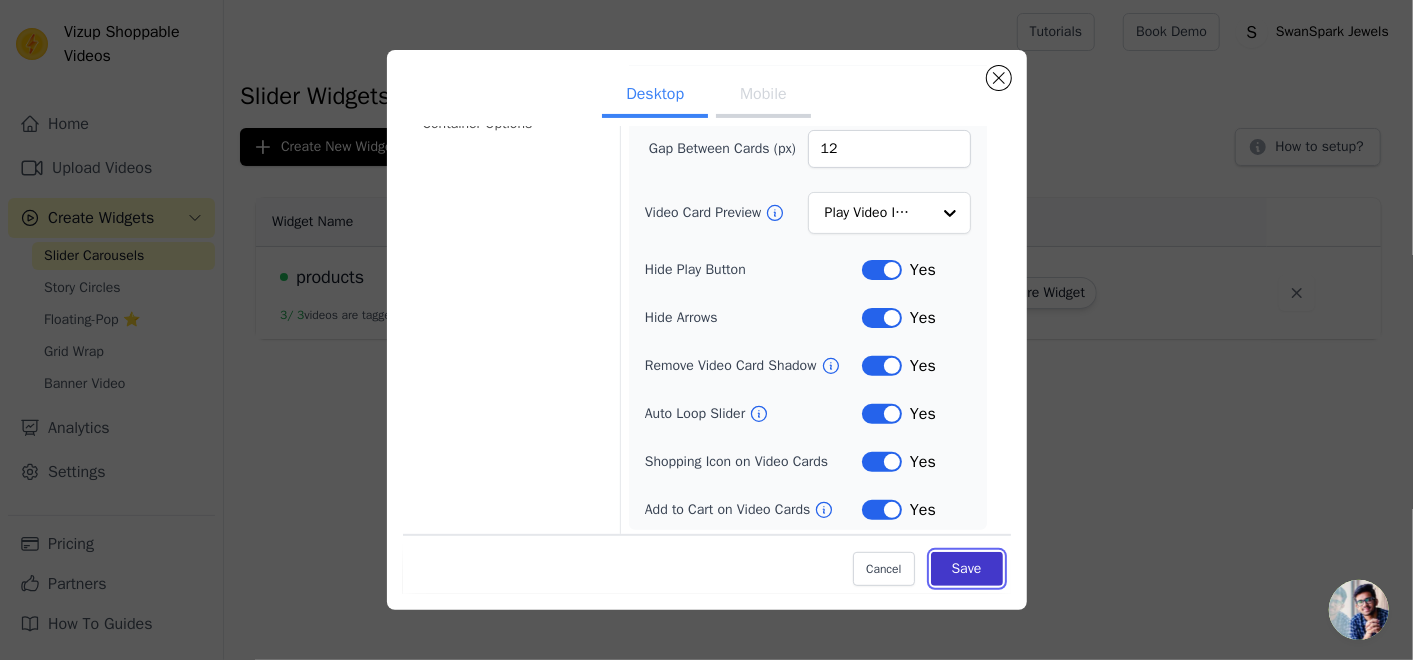 click on "Save" at bounding box center (967, 569) 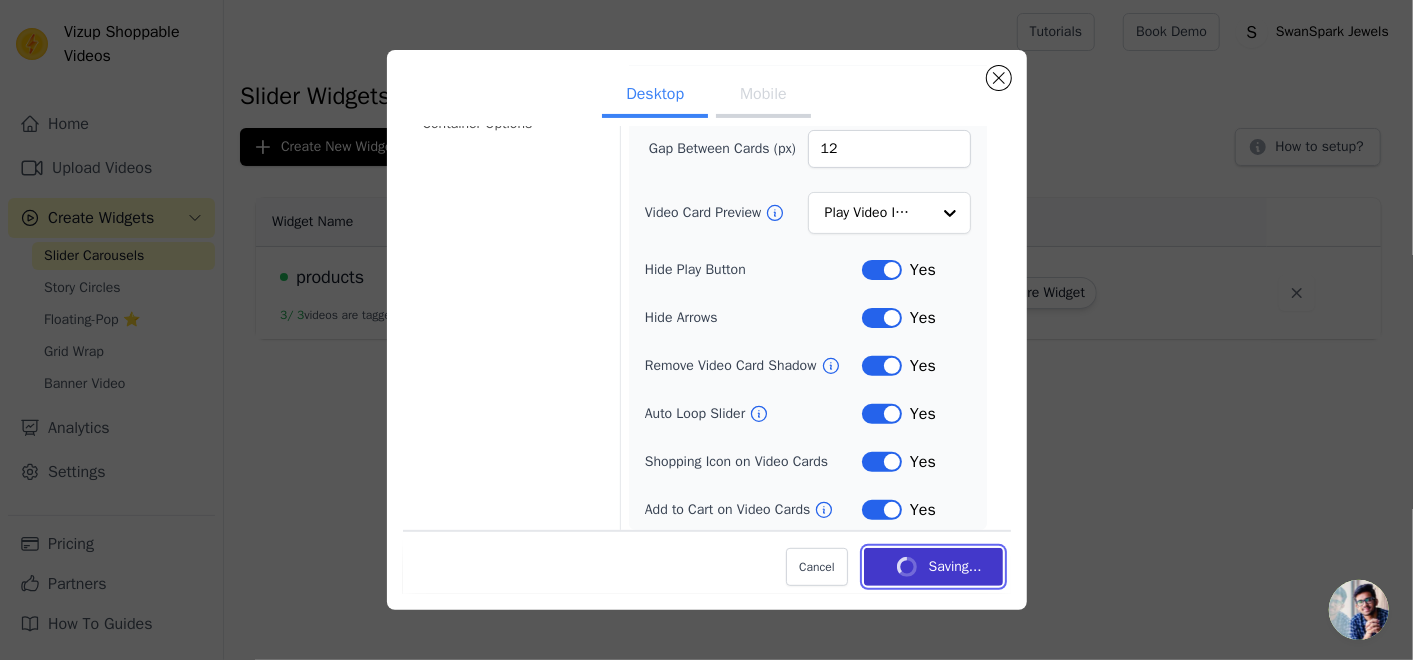 click on "Saving..." at bounding box center [933, 567] 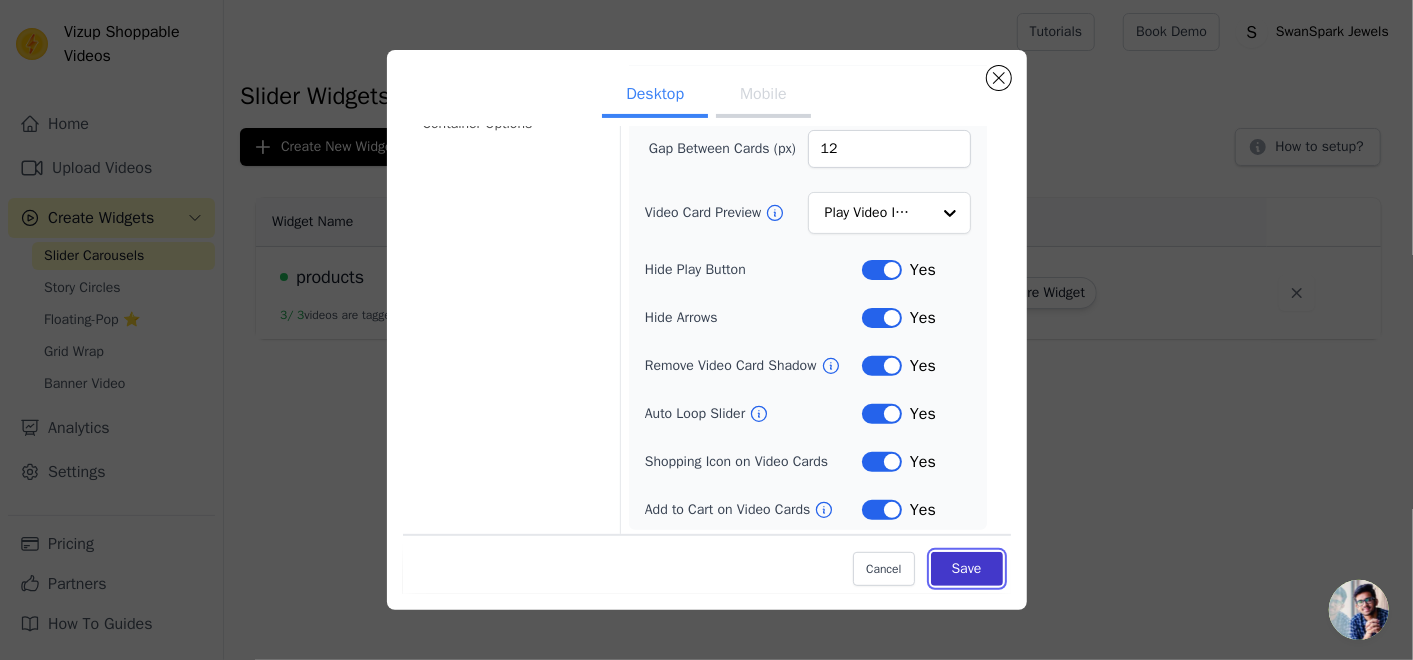 click on "Save" at bounding box center [967, 569] 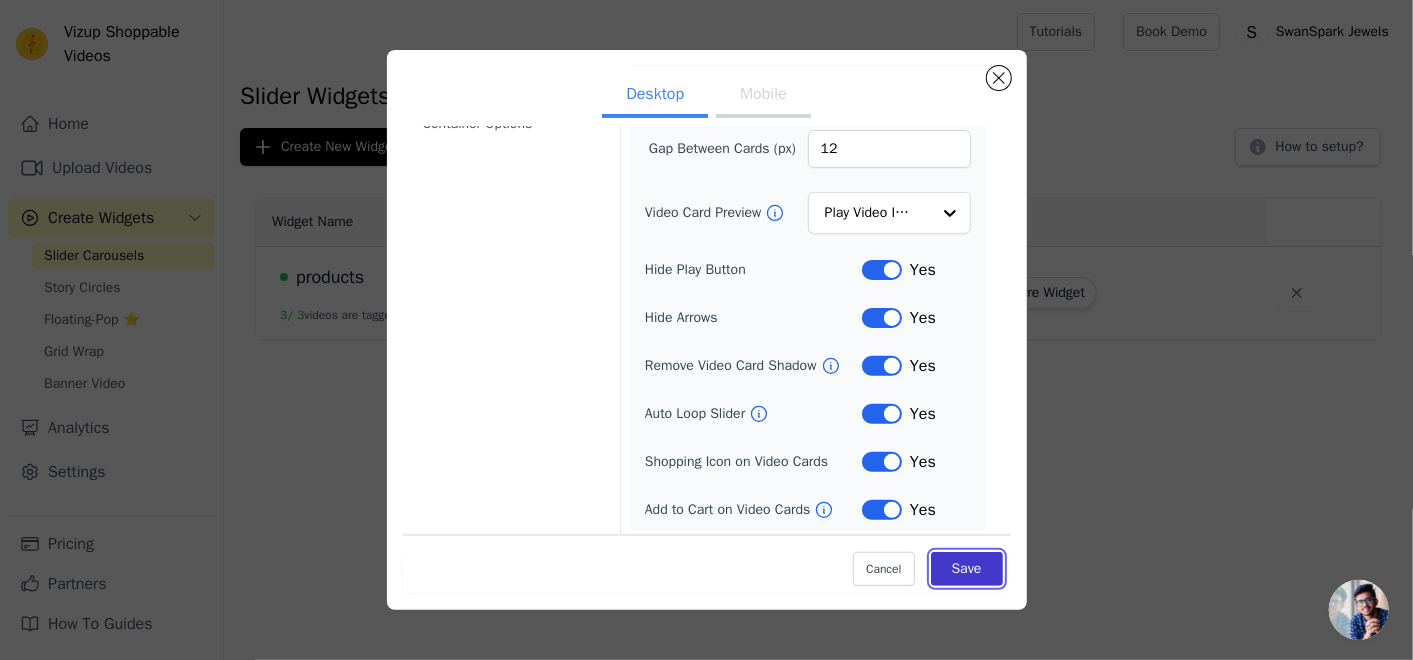 click on "Save" at bounding box center [967, 569] 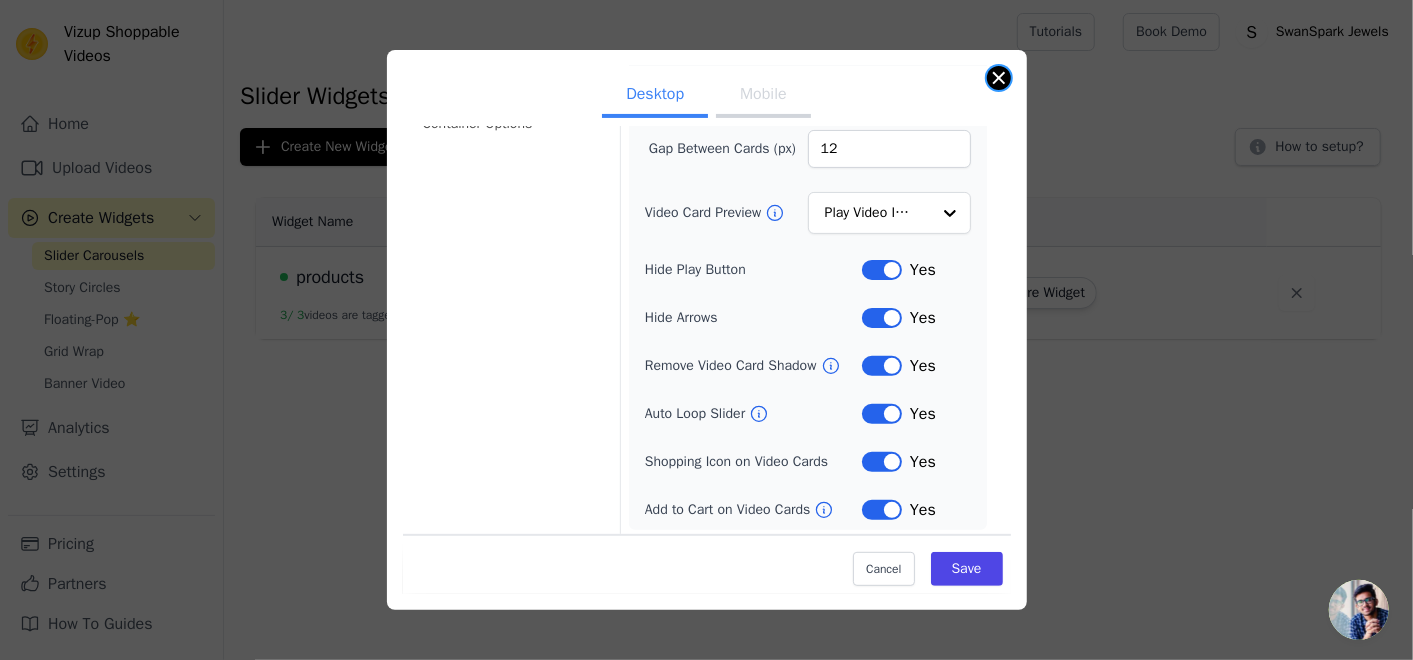click at bounding box center (999, 78) 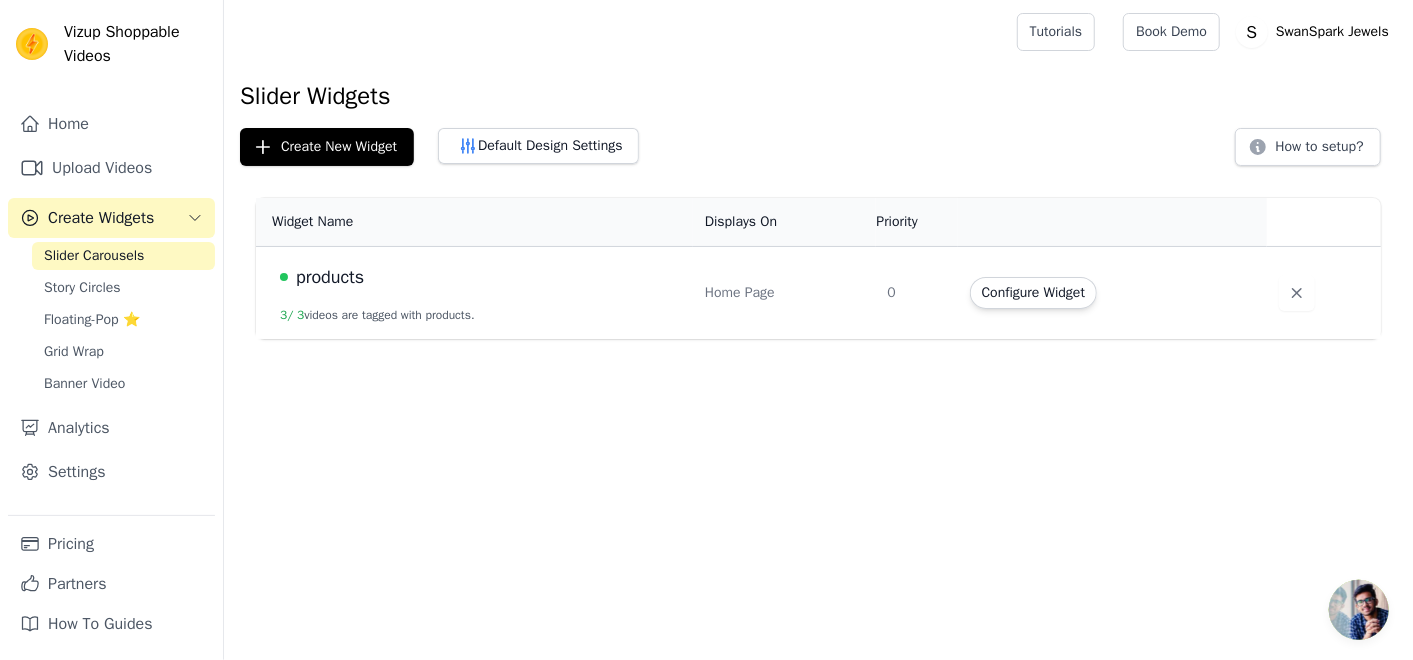 click on "products" at bounding box center (330, 277) 